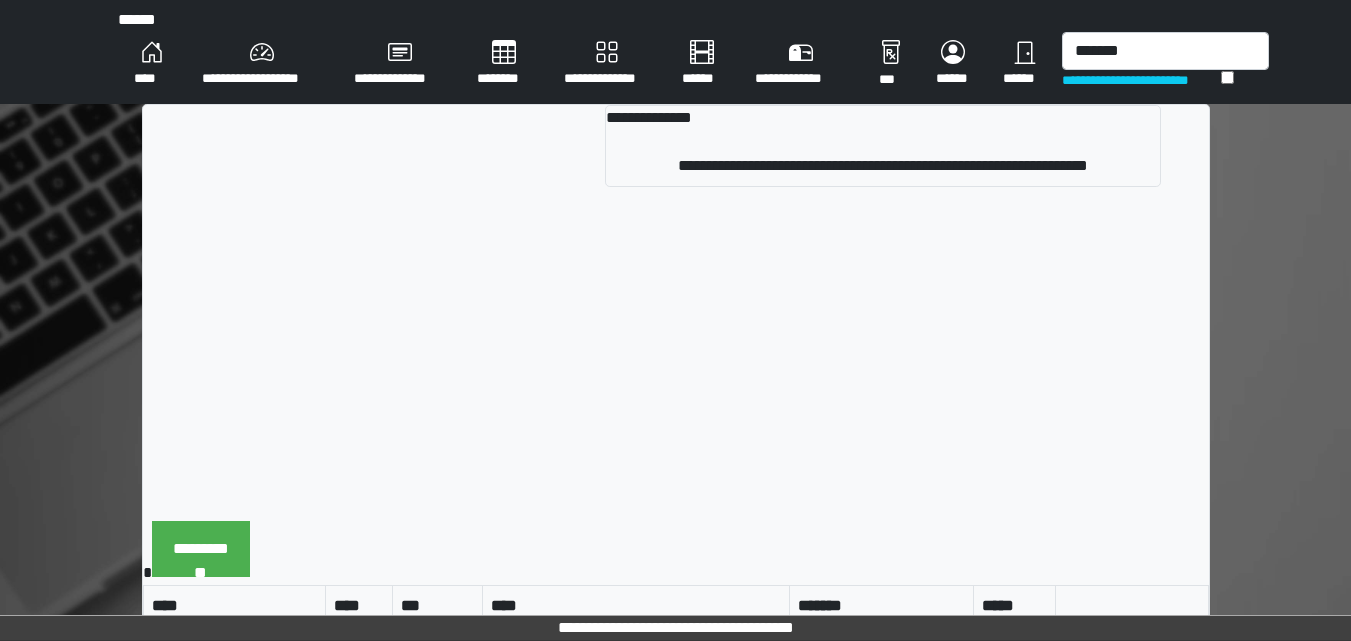 scroll, scrollTop: 0, scrollLeft: 0, axis: both 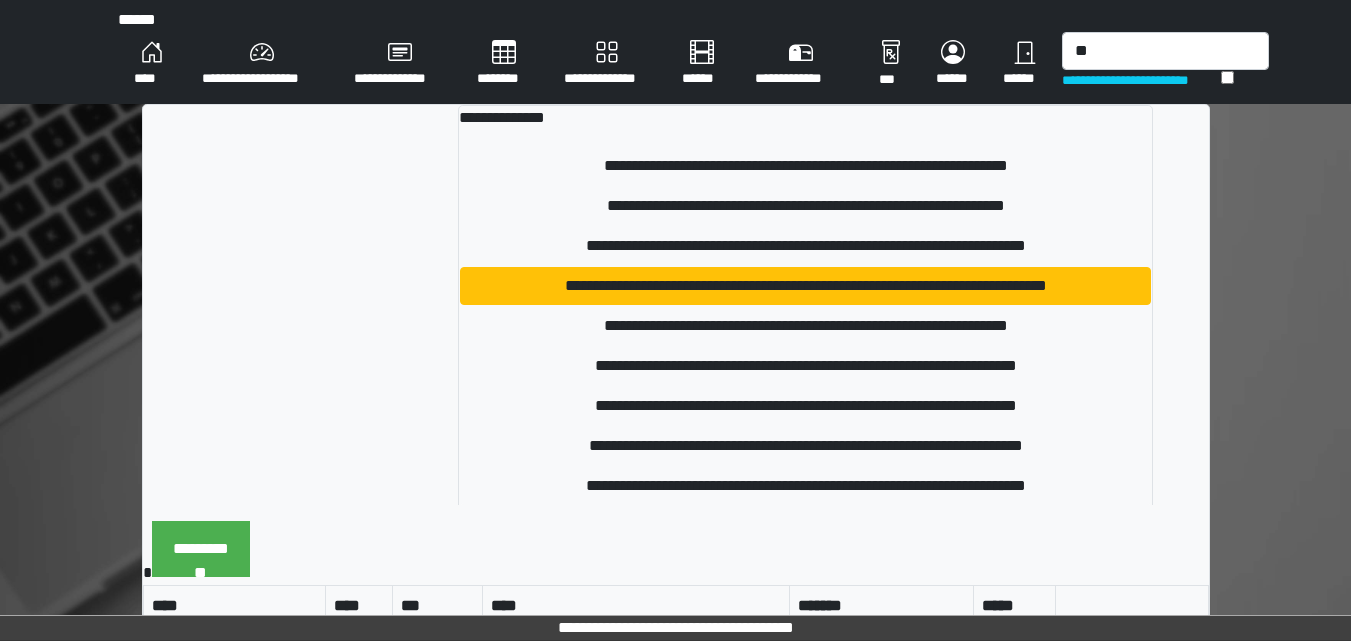 type on "*" 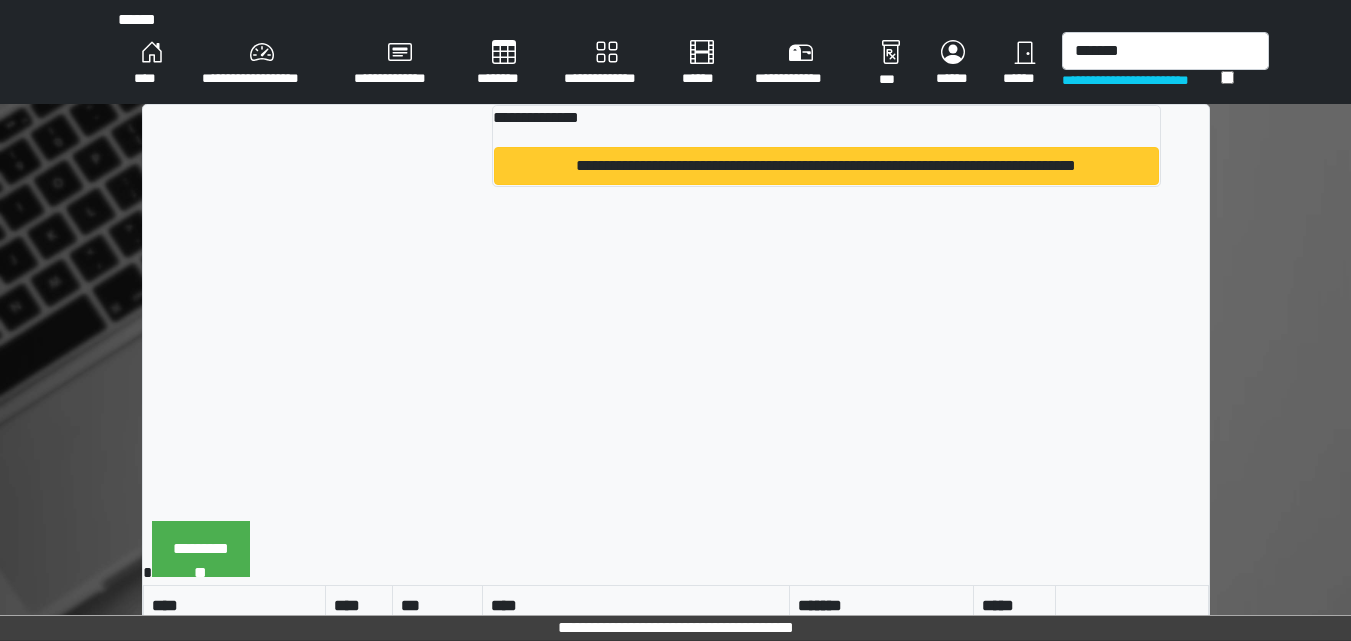 type on "*******" 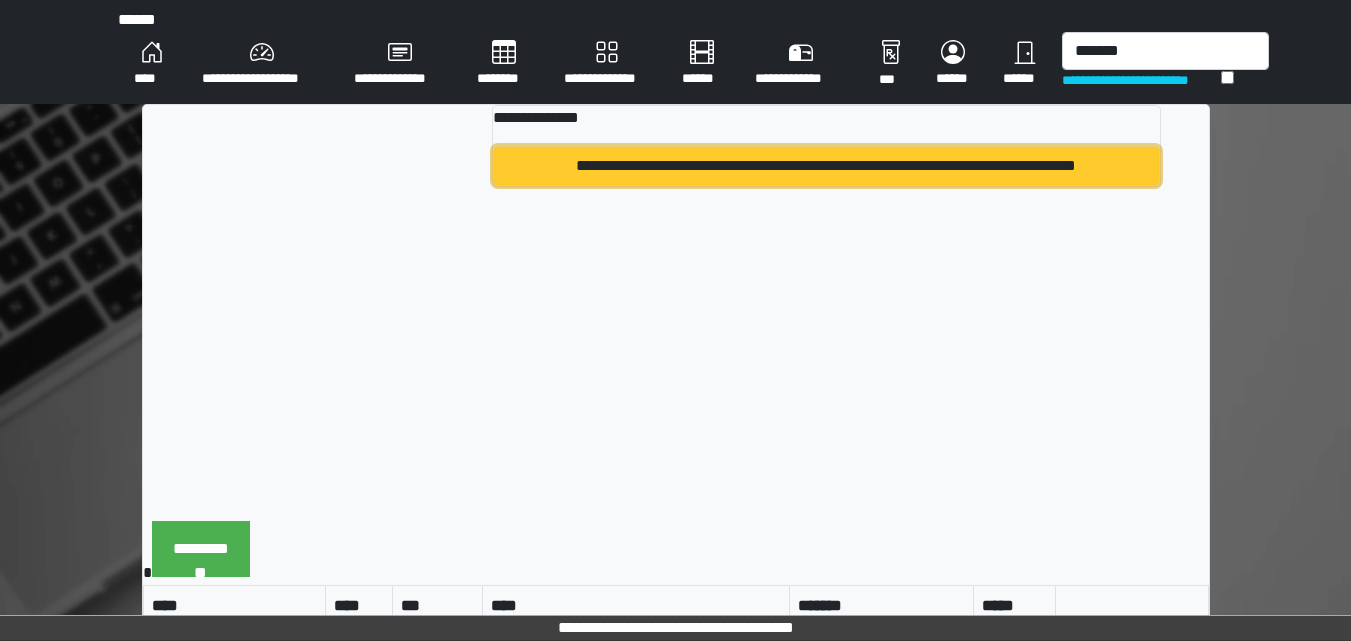 click on "**********" at bounding box center [826, 166] 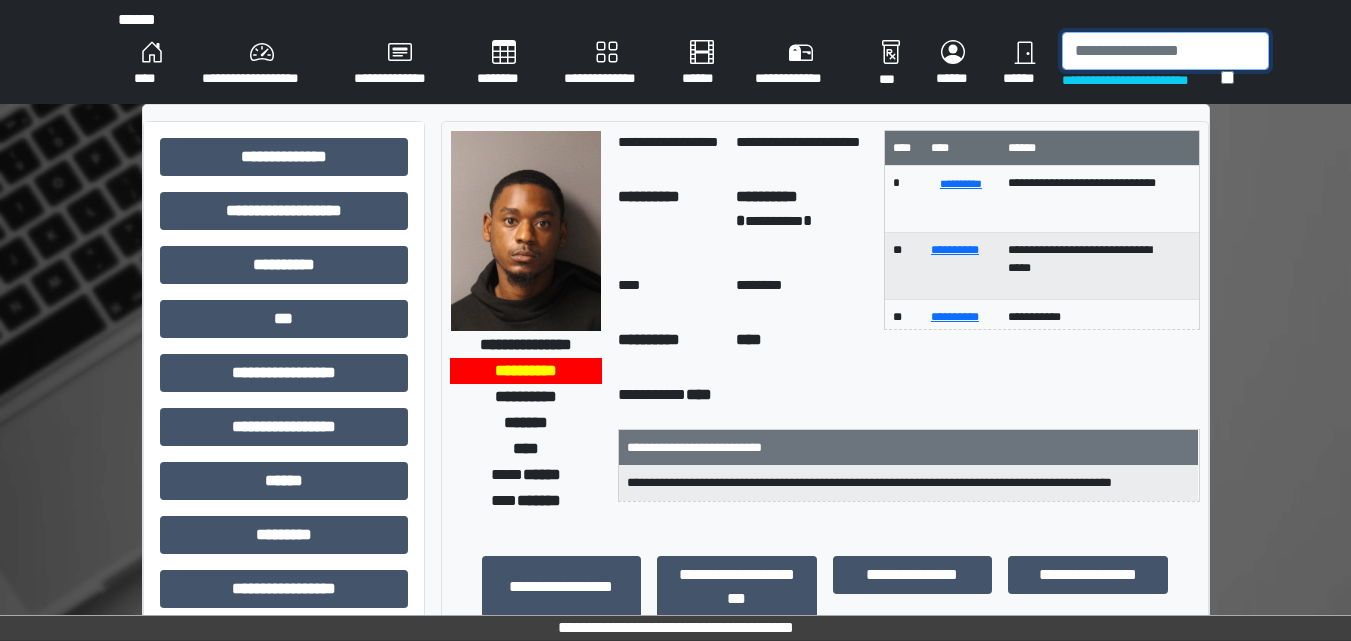 click at bounding box center (1165, 51) 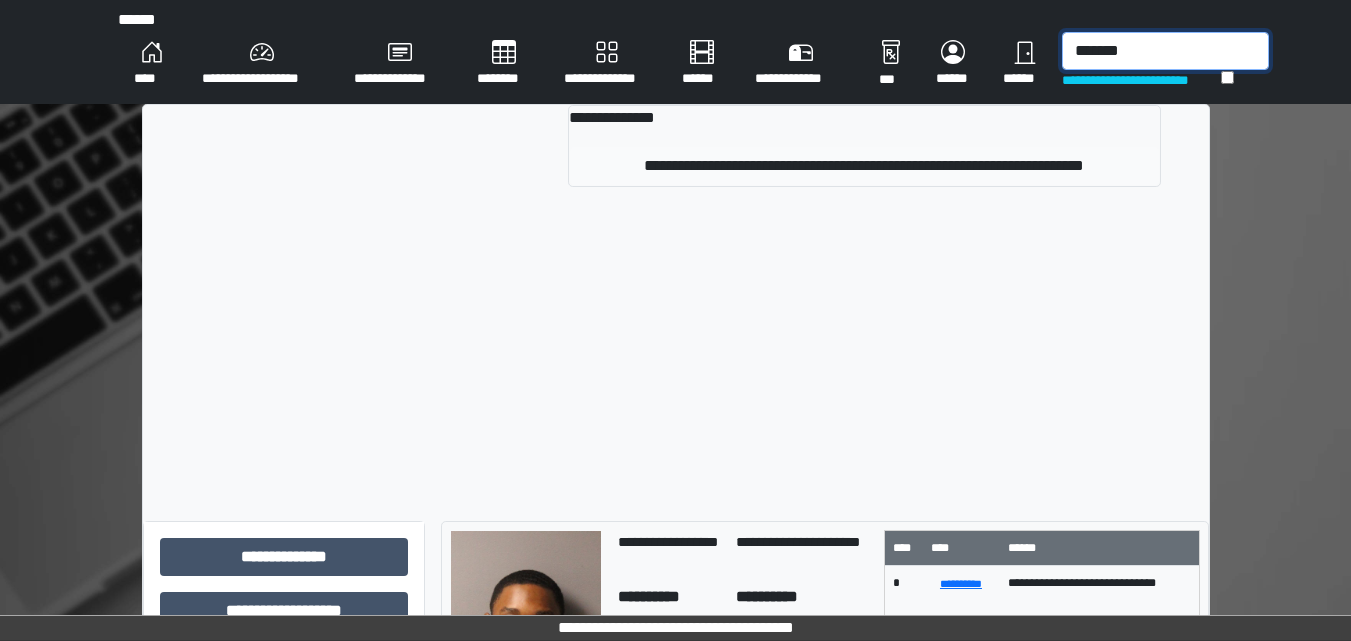 type on "*******" 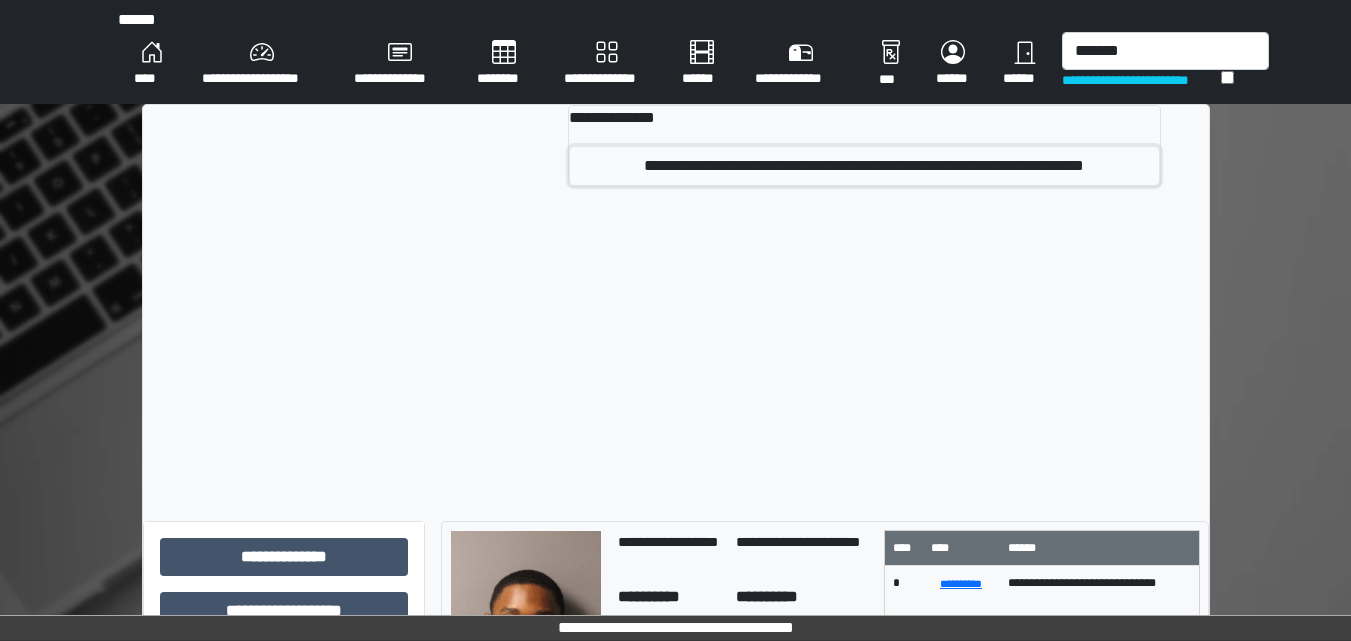 click on "**********" at bounding box center (864, 166) 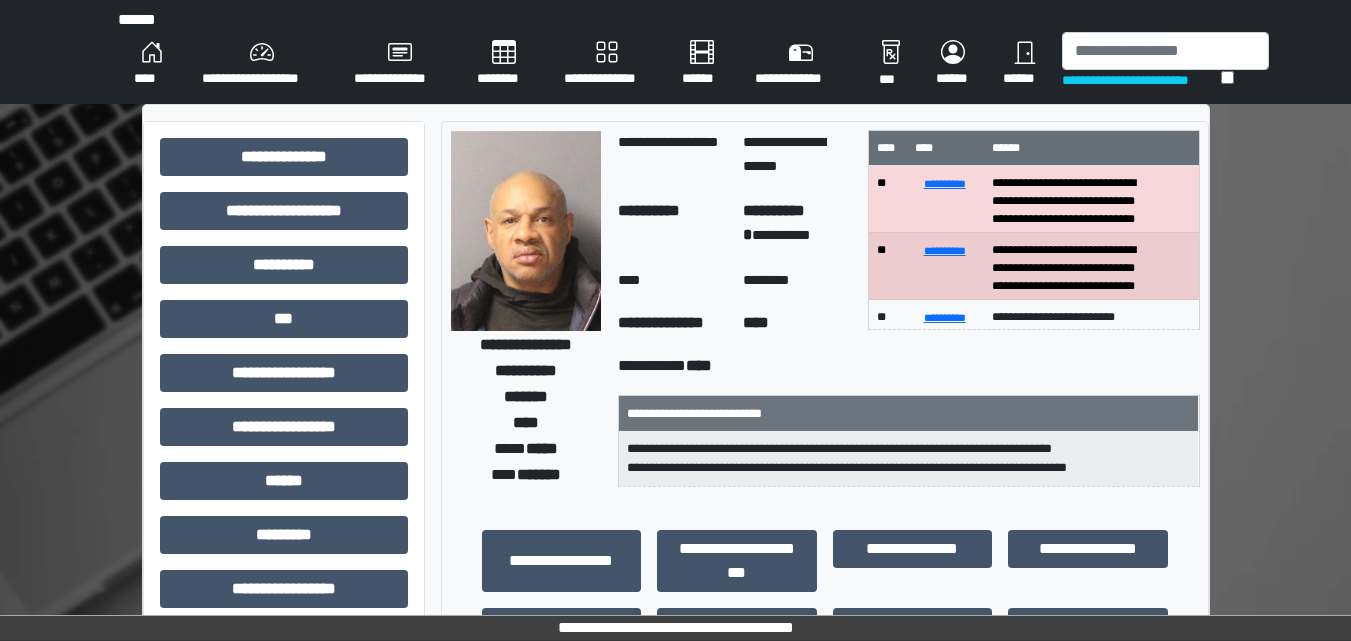 click at bounding box center [526, 231] 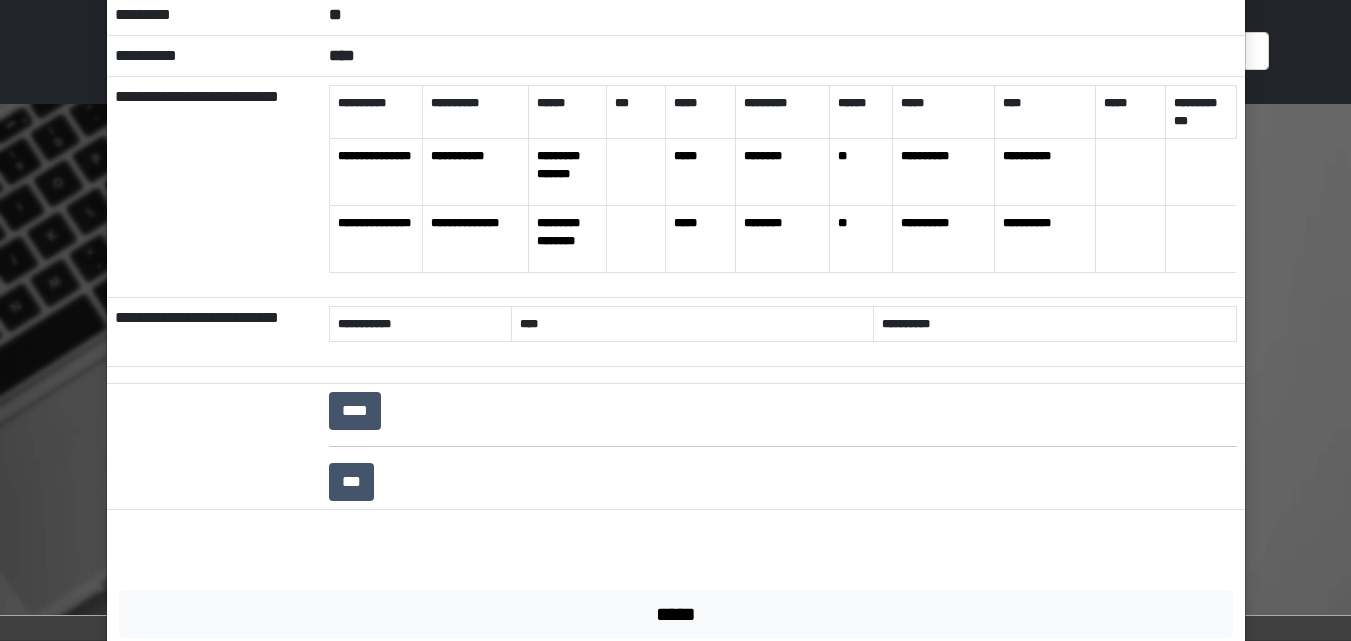 scroll, scrollTop: 200, scrollLeft: 0, axis: vertical 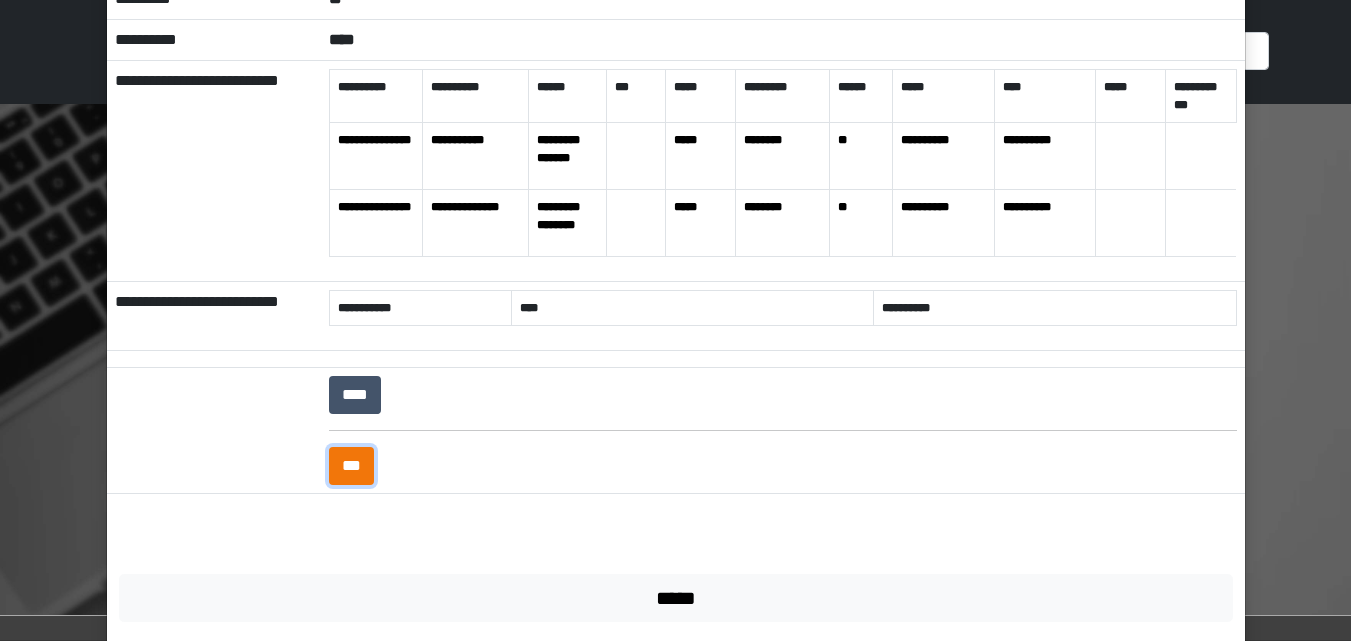 click on "***" at bounding box center [351, 466] 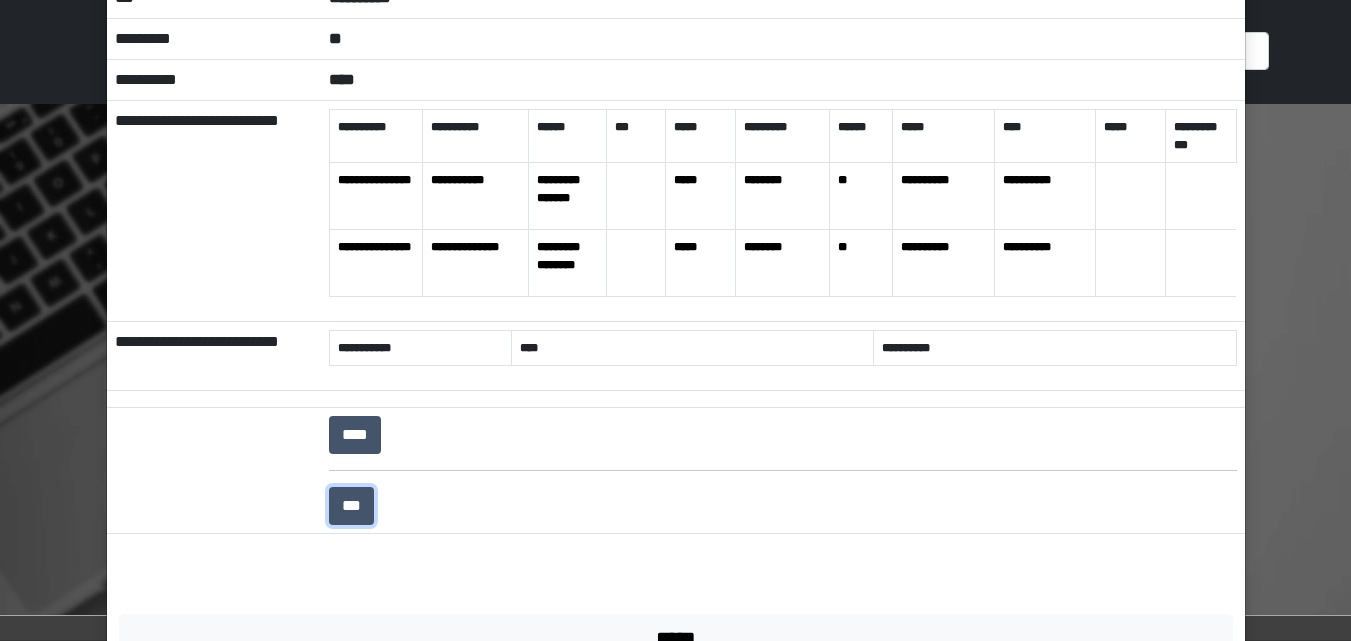 scroll, scrollTop: 0, scrollLeft: 0, axis: both 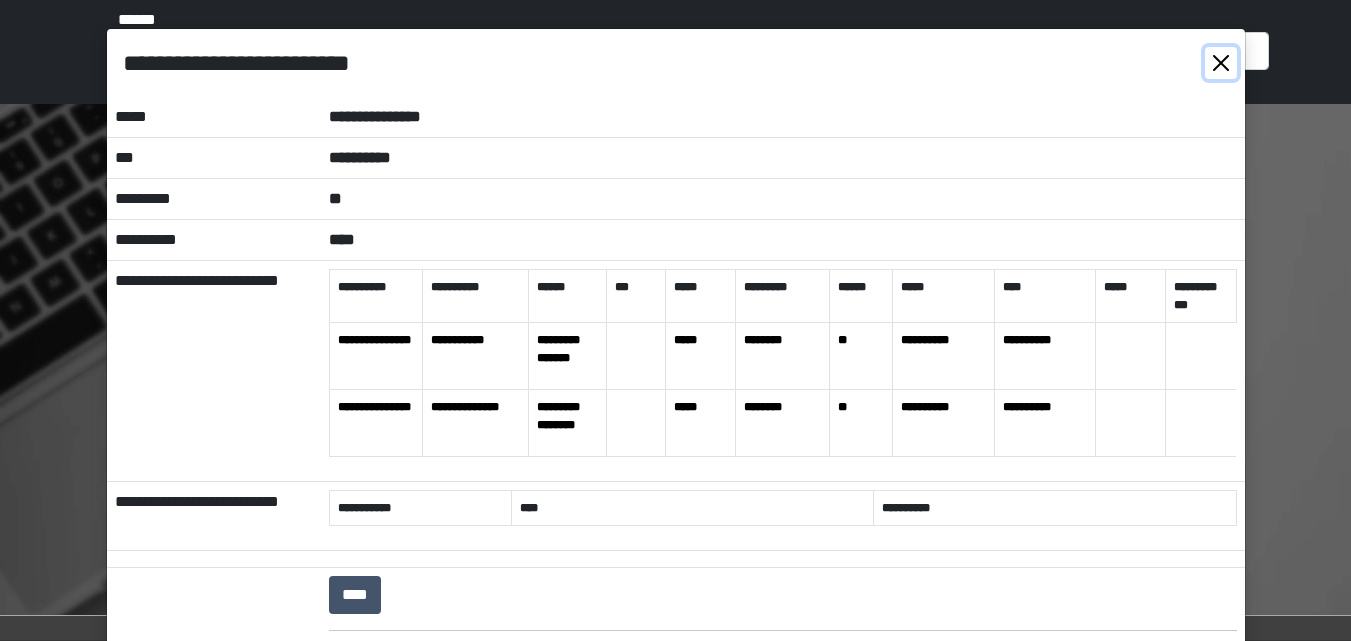 click at bounding box center [1221, 63] 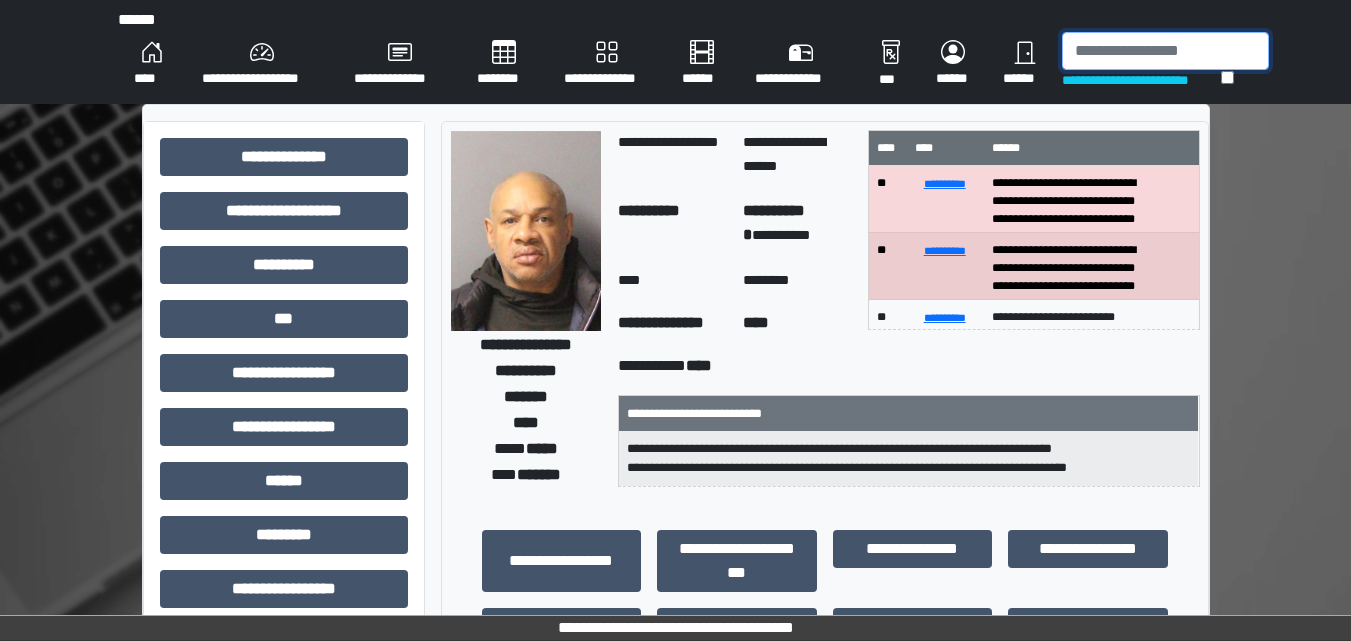 click at bounding box center (1165, 51) 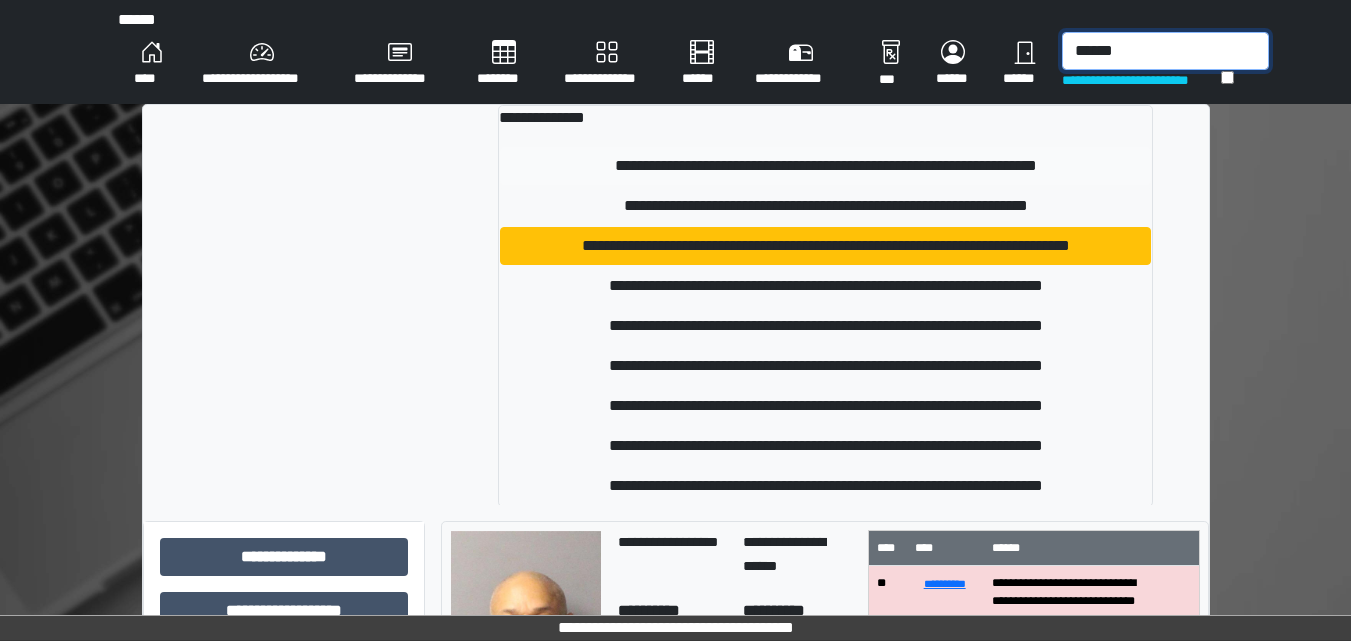type on "******" 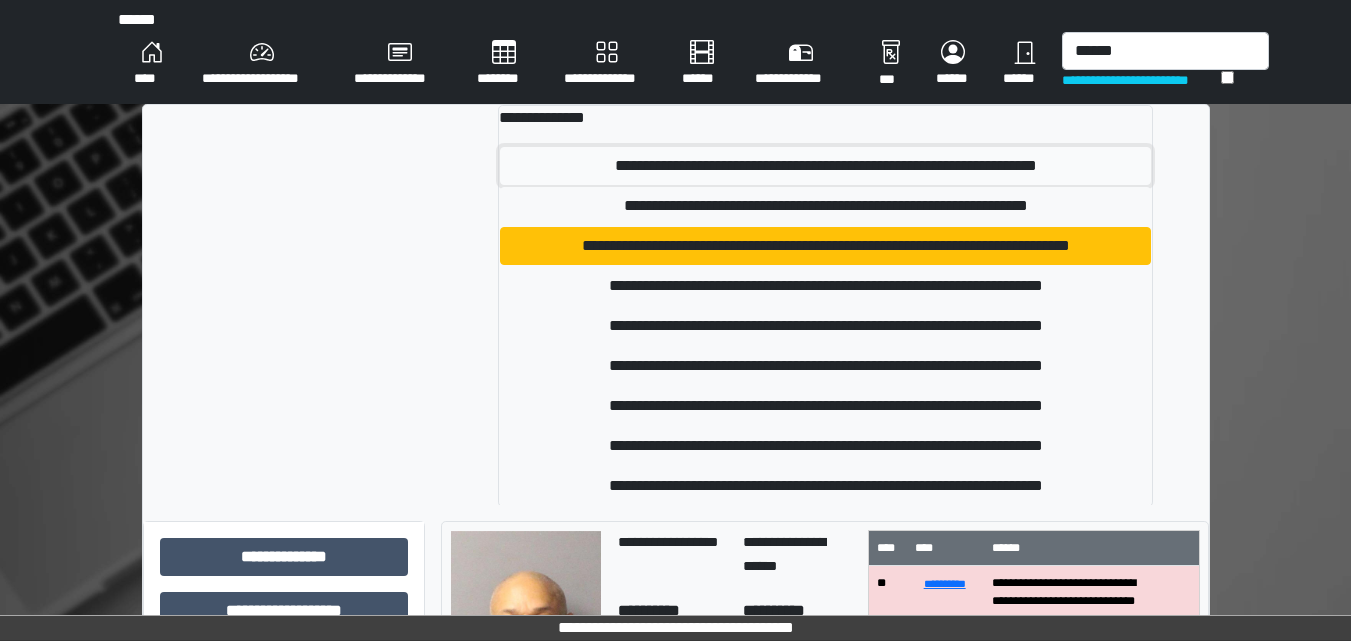 click on "**********" at bounding box center [825, 166] 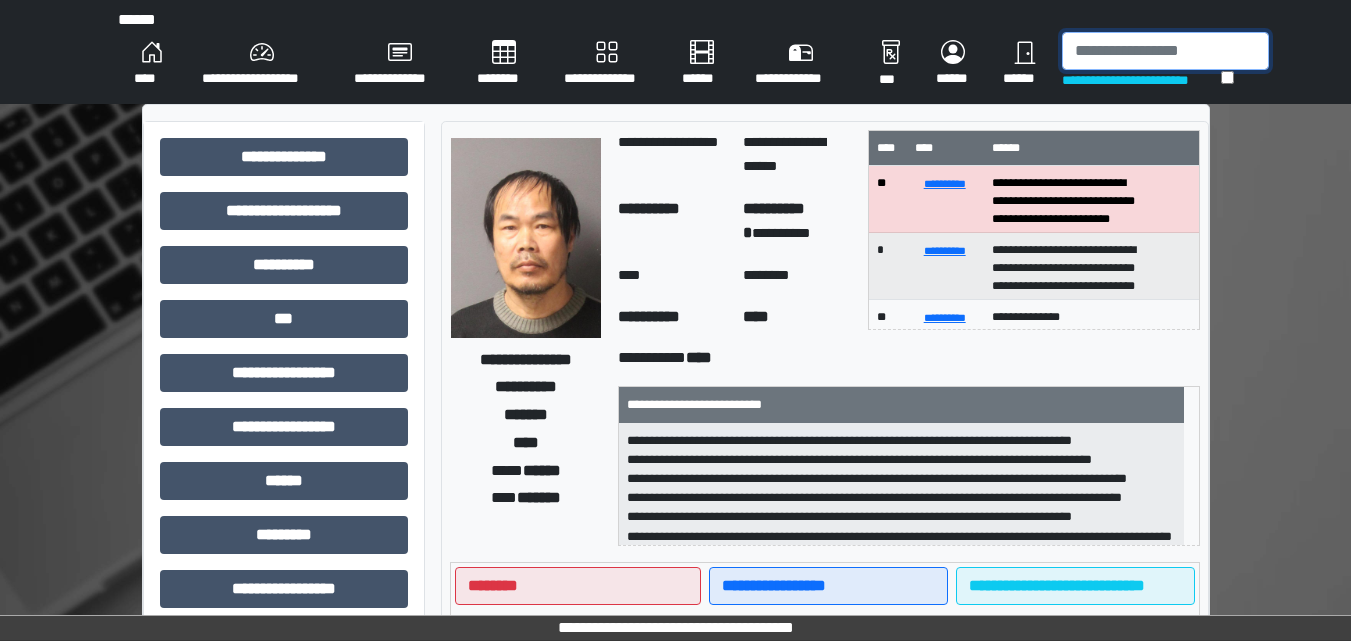 click at bounding box center (1165, 51) 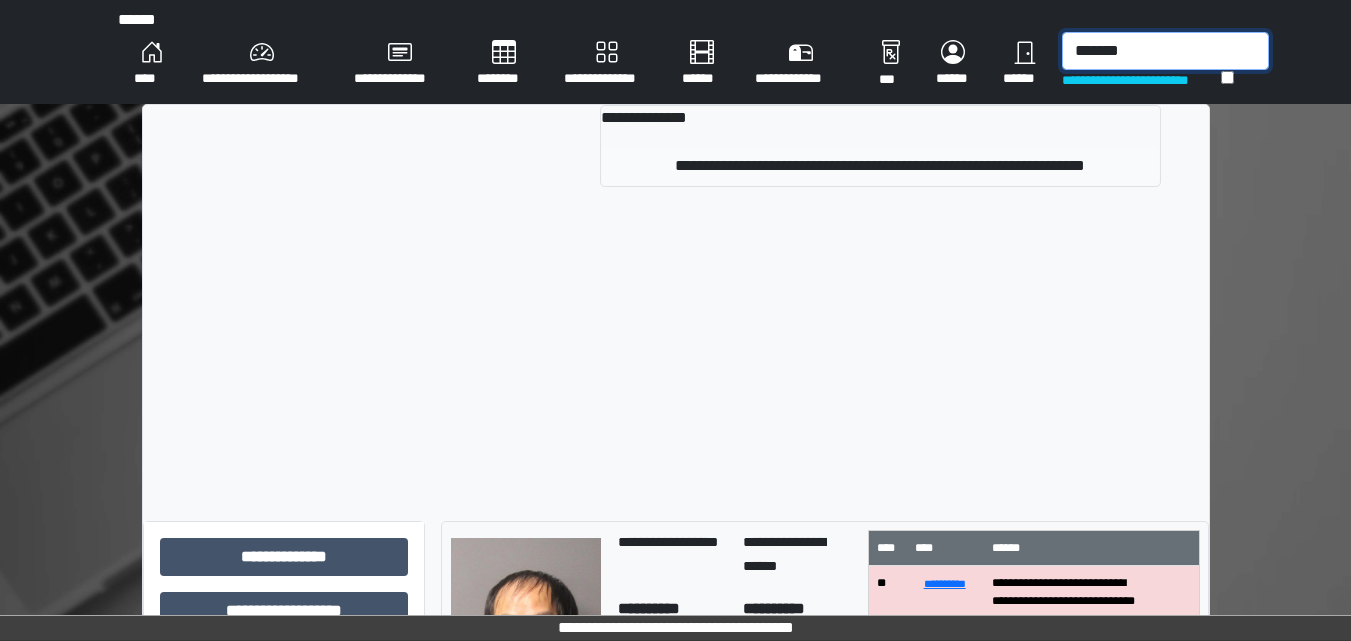 type on "*******" 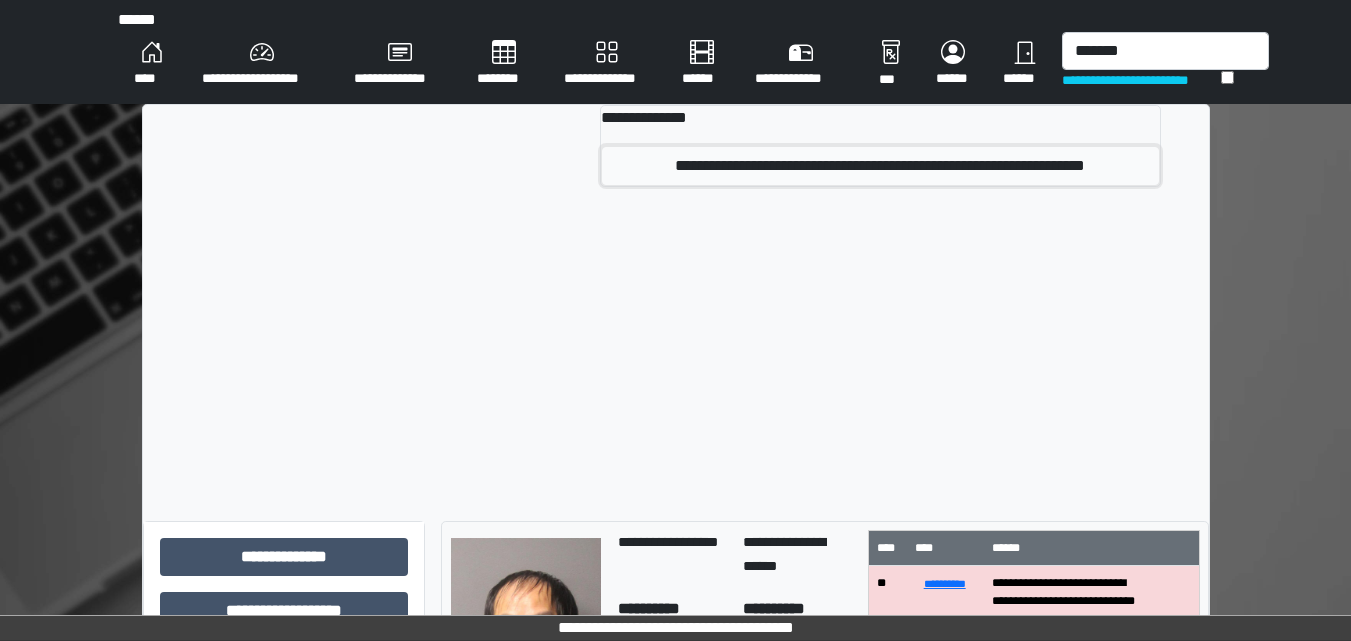 click on "**********" at bounding box center (880, 166) 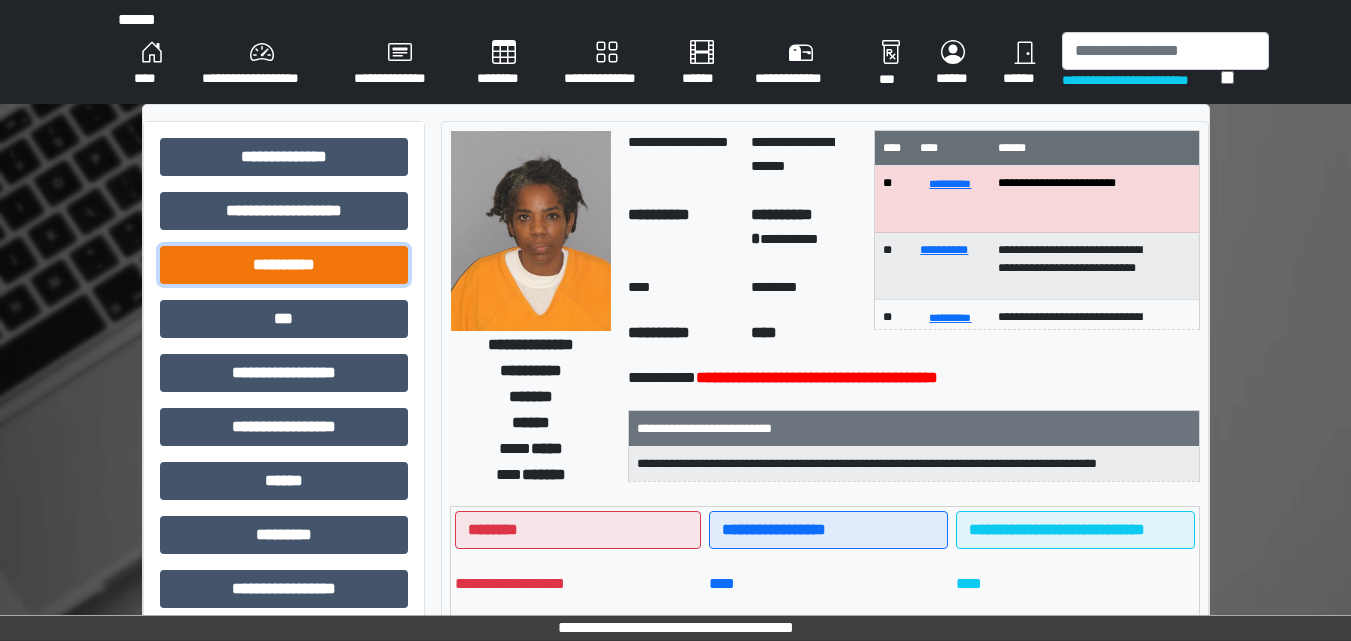 click on "**********" at bounding box center (284, 265) 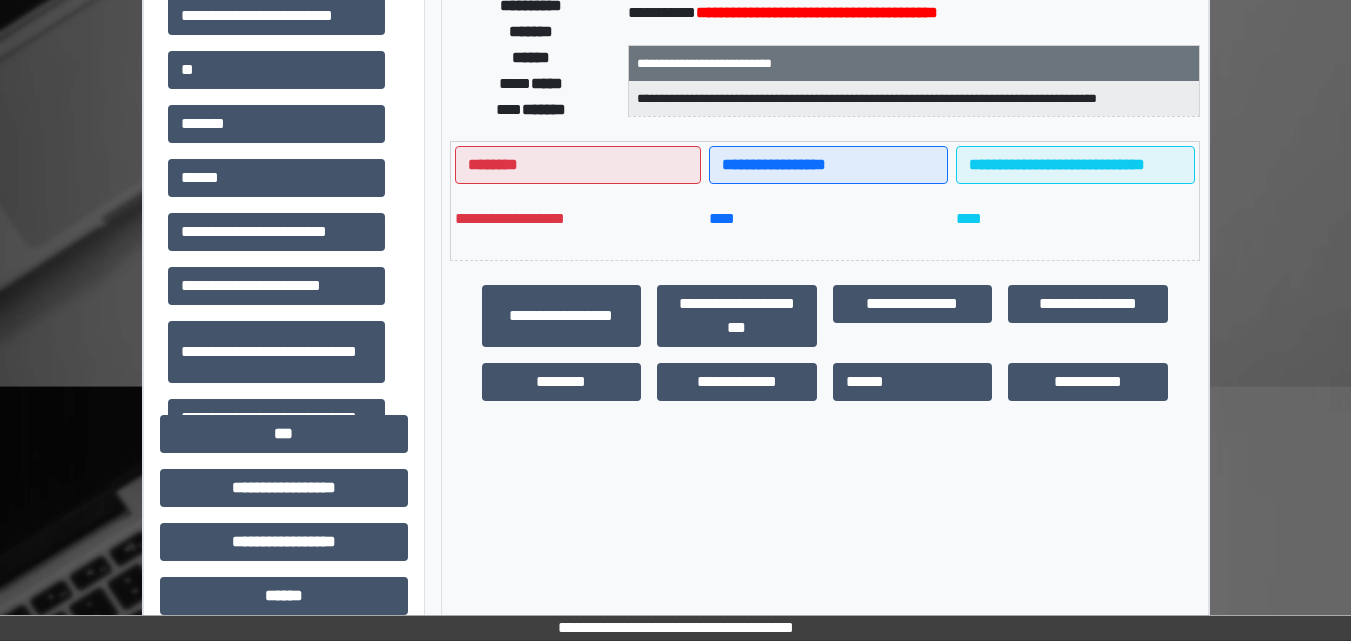 scroll, scrollTop: 400, scrollLeft: 0, axis: vertical 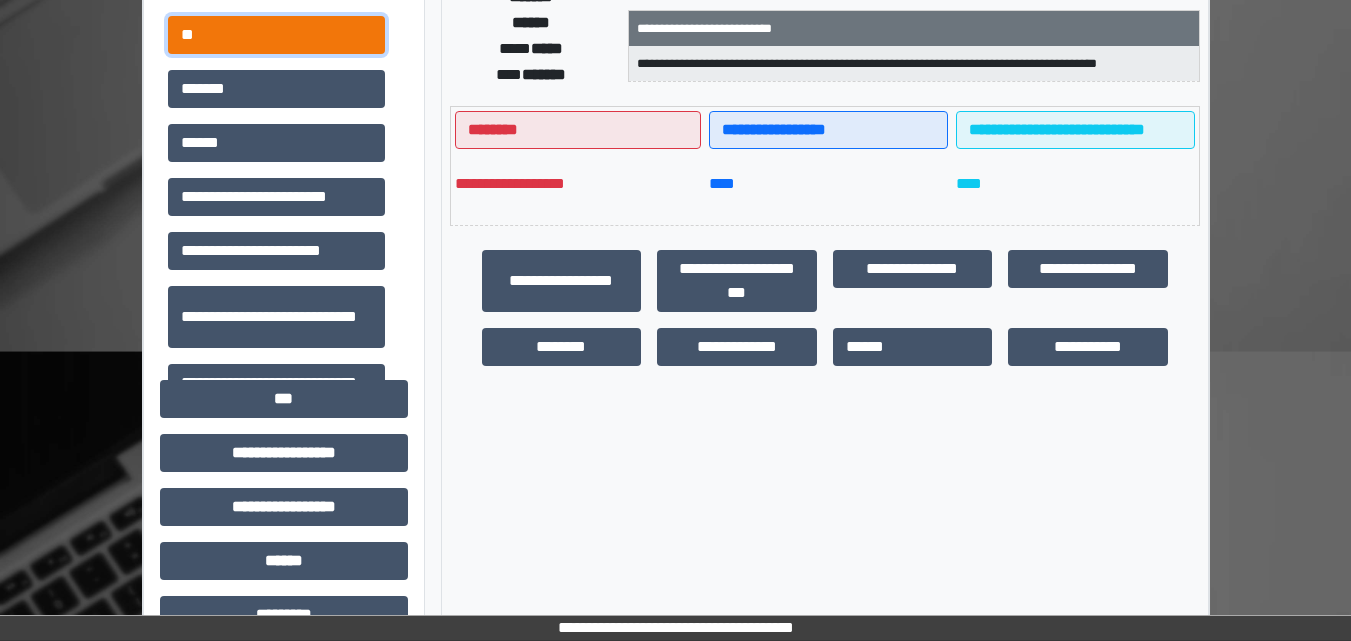 click on "**" at bounding box center [276, 35] 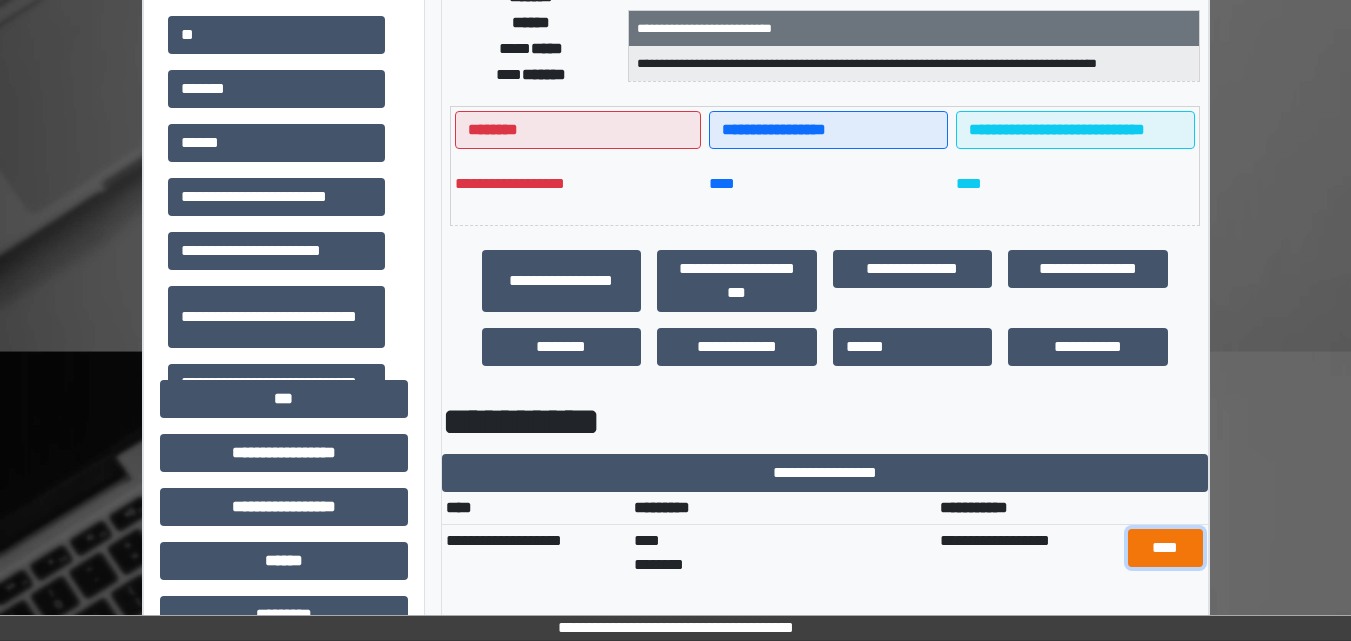 click on "****" at bounding box center [1165, 548] 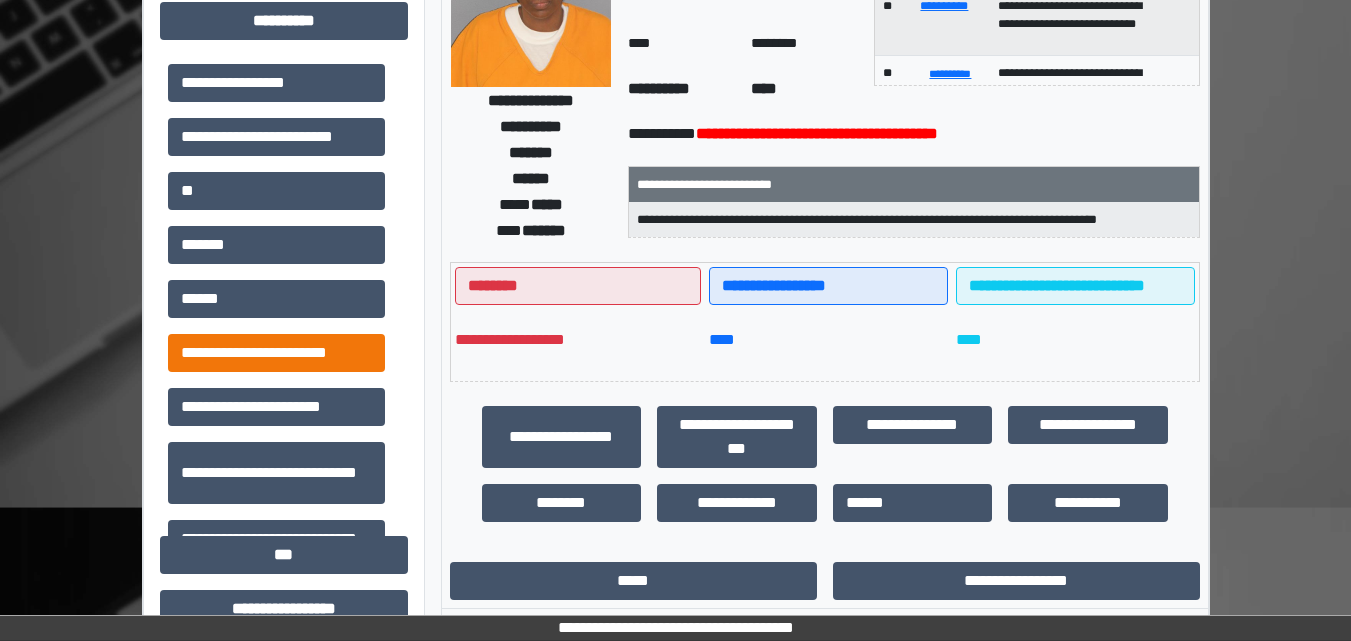 scroll, scrollTop: 200, scrollLeft: 0, axis: vertical 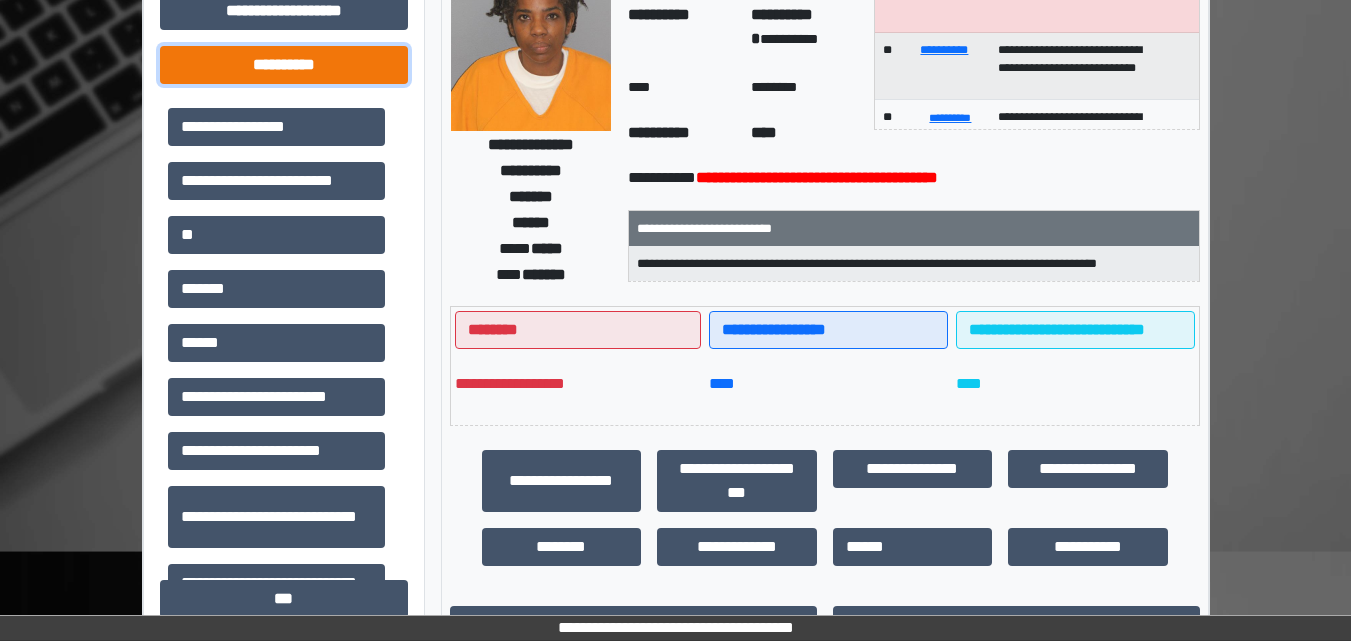 click on "**********" at bounding box center (284, 65) 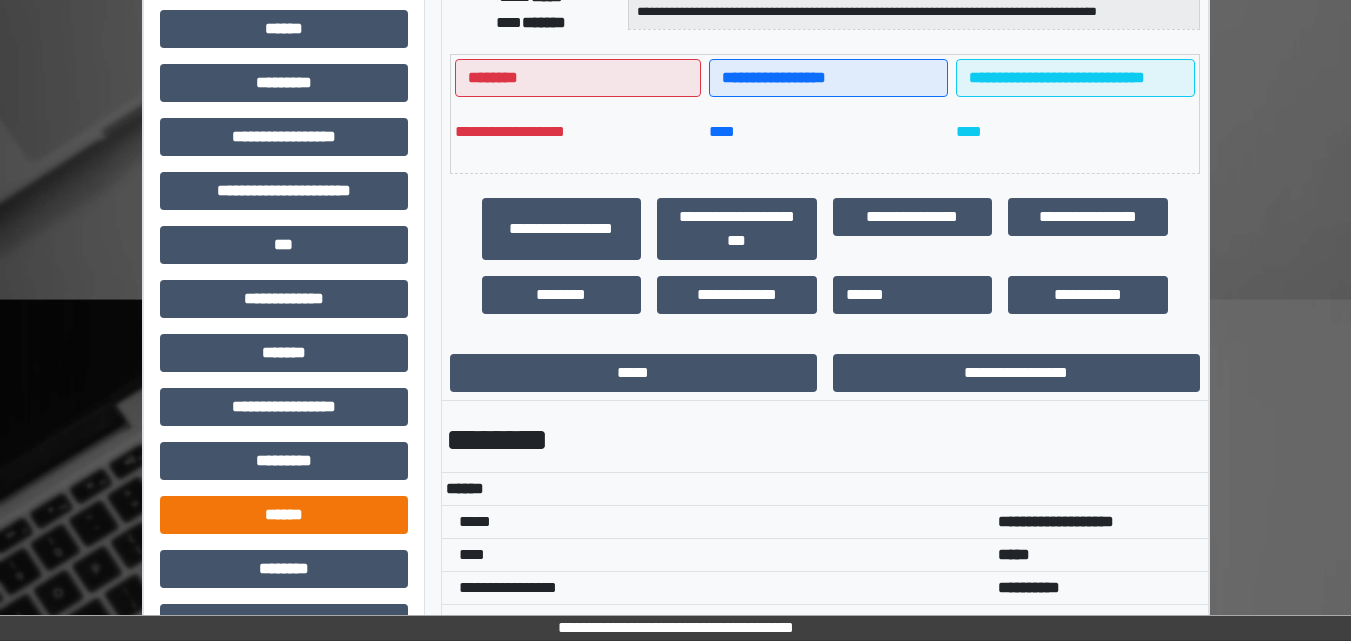 scroll, scrollTop: 500, scrollLeft: 0, axis: vertical 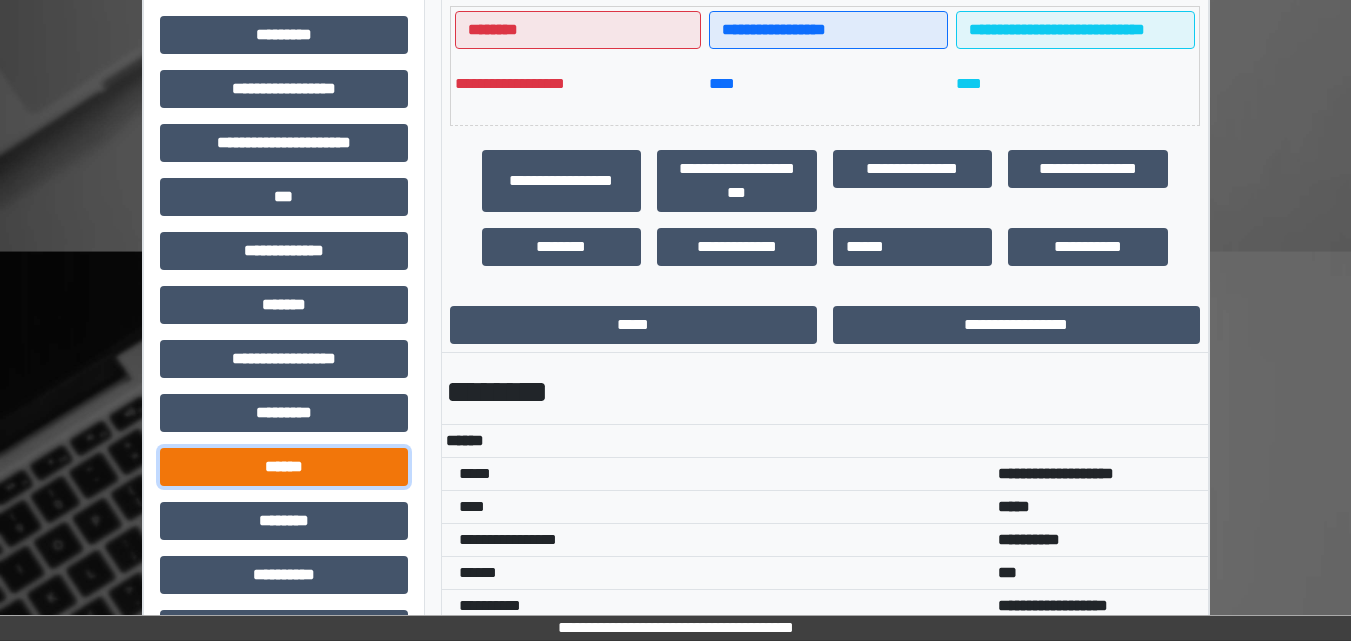 click on "******" at bounding box center [284, 467] 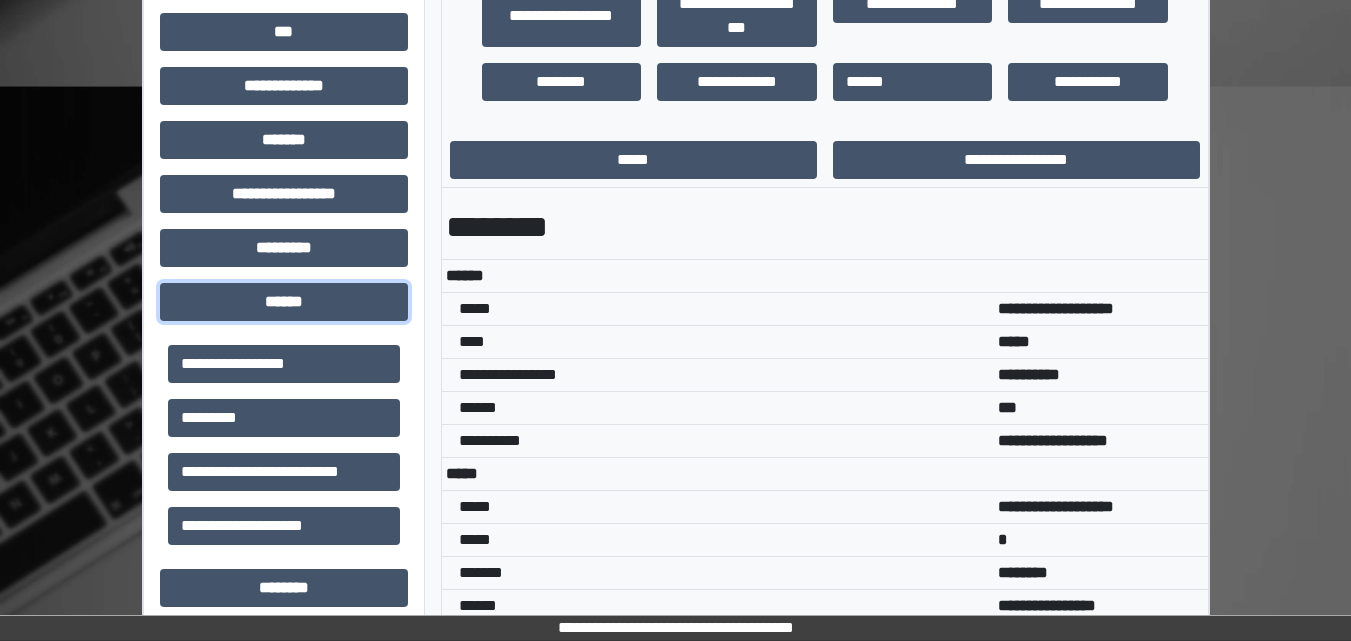 scroll, scrollTop: 700, scrollLeft: 0, axis: vertical 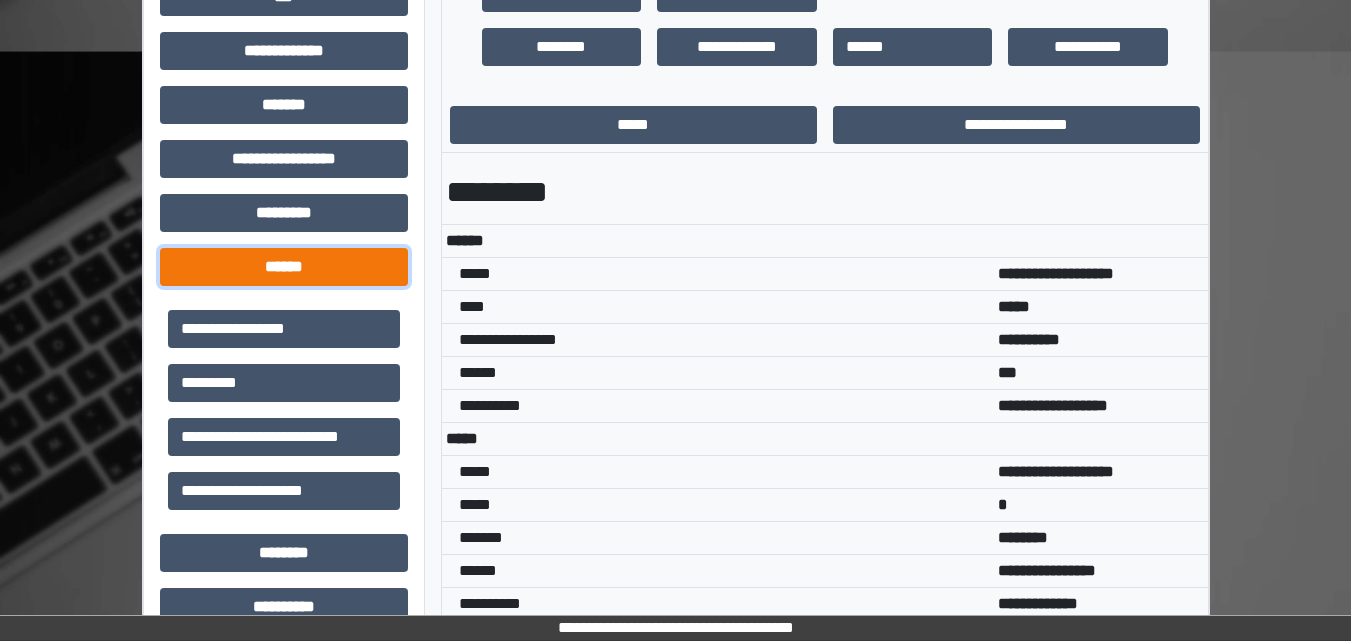 click on "******" at bounding box center [284, 267] 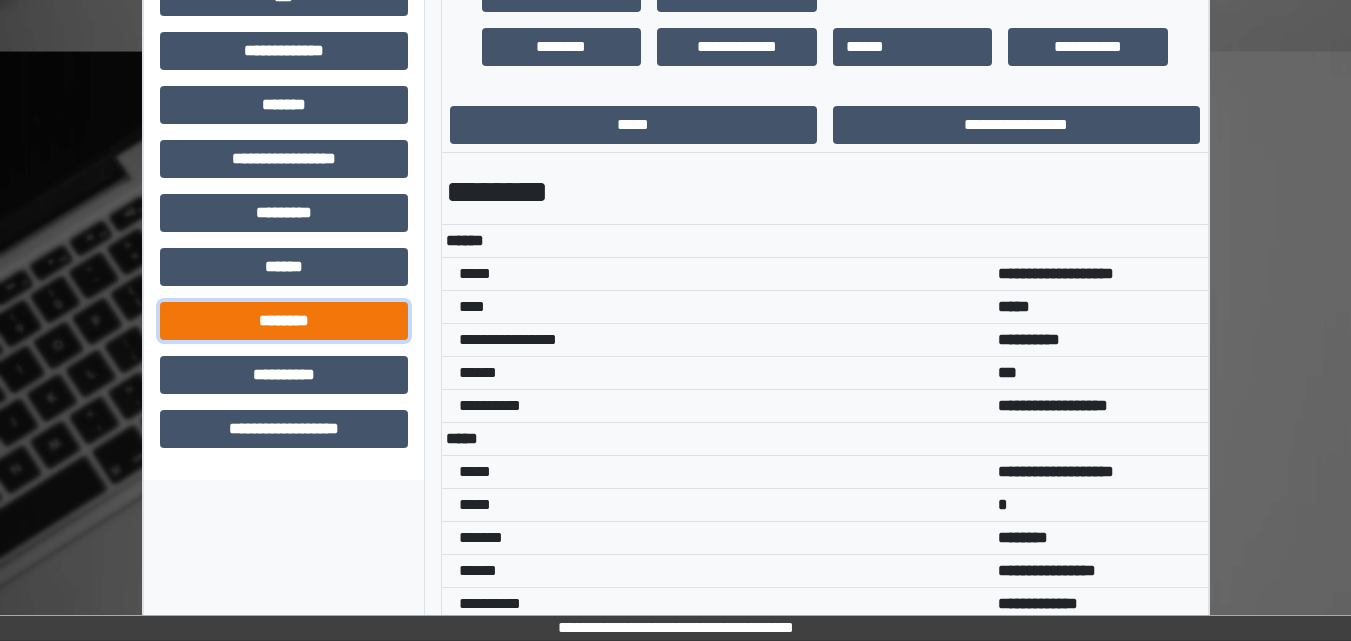 click on "********" at bounding box center (284, 321) 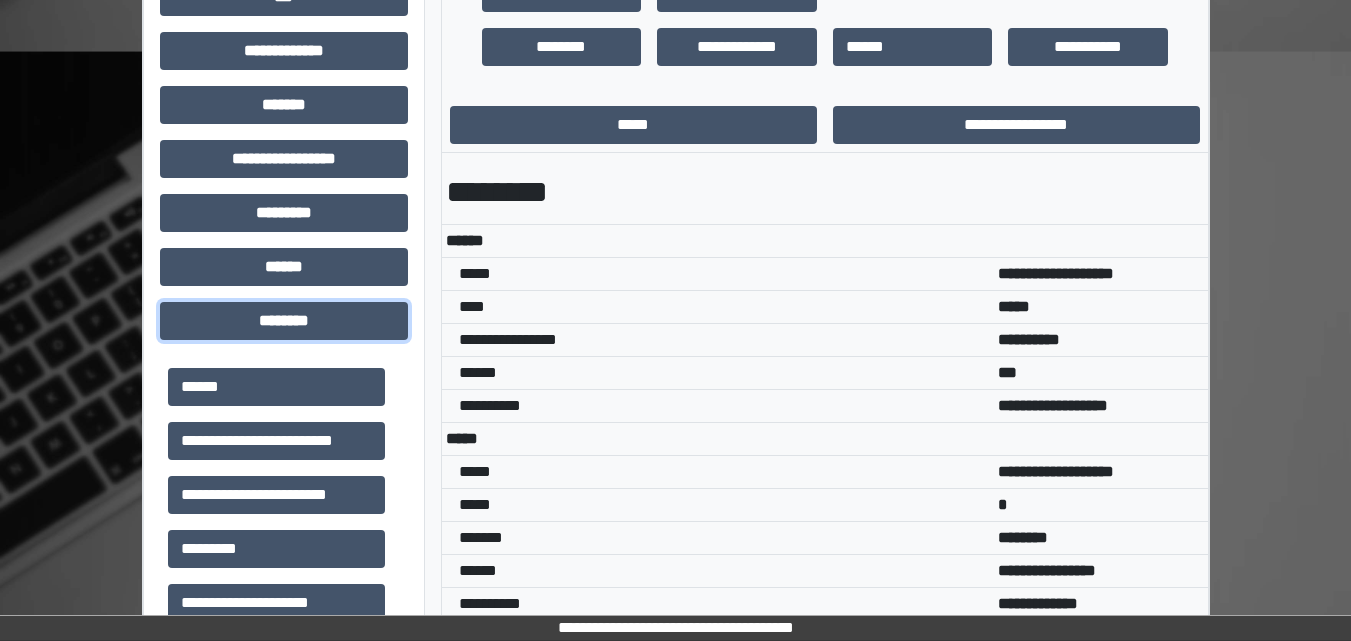 scroll, scrollTop: 200, scrollLeft: 0, axis: vertical 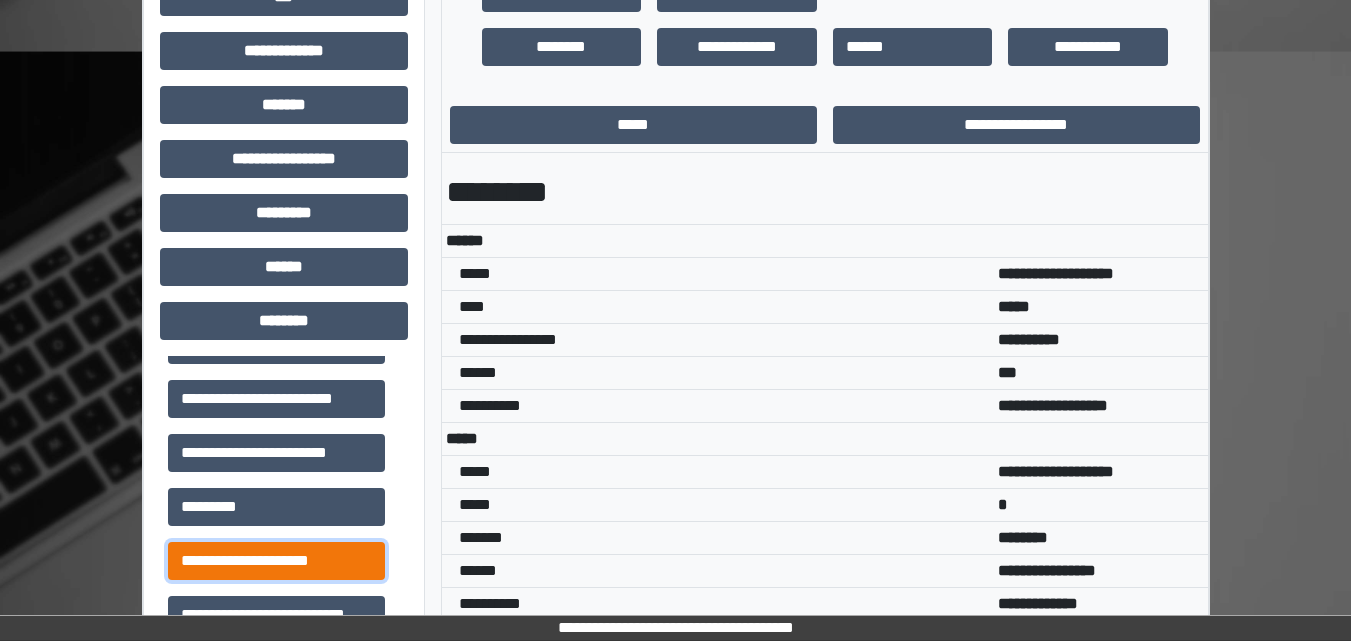click on "**********" at bounding box center (276, 561) 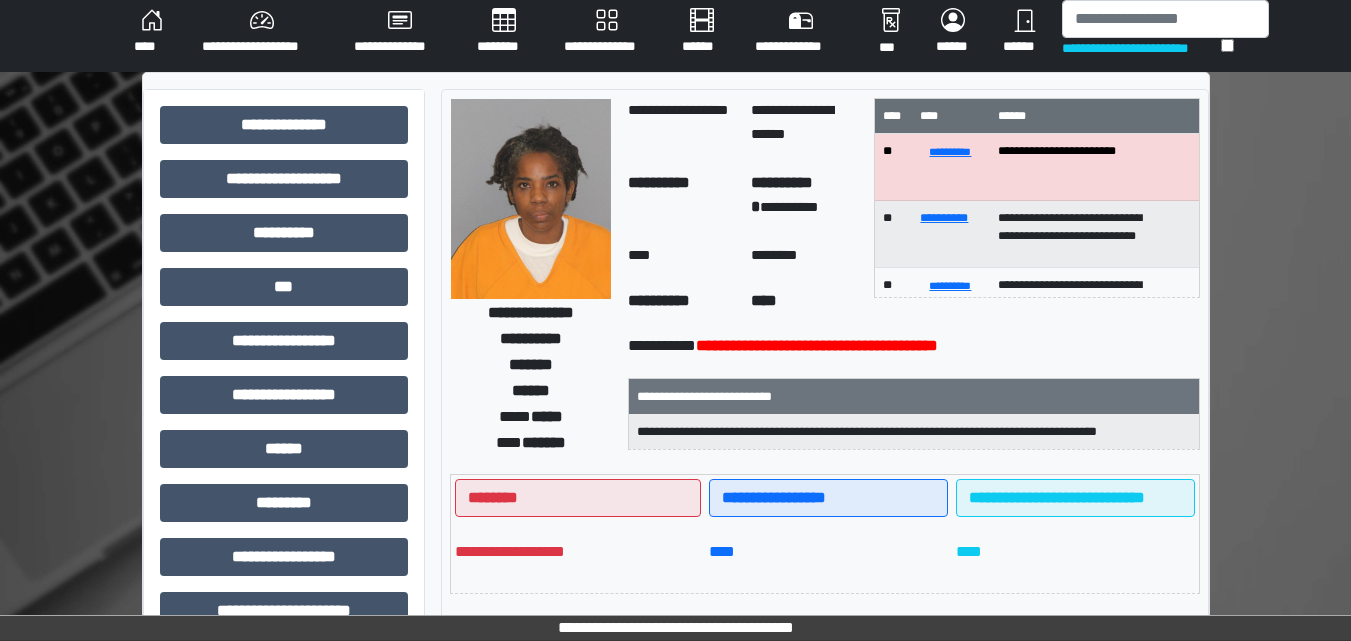 scroll, scrollTop: 0, scrollLeft: 0, axis: both 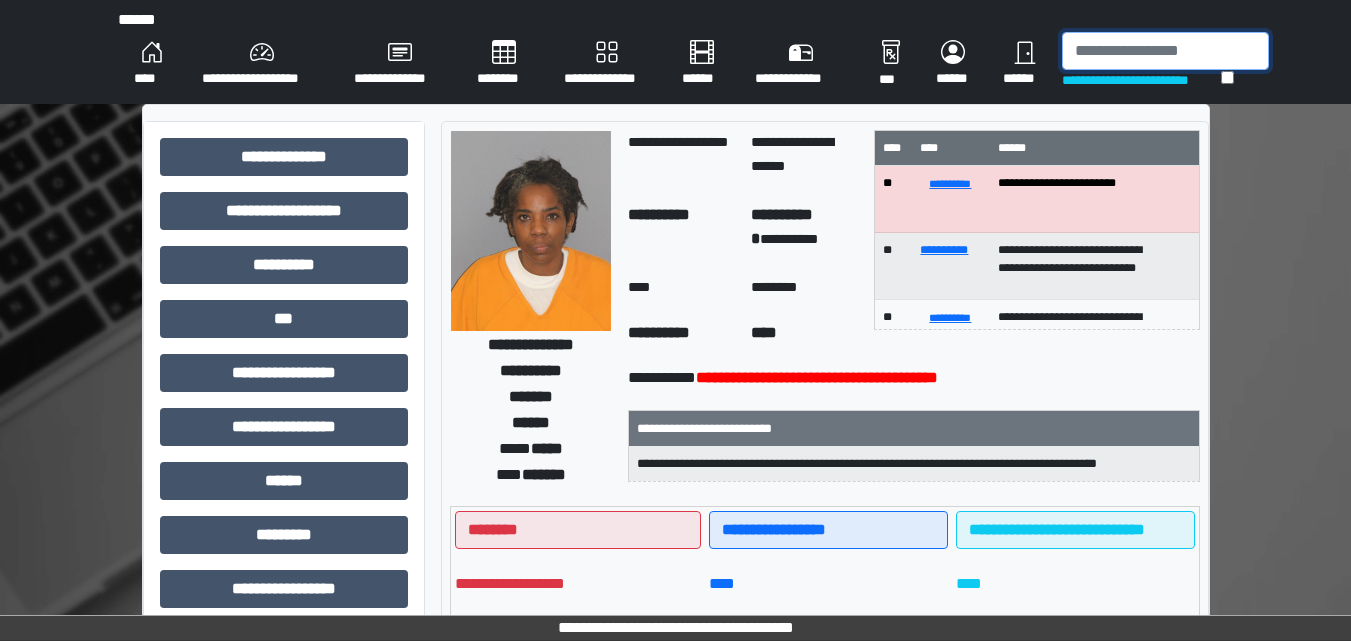 click at bounding box center (1165, 51) 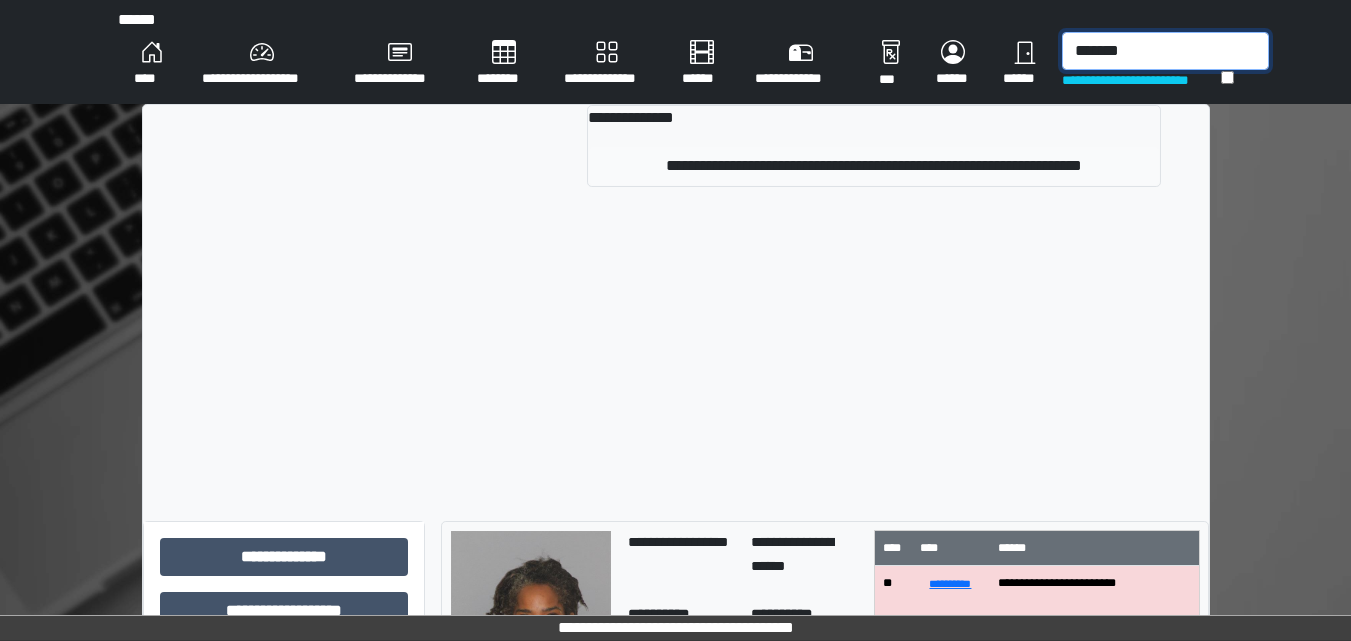 type on "*******" 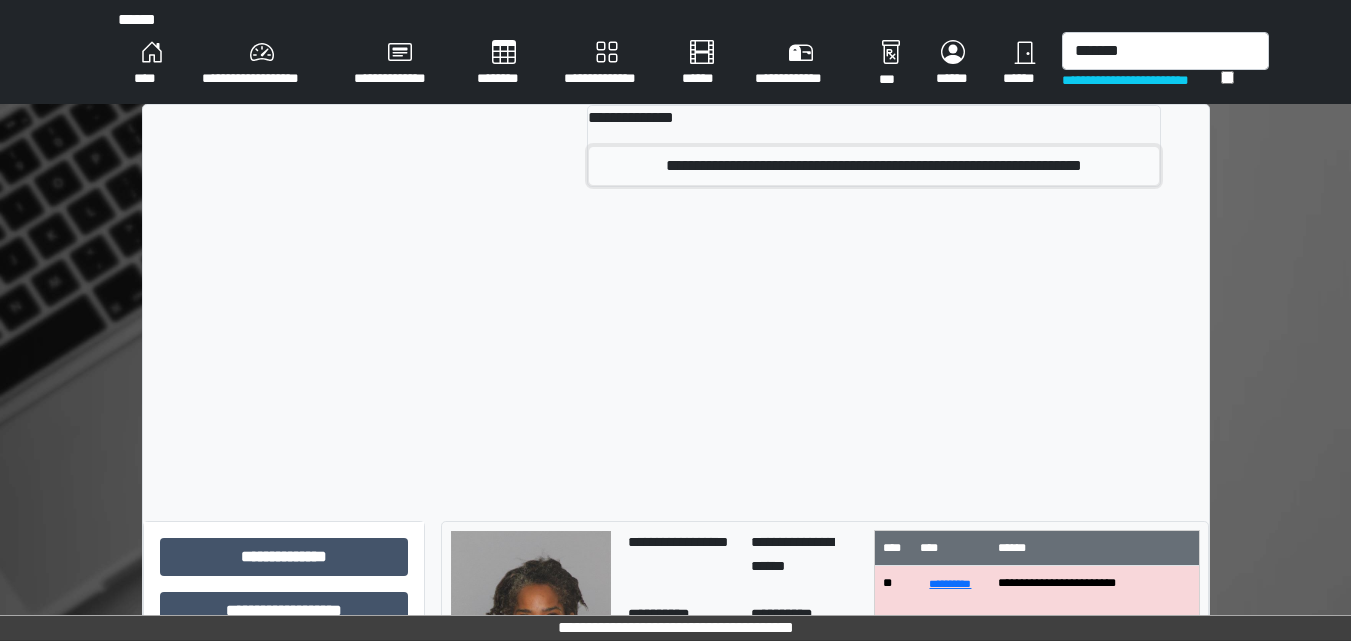 click on "**********" at bounding box center (874, 166) 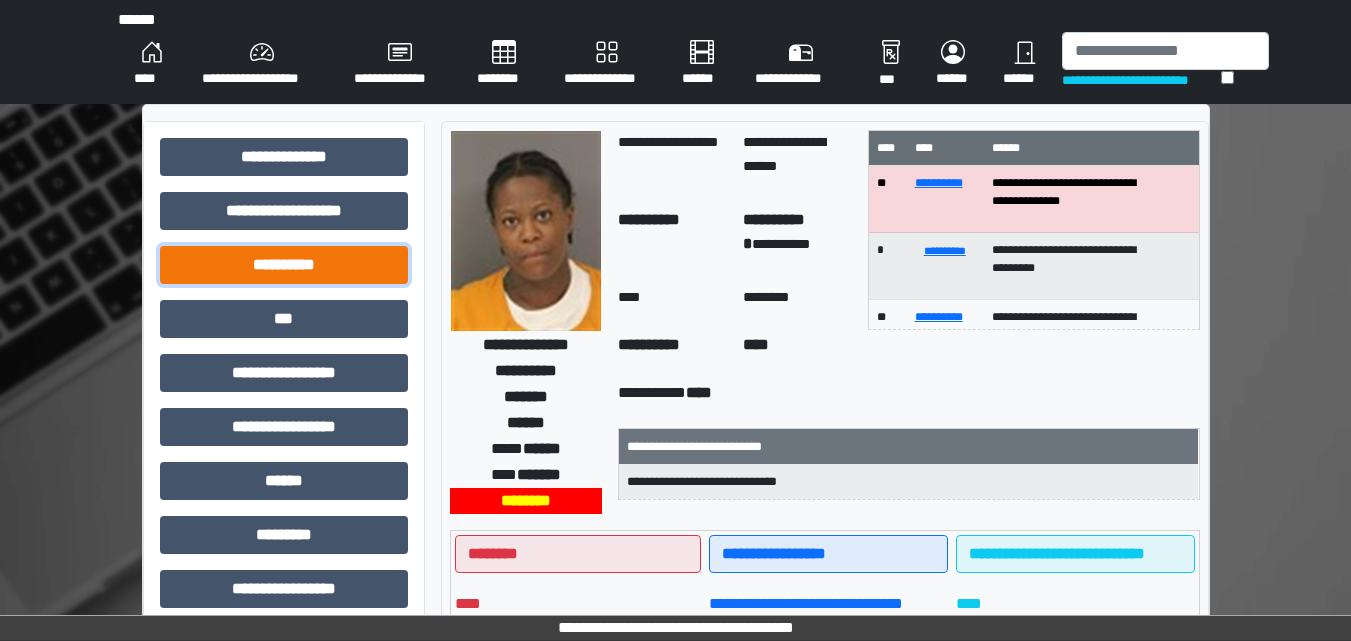 click on "**********" at bounding box center [284, 265] 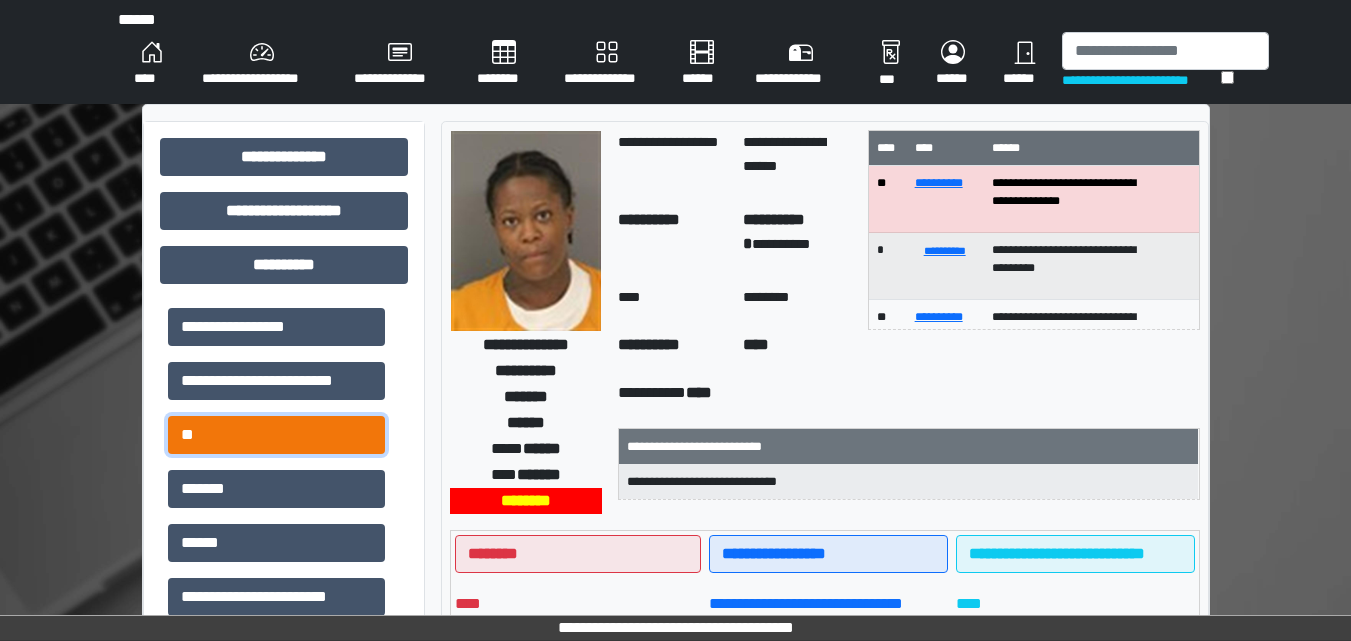 click on "**" at bounding box center [276, 435] 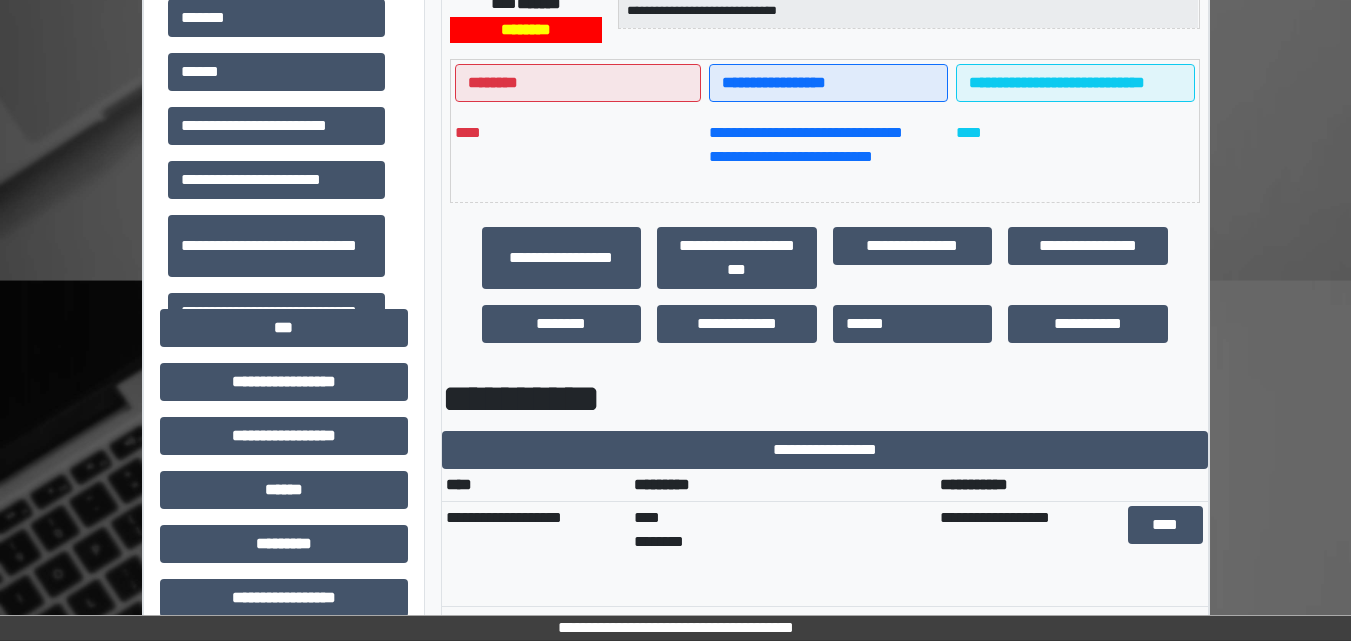 scroll, scrollTop: 500, scrollLeft: 0, axis: vertical 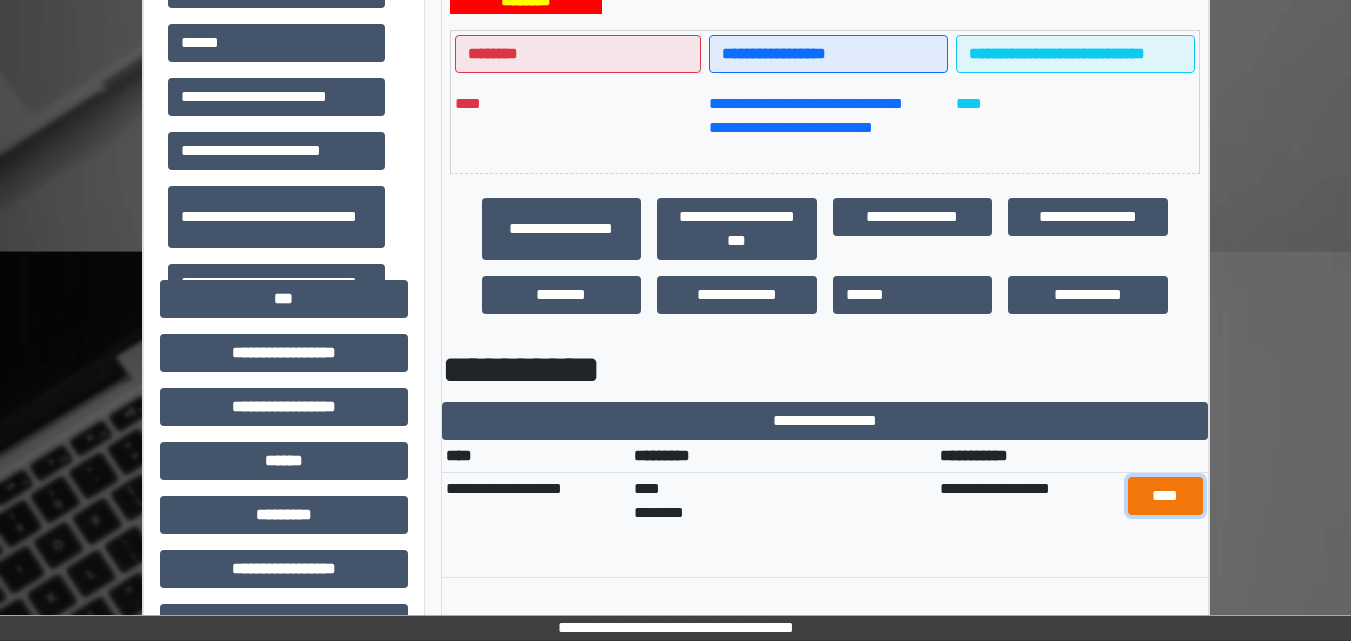 click on "****" at bounding box center (1165, 496) 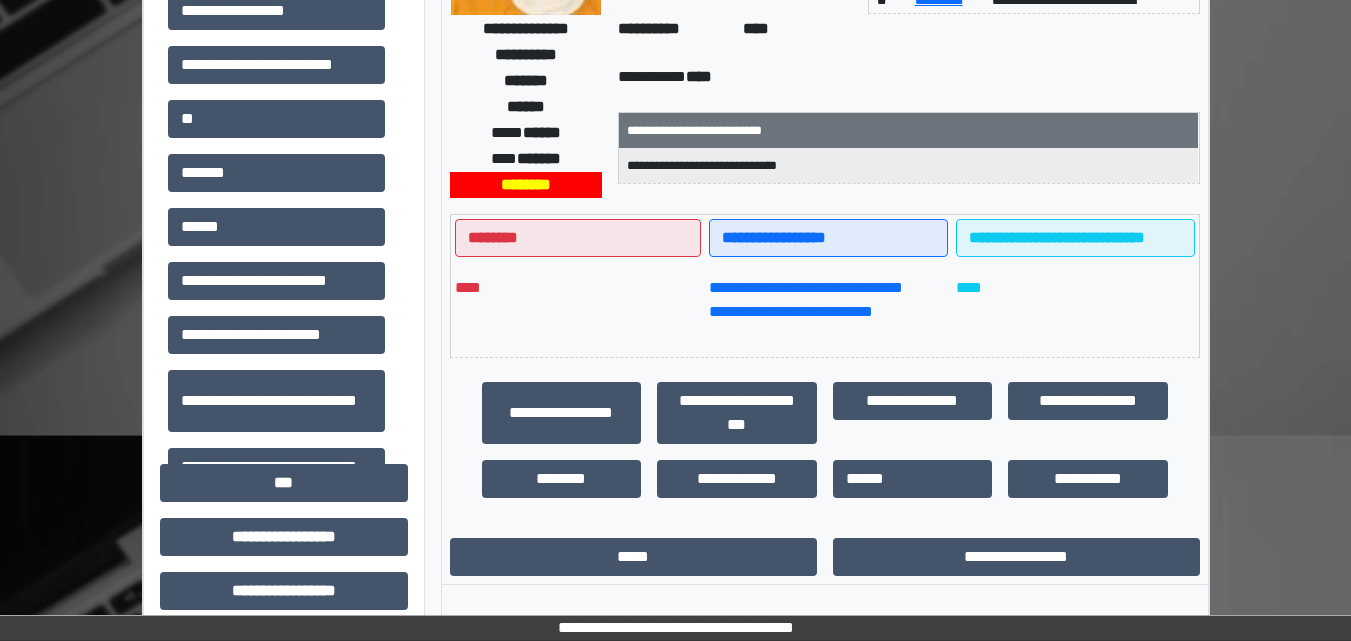 scroll, scrollTop: 200, scrollLeft: 0, axis: vertical 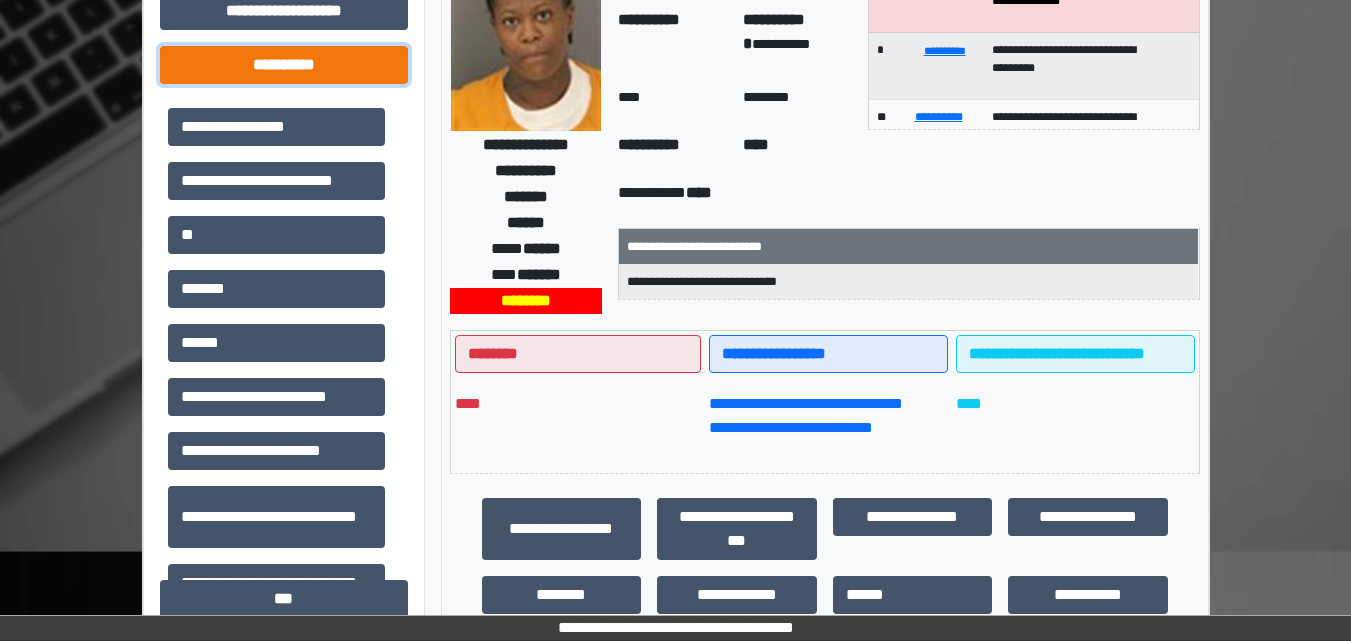 click on "**********" at bounding box center (284, 65) 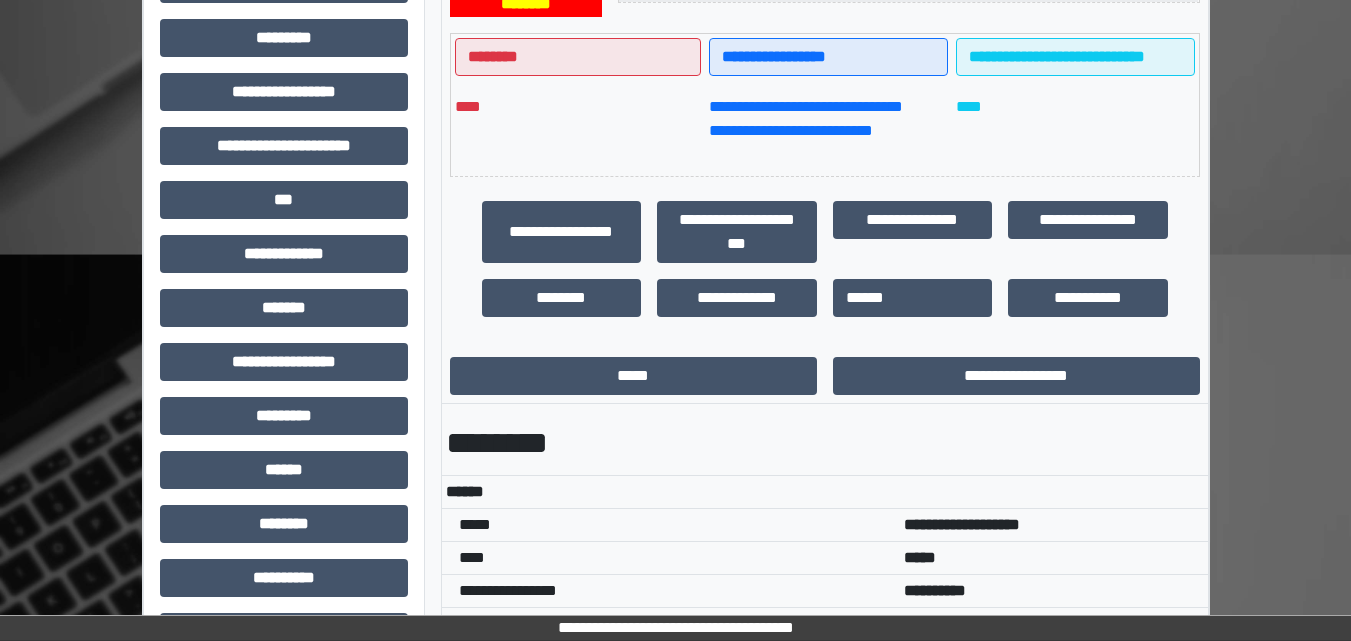 scroll, scrollTop: 600, scrollLeft: 0, axis: vertical 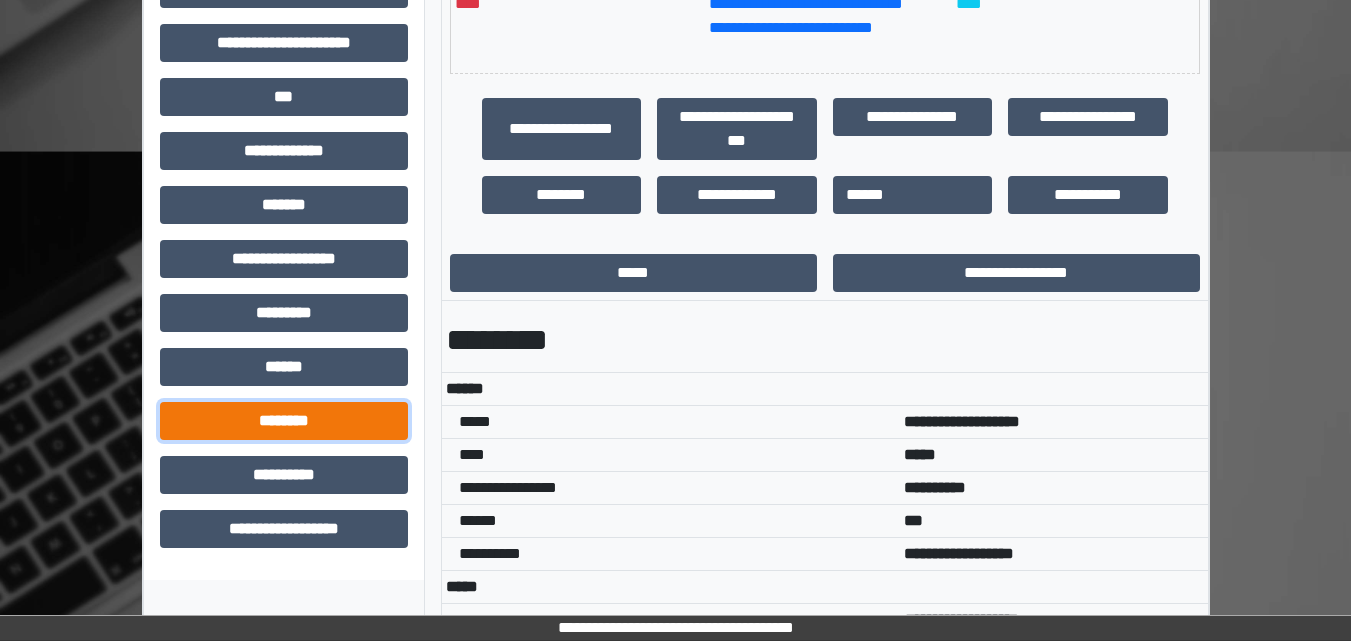 click on "********" at bounding box center [284, 421] 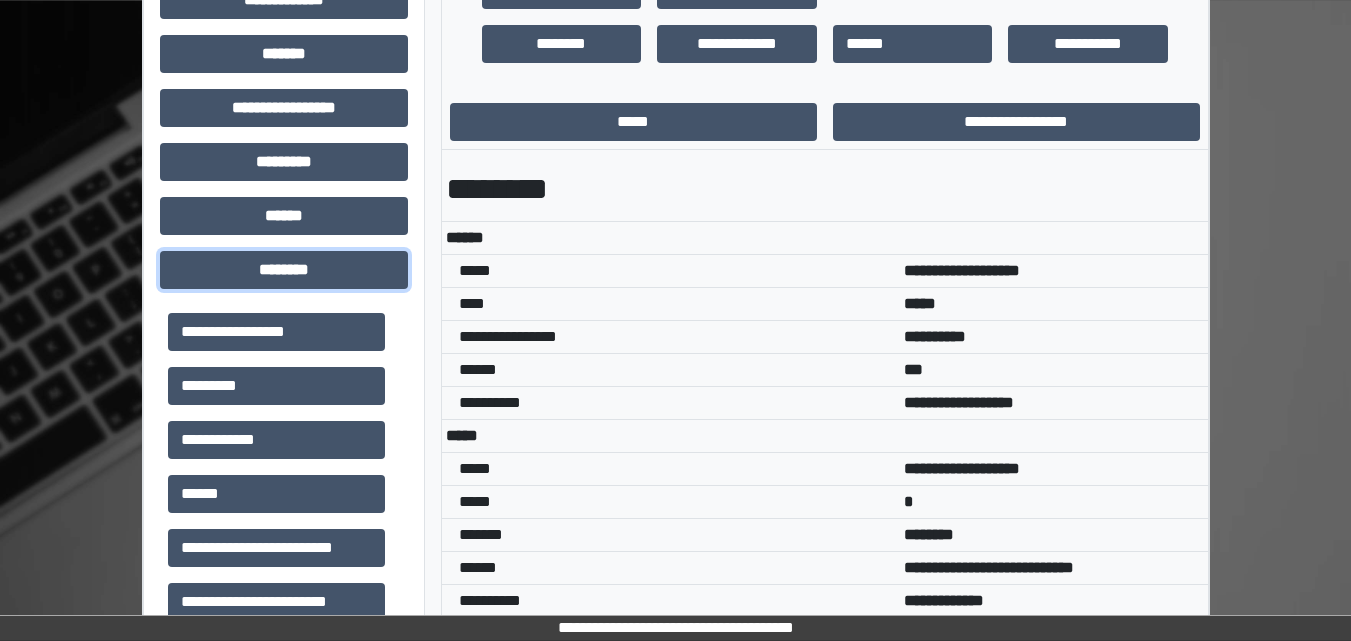 scroll, scrollTop: 800, scrollLeft: 0, axis: vertical 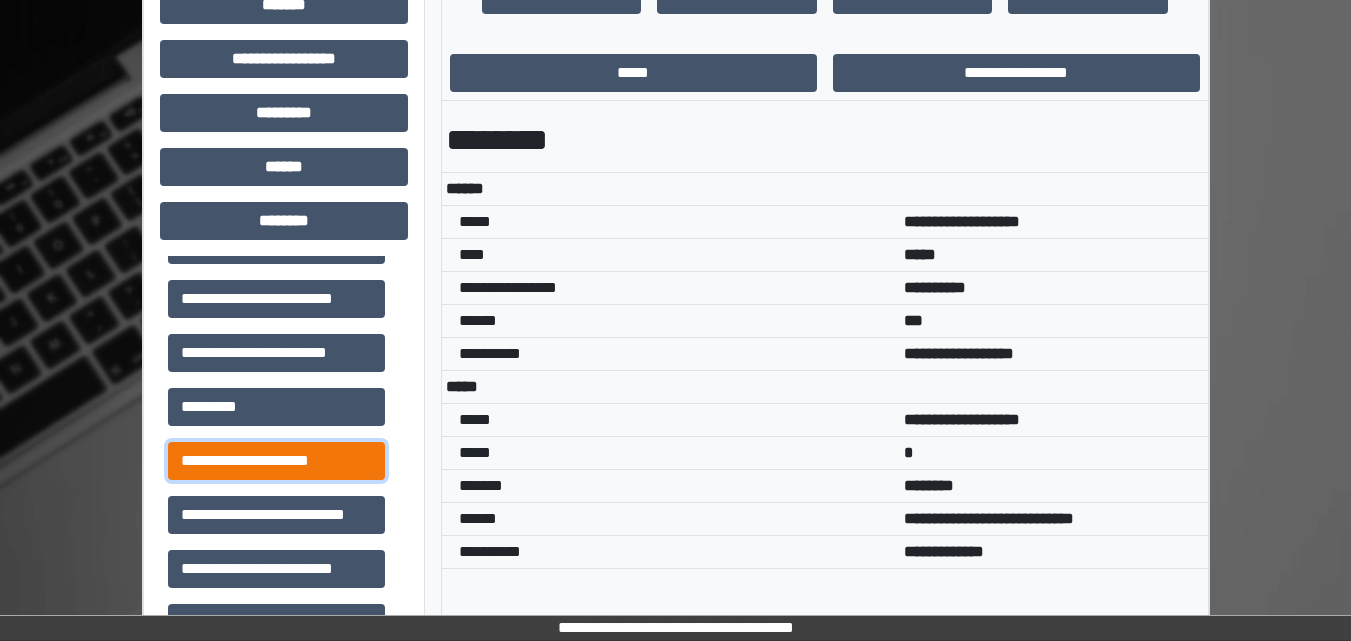 click on "**********" at bounding box center (276, 461) 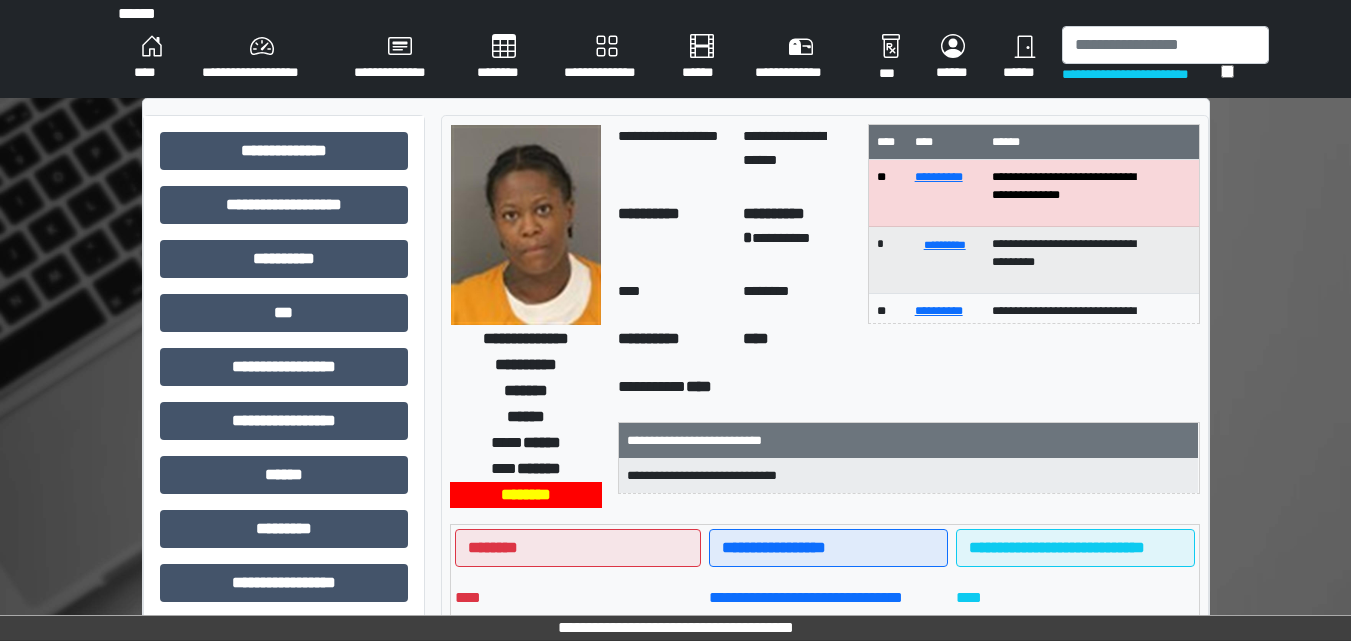 scroll, scrollTop: 0, scrollLeft: 0, axis: both 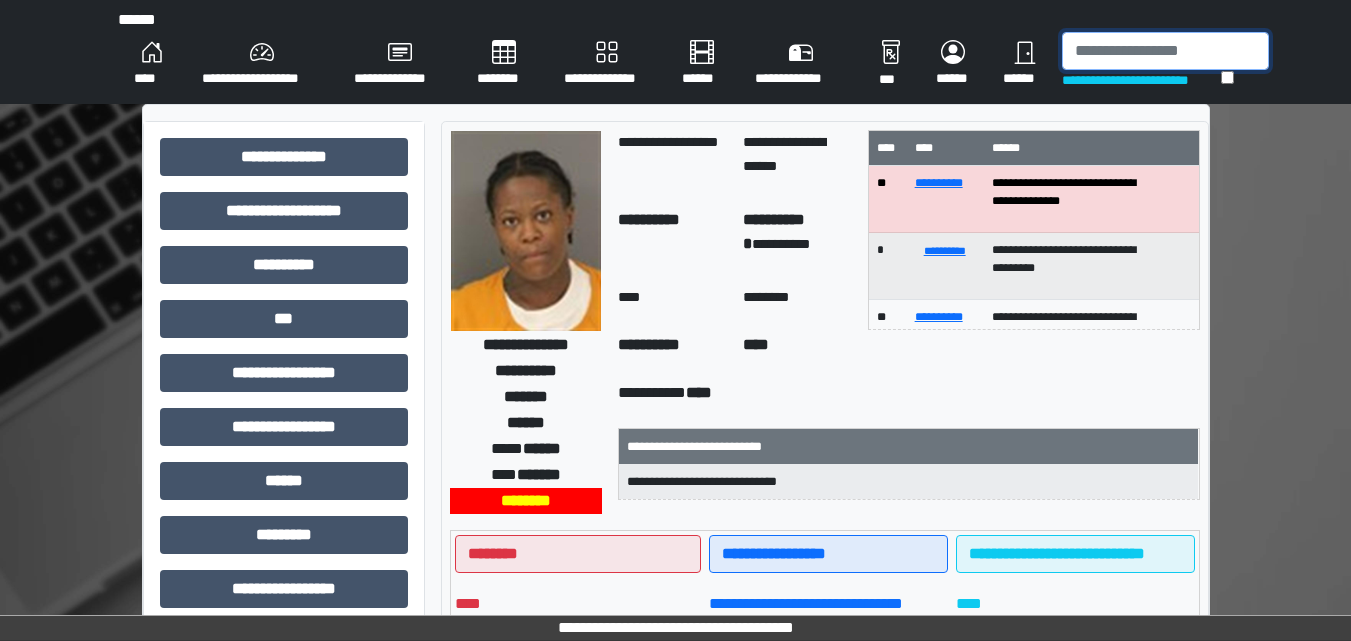 click at bounding box center (1165, 51) 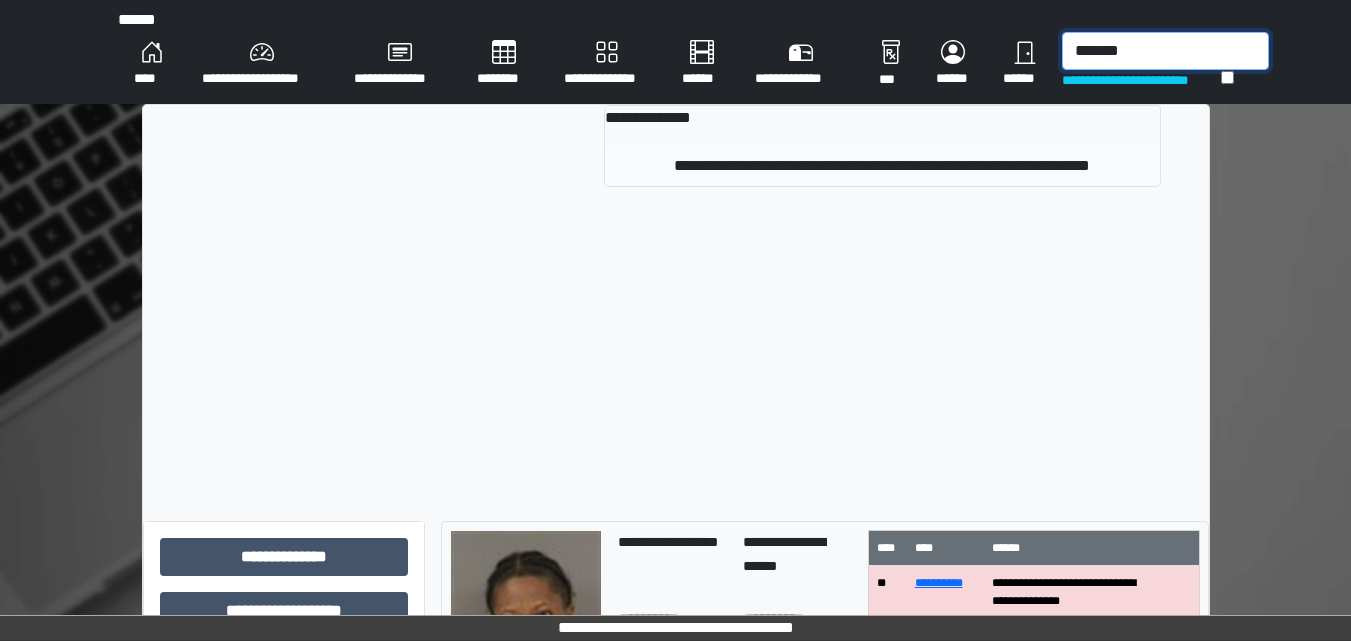 type on "*******" 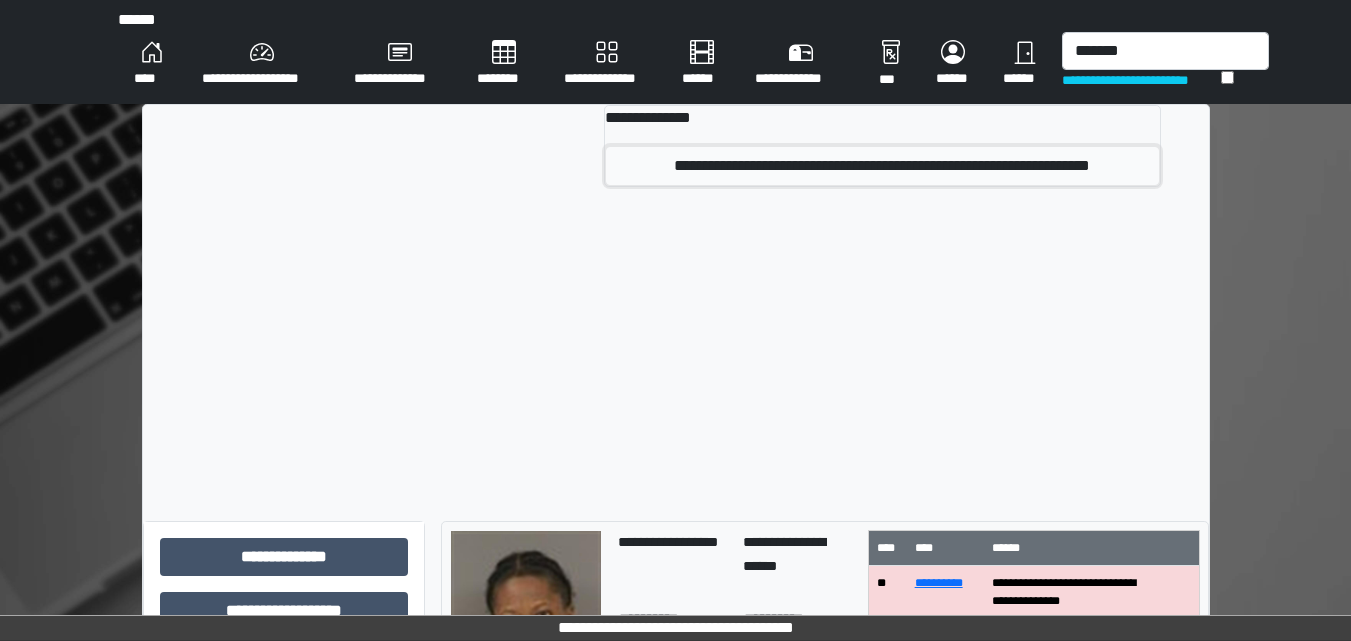 click on "**********" at bounding box center (882, 166) 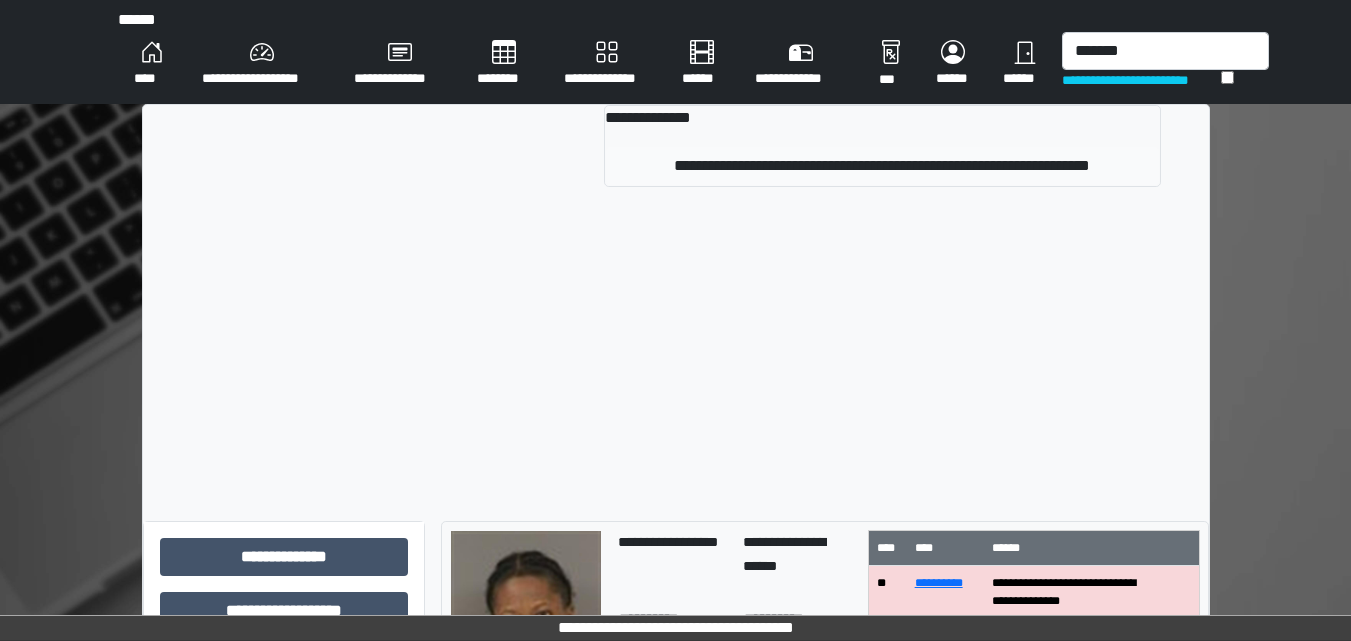 type 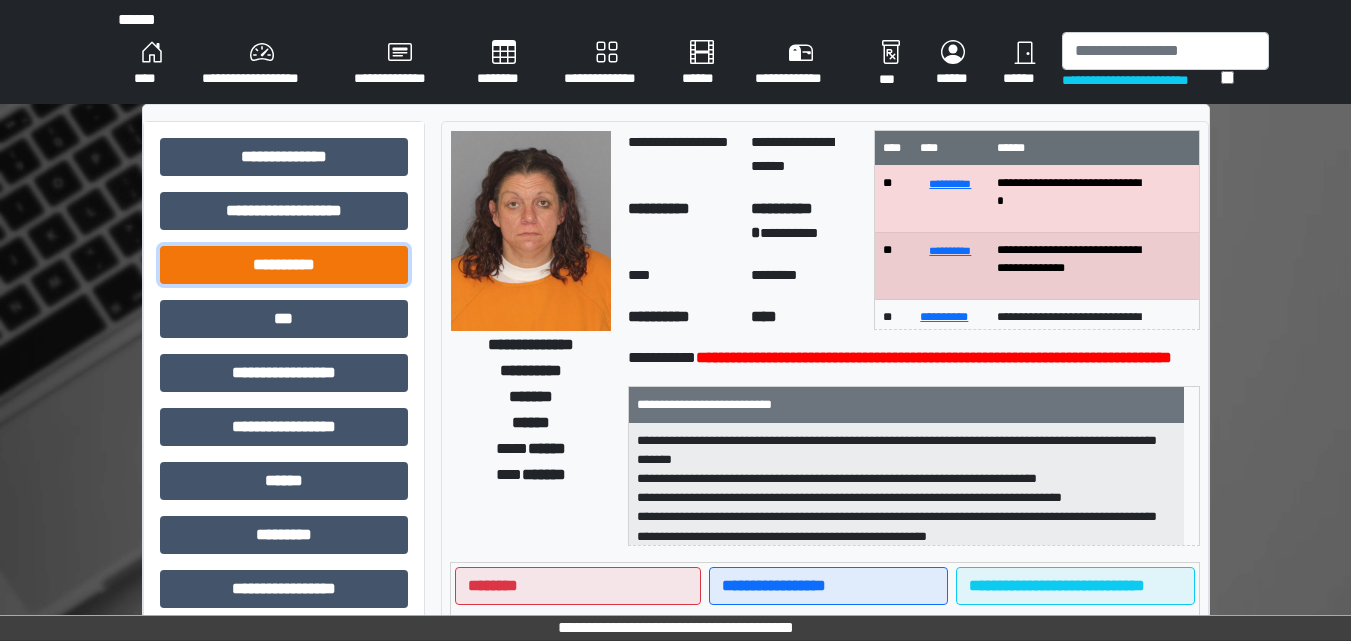 click on "**********" at bounding box center [284, 265] 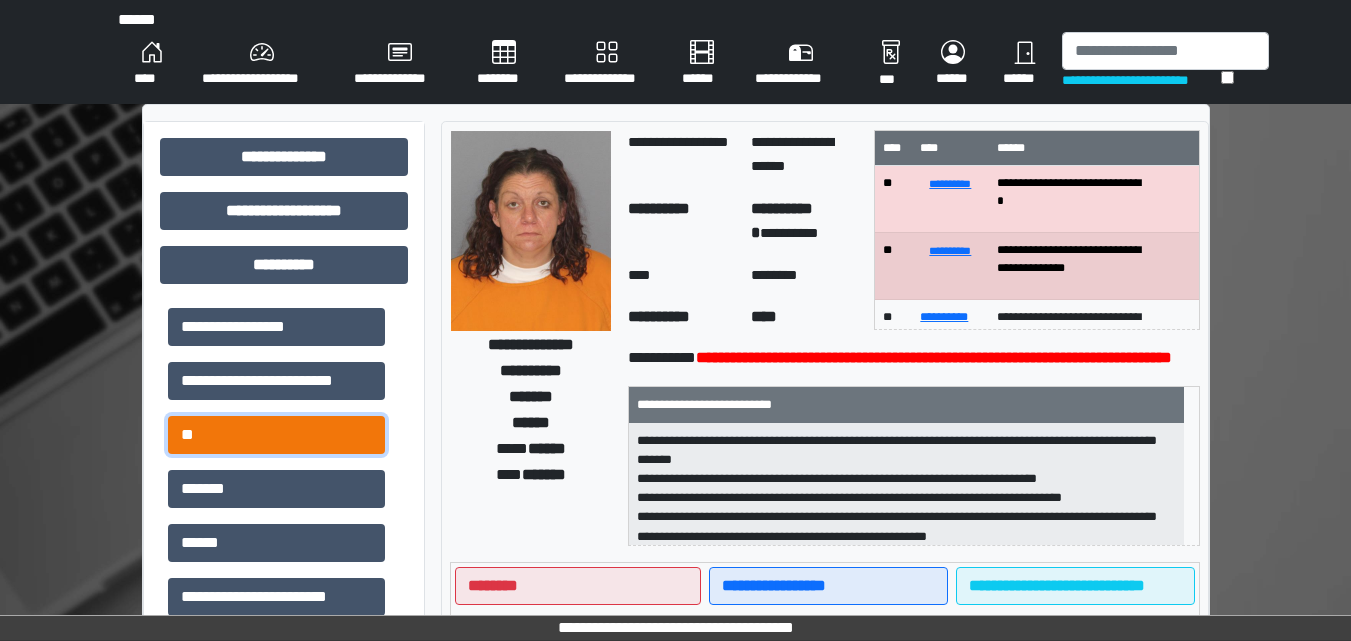 click on "**" at bounding box center (276, 435) 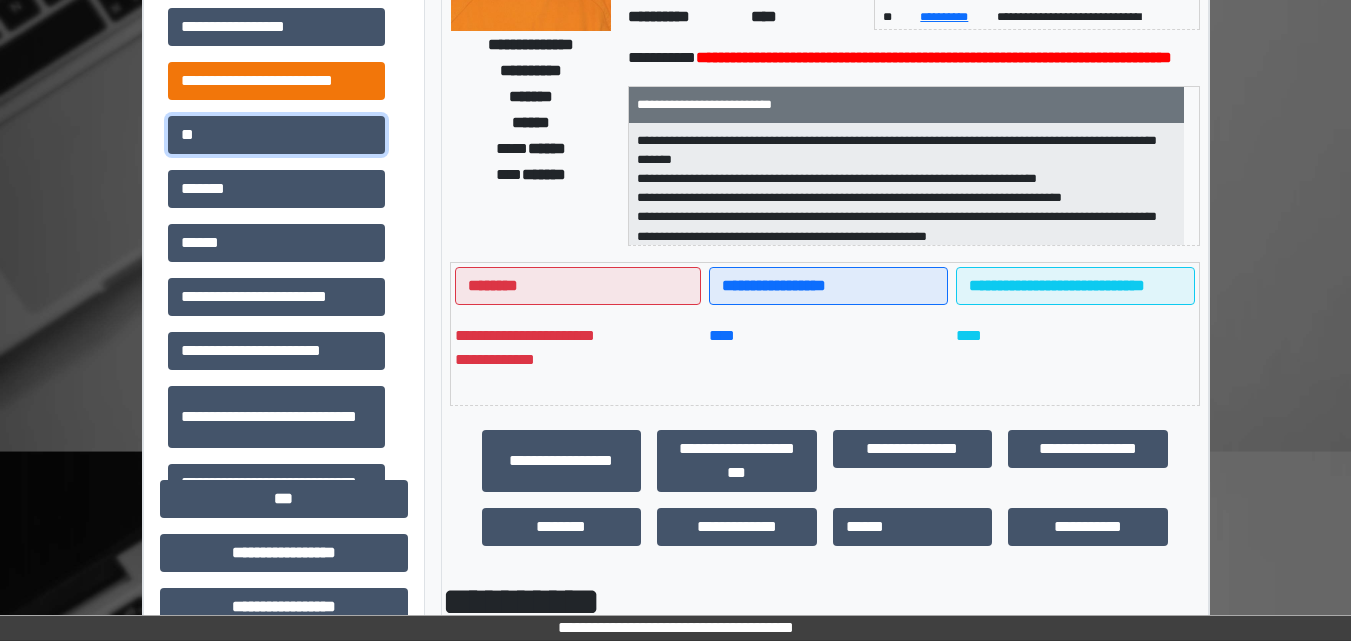 scroll, scrollTop: 200, scrollLeft: 0, axis: vertical 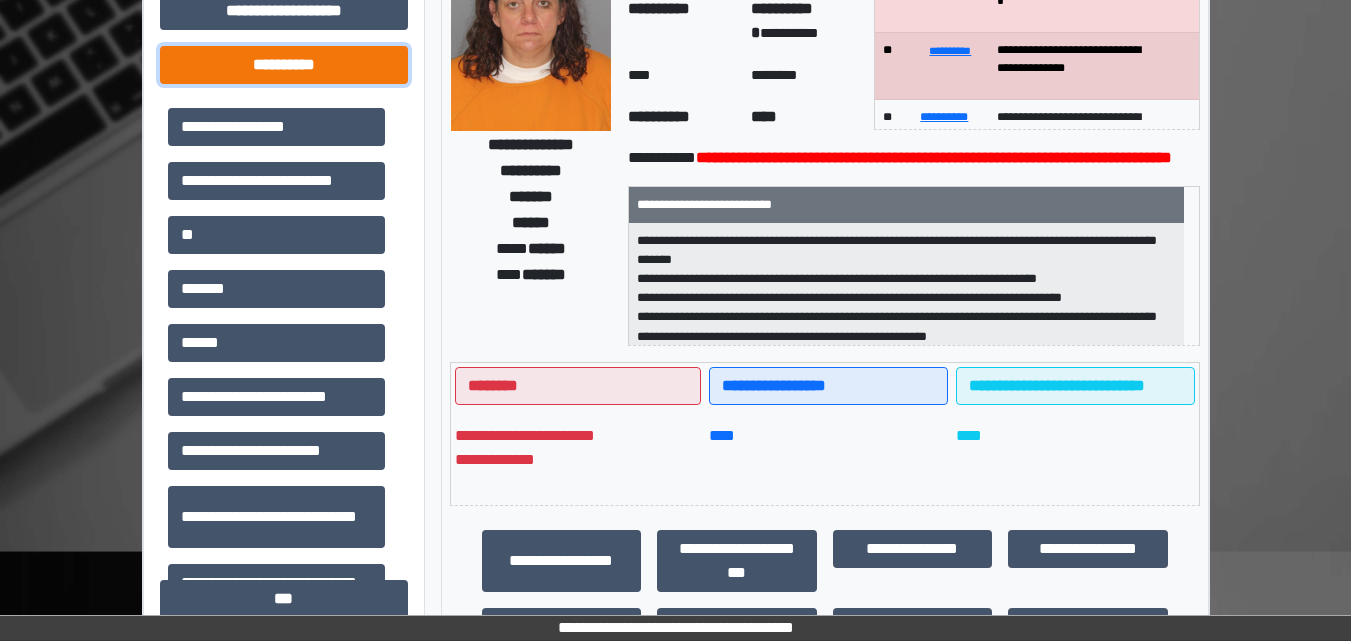 click on "**********" at bounding box center [284, 65] 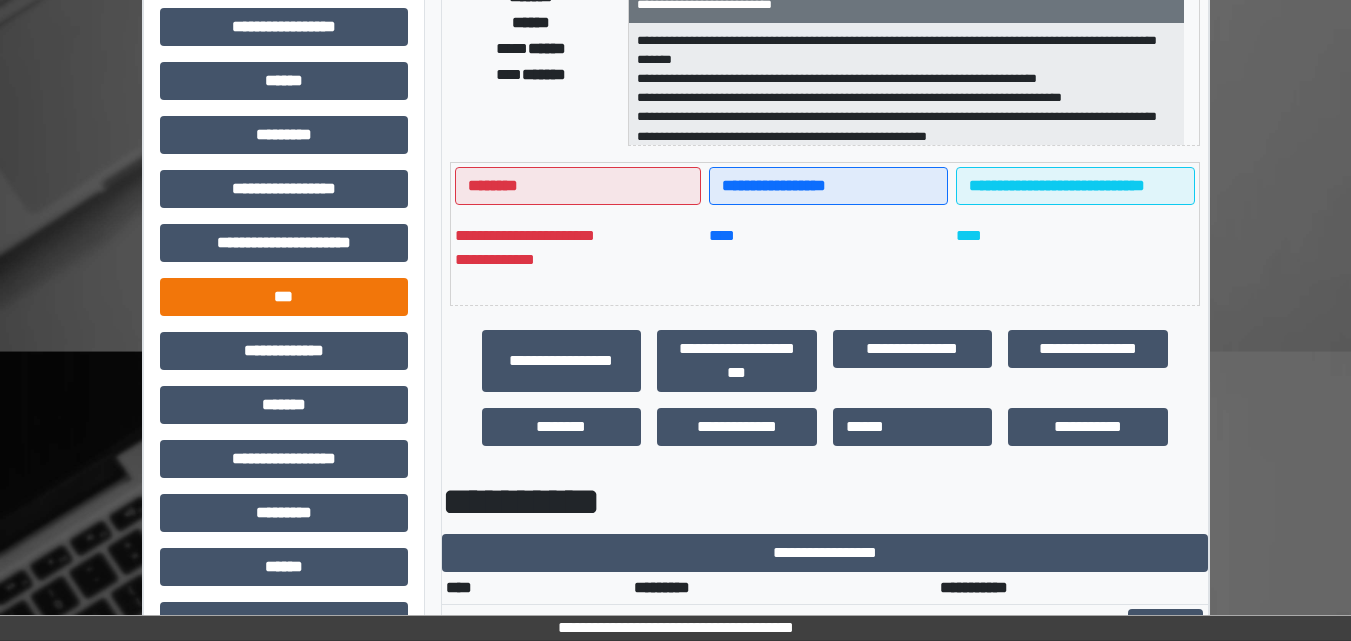 scroll, scrollTop: 600, scrollLeft: 0, axis: vertical 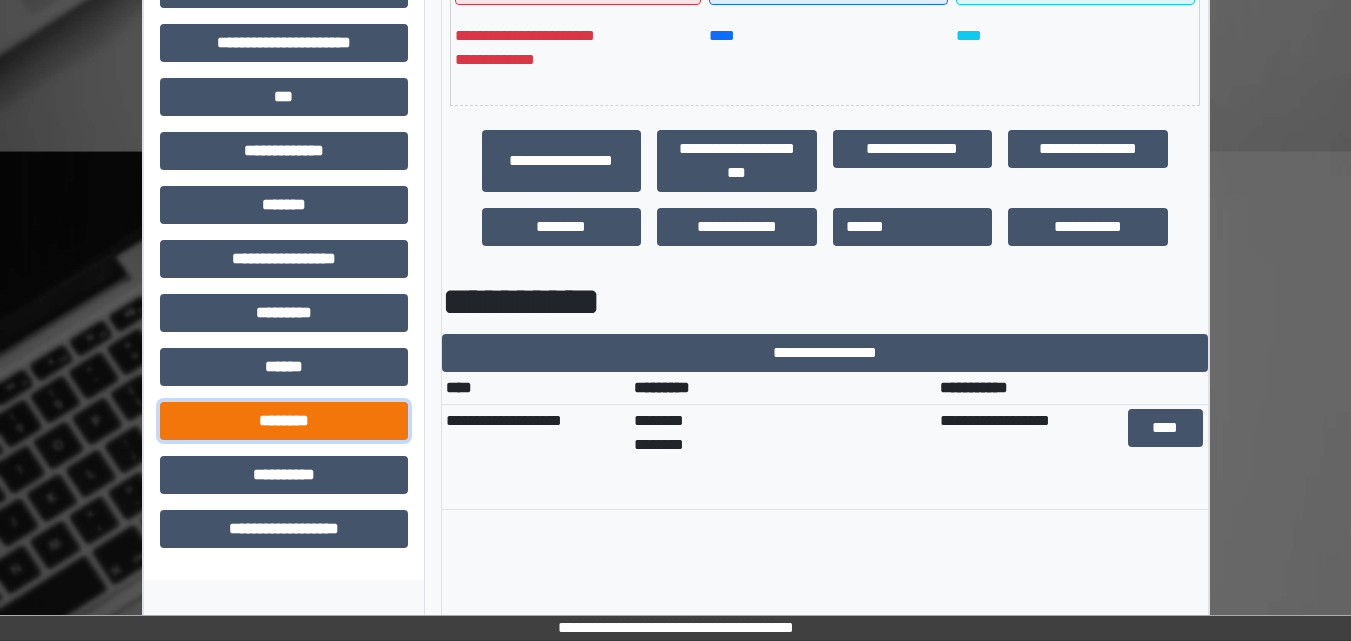 click on "********" at bounding box center (284, 421) 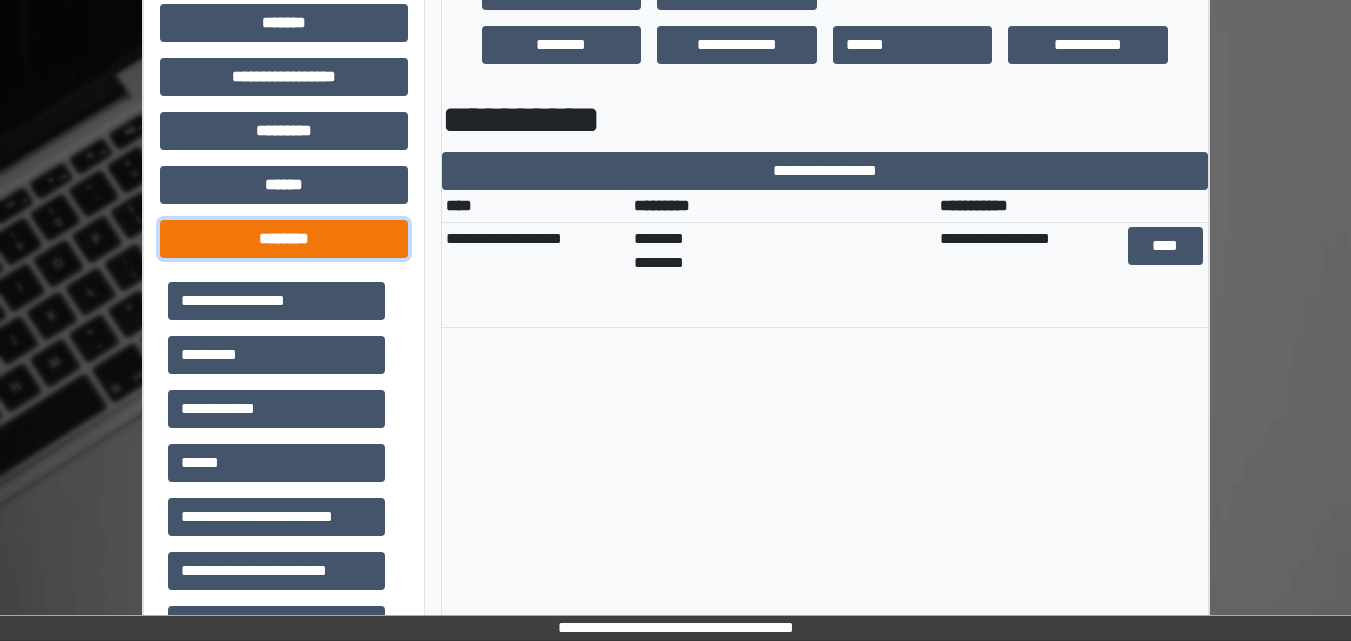 scroll, scrollTop: 800, scrollLeft: 0, axis: vertical 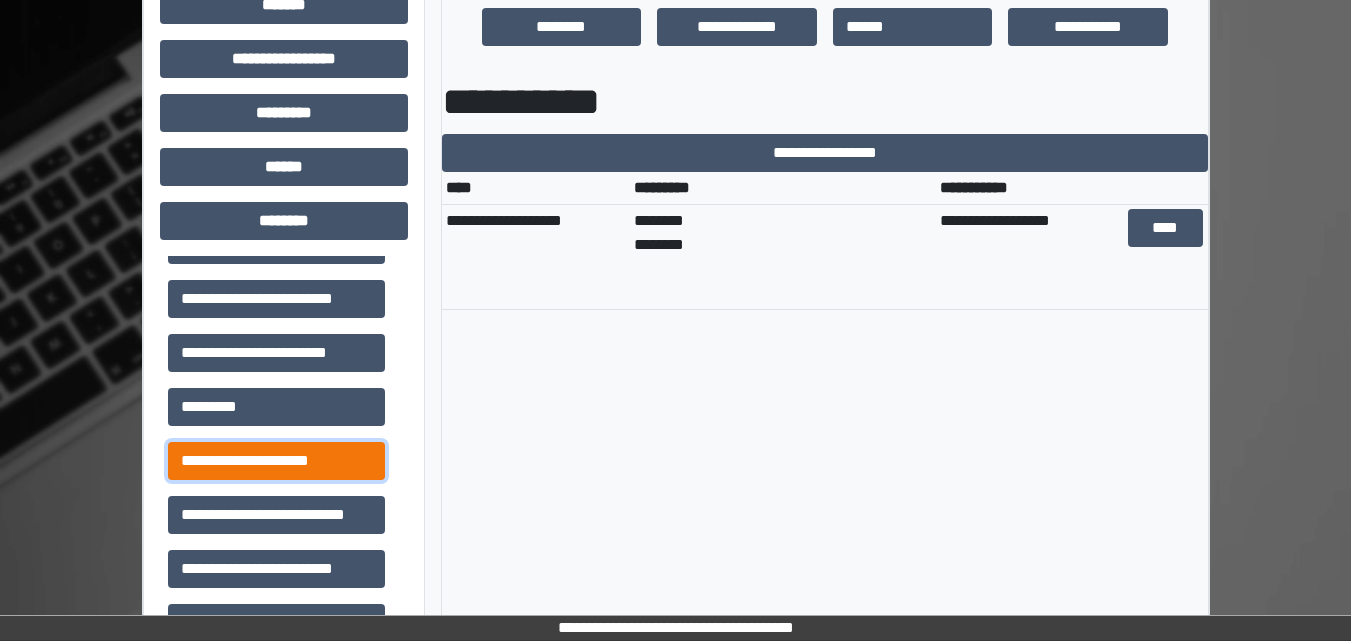 click on "**********" at bounding box center (276, 461) 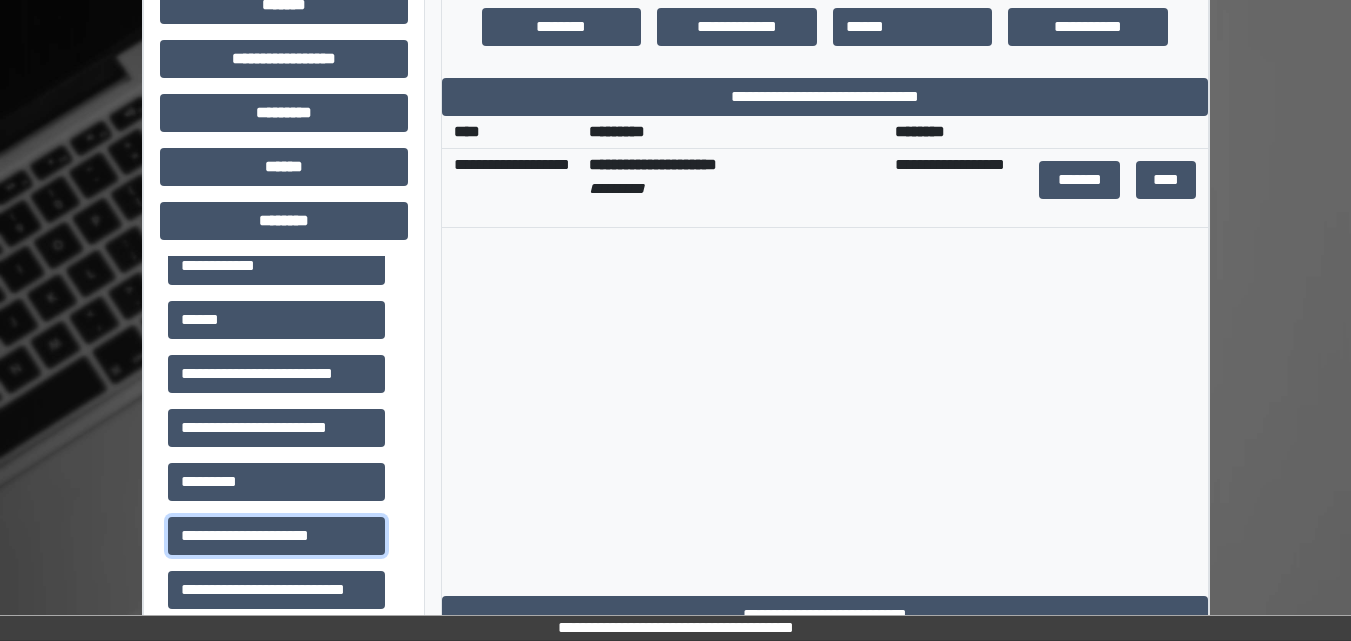 scroll, scrollTop: 0, scrollLeft: 0, axis: both 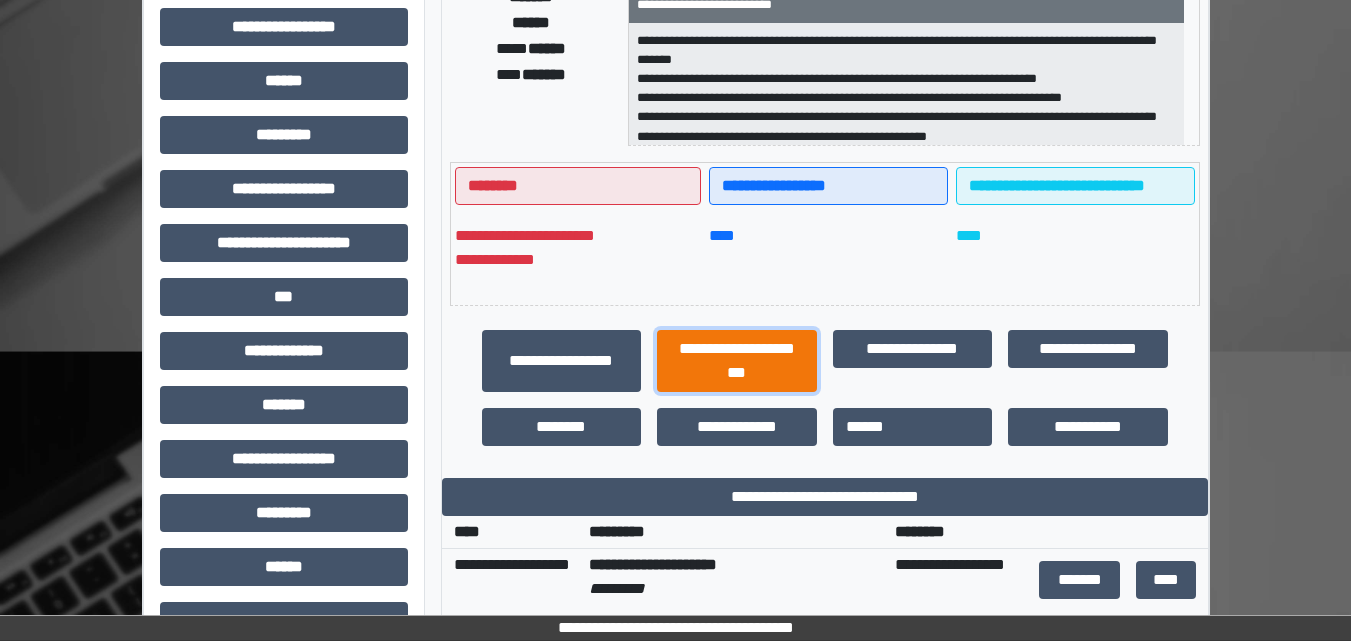 click on "**********" at bounding box center (737, 361) 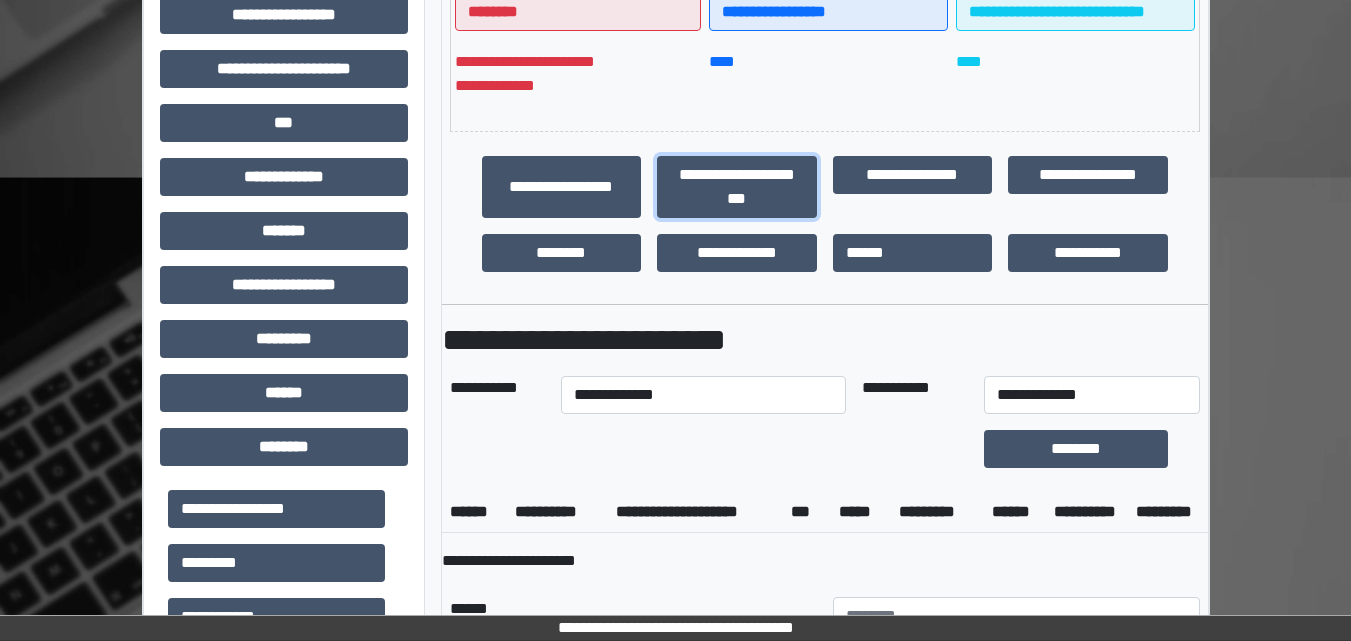scroll, scrollTop: 600, scrollLeft: 0, axis: vertical 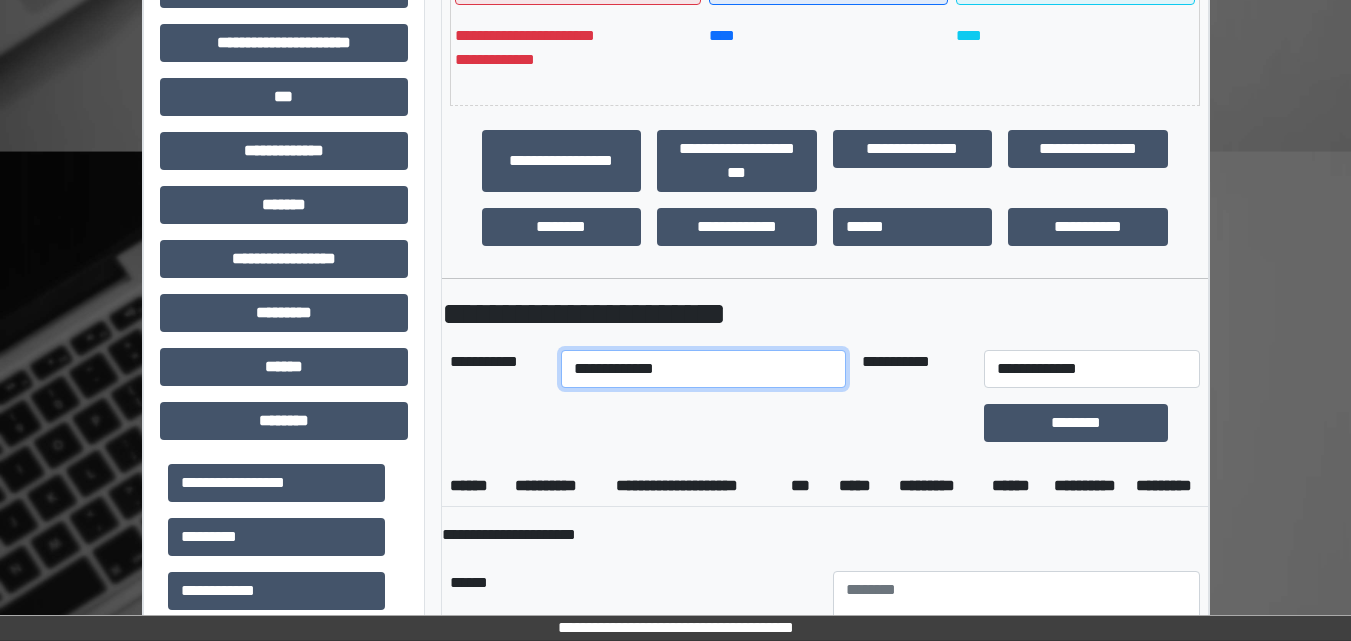 click on "**********" at bounding box center (703, 369) 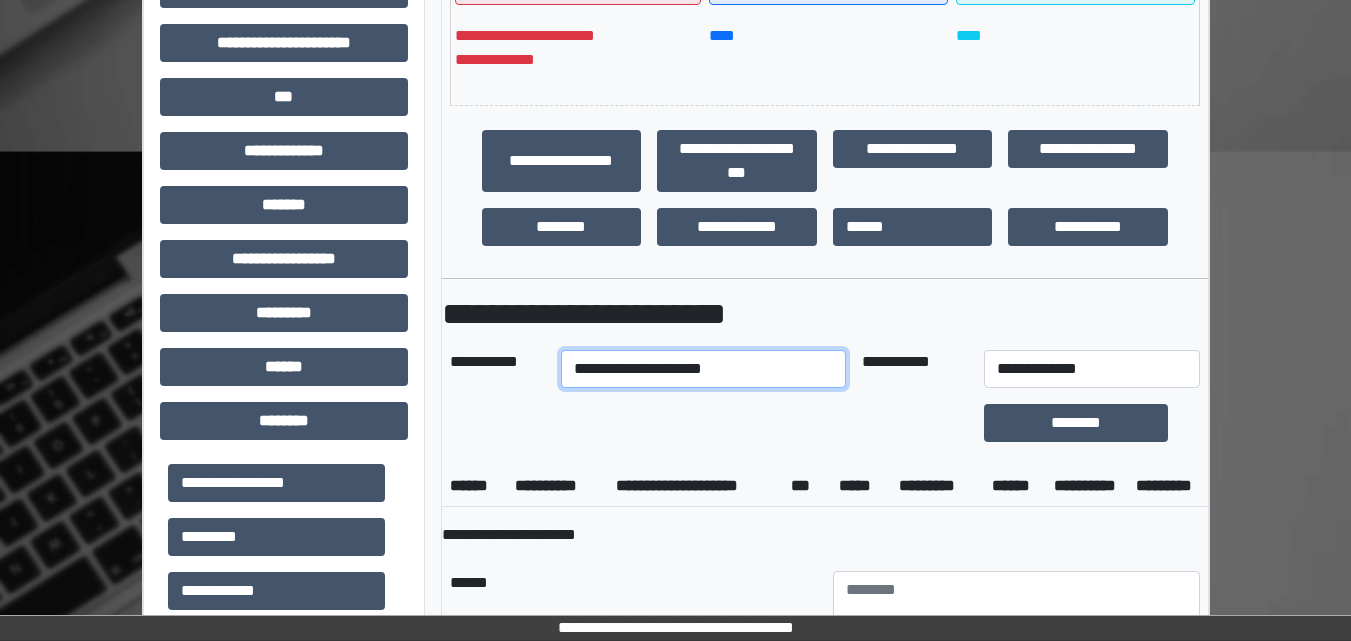 click on "**********" at bounding box center [703, 369] 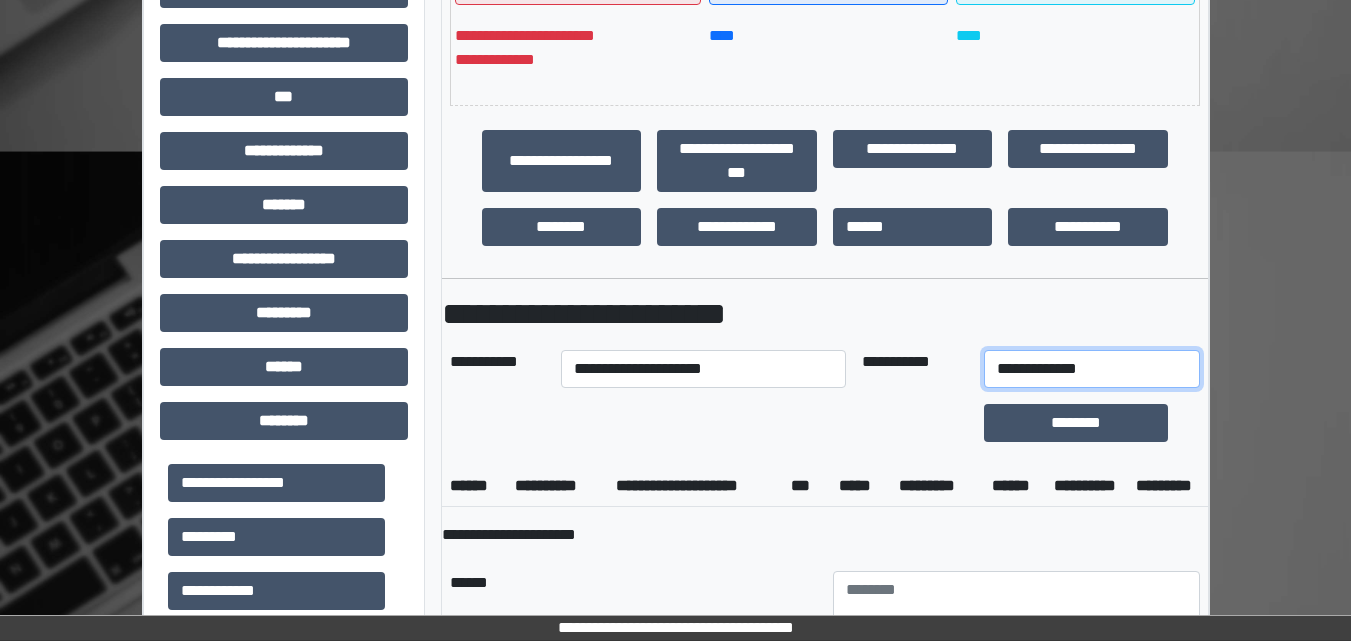 click on "**********" at bounding box center [1092, 369] 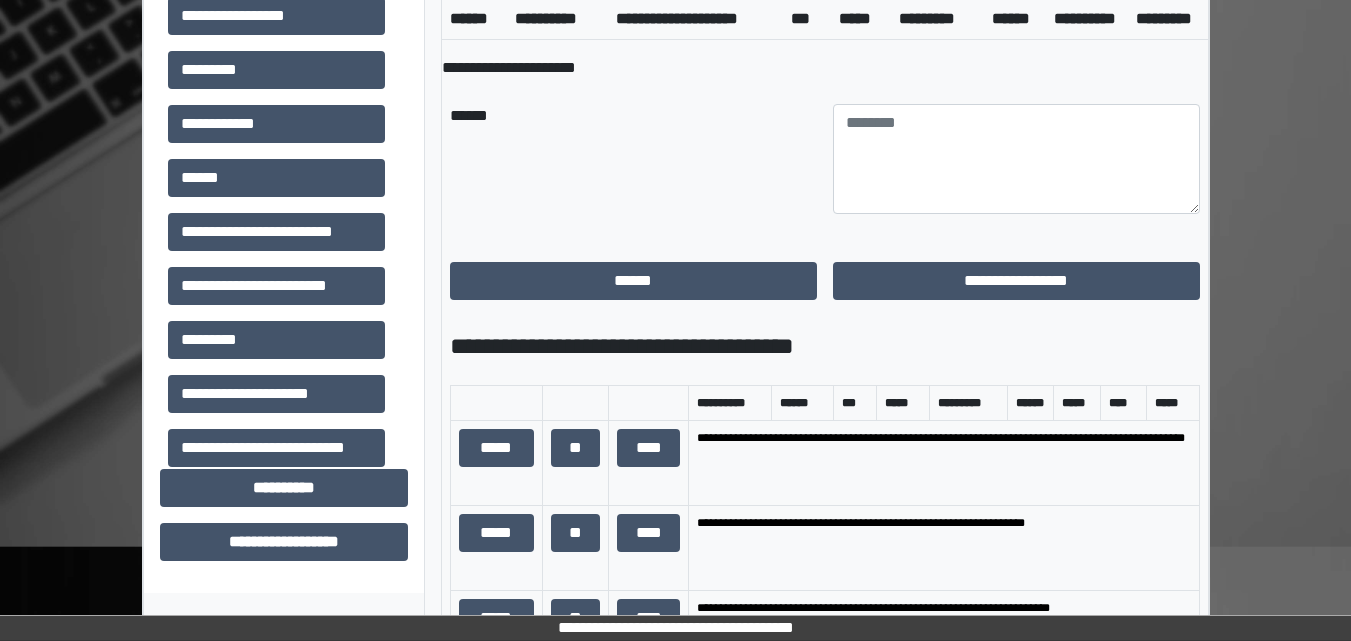 scroll, scrollTop: 1100, scrollLeft: 0, axis: vertical 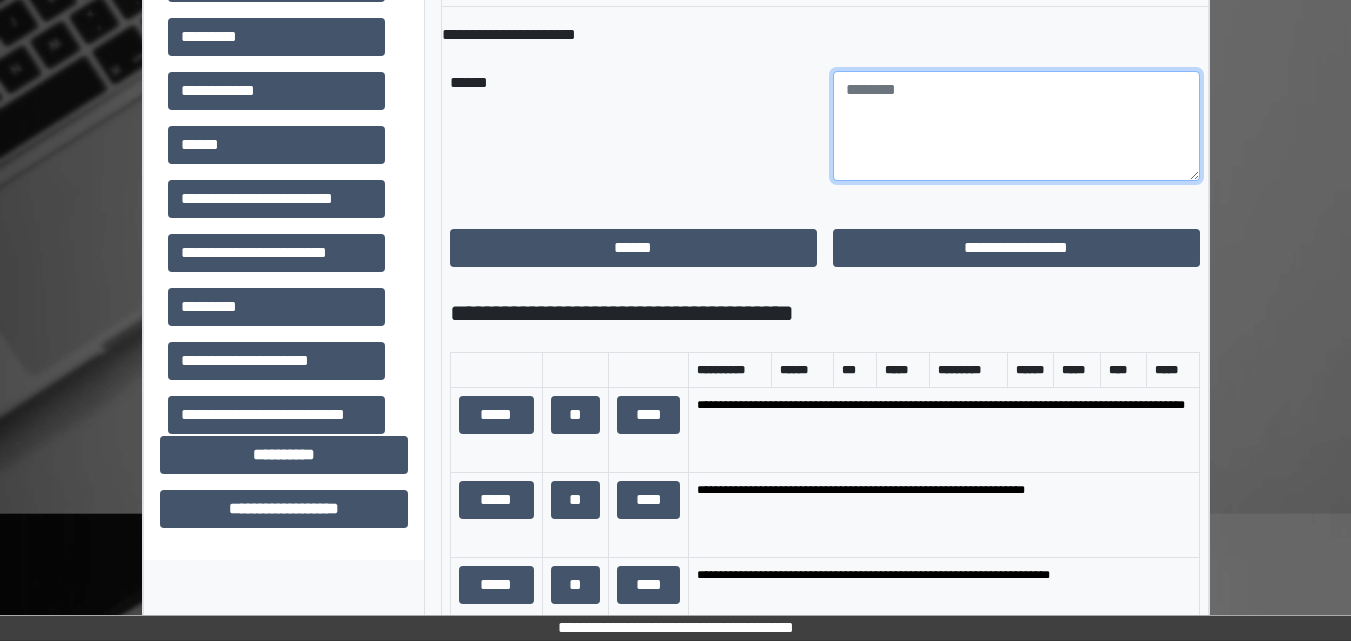 click at bounding box center (1016, 126) 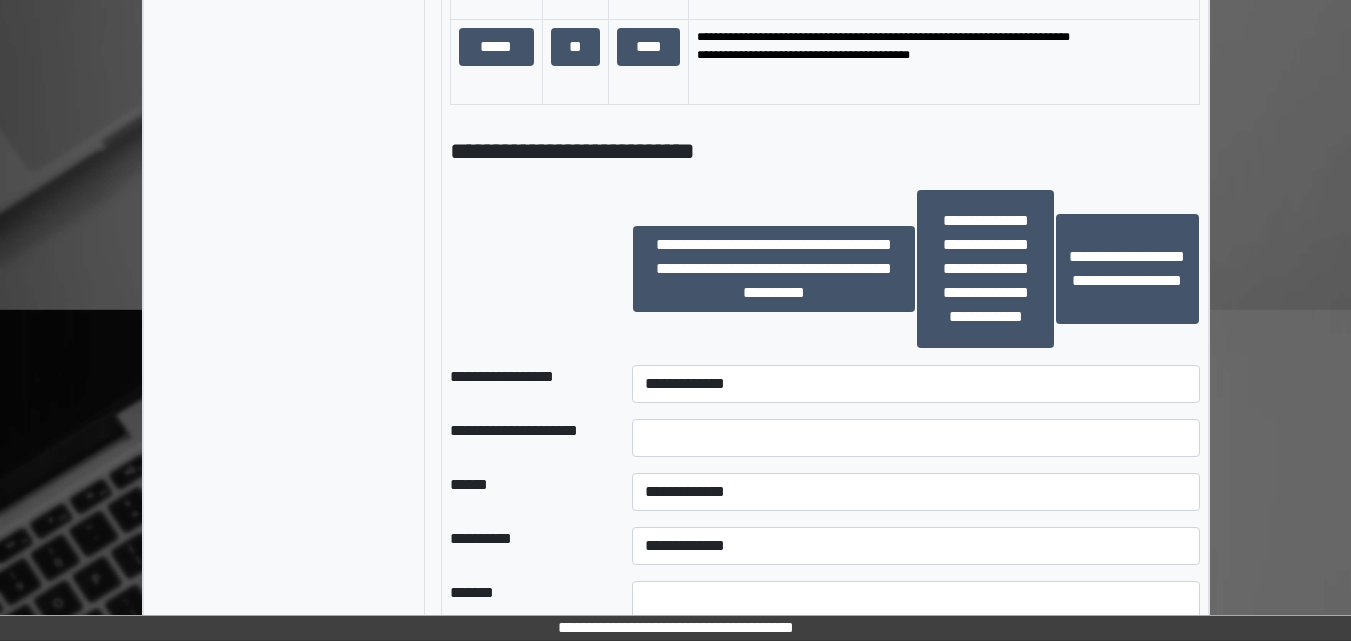 scroll, scrollTop: 2200, scrollLeft: 0, axis: vertical 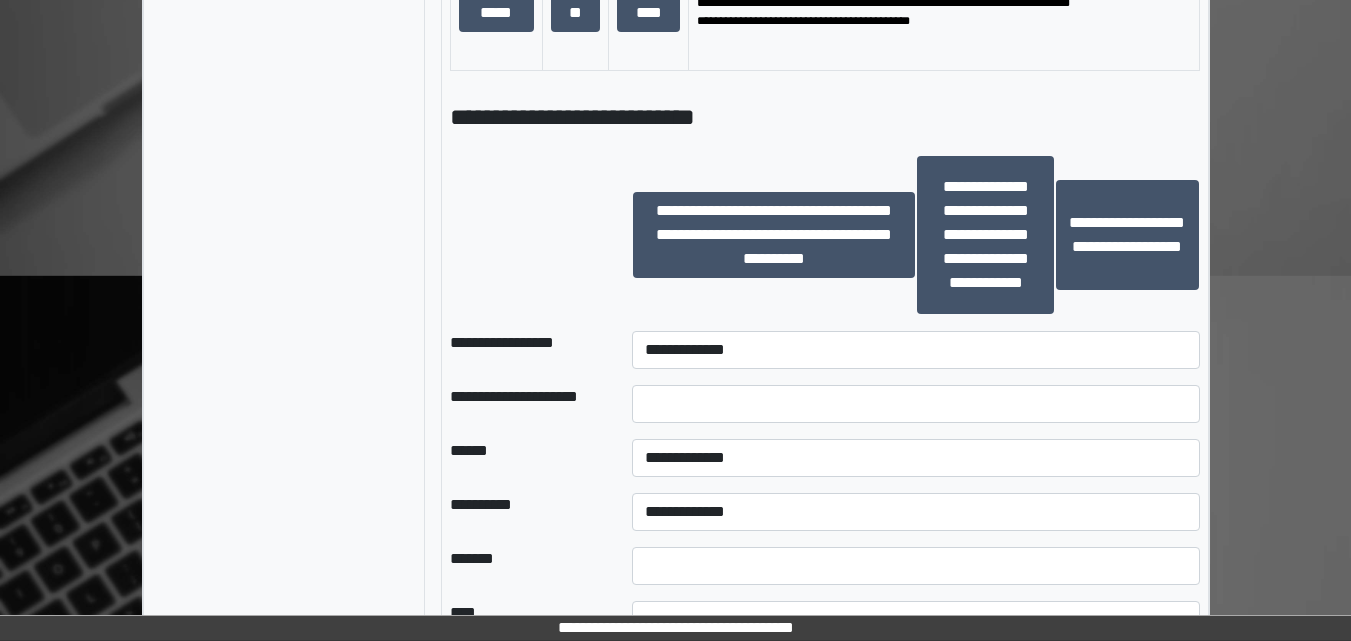 type on "**********" 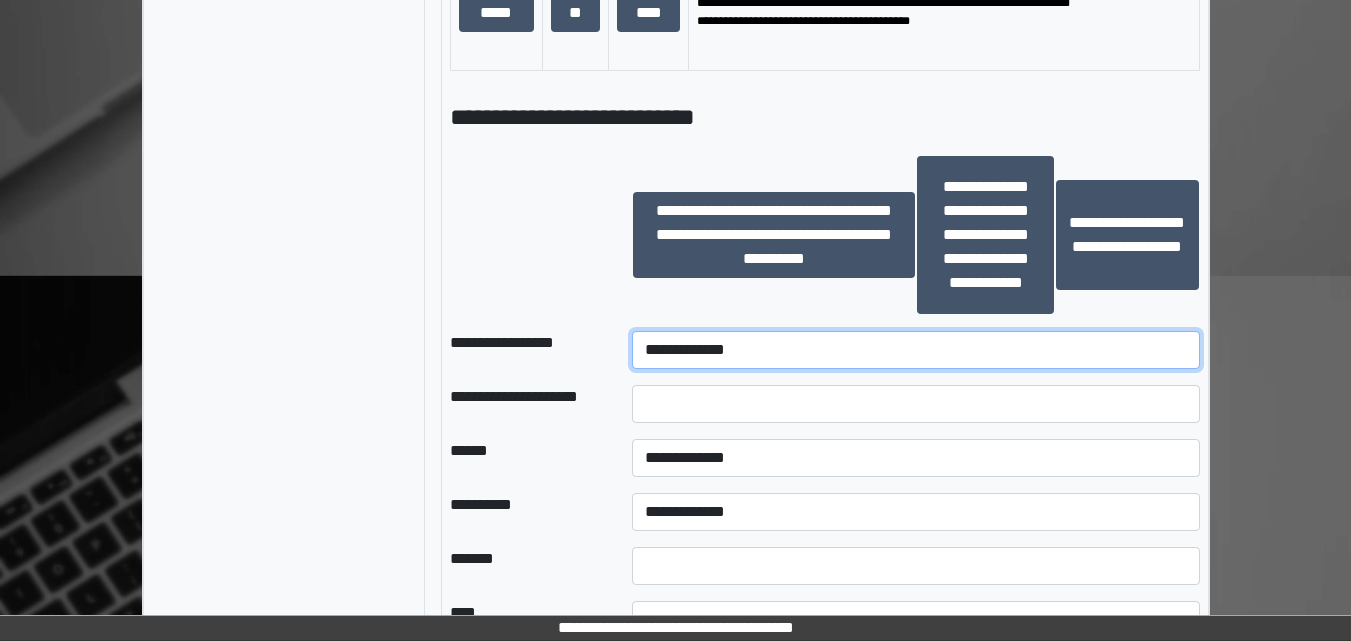 click on "**********" at bounding box center (915, 350) 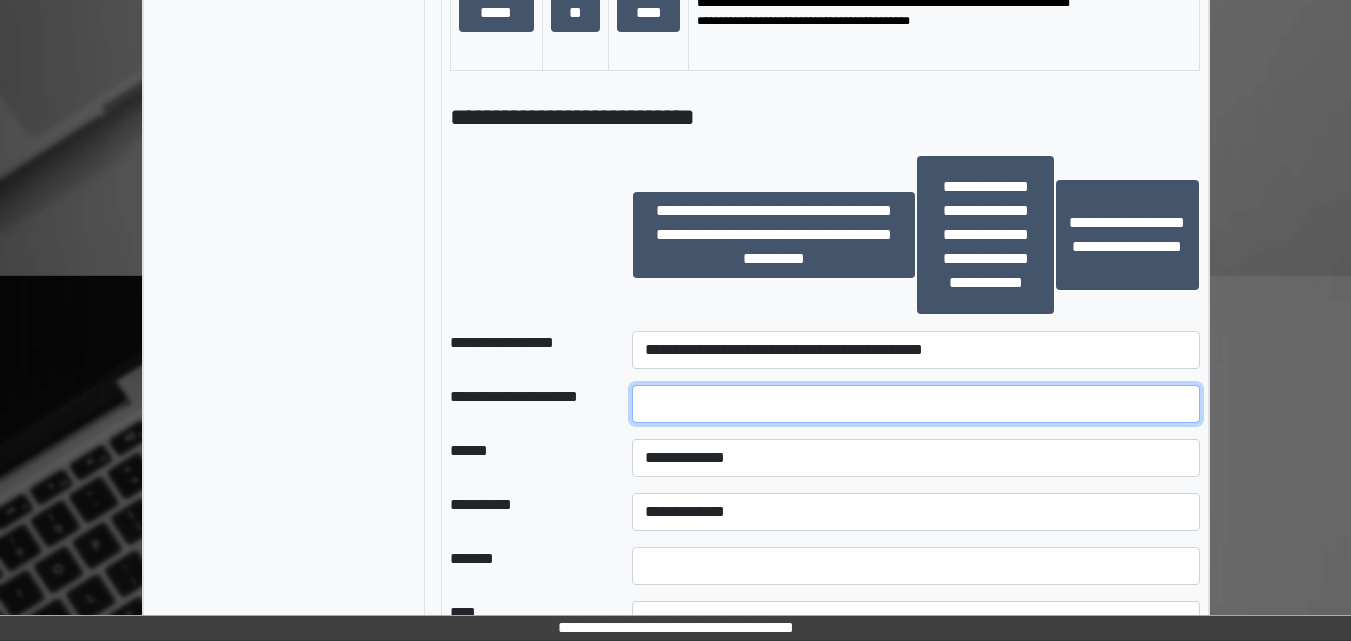 click at bounding box center [915, 404] 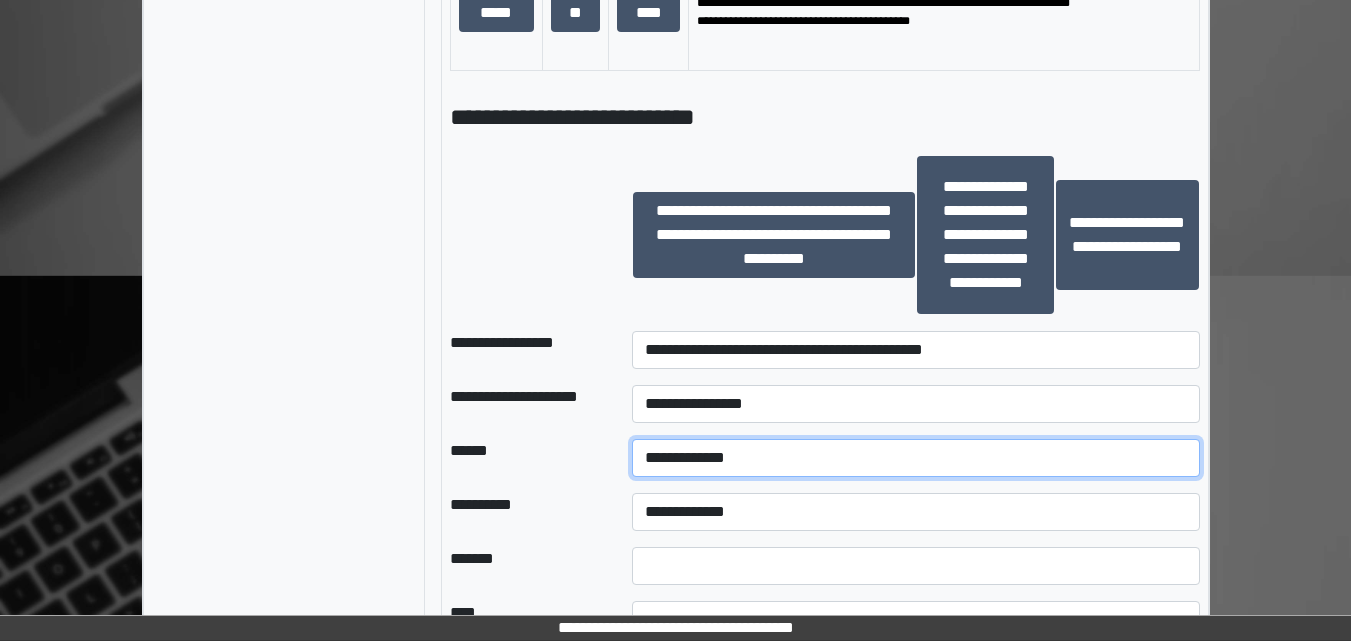 click on "**********" at bounding box center [915, 458] 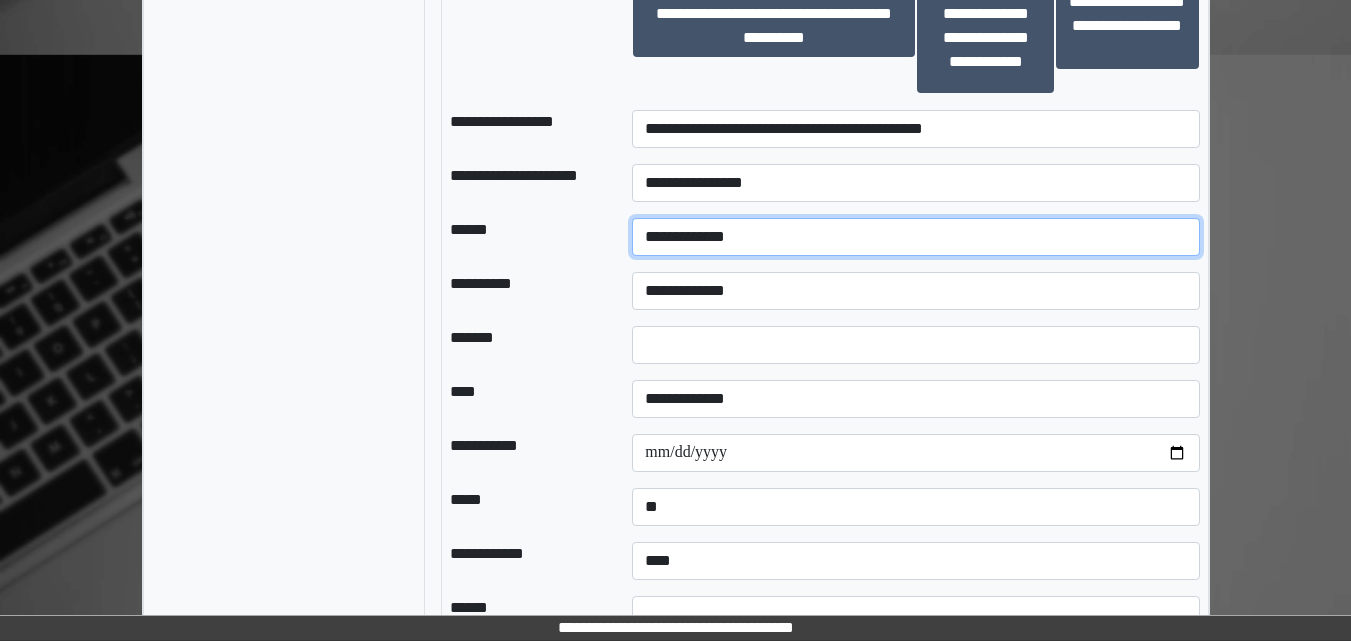 scroll, scrollTop: 2440, scrollLeft: 0, axis: vertical 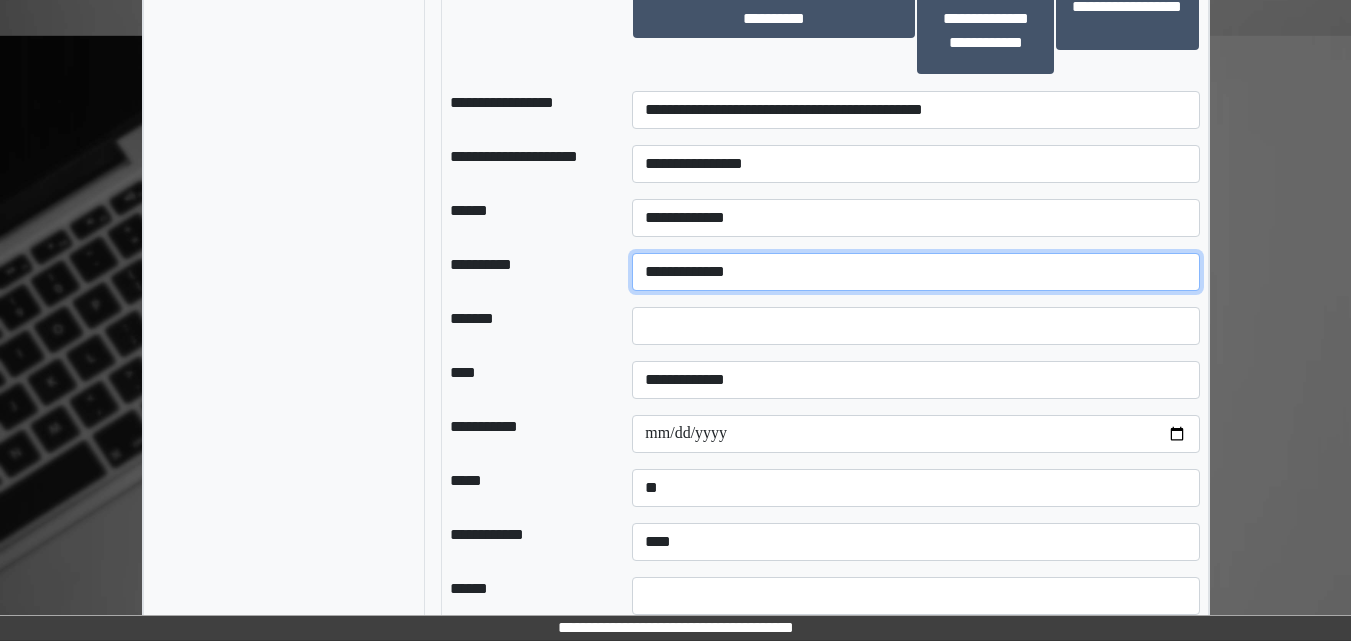 click on "**********" at bounding box center (915, 272) 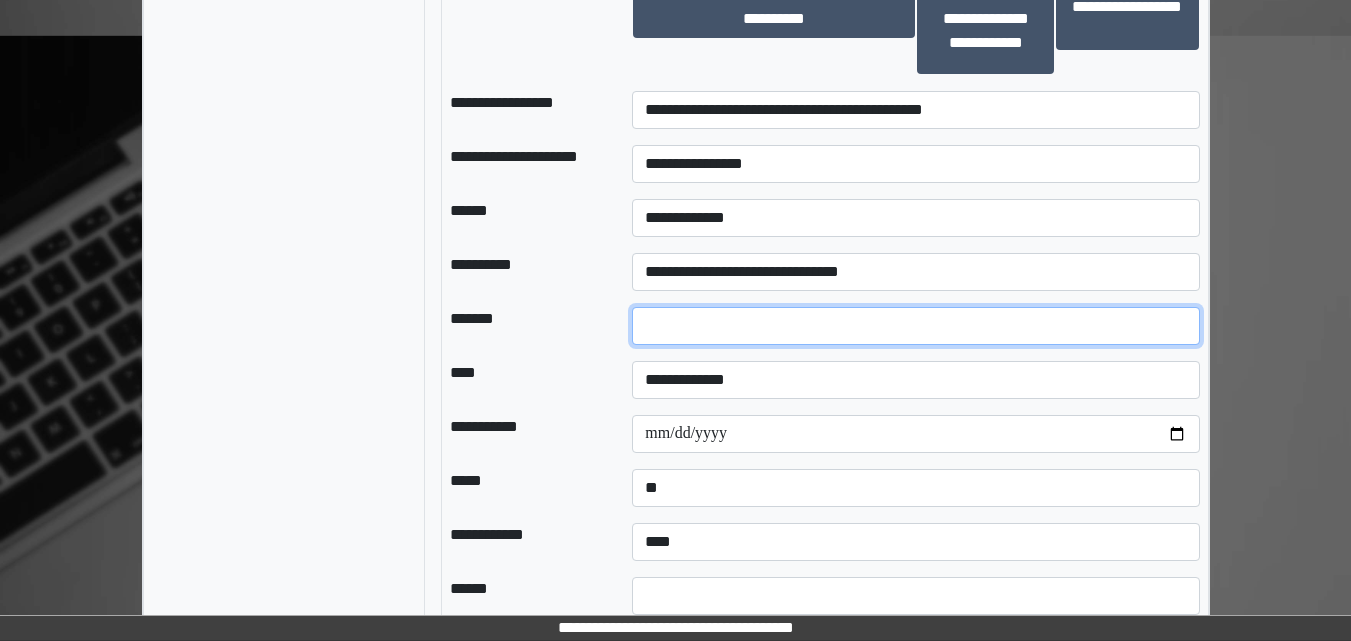 click at bounding box center [915, 326] 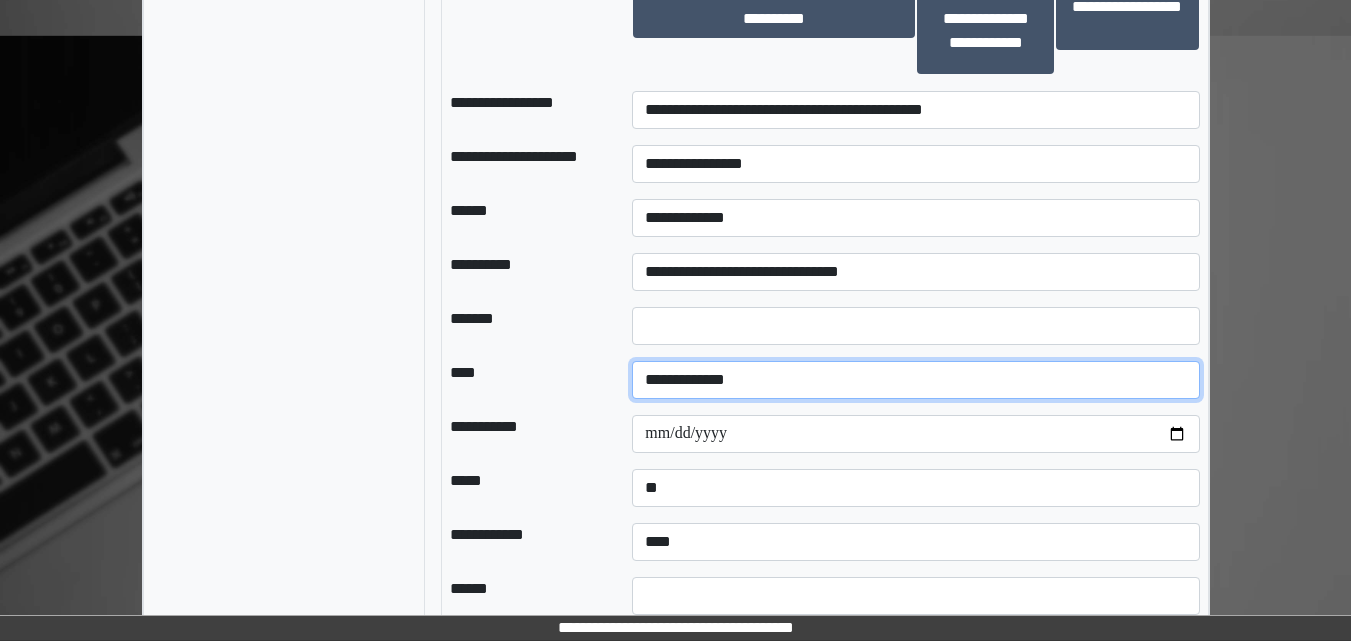 click on "**********" at bounding box center (915, 380) 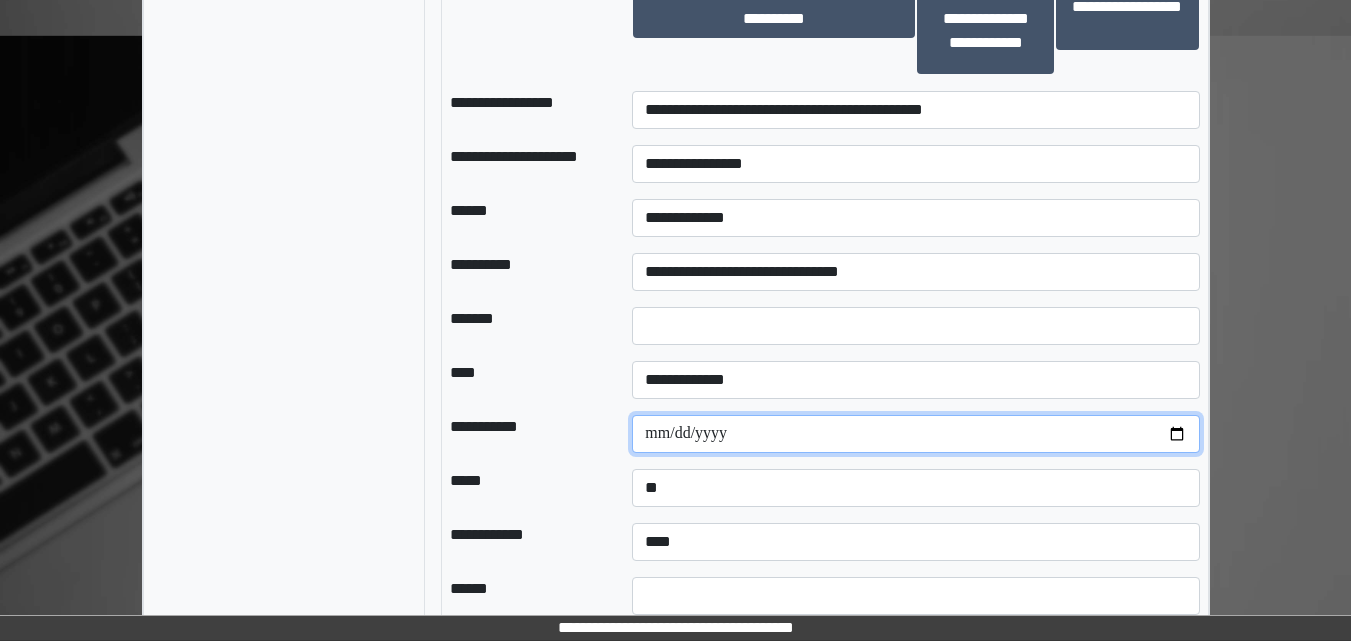 click at bounding box center [915, 434] 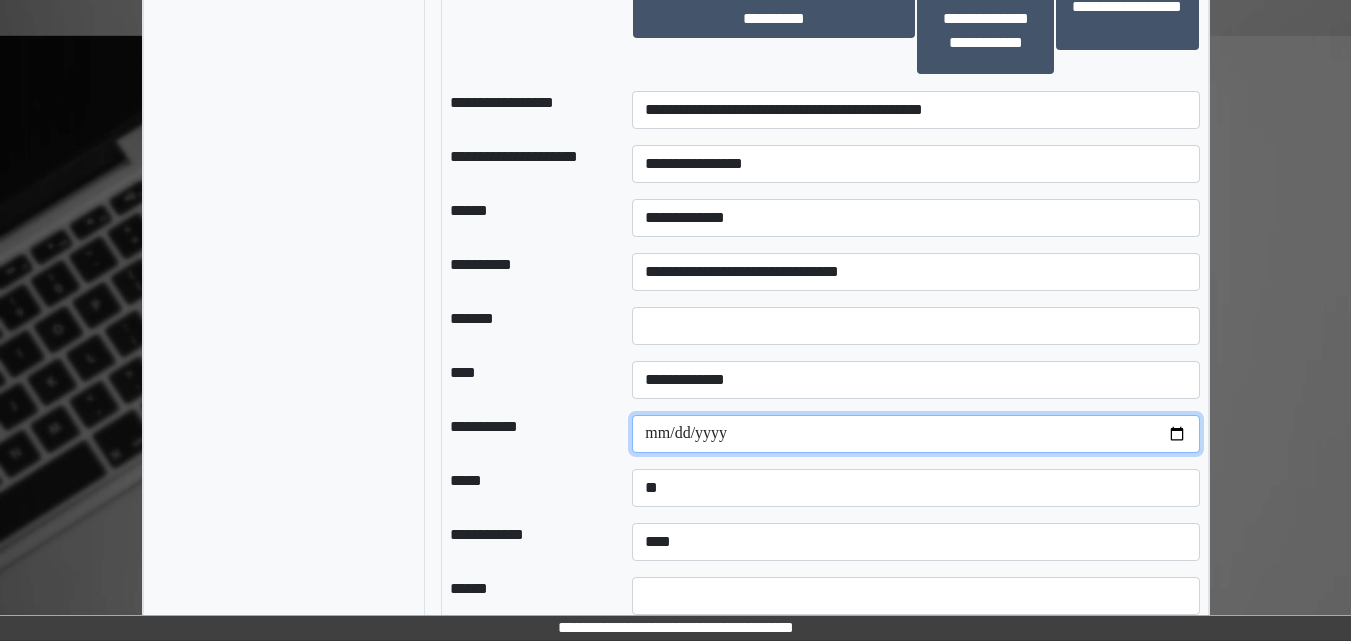 type on "**********" 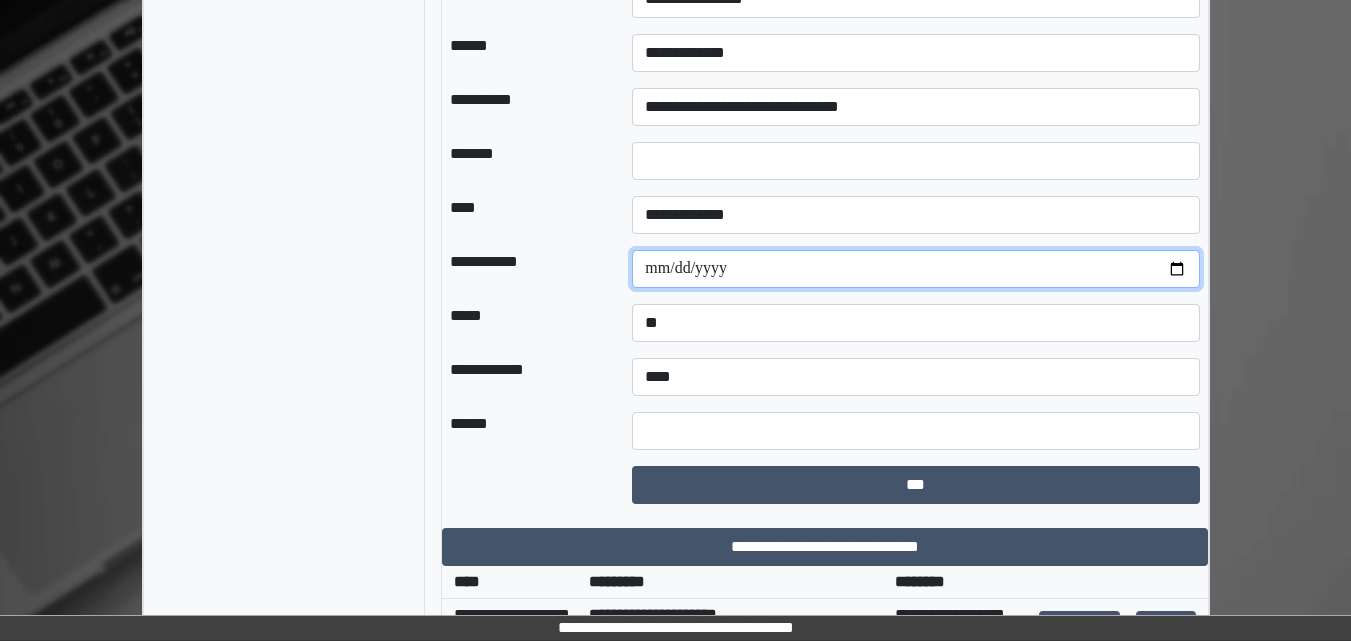 scroll, scrollTop: 2640, scrollLeft: 0, axis: vertical 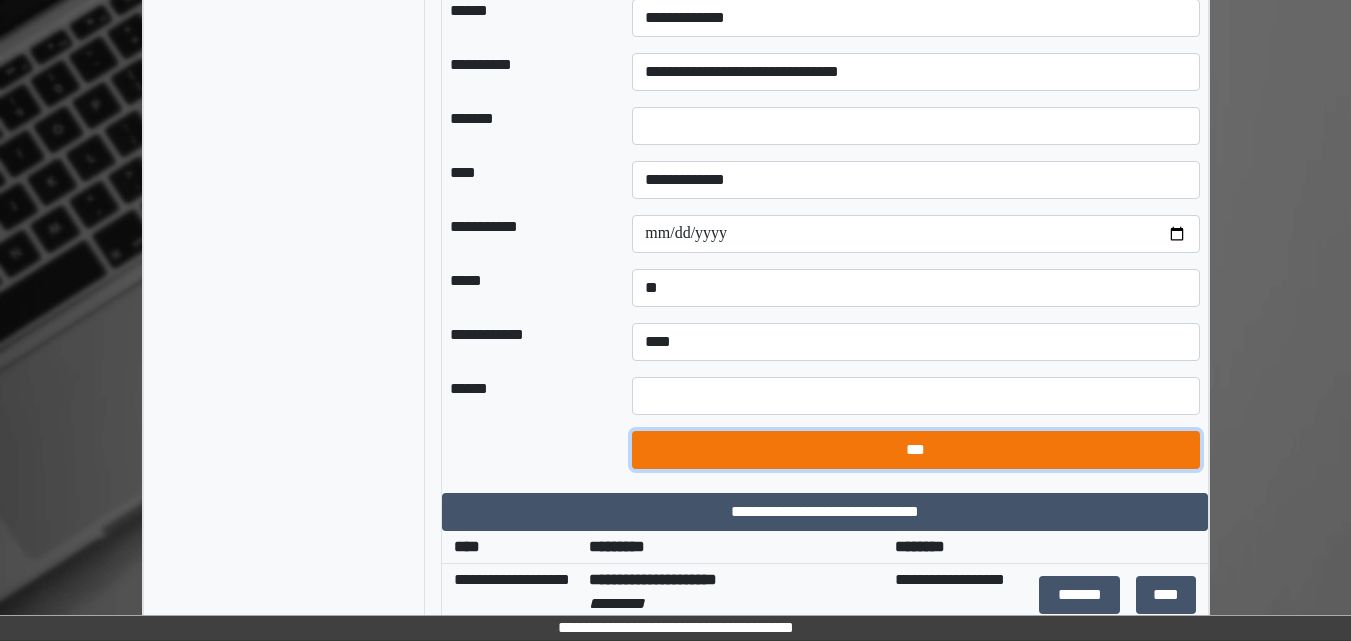click on "***" at bounding box center (915, 450) 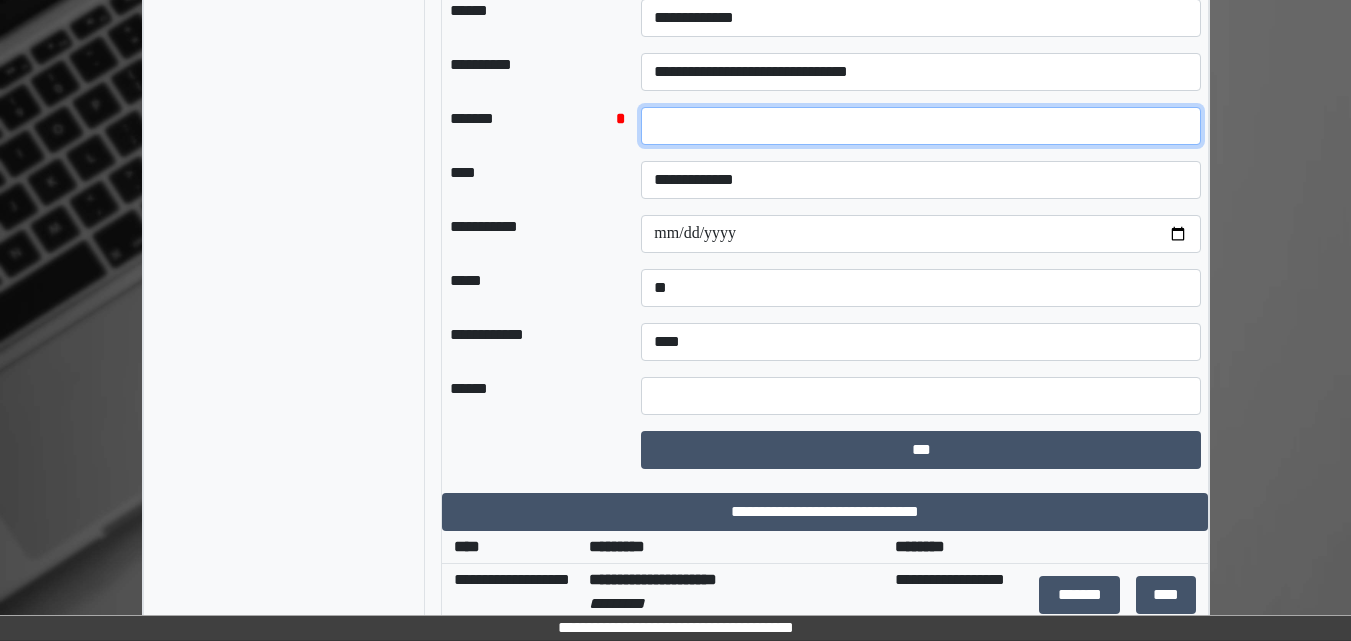 click at bounding box center (921, 126) 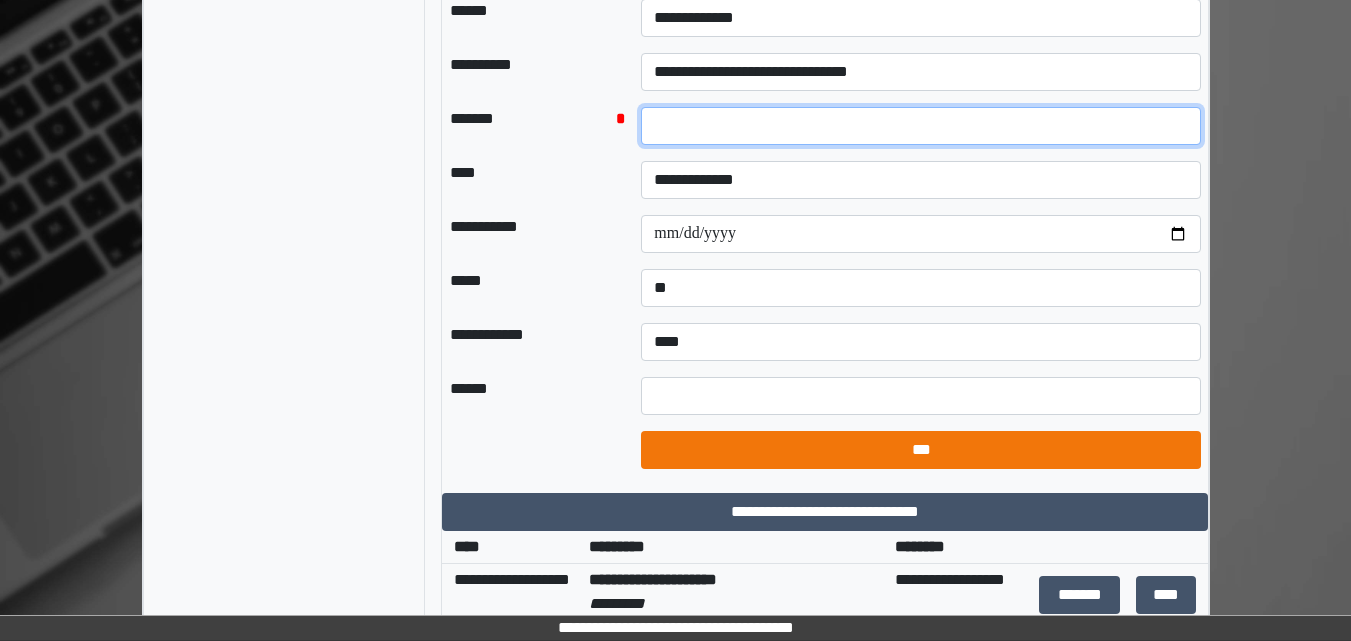 type on "*" 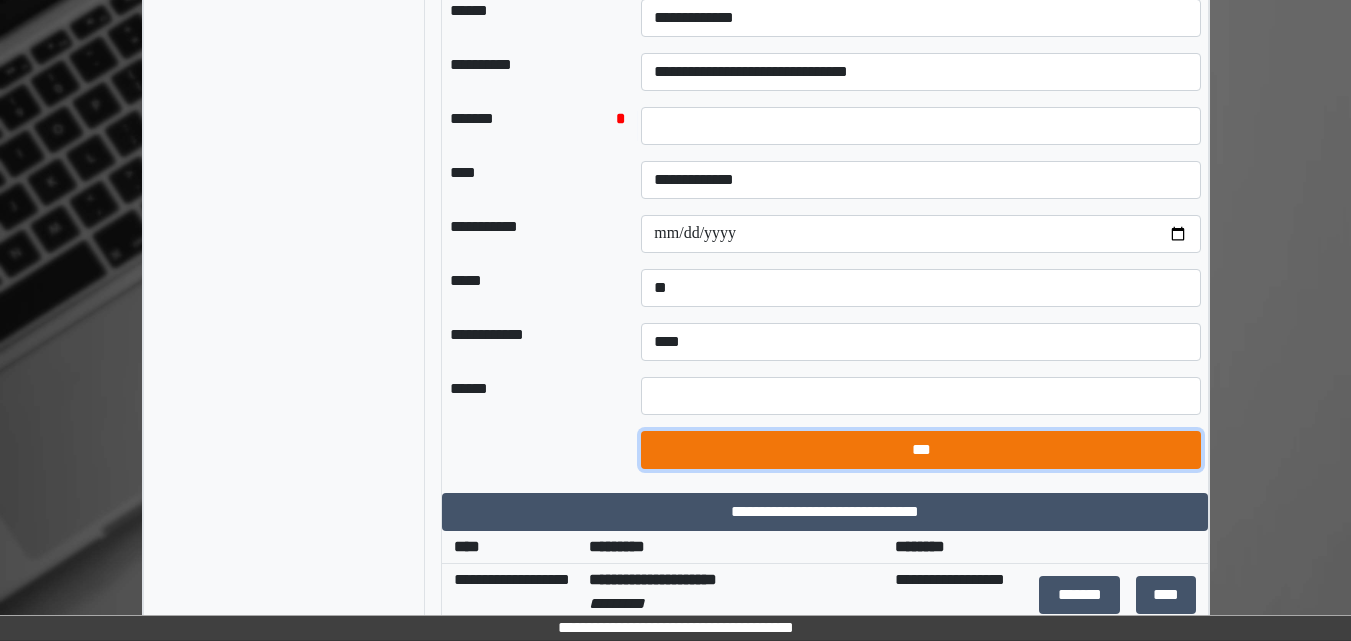 click on "***" at bounding box center [921, 450] 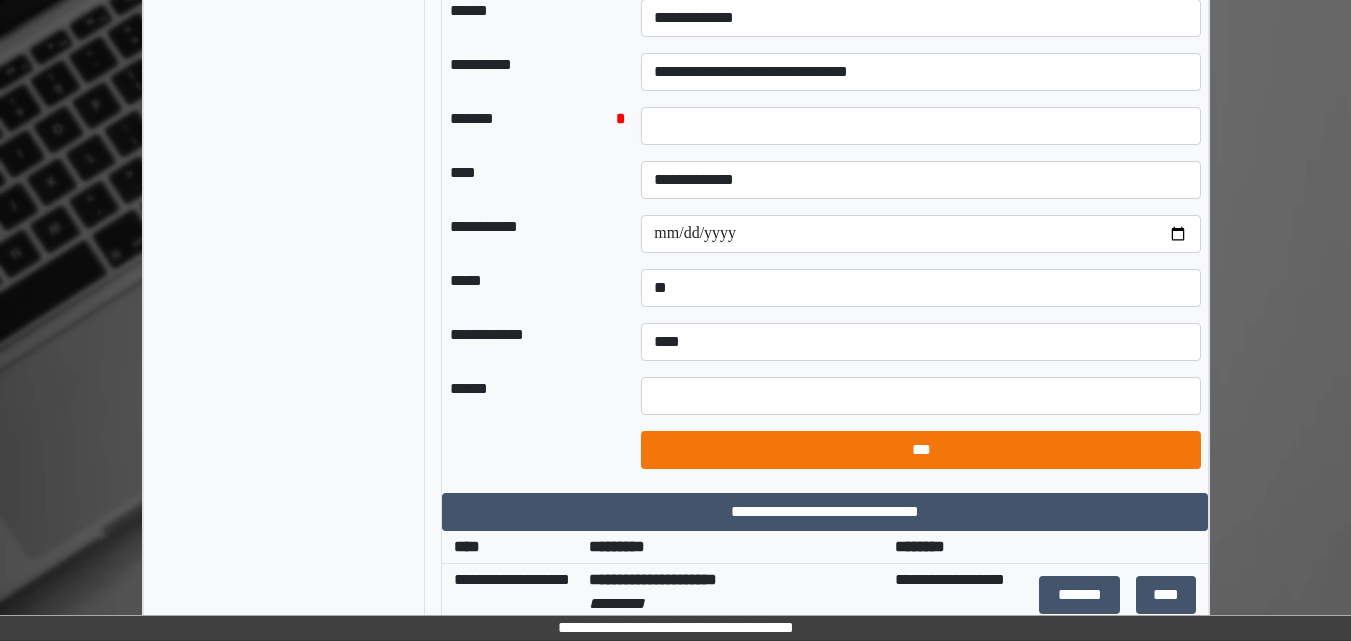 select on "*" 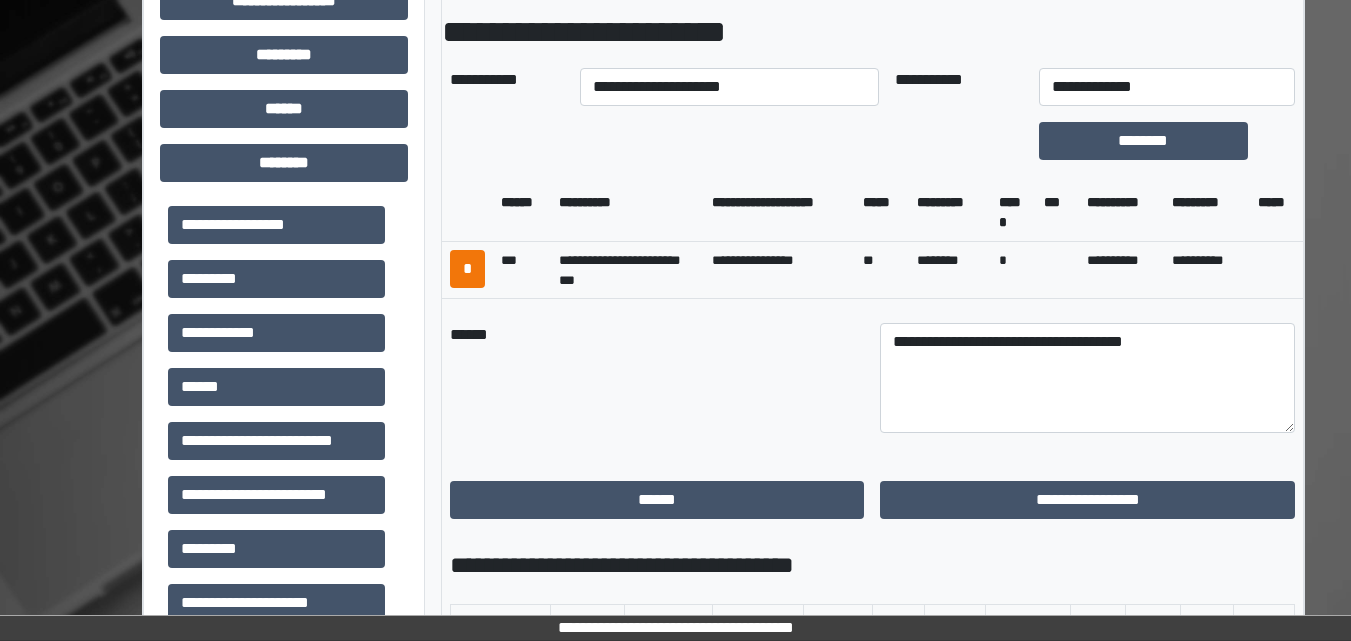 scroll, scrollTop: 840, scrollLeft: 0, axis: vertical 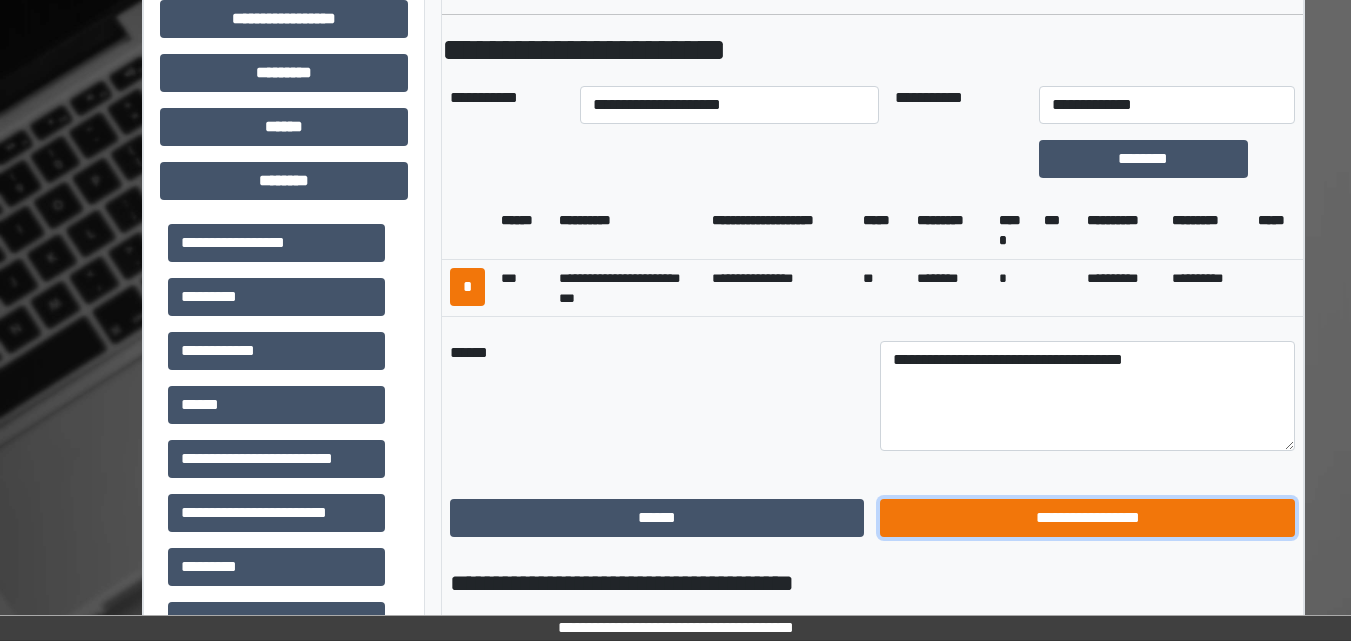 click on "**********" at bounding box center [1087, 518] 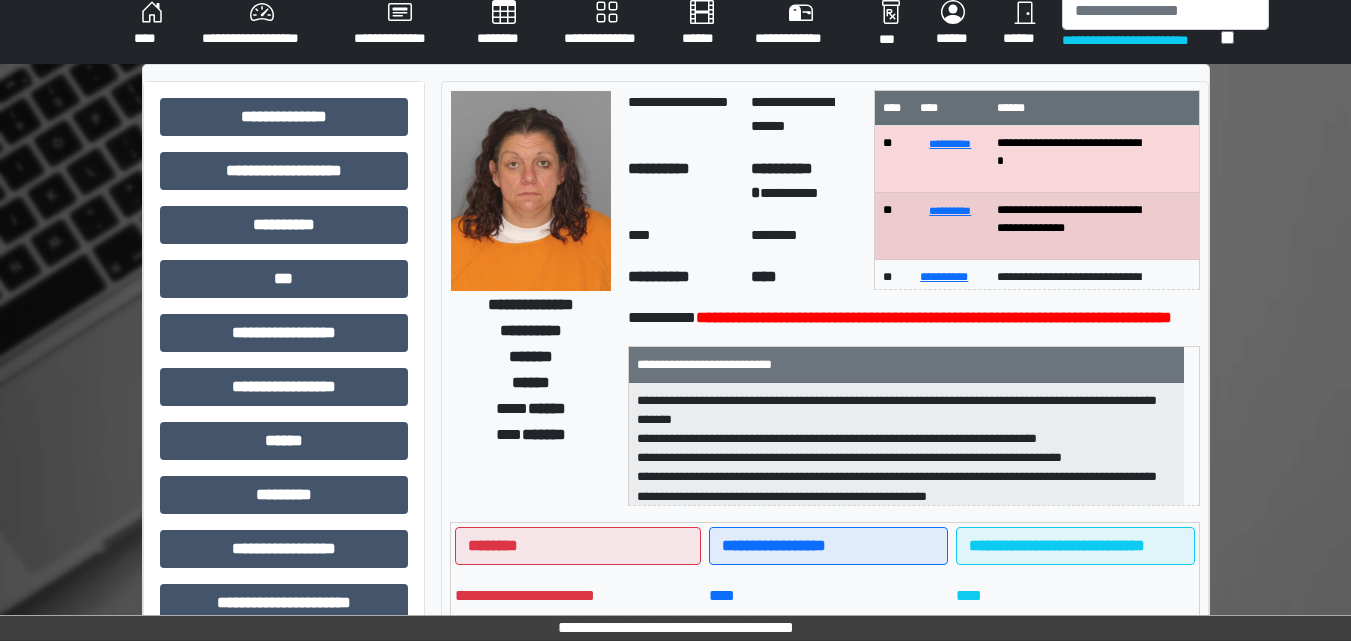 scroll, scrollTop: 0, scrollLeft: 0, axis: both 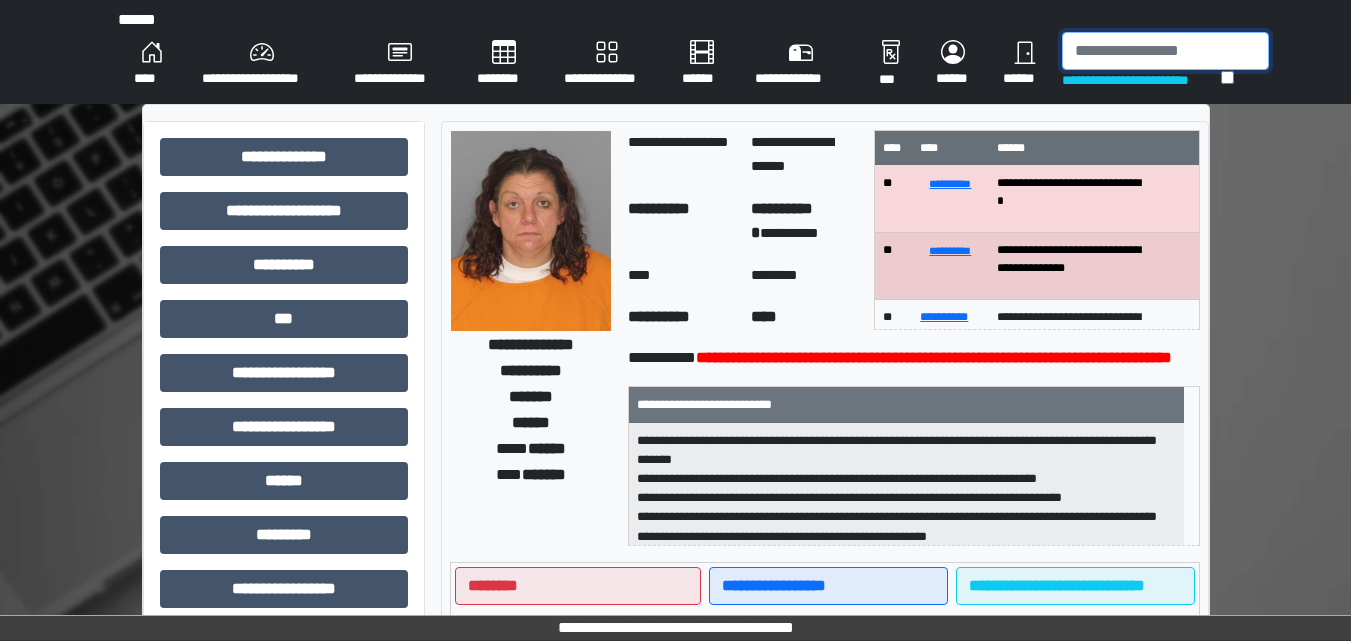click at bounding box center (1165, 51) 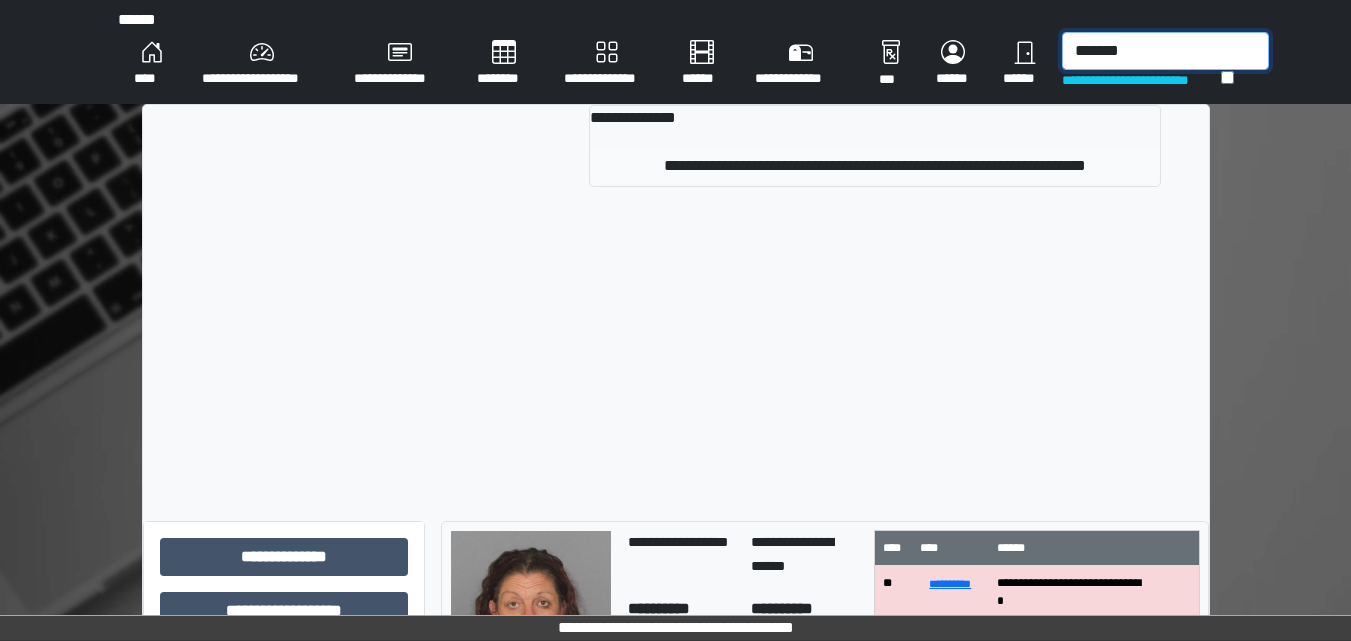 type on "*******" 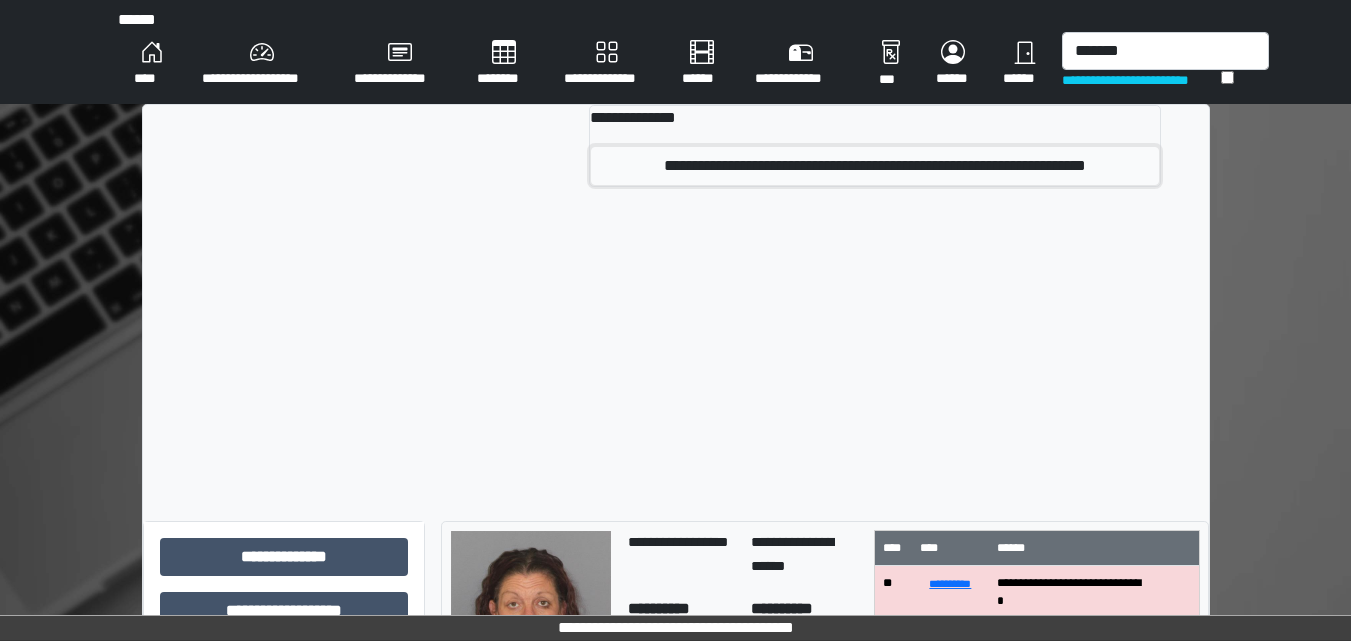 click on "**********" at bounding box center [875, 166] 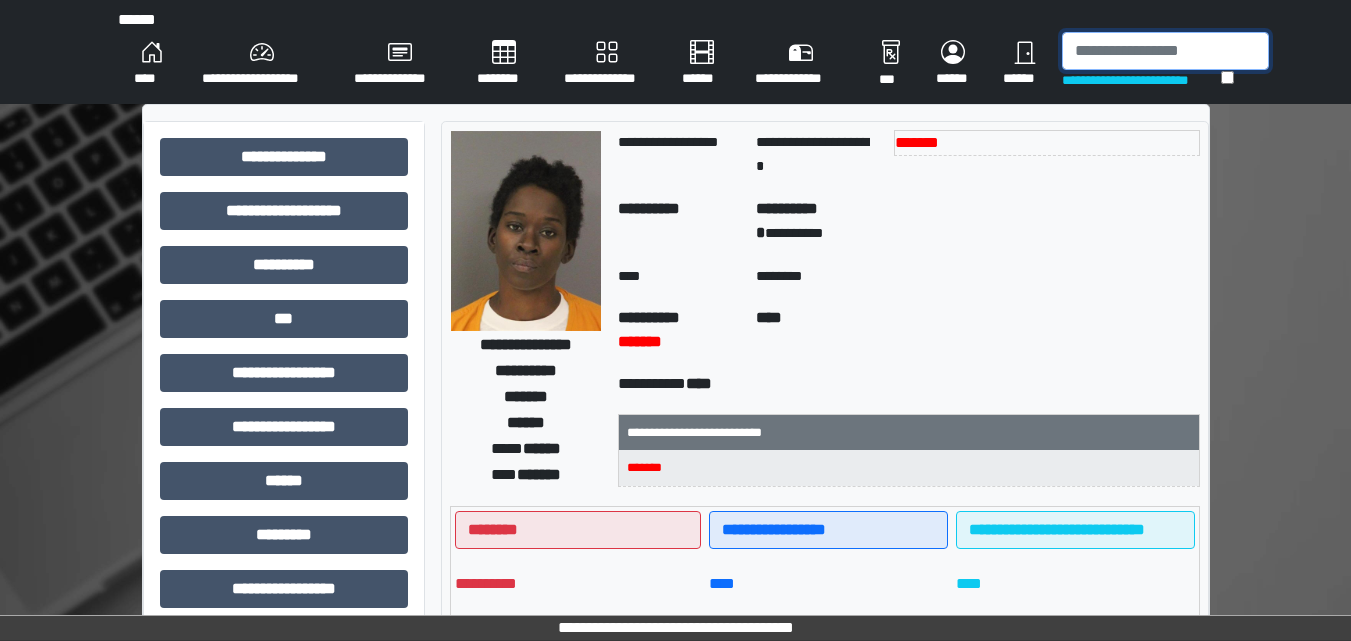 click at bounding box center [1165, 51] 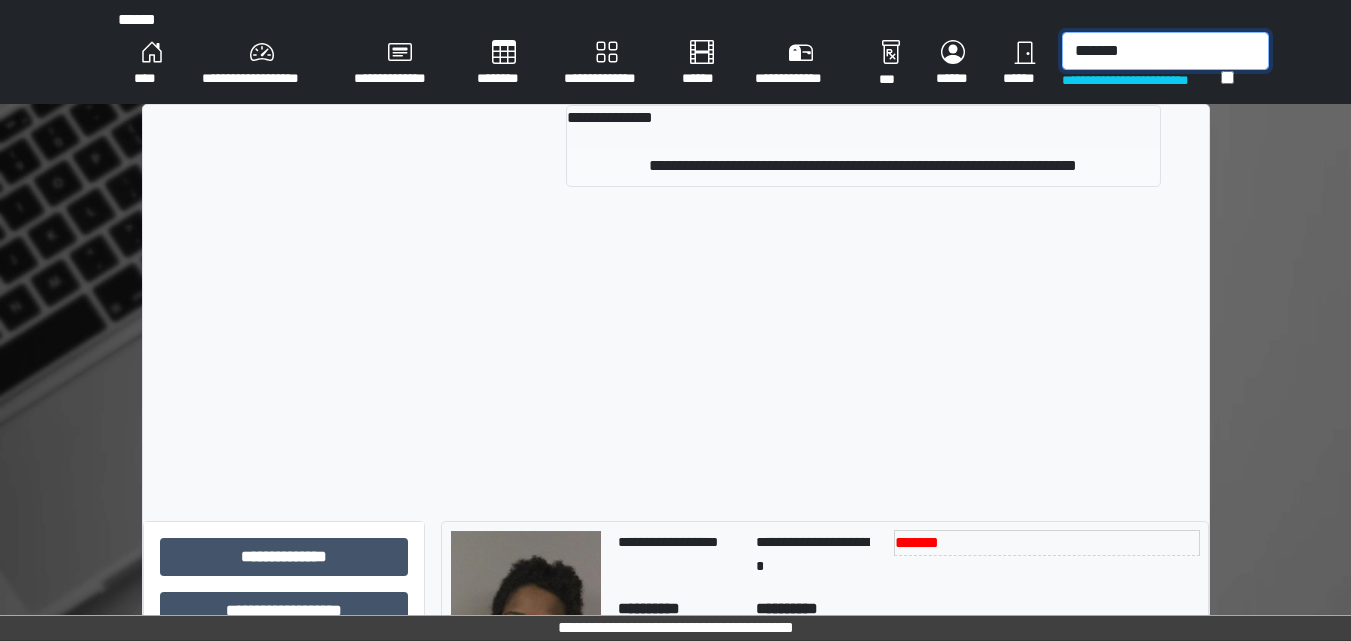 type on "*******" 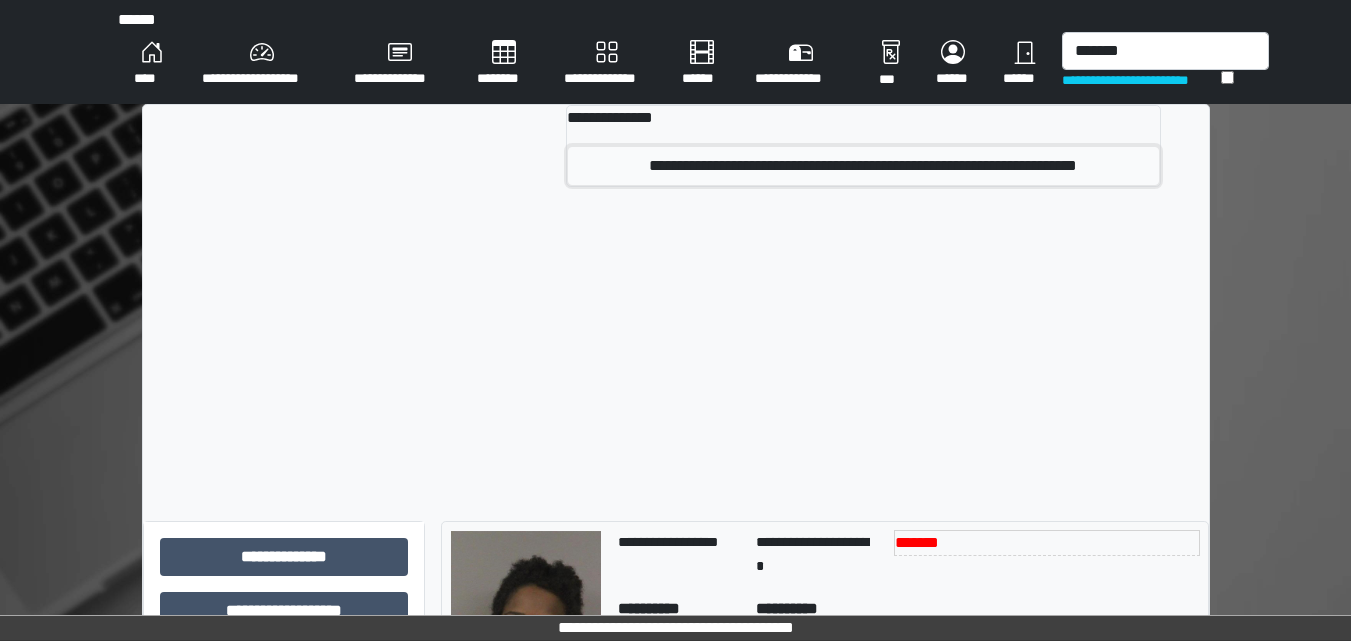 click on "**********" at bounding box center (863, 166) 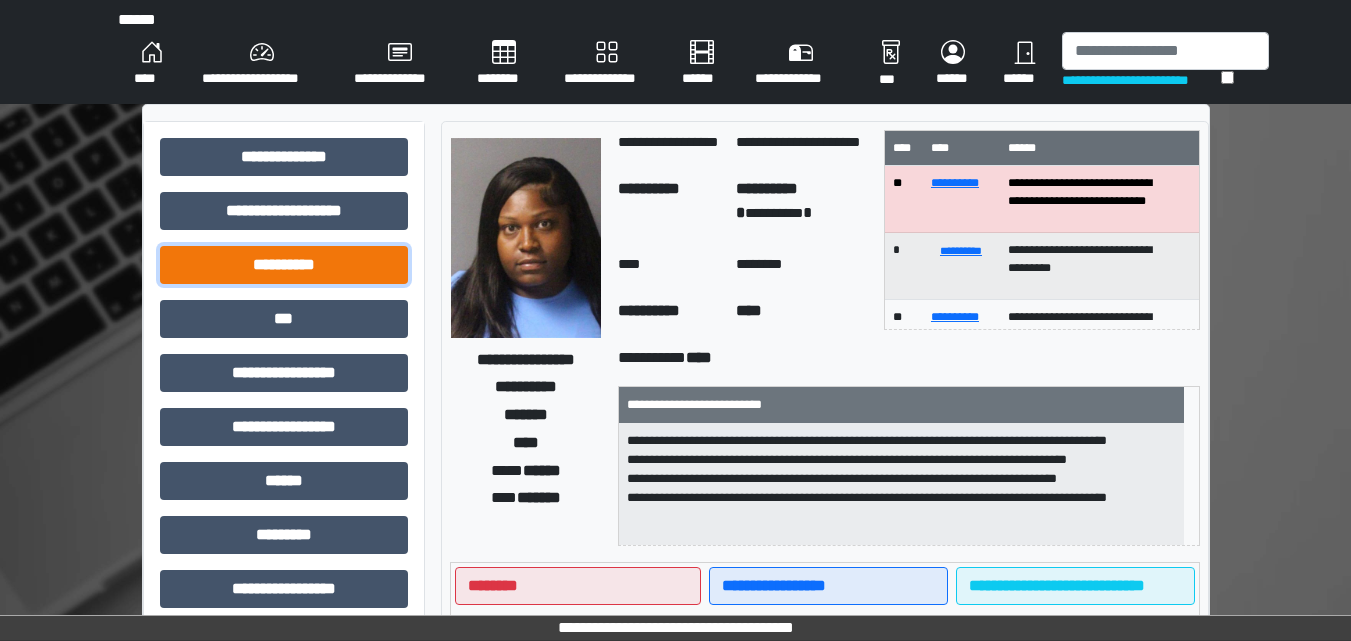 click on "**********" at bounding box center (284, 265) 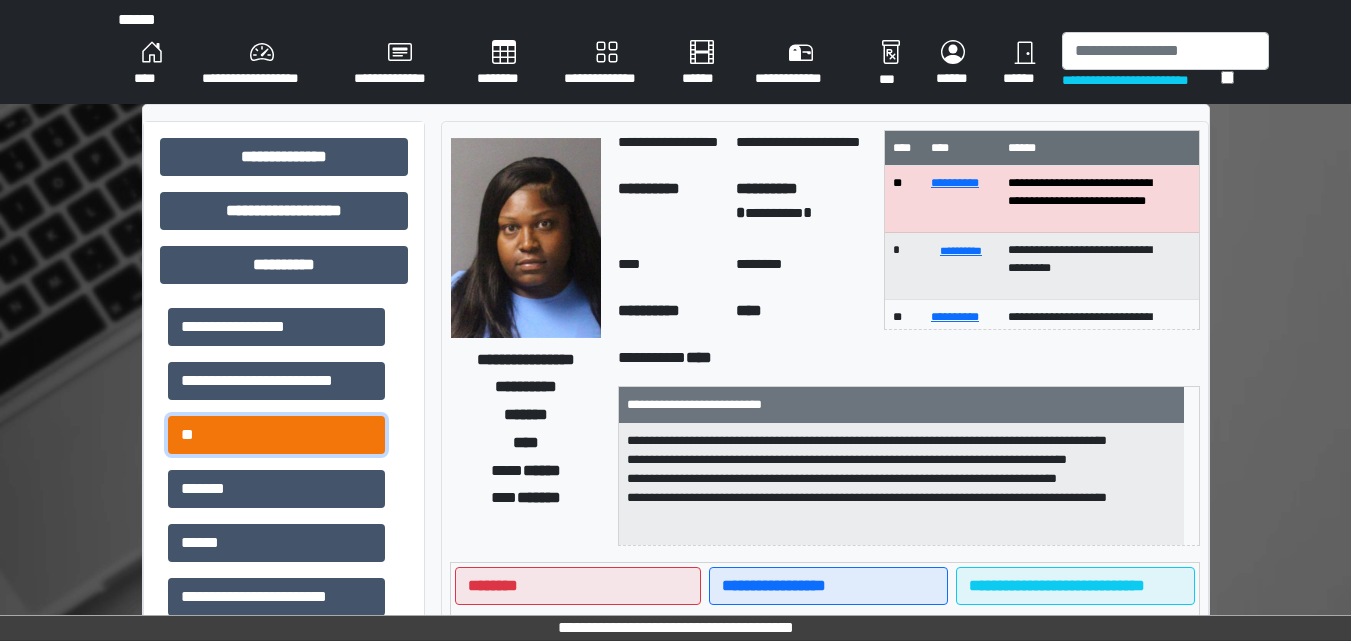click on "**" at bounding box center [276, 435] 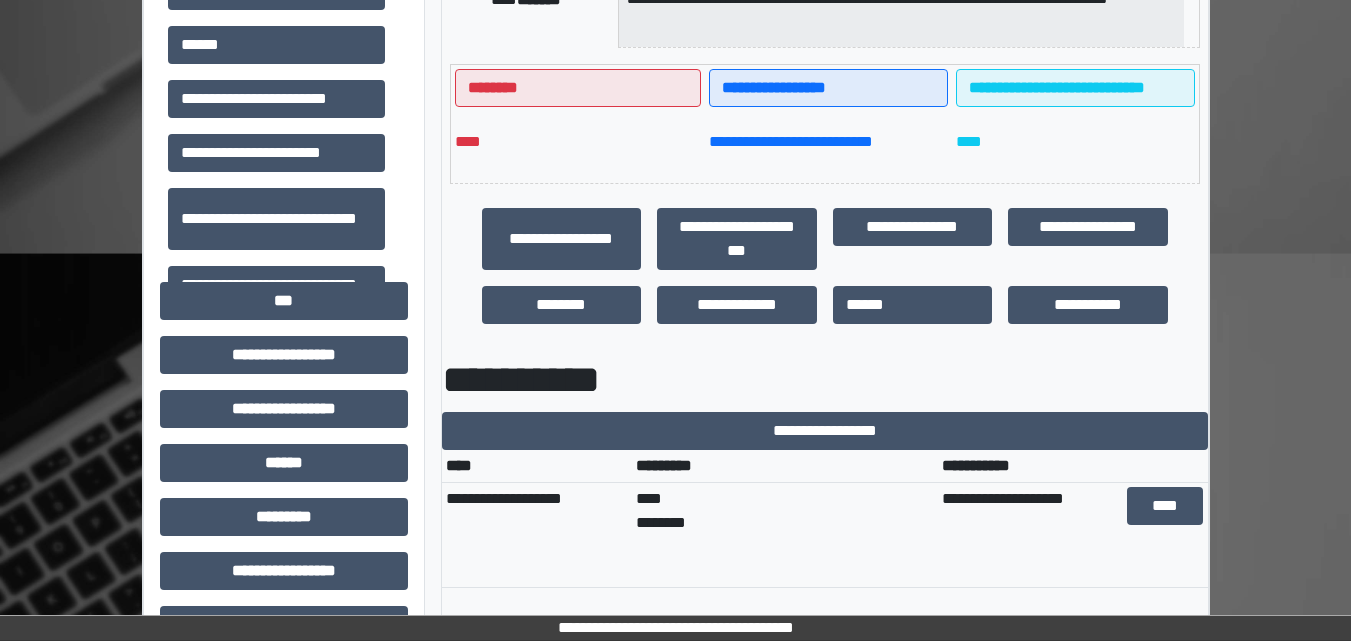 scroll, scrollTop: 500, scrollLeft: 0, axis: vertical 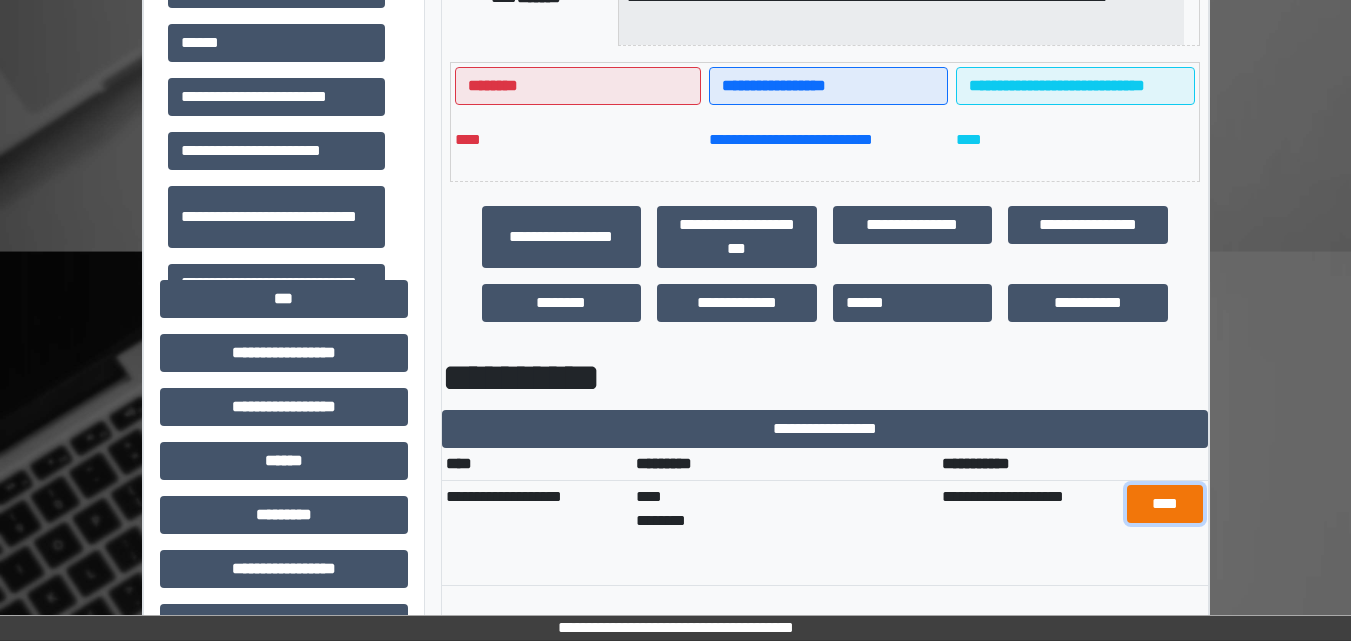 click on "****" at bounding box center [1165, 504] 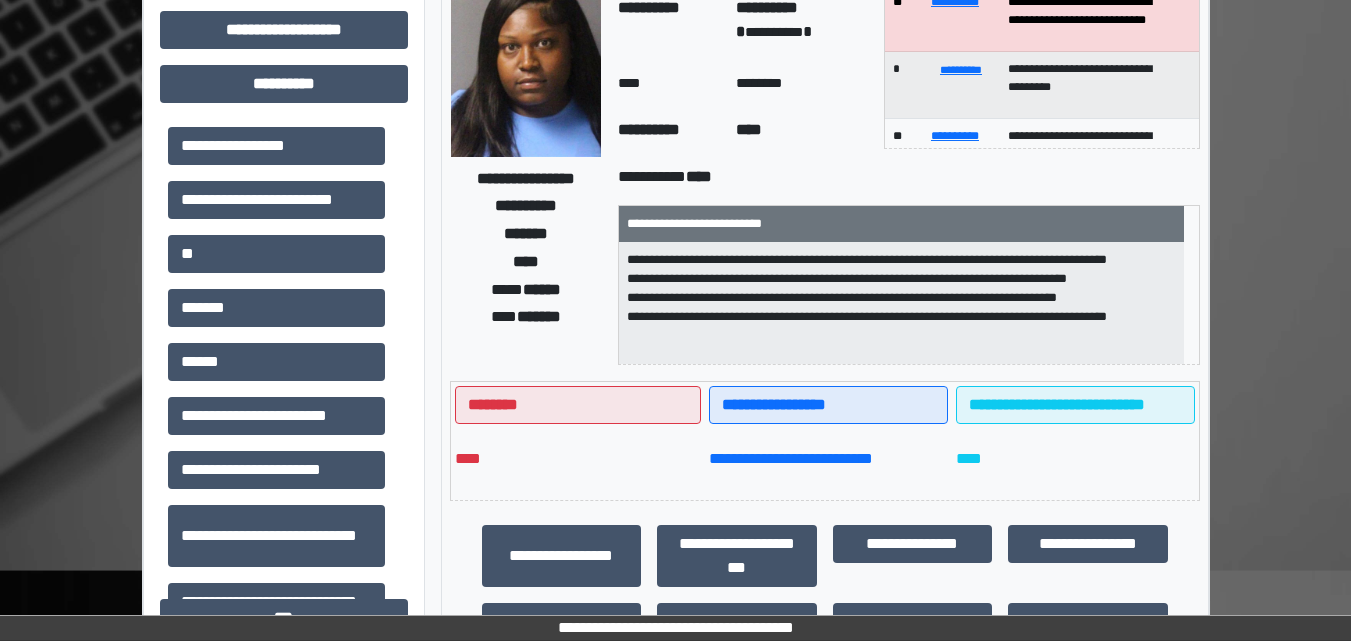 scroll, scrollTop: 100, scrollLeft: 0, axis: vertical 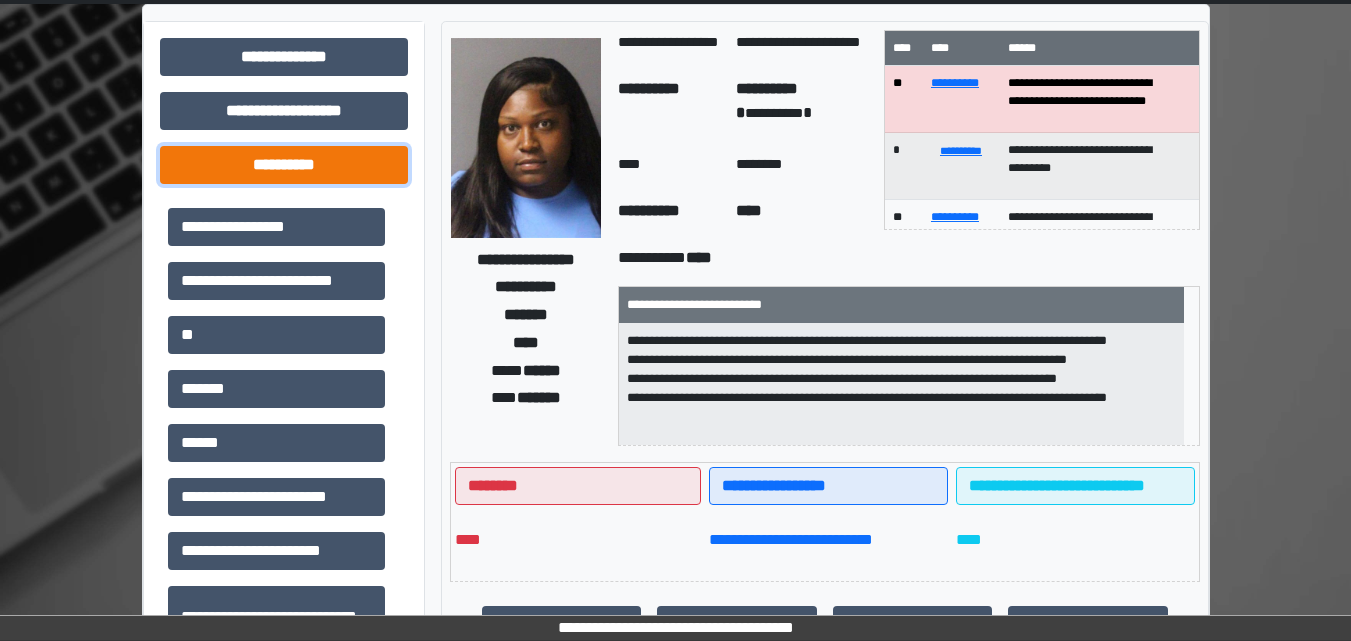 click on "**********" at bounding box center [284, 165] 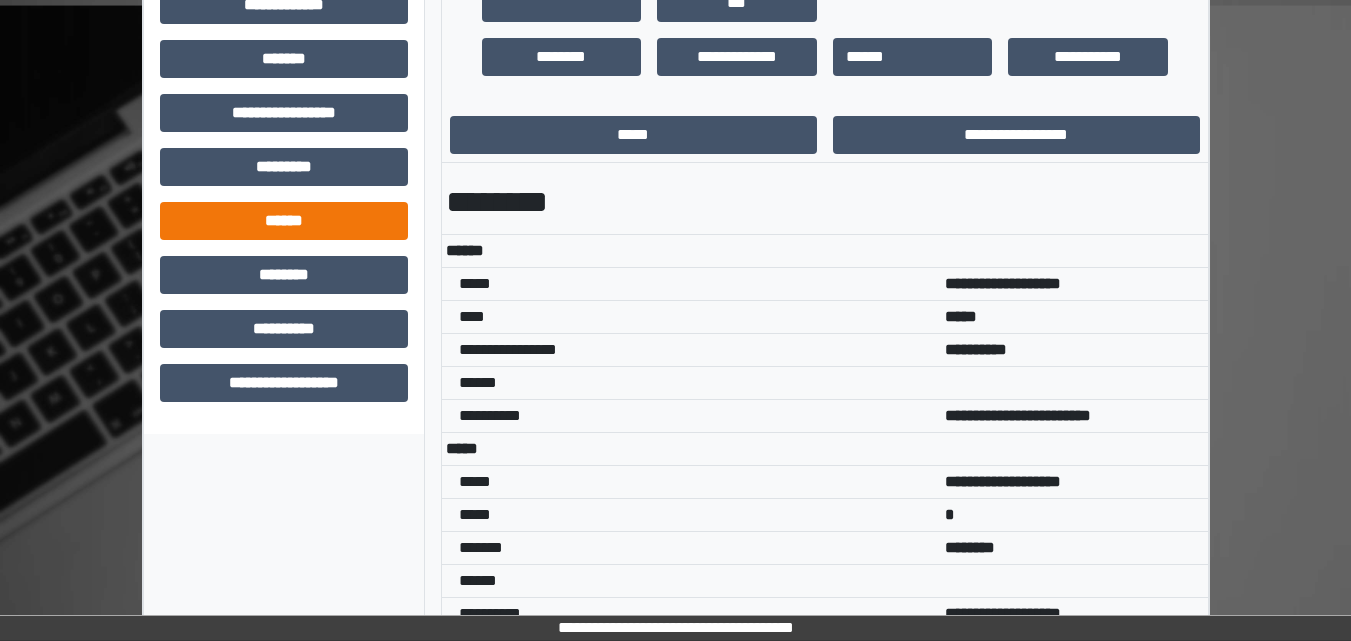 scroll, scrollTop: 770, scrollLeft: 0, axis: vertical 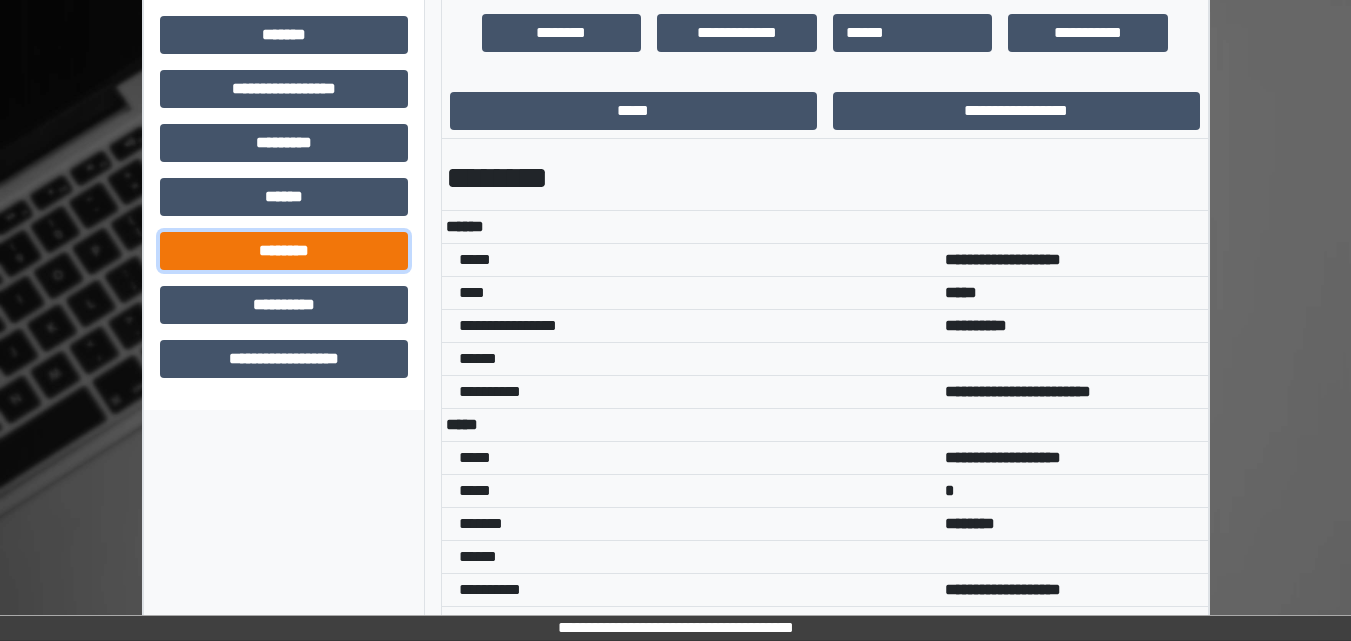 click on "********" at bounding box center (284, 251) 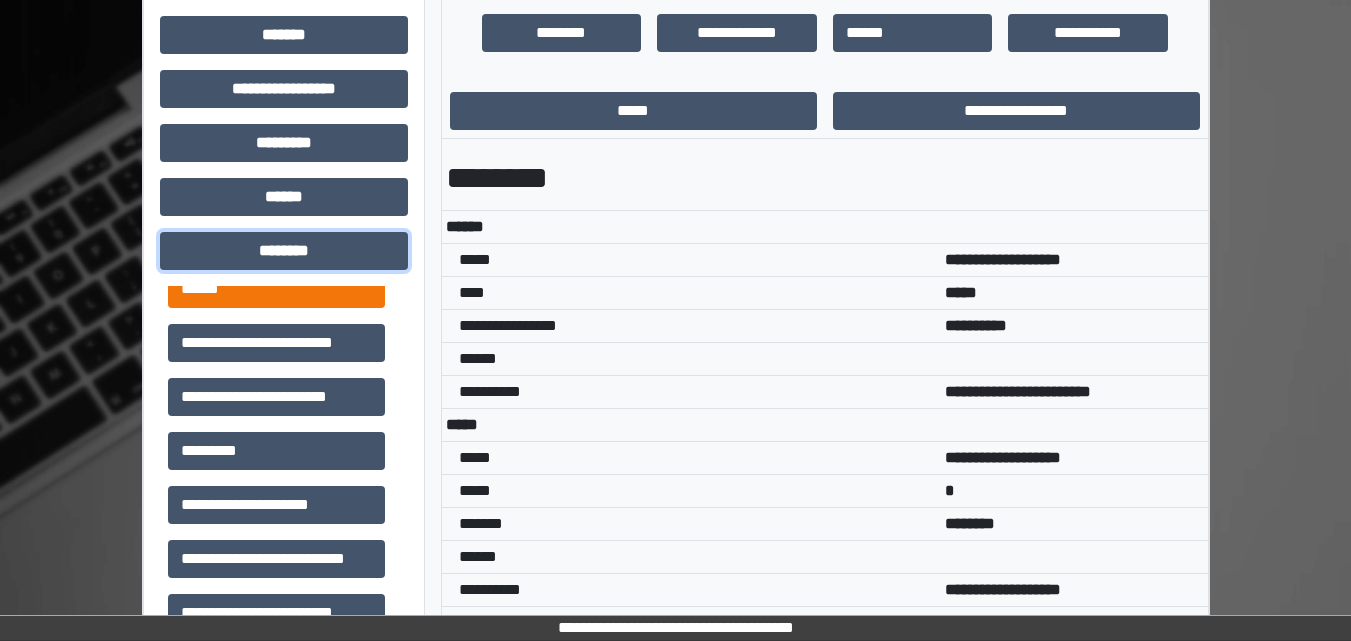 scroll, scrollTop: 200, scrollLeft: 0, axis: vertical 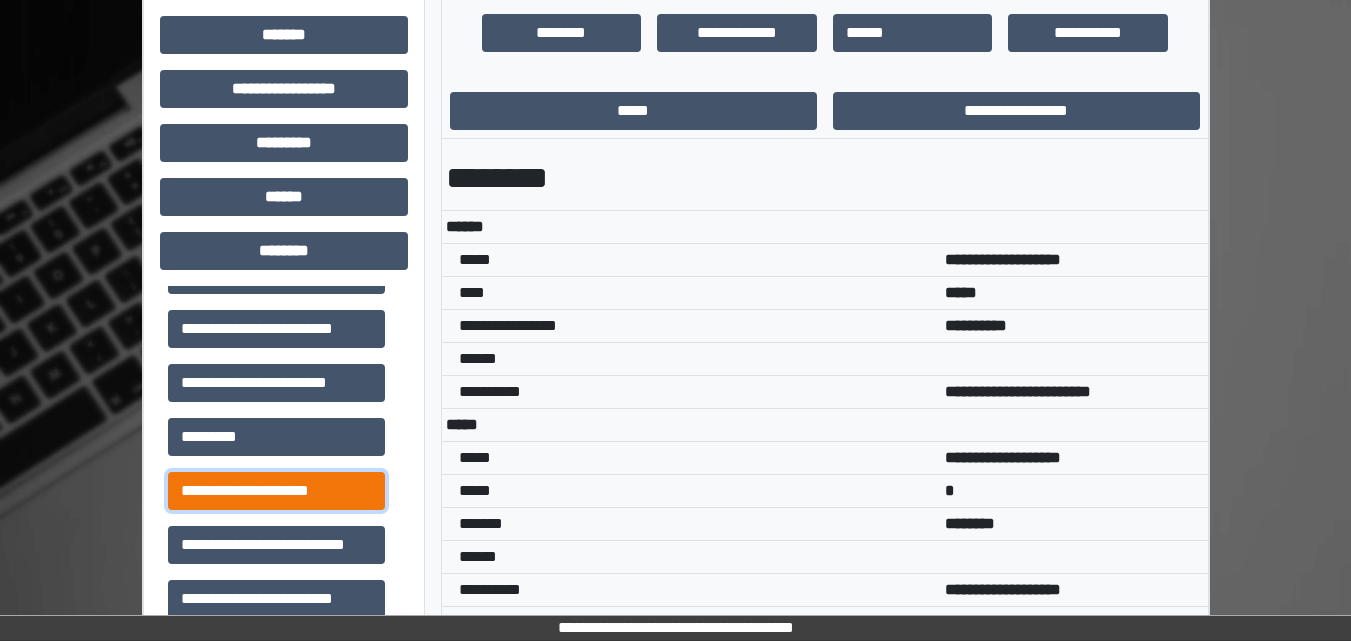 click on "**********" at bounding box center [276, 491] 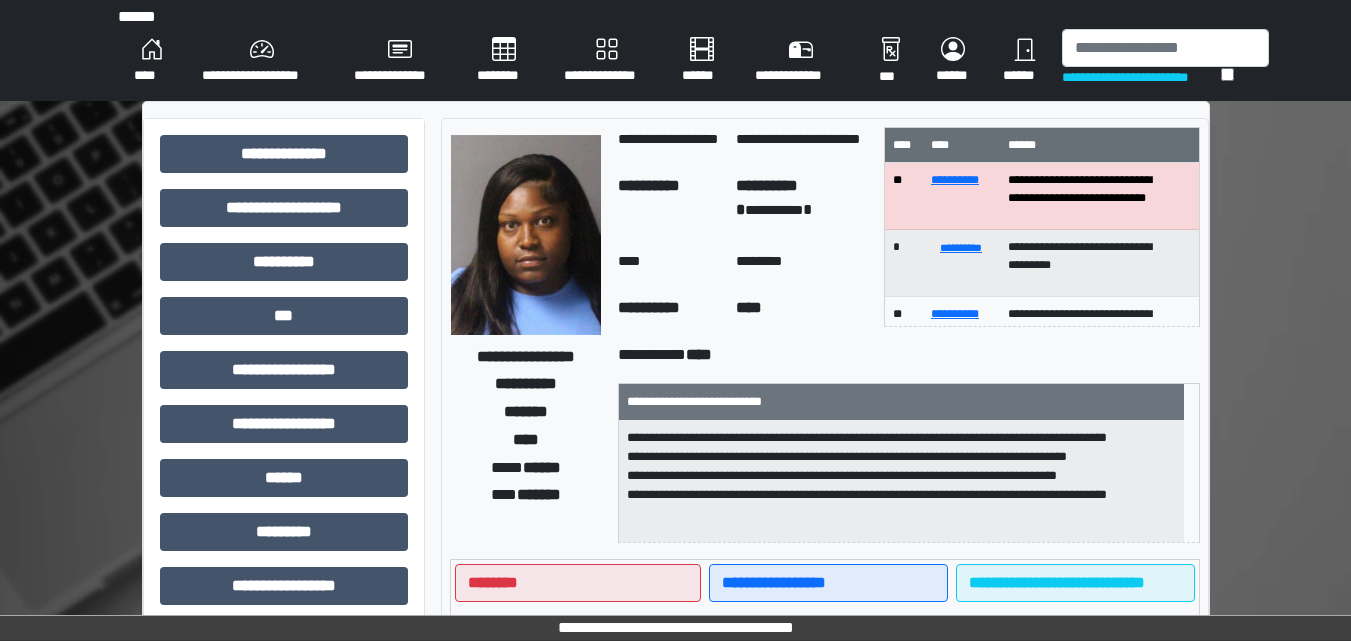 scroll, scrollTop: 0, scrollLeft: 0, axis: both 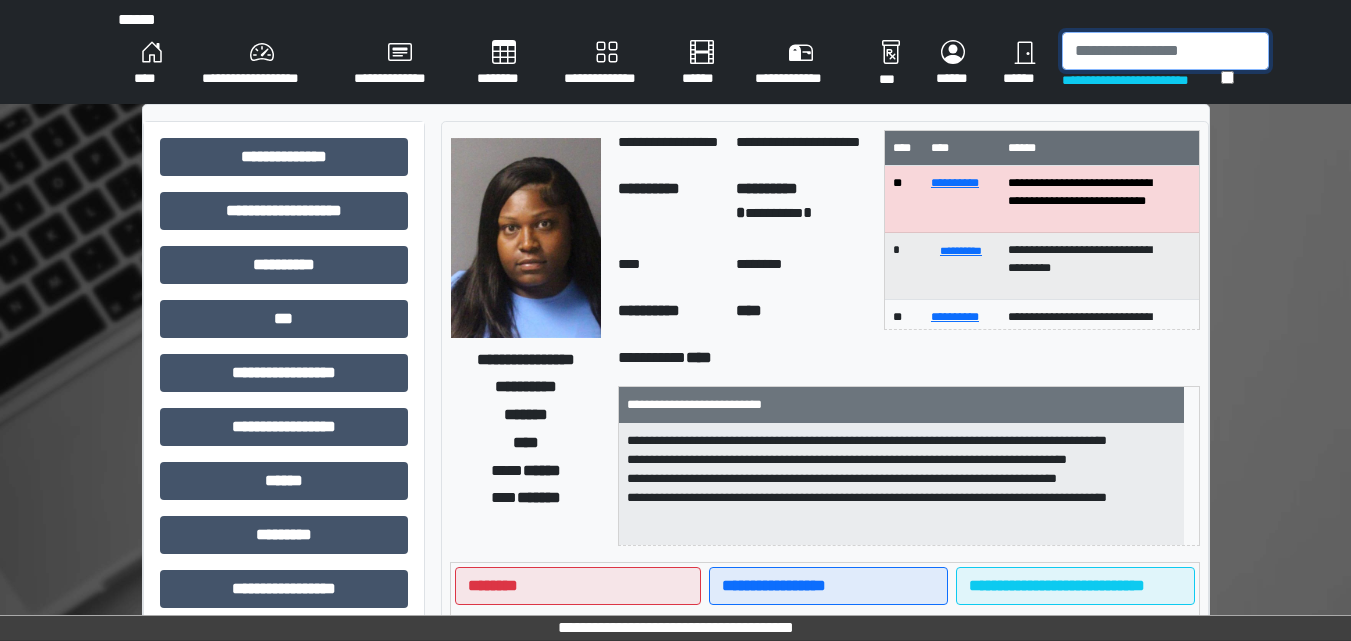 click at bounding box center (1165, 51) 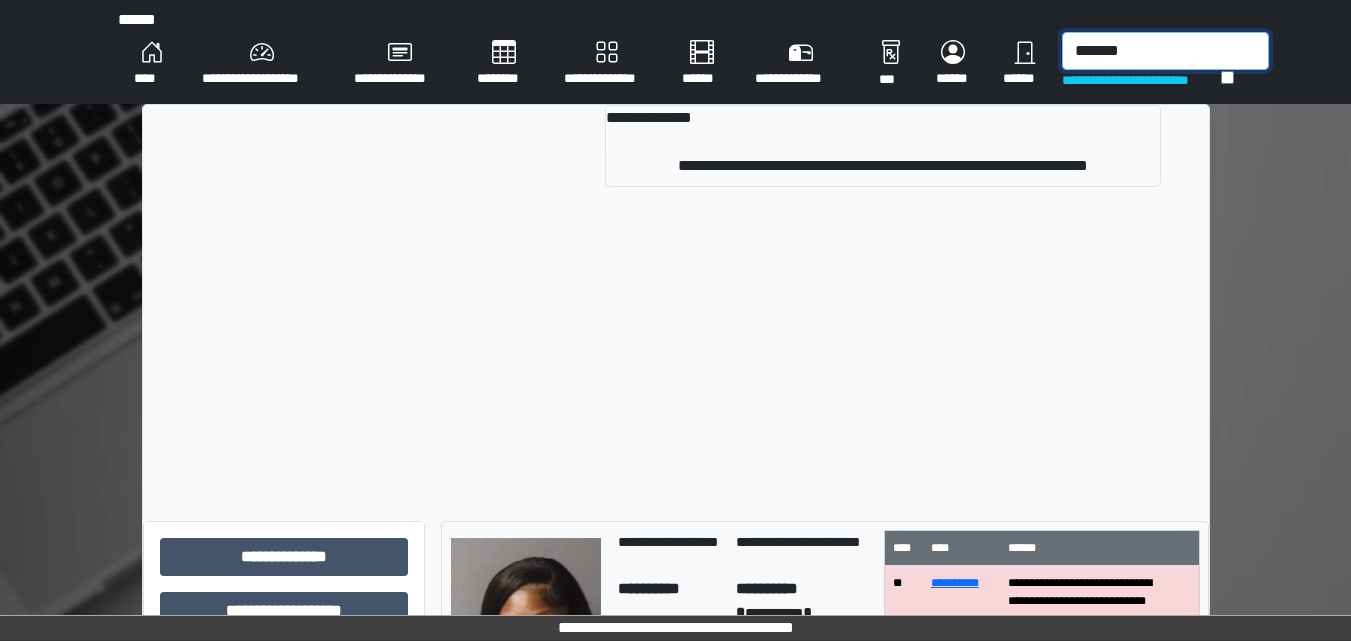 type on "*******" 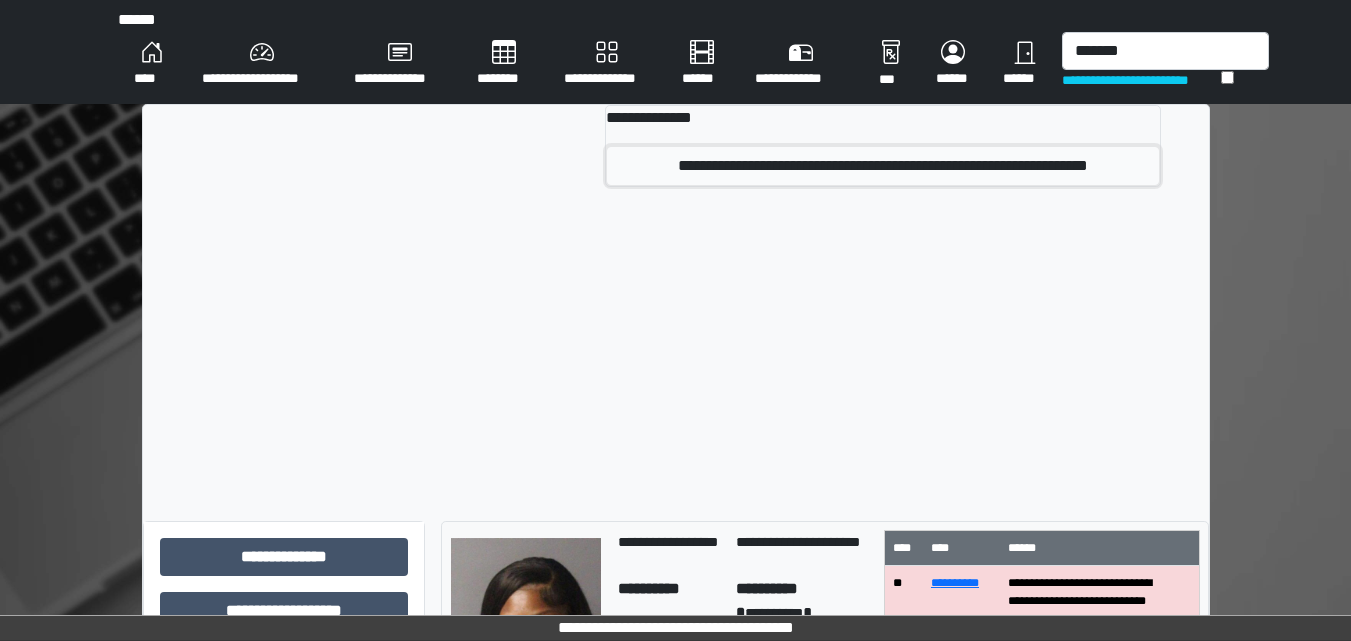 click on "**********" at bounding box center (882, 166) 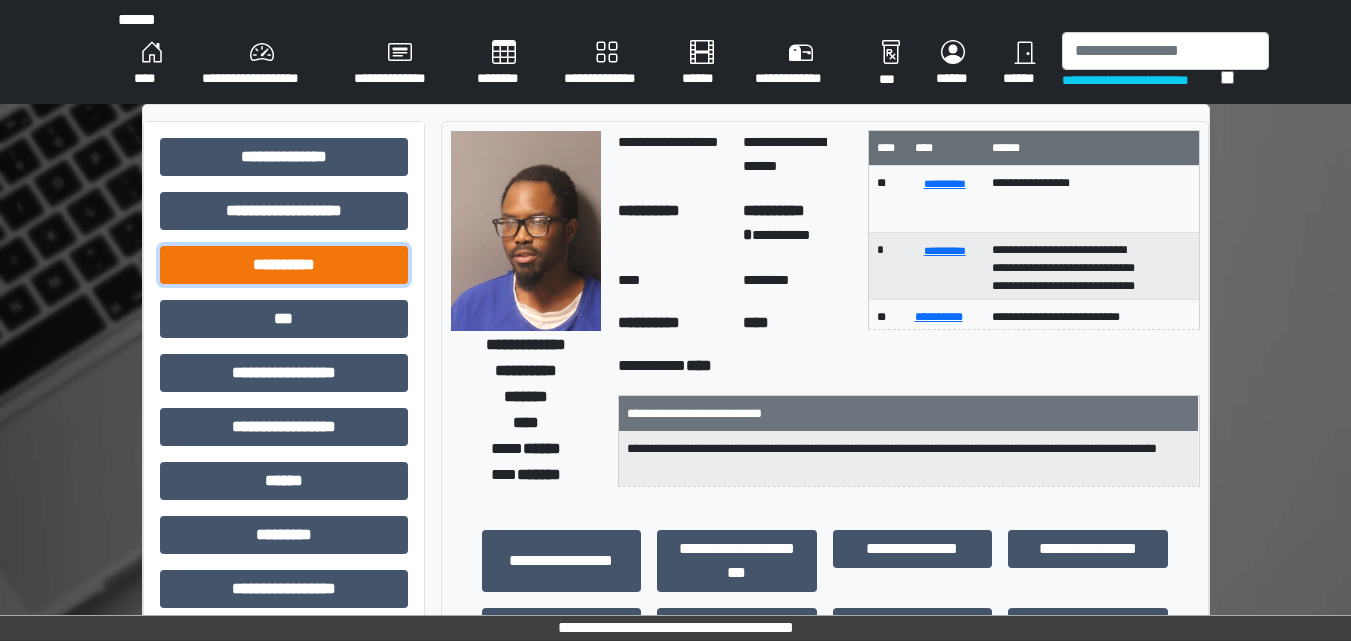click on "**********" at bounding box center (284, 265) 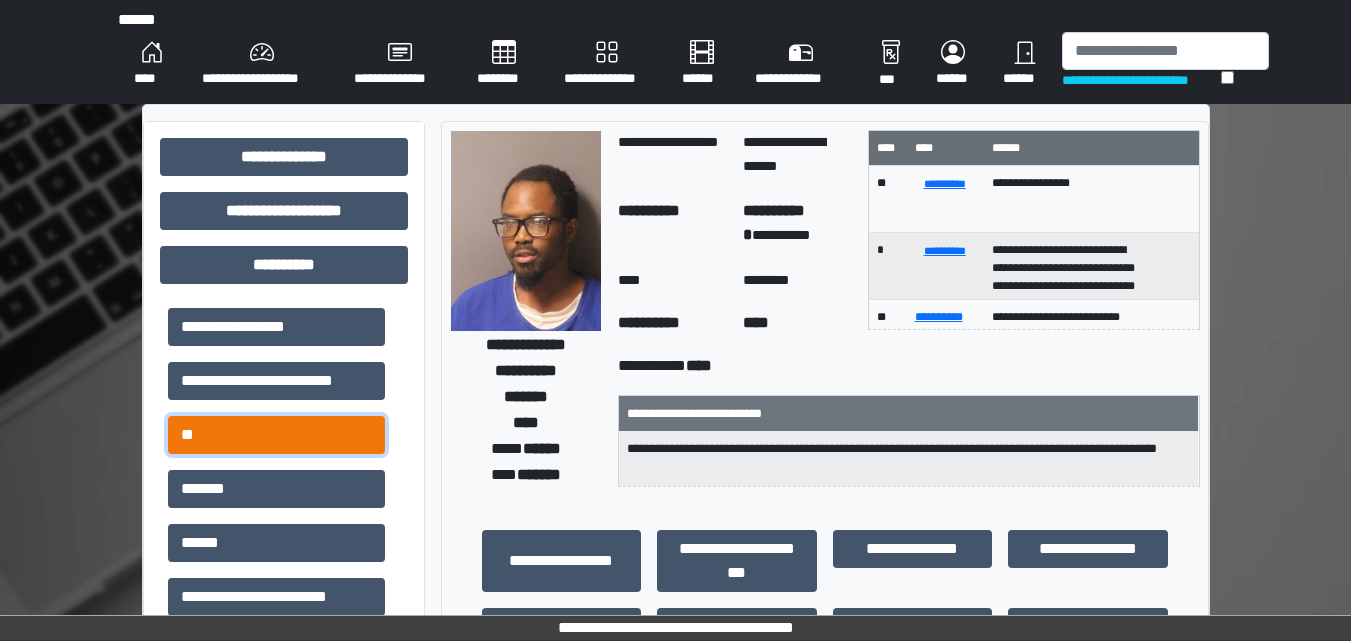 click on "**" at bounding box center [276, 435] 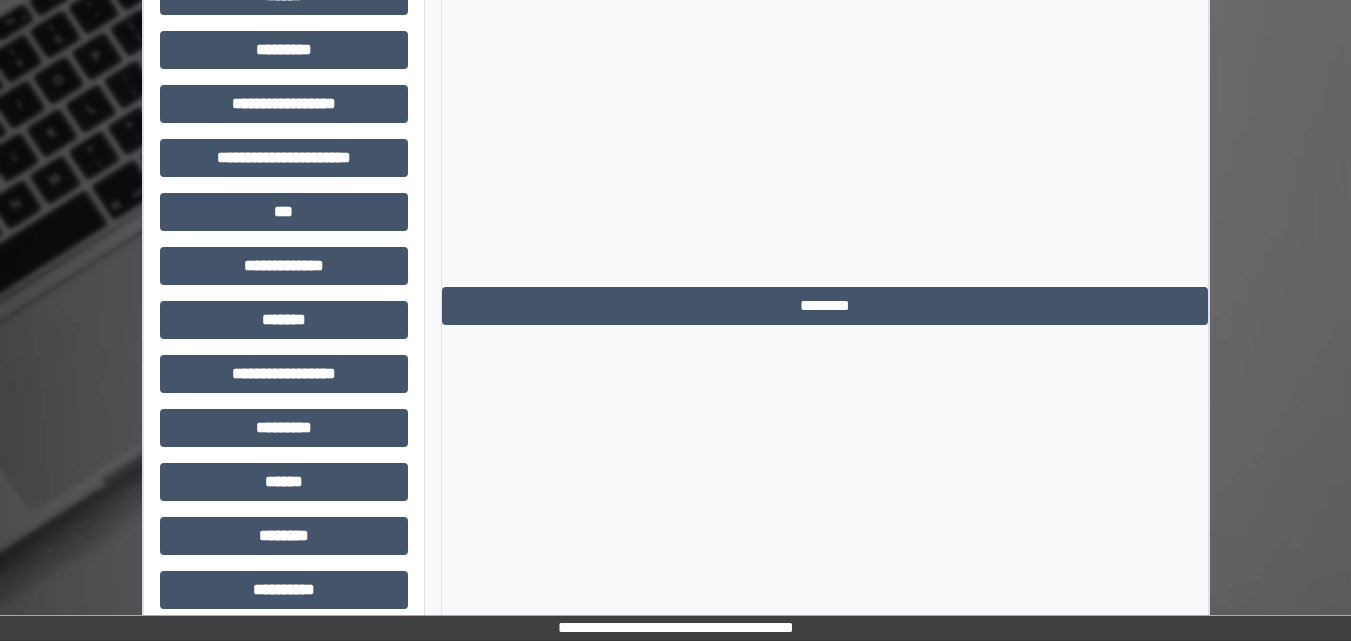 scroll, scrollTop: 1037, scrollLeft: 0, axis: vertical 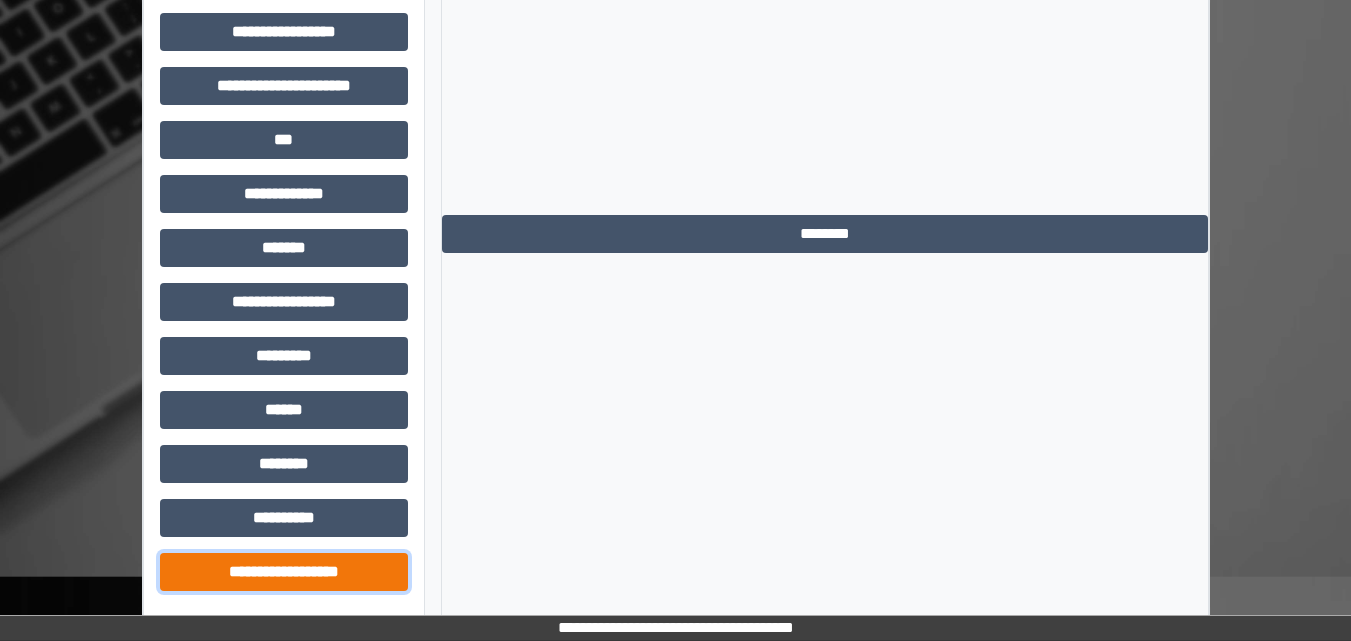 click on "**********" at bounding box center (284, 572) 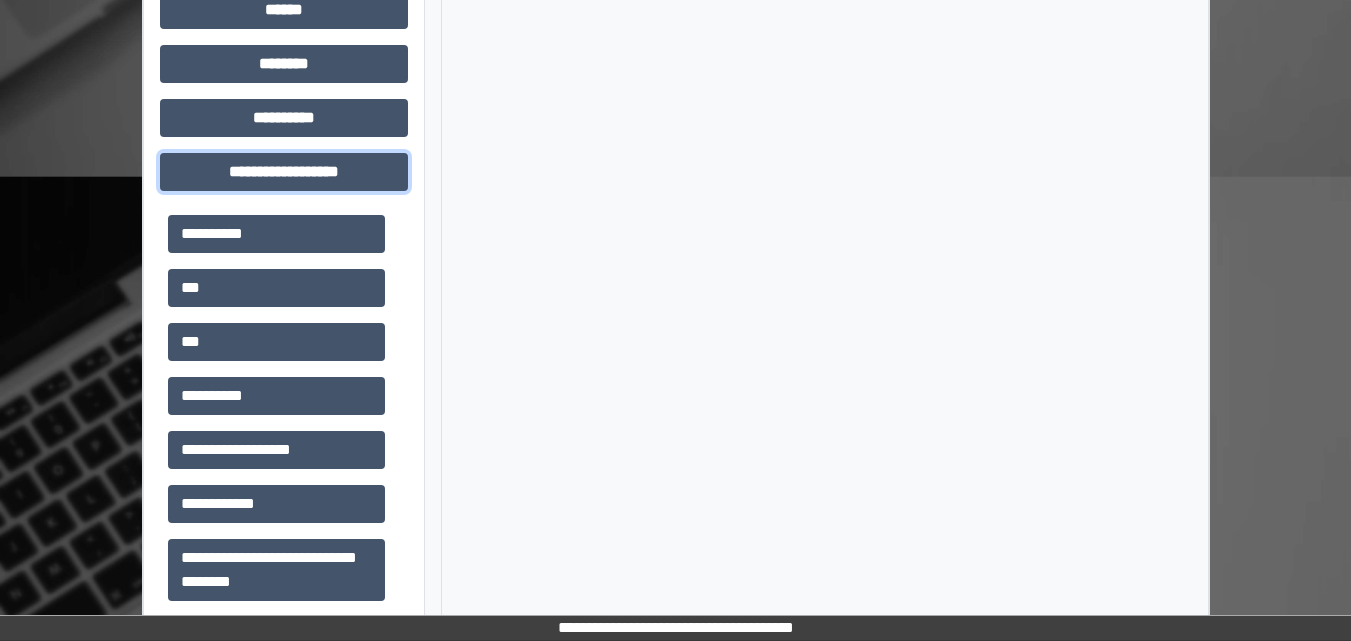 scroll, scrollTop: 1517, scrollLeft: 0, axis: vertical 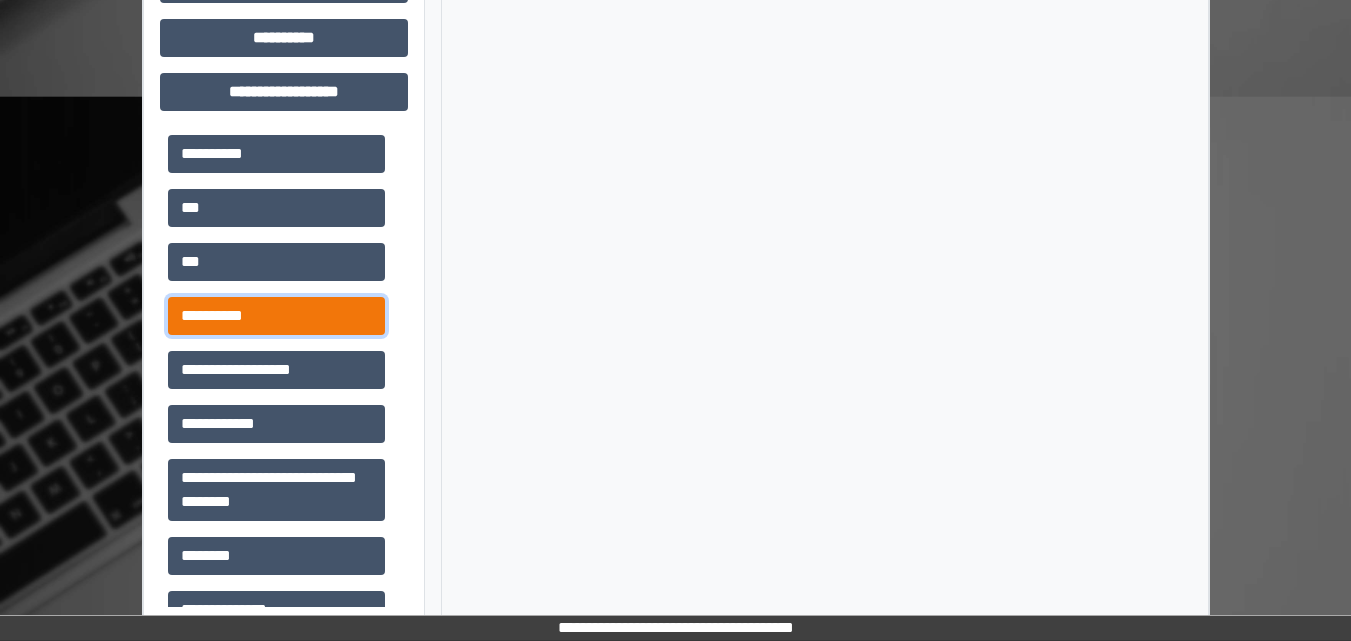 click on "**********" at bounding box center (276, 316) 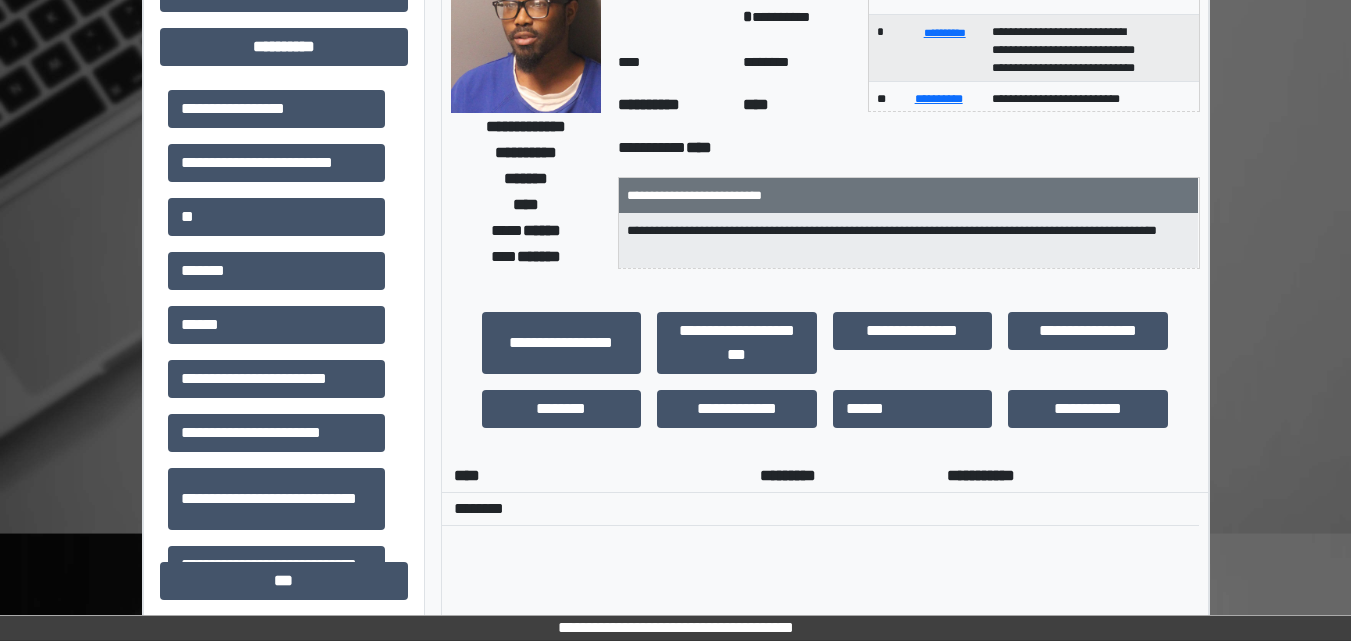 scroll, scrollTop: 217, scrollLeft: 0, axis: vertical 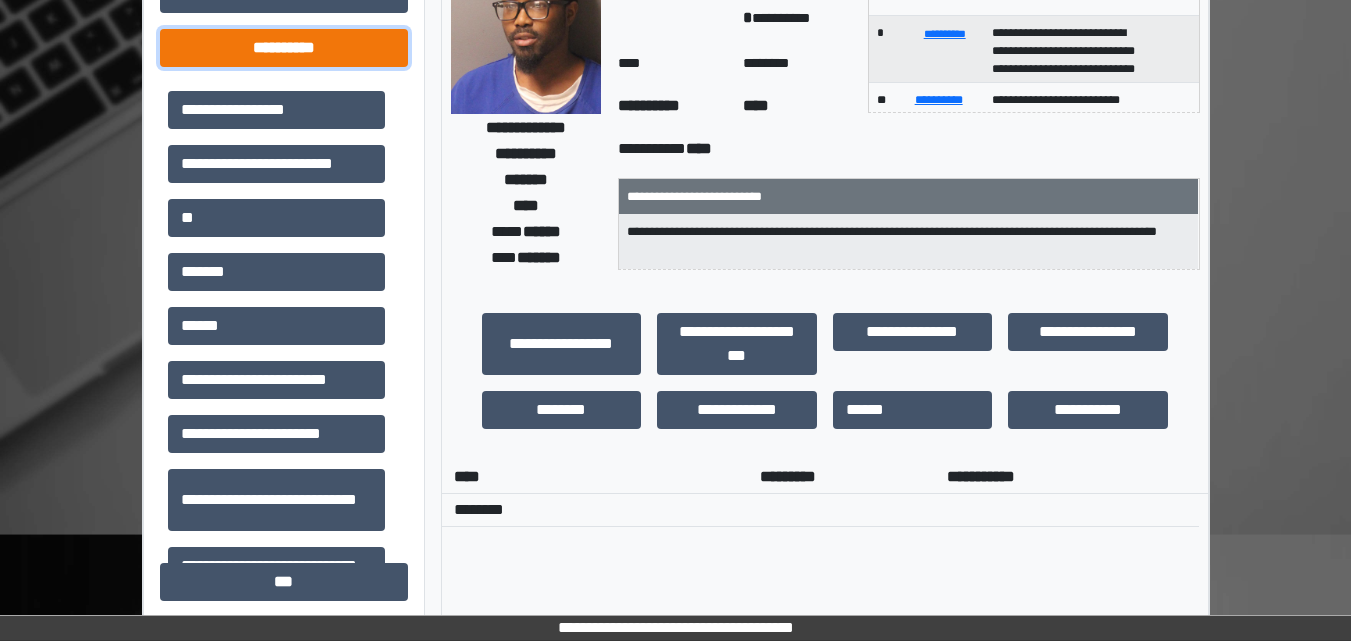 drag, startPoint x: 242, startPoint y: 50, endPoint x: 237, endPoint y: 60, distance: 11.18034 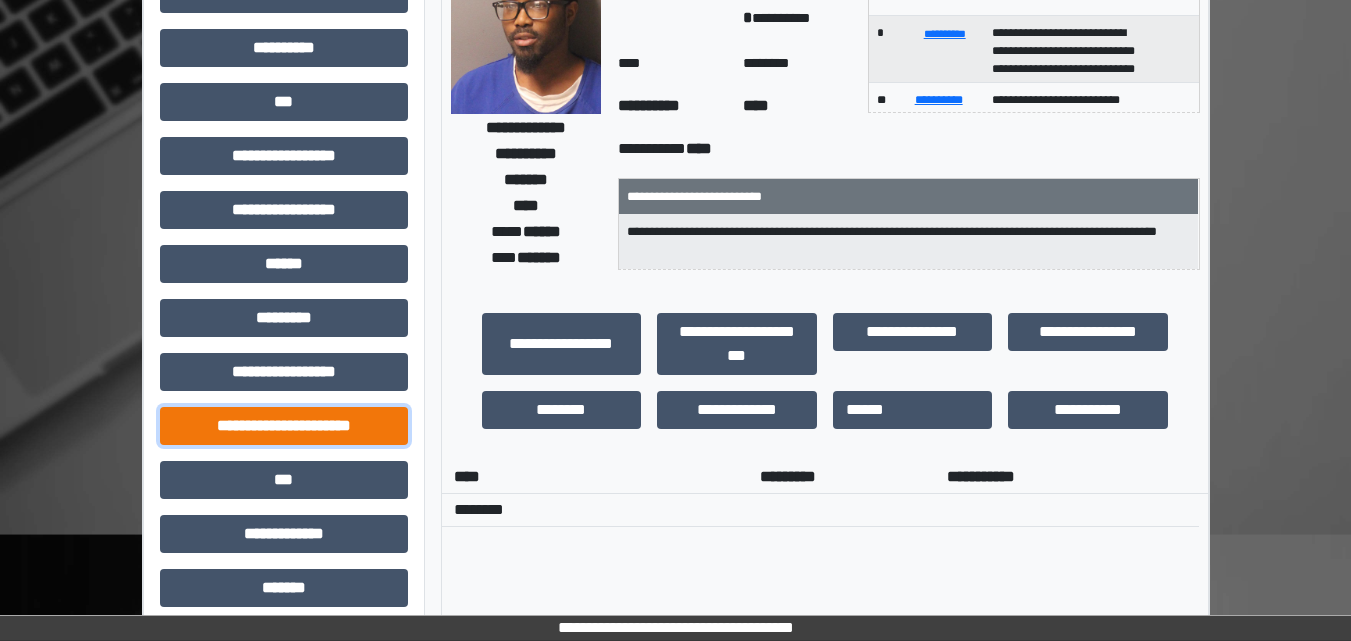 click on "**********" at bounding box center [284, 426] 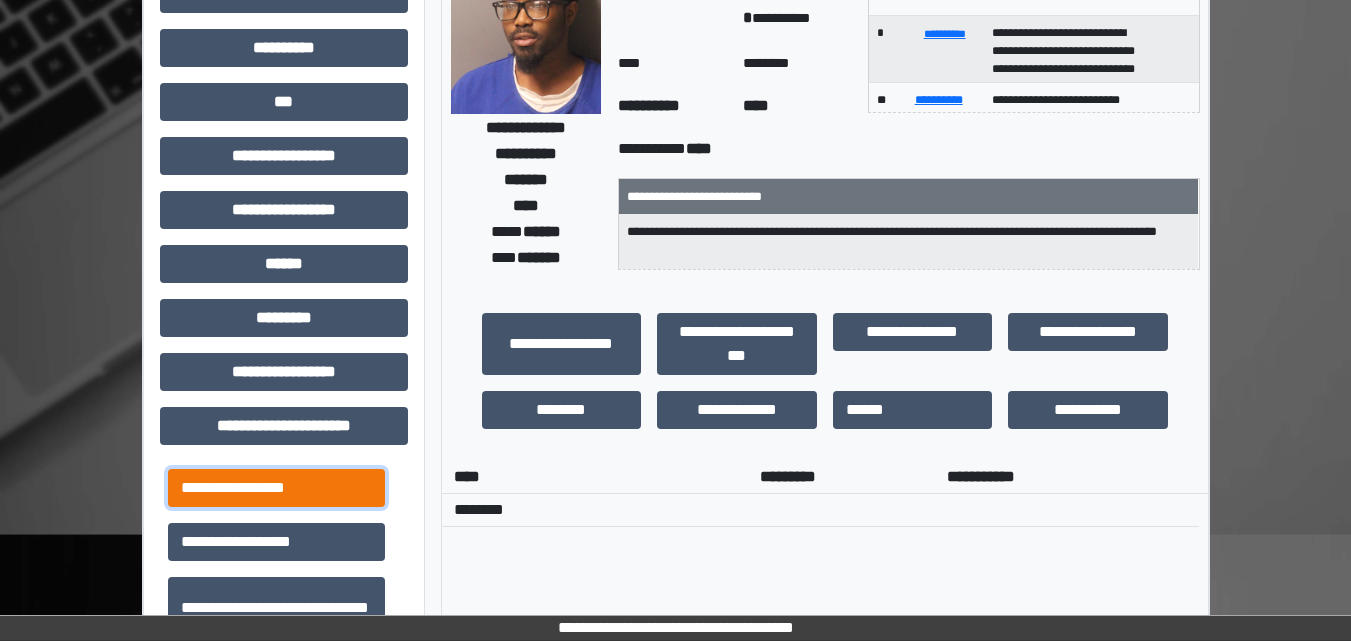 click on "**********" at bounding box center [276, 488] 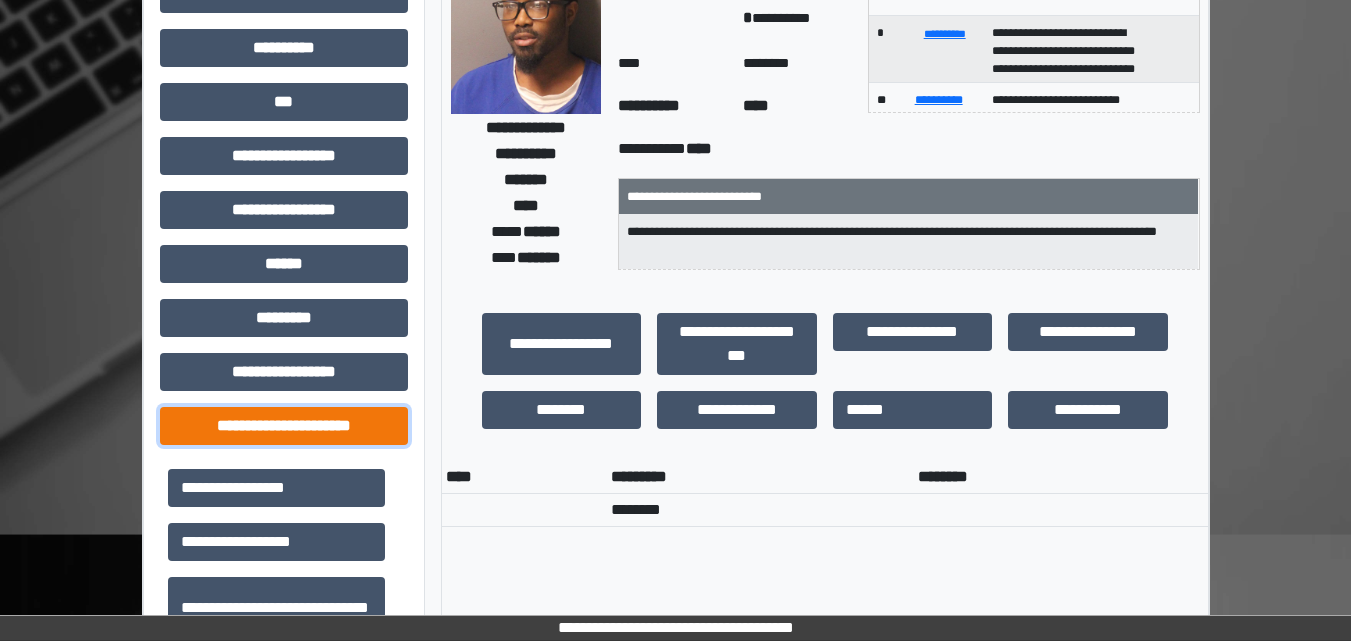 click on "**********" at bounding box center (284, 426) 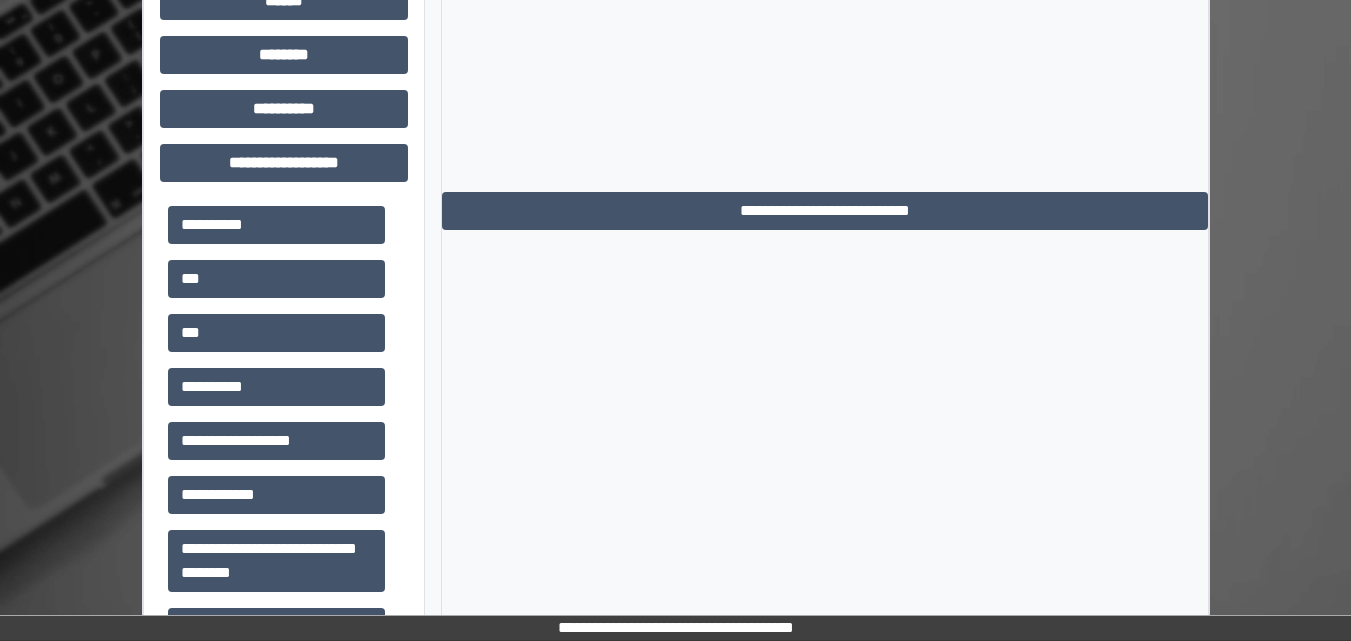 scroll, scrollTop: 1037, scrollLeft: 0, axis: vertical 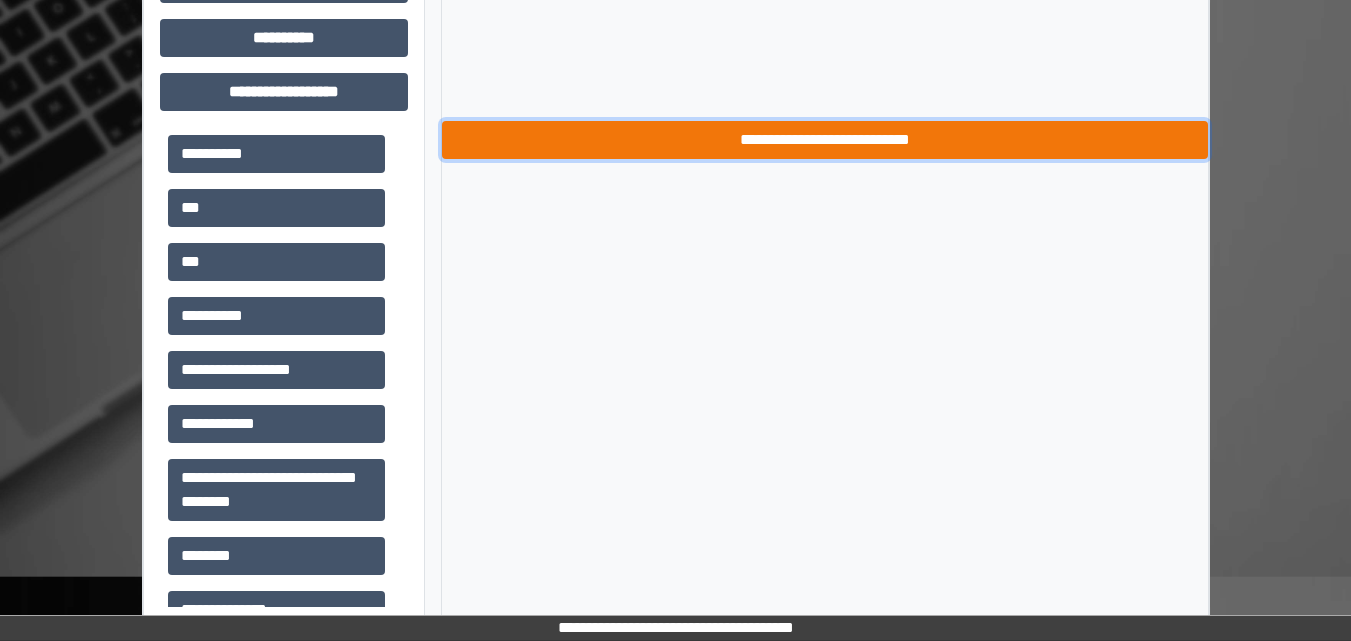 click on "**********" at bounding box center [825, 140] 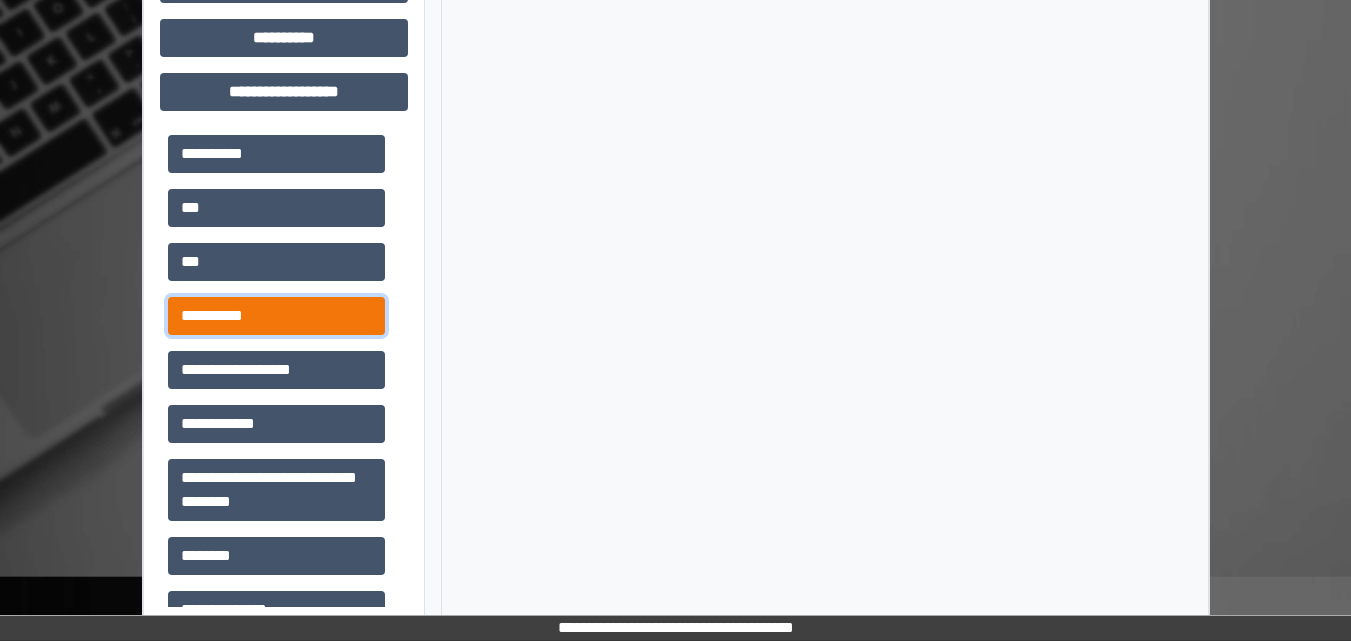 click on "**********" at bounding box center [276, 316] 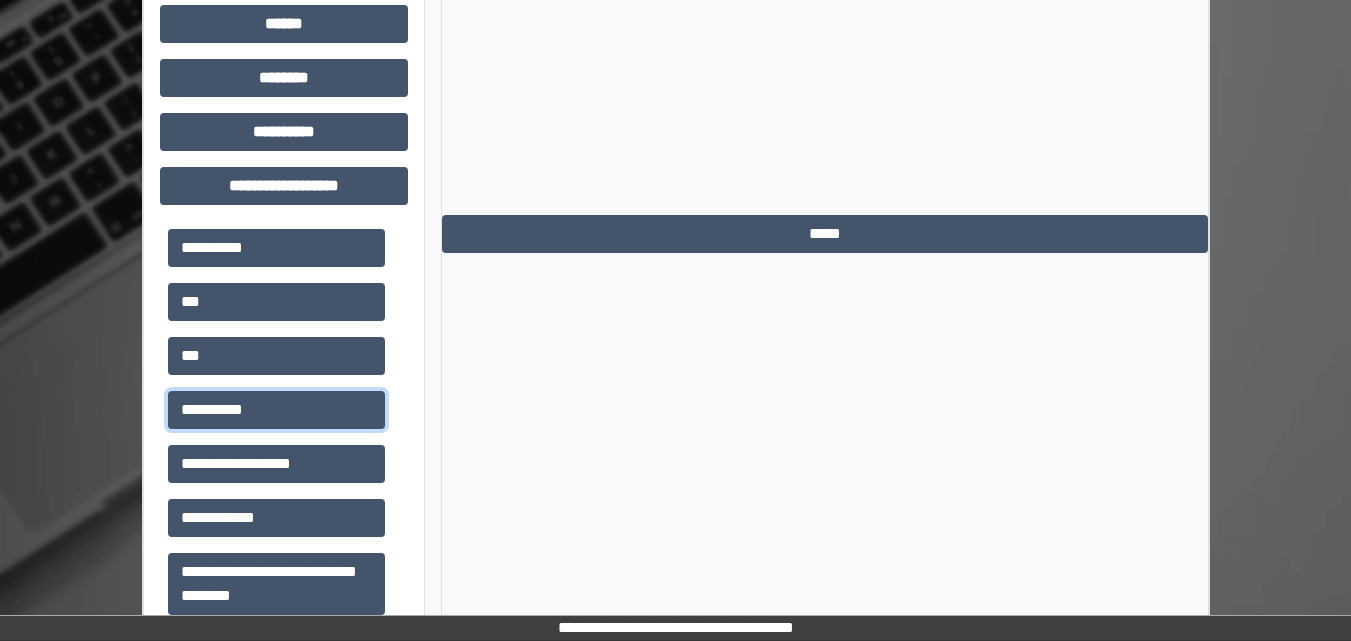 scroll, scrollTop: 1037, scrollLeft: 0, axis: vertical 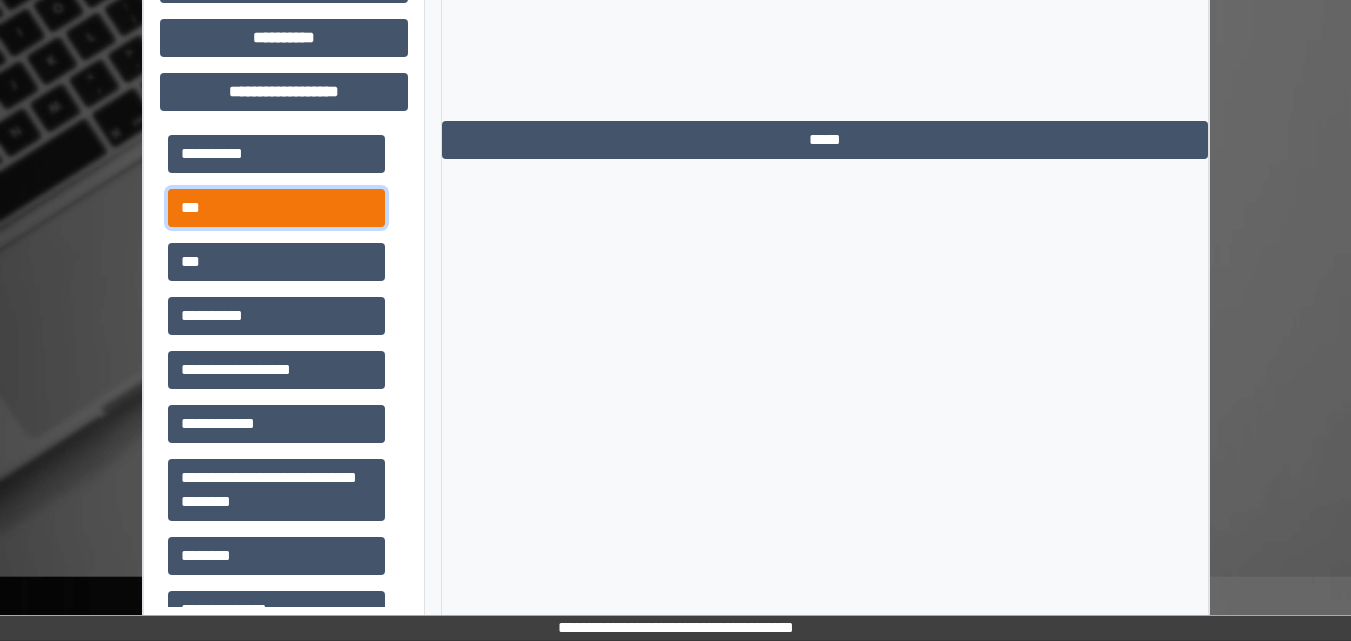 click on "***" at bounding box center [276, 208] 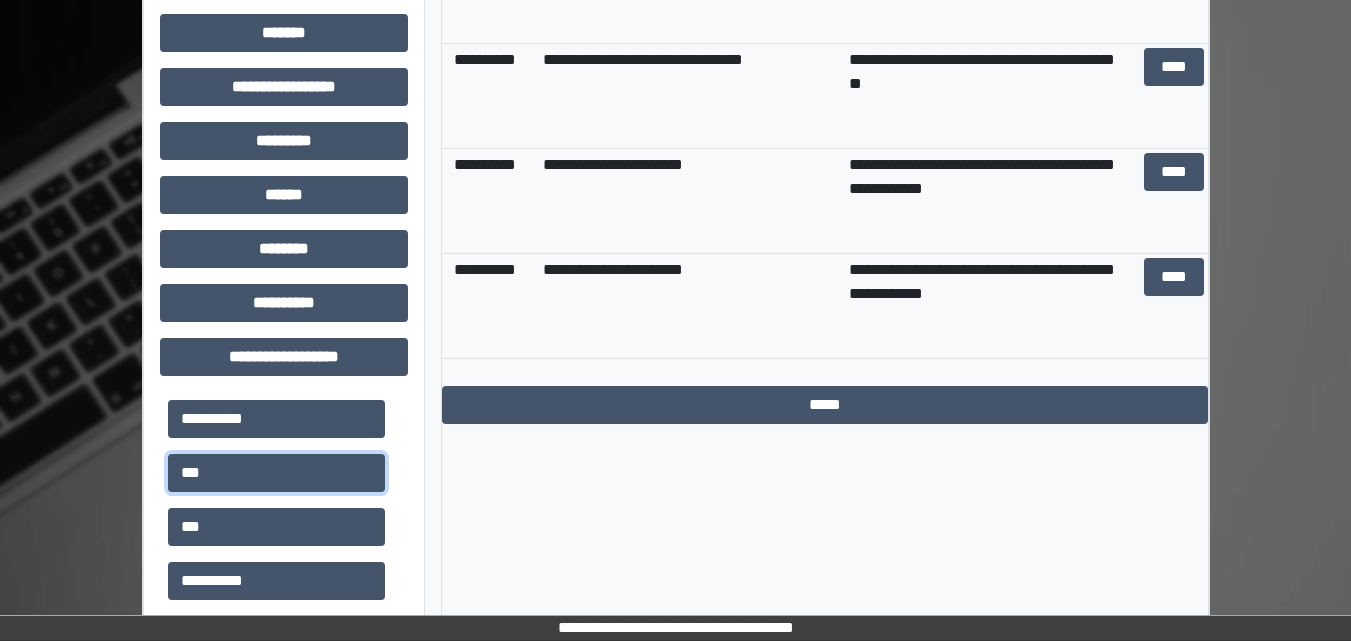 scroll, scrollTop: 737, scrollLeft: 0, axis: vertical 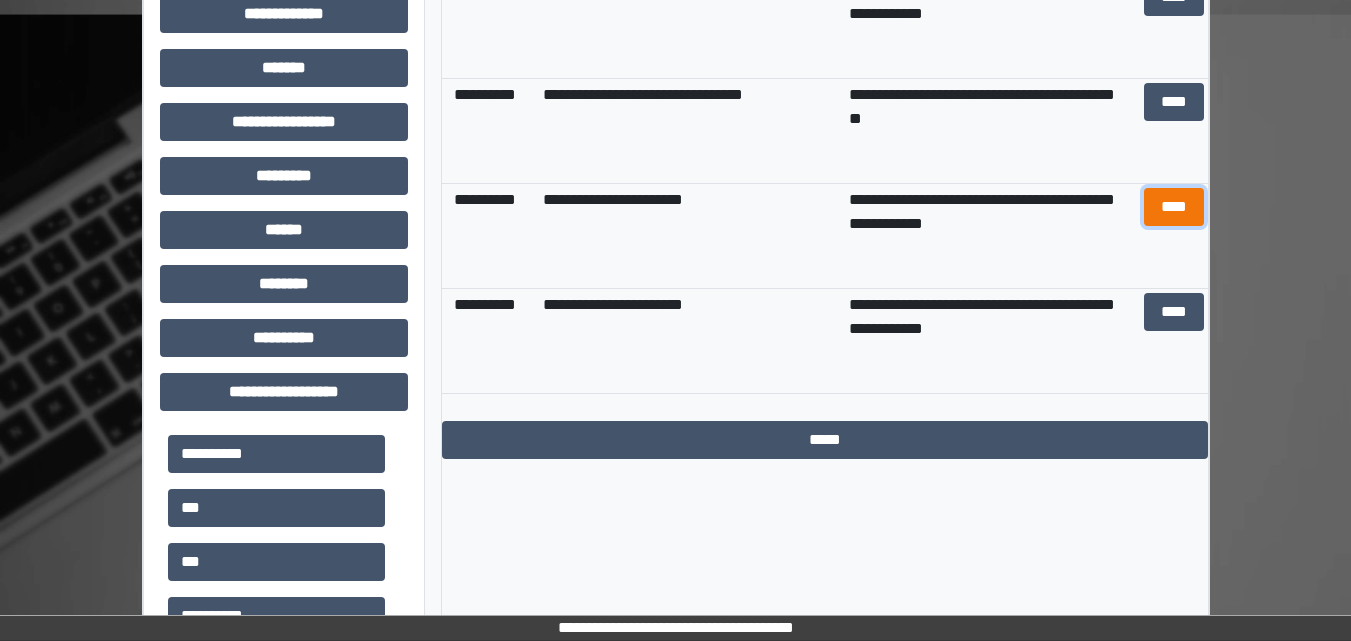 click on "****" at bounding box center [1174, 207] 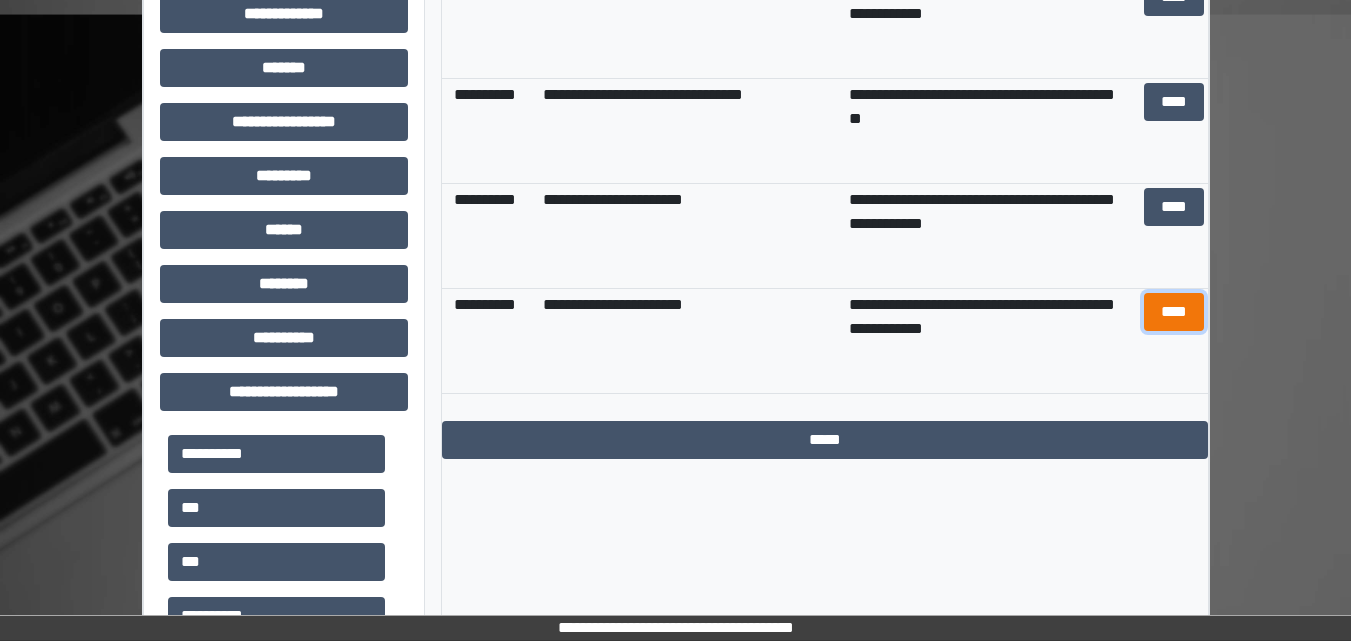 click on "****" at bounding box center (1174, 312) 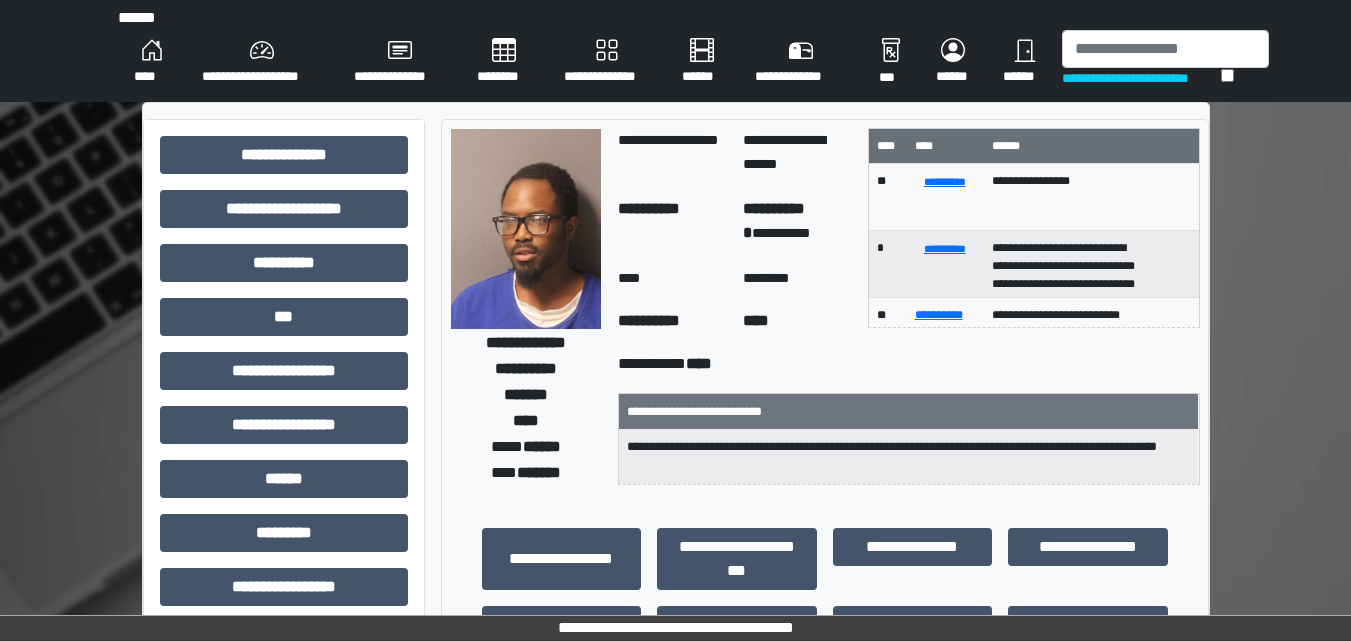 scroll, scrollTop: 0, scrollLeft: 0, axis: both 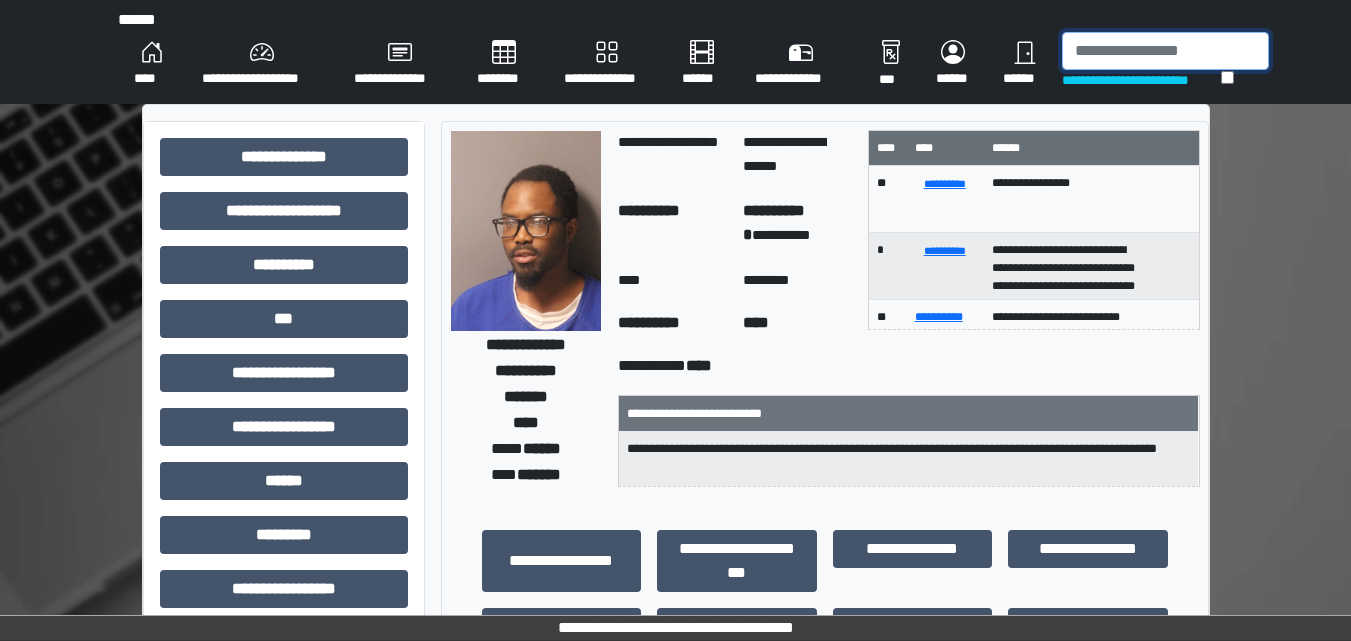 click at bounding box center [1165, 51] 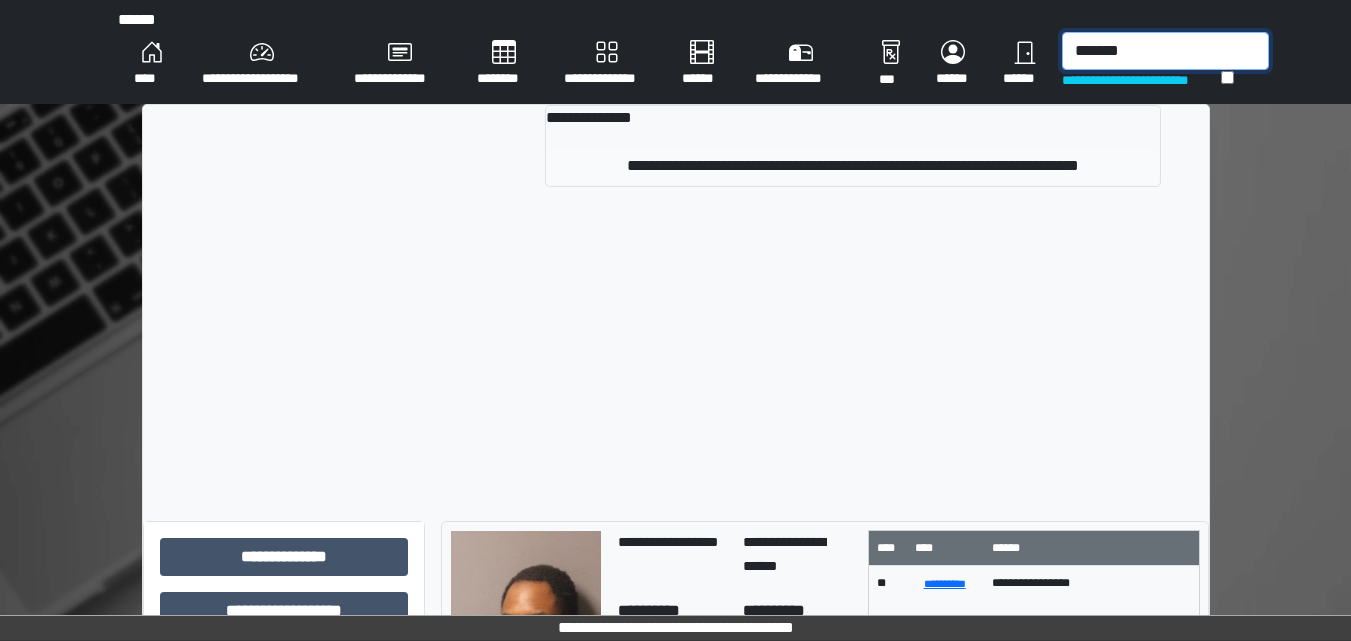 type on "*******" 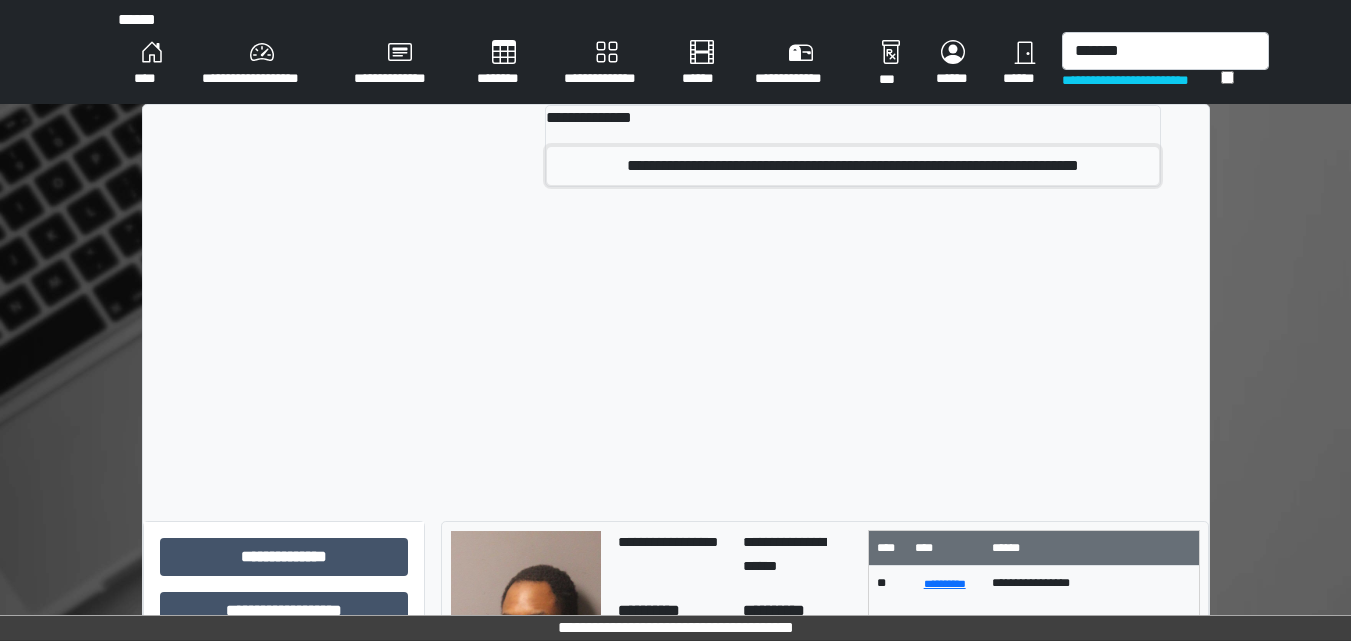 click on "**********" at bounding box center [853, 166] 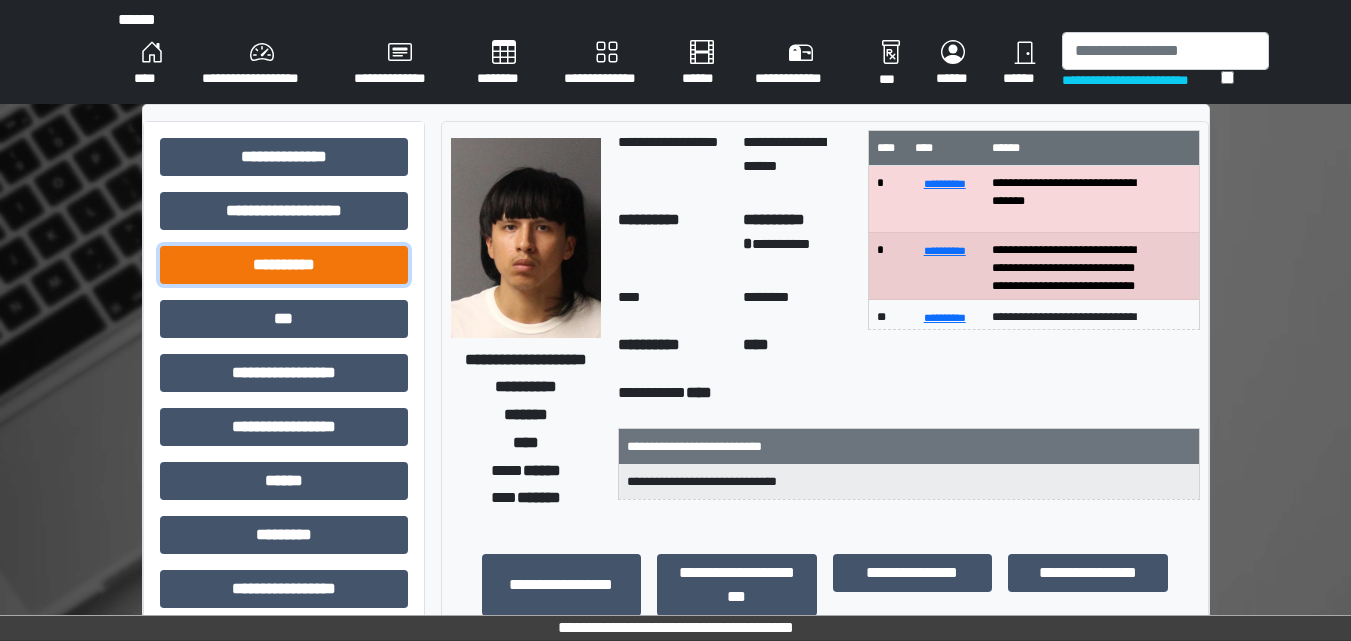 click on "**********" at bounding box center [284, 265] 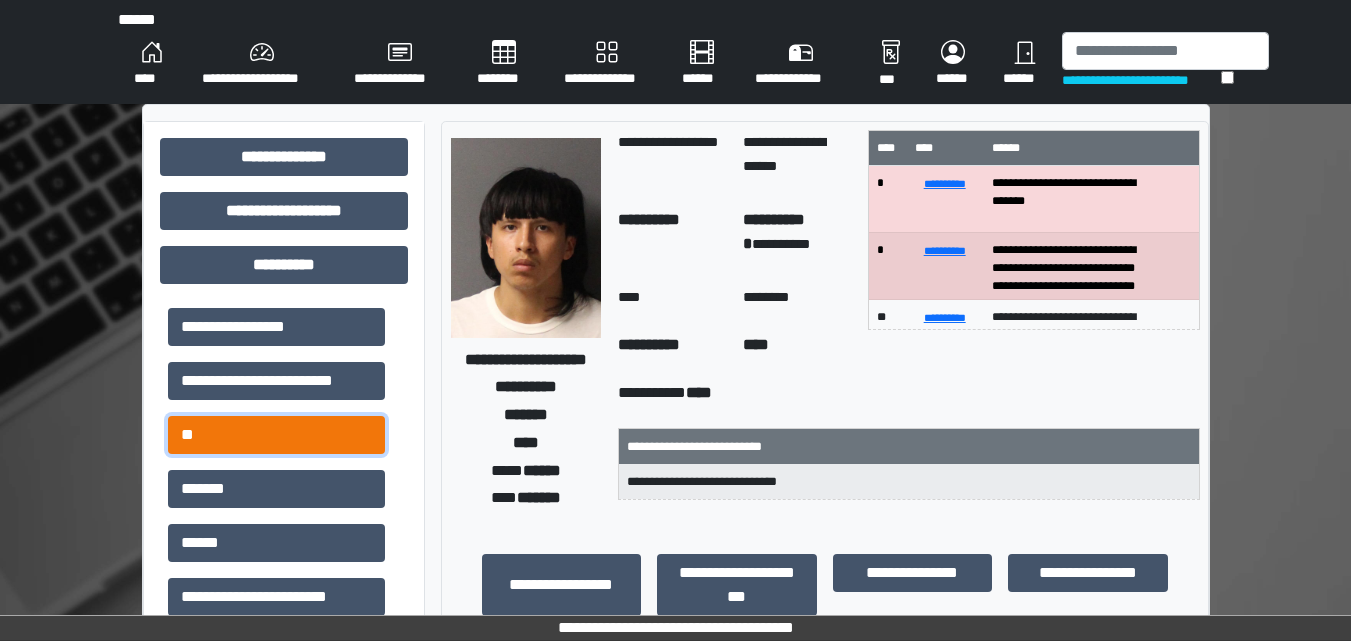 click on "**" at bounding box center [276, 435] 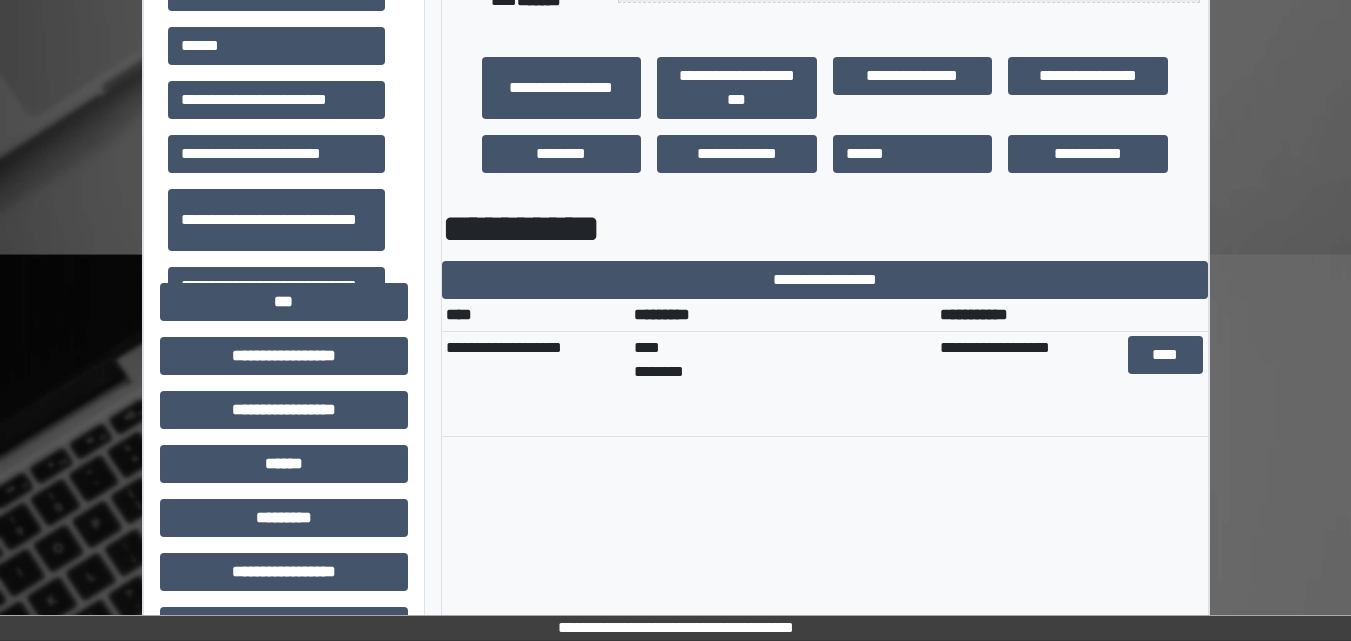 scroll, scrollTop: 500, scrollLeft: 0, axis: vertical 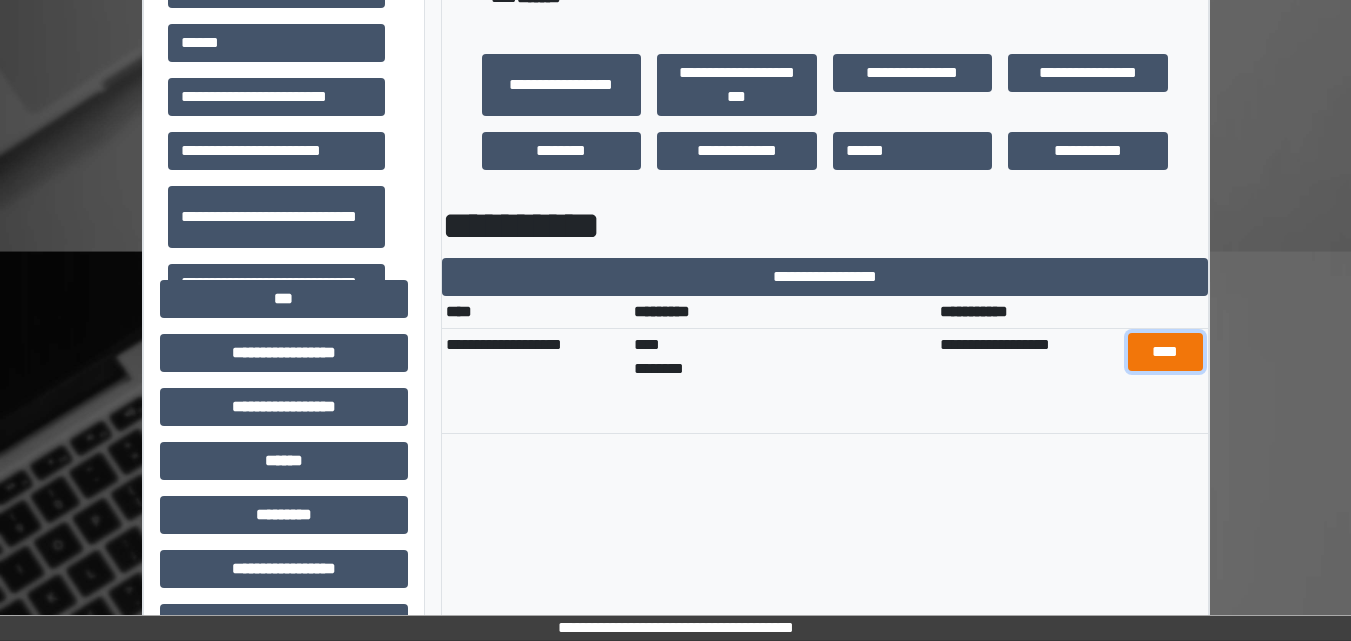 click on "****" at bounding box center [1165, 352] 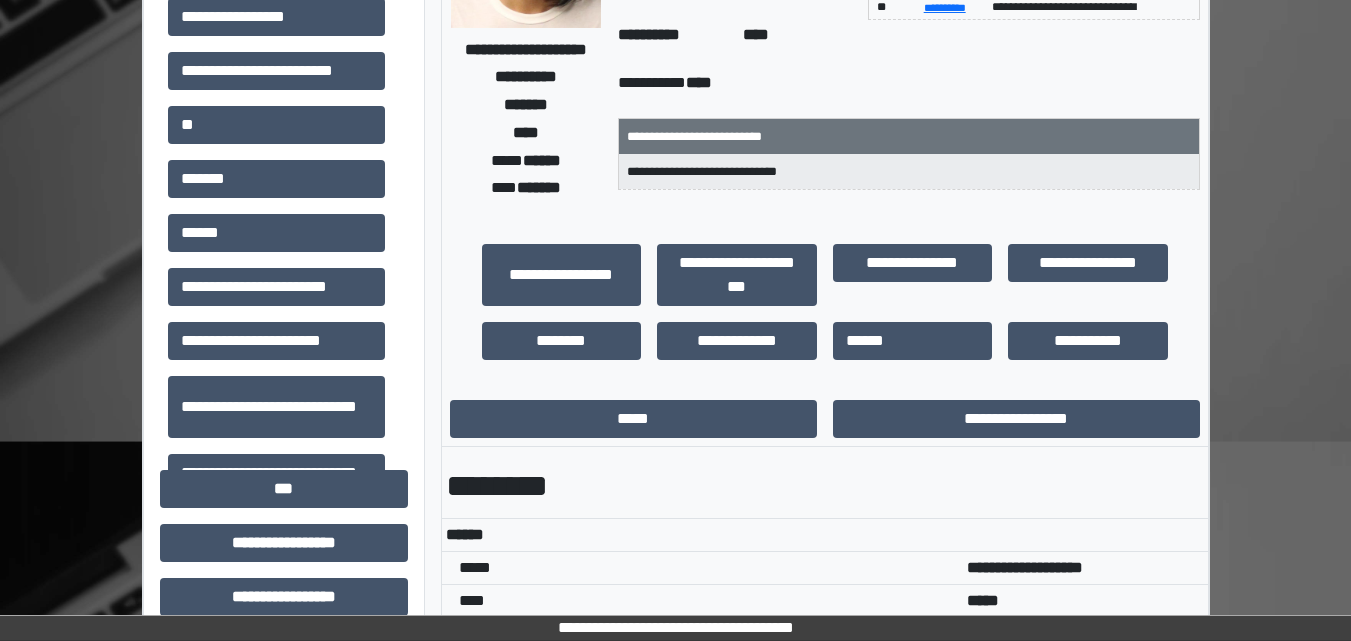 scroll, scrollTop: 0, scrollLeft: 0, axis: both 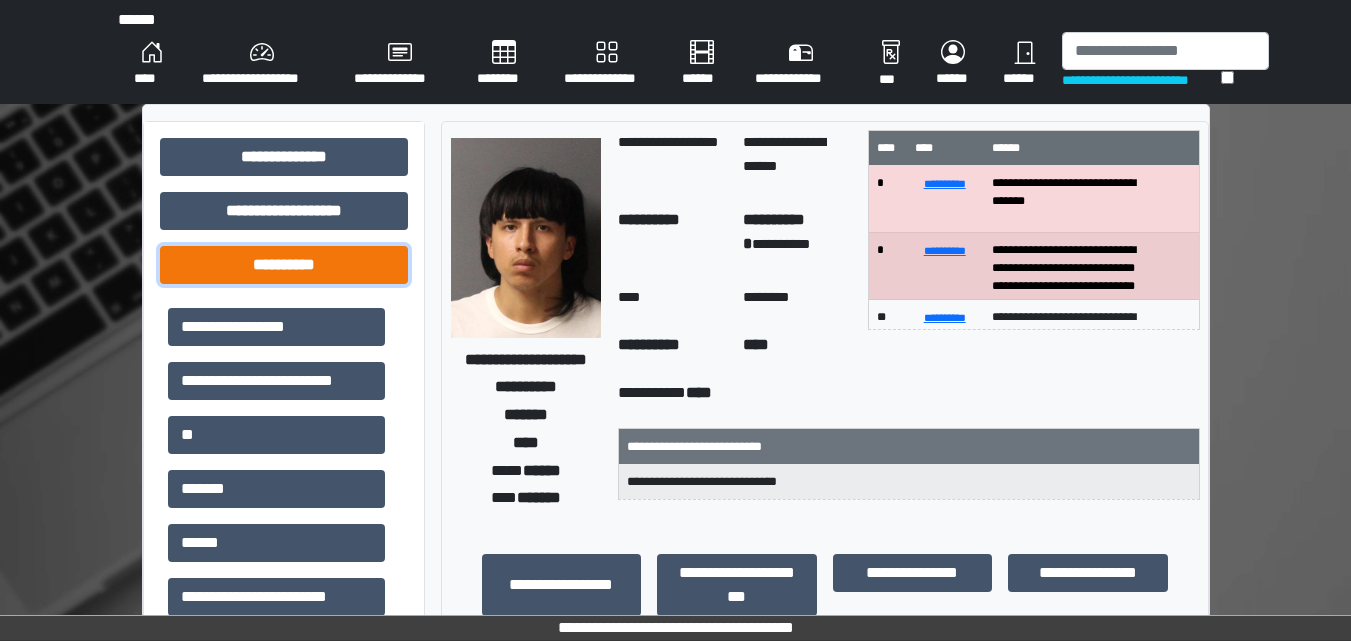 click on "**********" at bounding box center (284, 265) 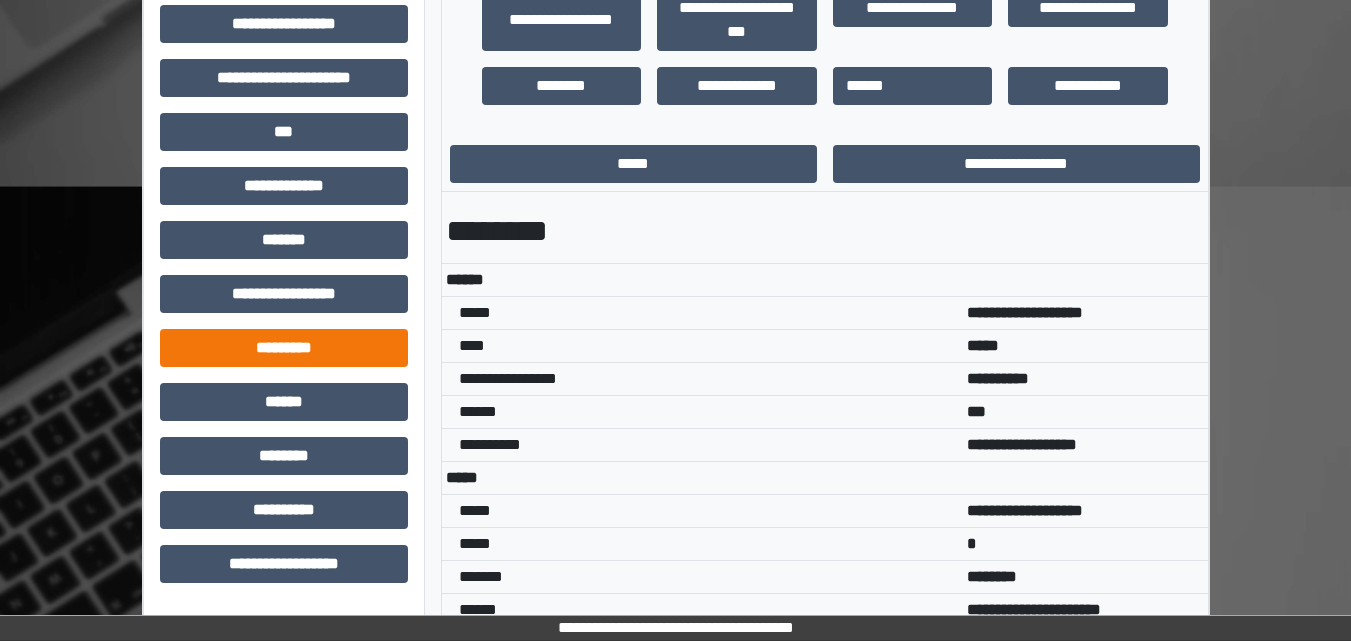 scroll, scrollTop: 600, scrollLeft: 0, axis: vertical 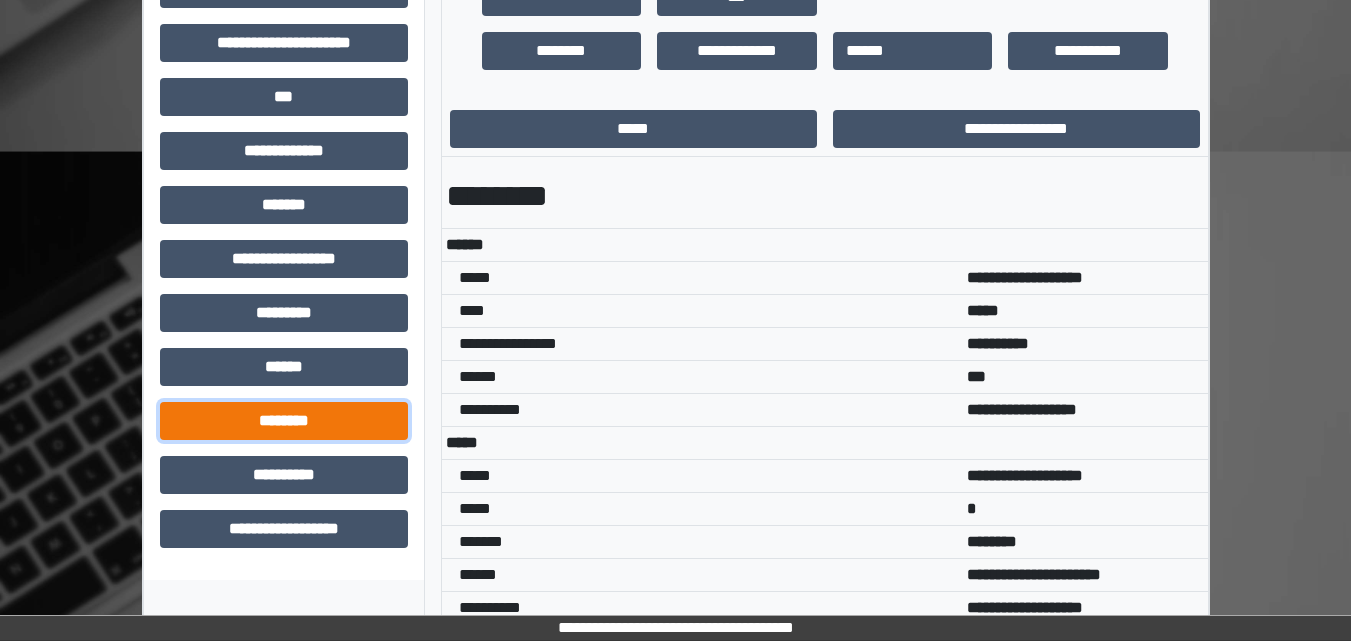 click on "********" at bounding box center [284, 421] 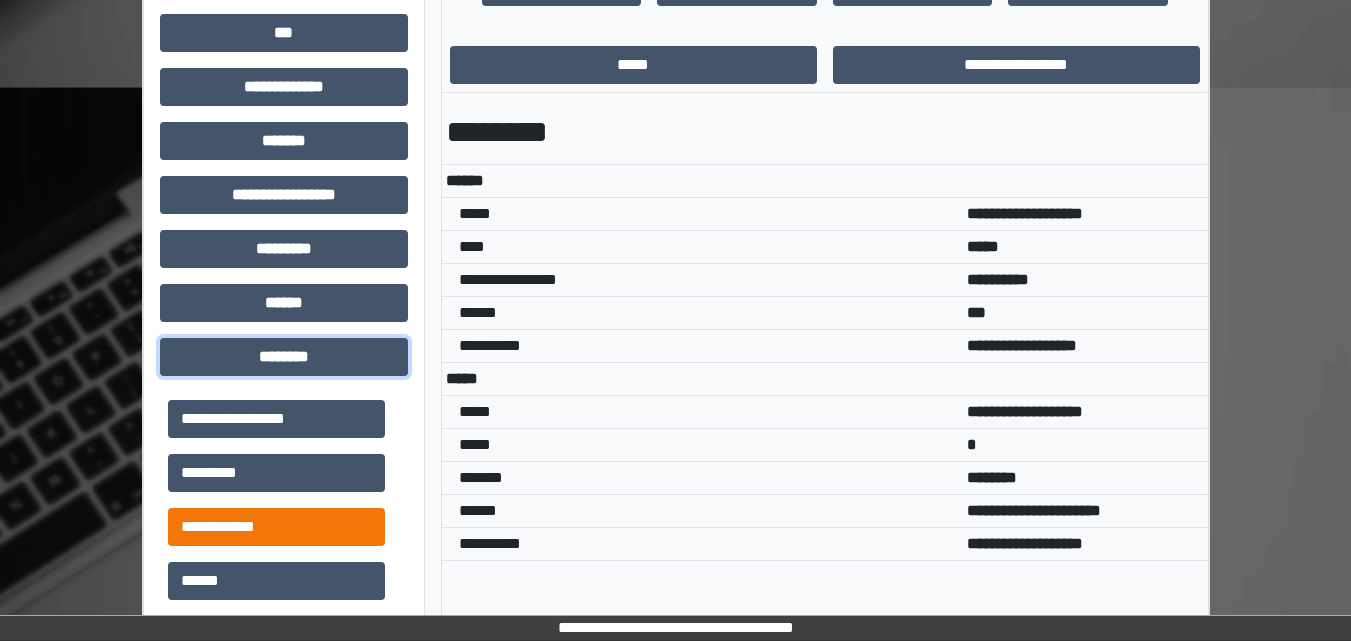 scroll, scrollTop: 700, scrollLeft: 0, axis: vertical 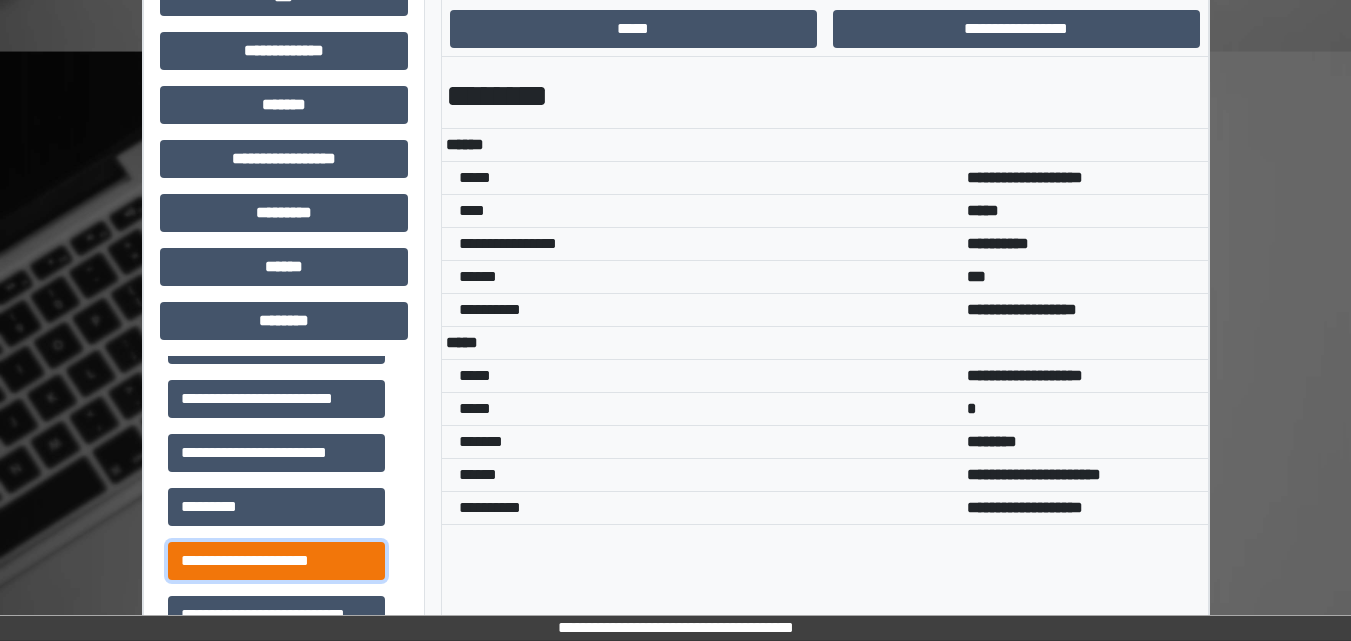 click on "**********" at bounding box center (276, 561) 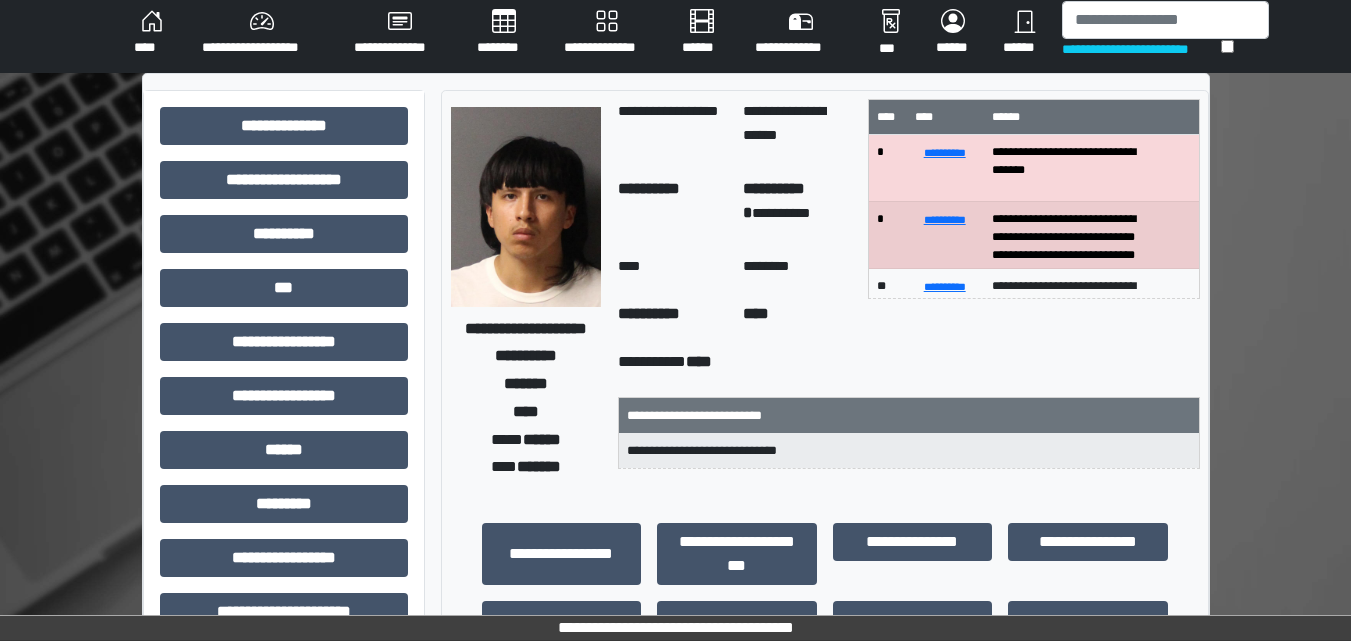 scroll, scrollTop: 0, scrollLeft: 0, axis: both 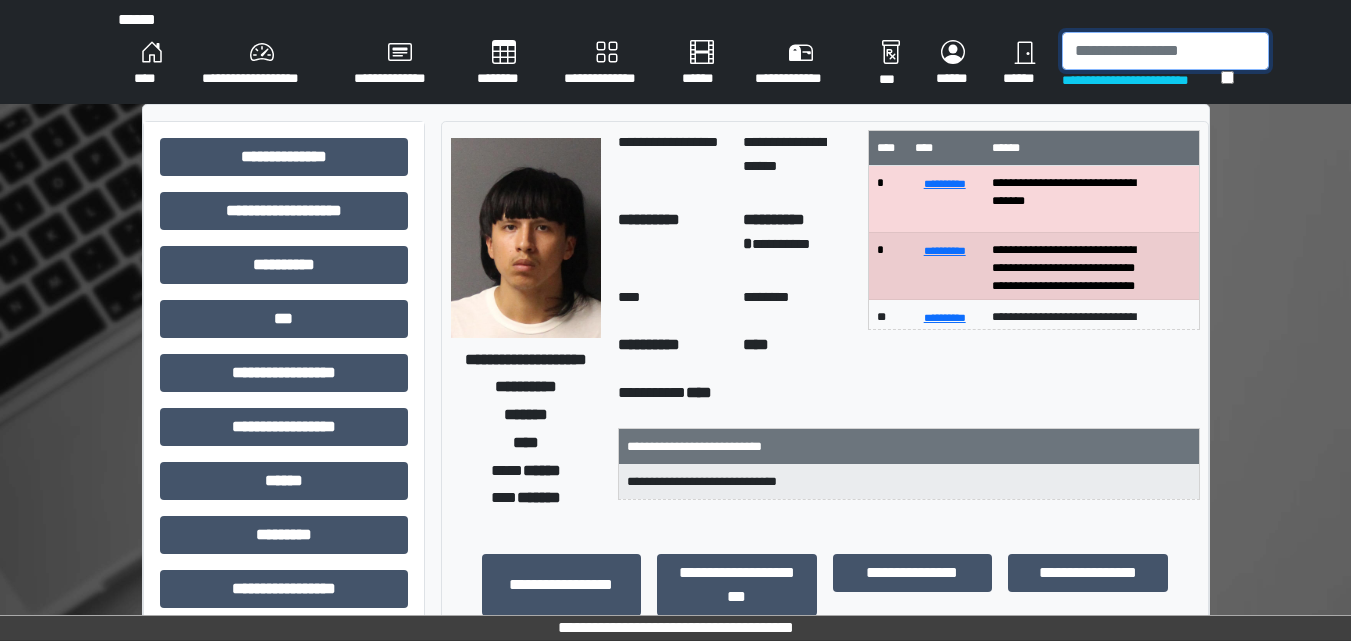 click at bounding box center (1165, 51) 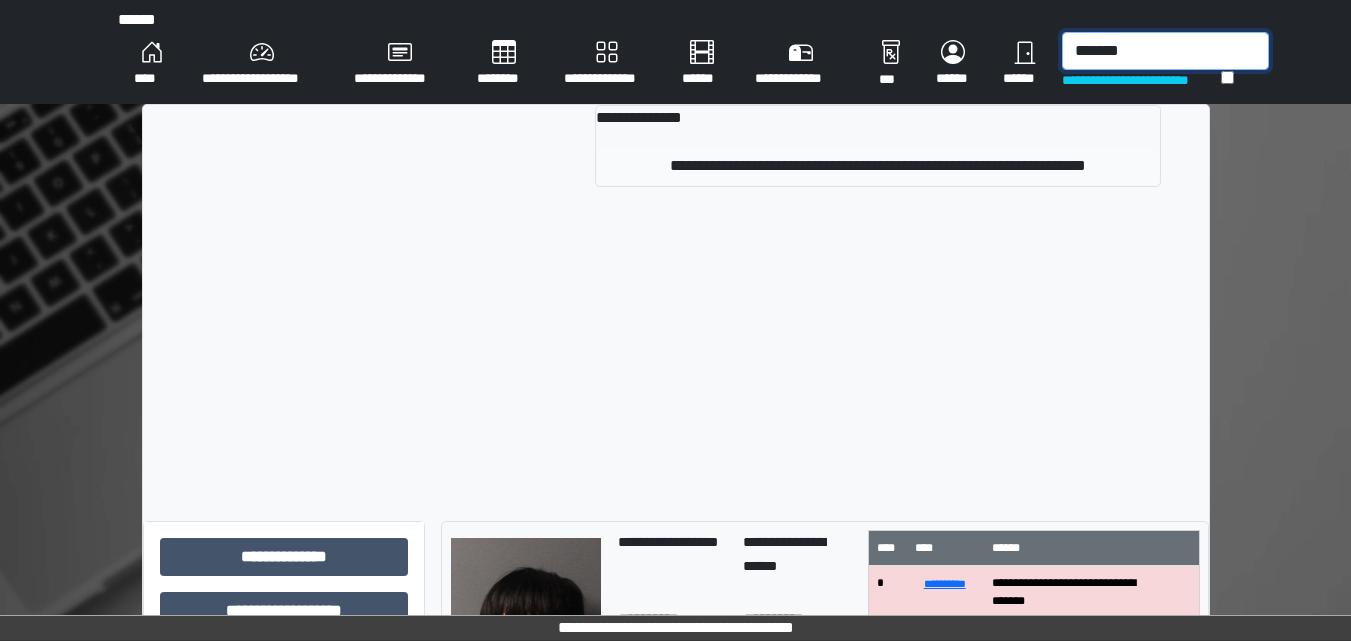 type on "*******" 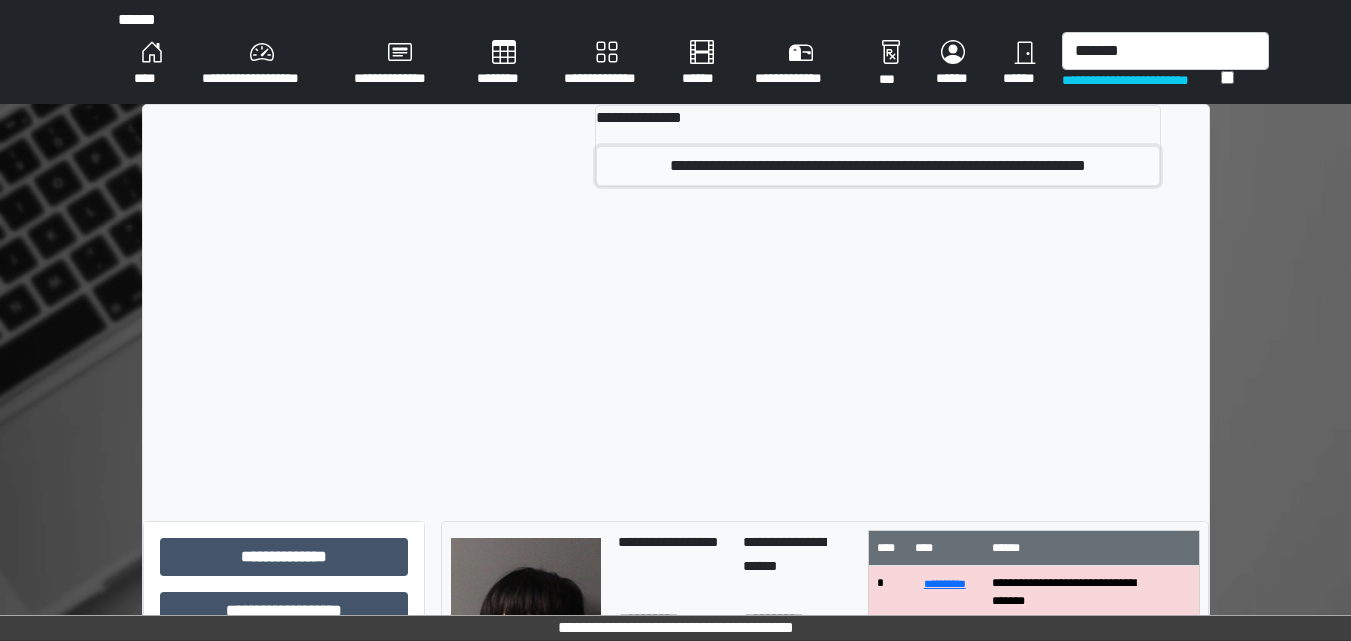 click on "**********" at bounding box center [878, 166] 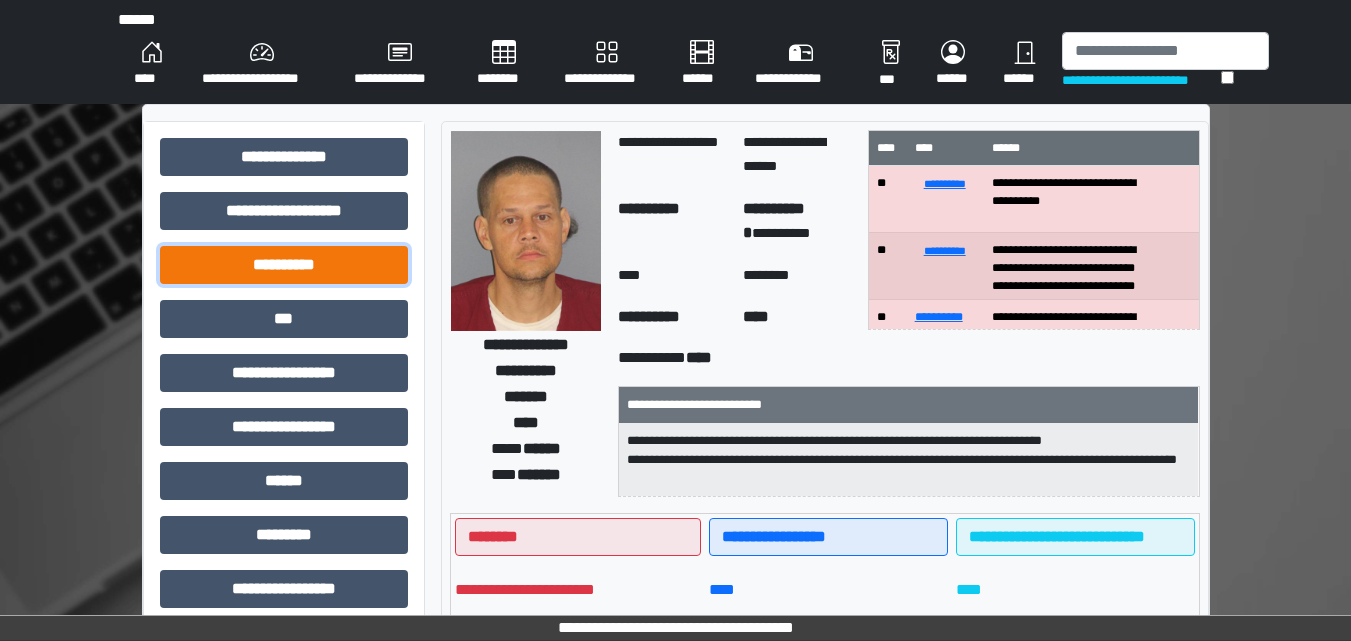click on "**********" at bounding box center (284, 265) 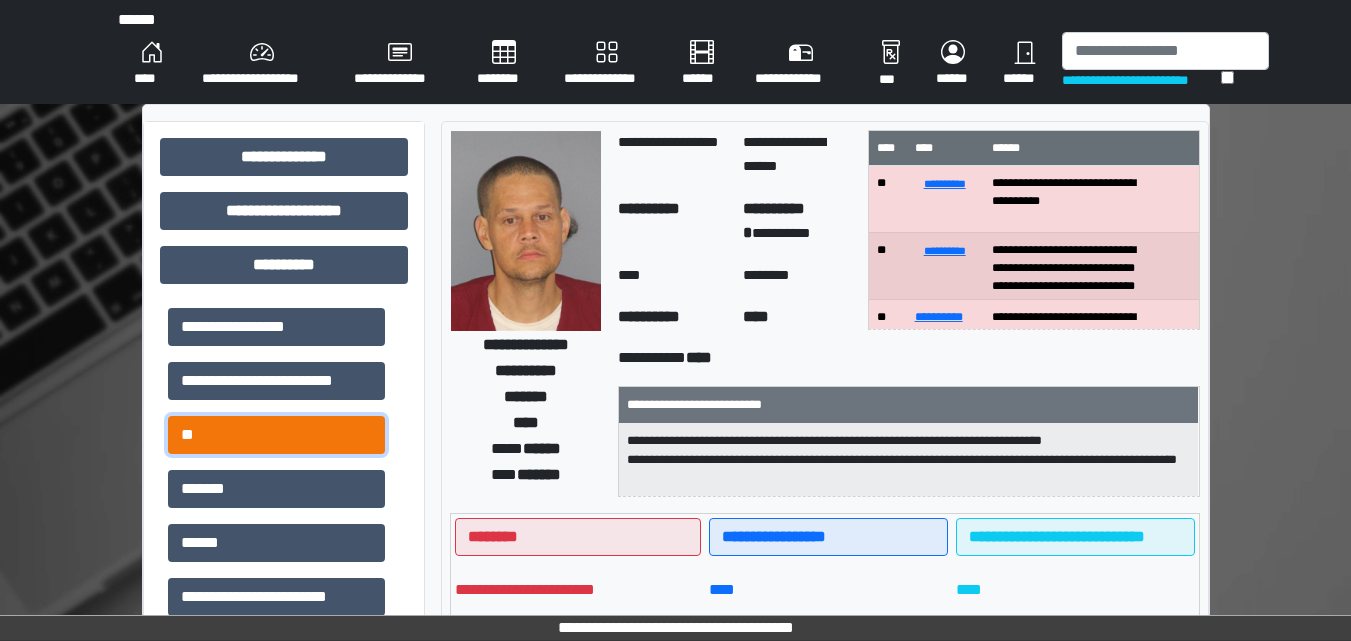 click on "**" at bounding box center (276, 435) 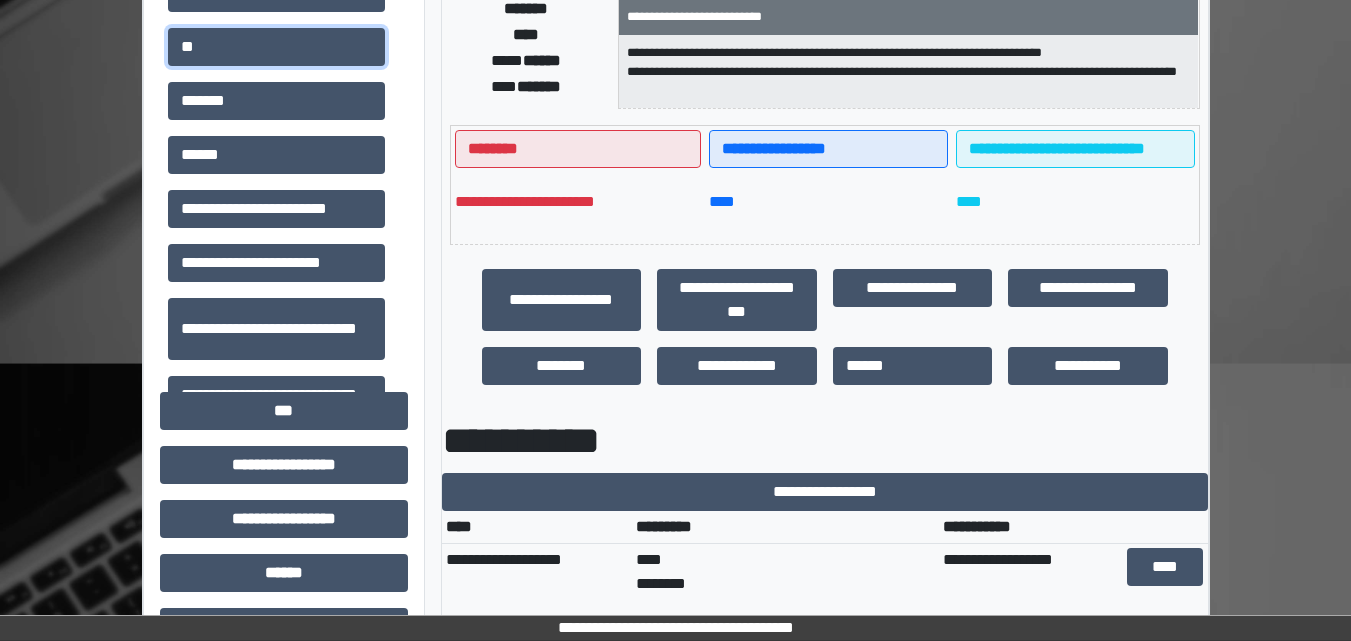 scroll, scrollTop: 400, scrollLeft: 0, axis: vertical 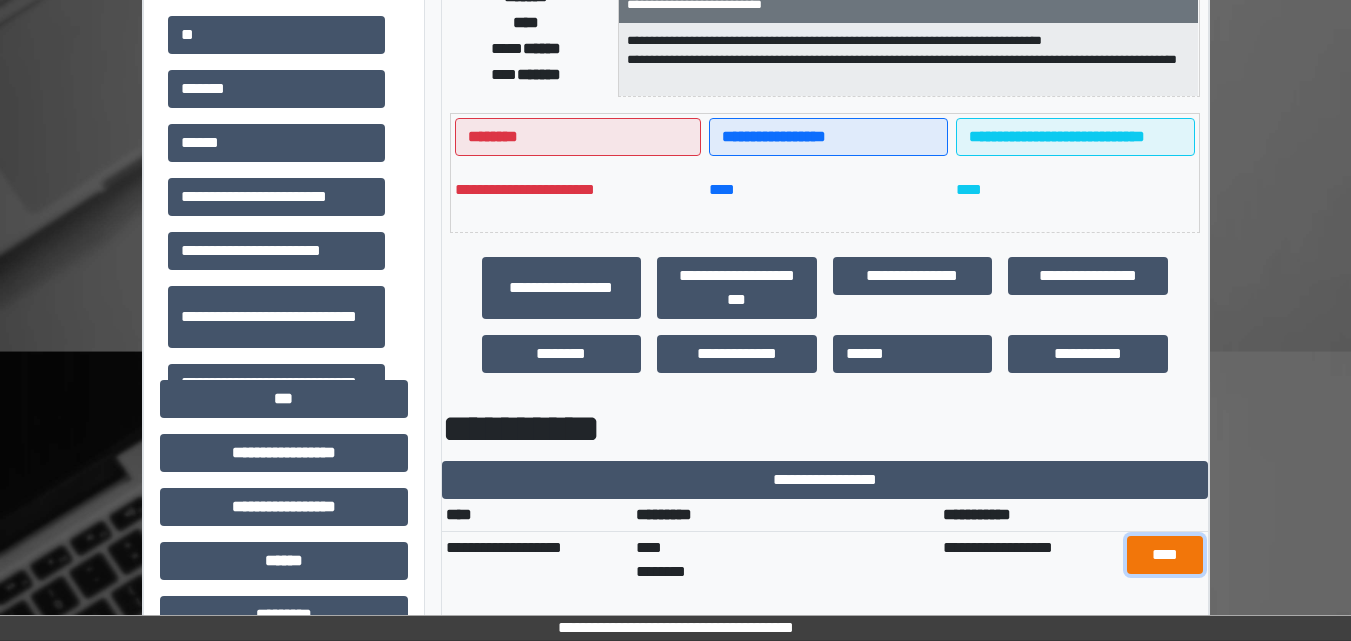 click on "****" at bounding box center [1165, 555] 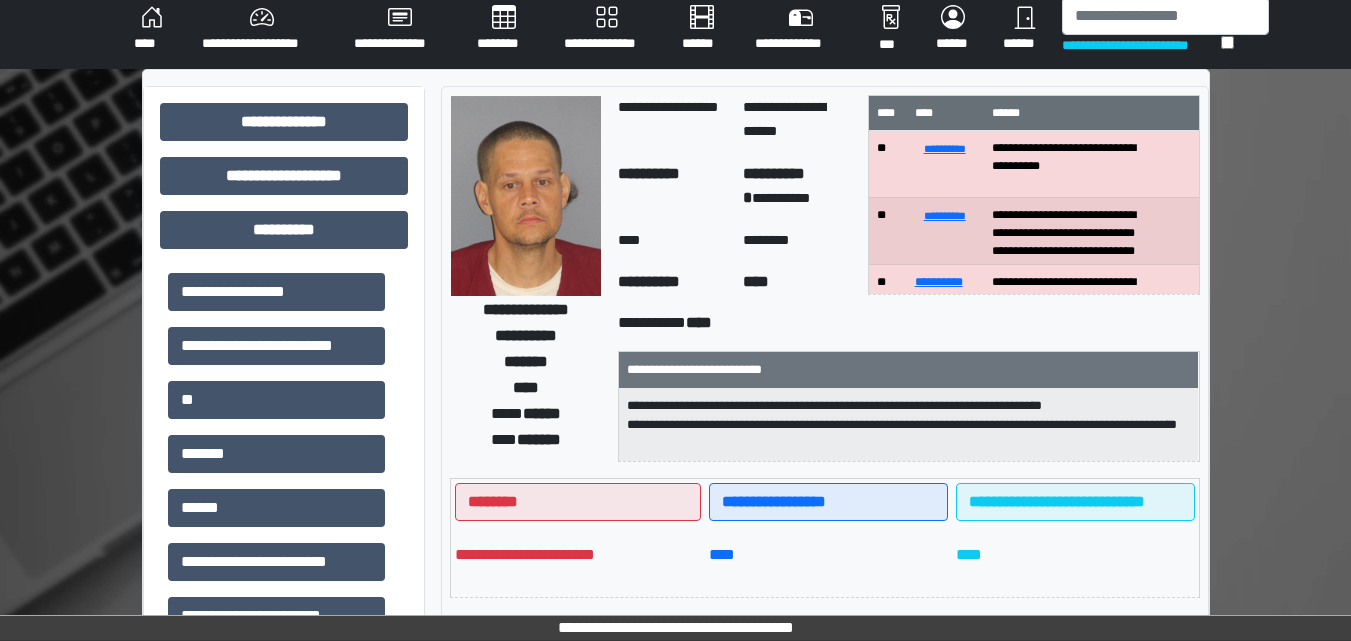 scroll, scrollTop: 0, scrollLeft: 0, axis: both 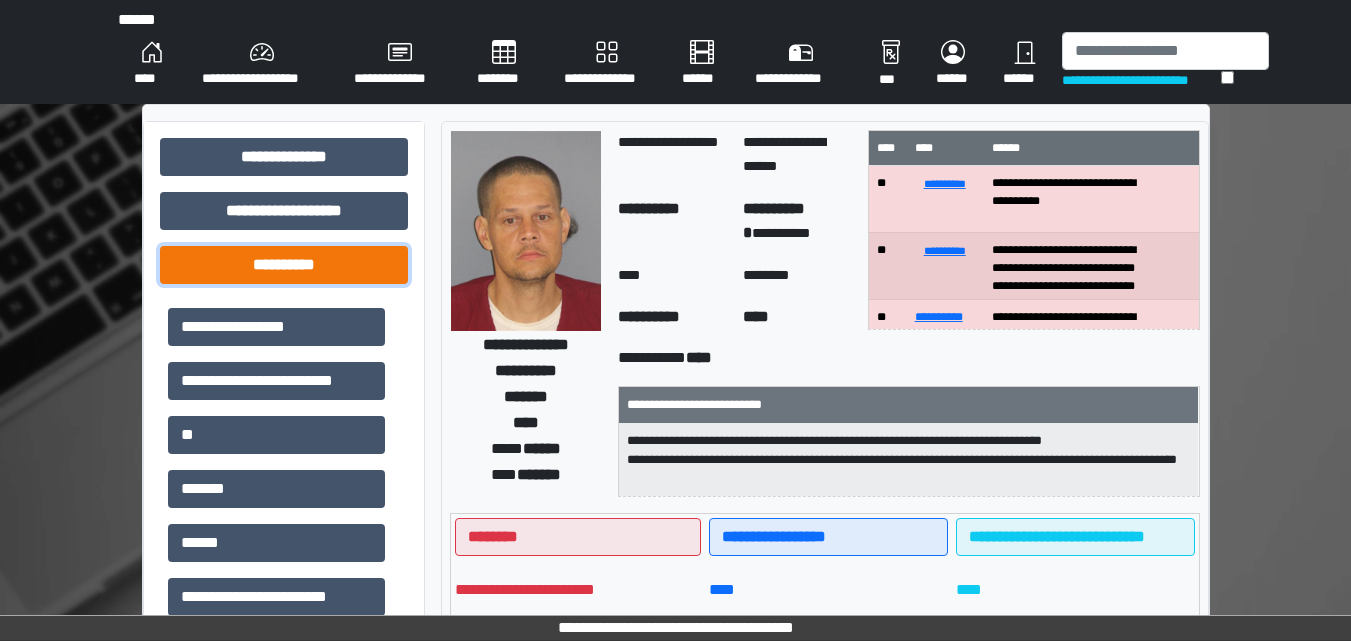 click on "**********" at bounding box center (284, 265) 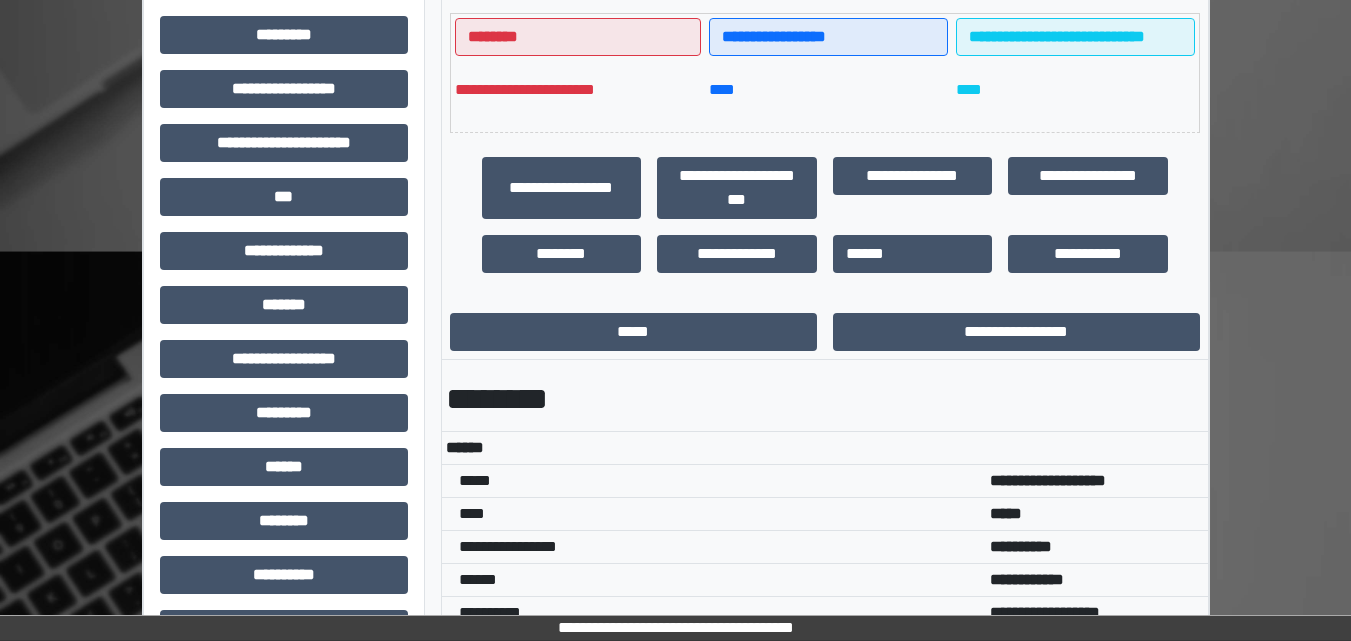 scroll, scrollTop: 600, scrollLeft: 0, axis: vertical 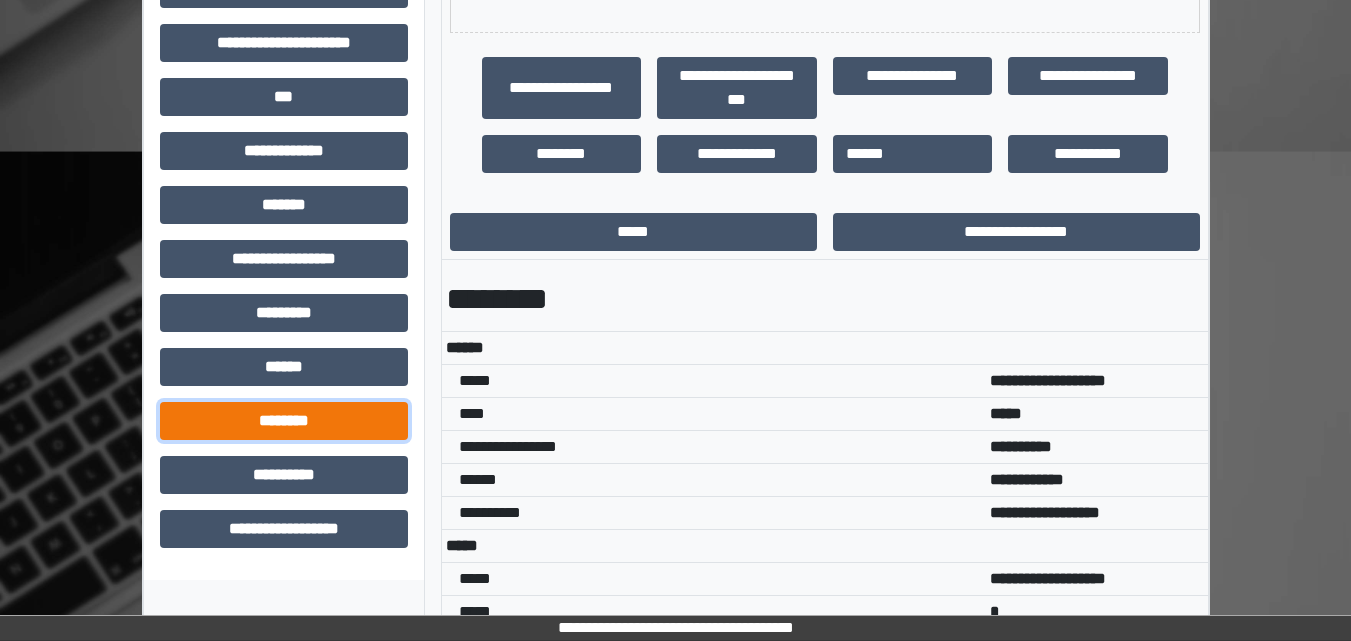 click on "********" at bounding box center (284, 421) 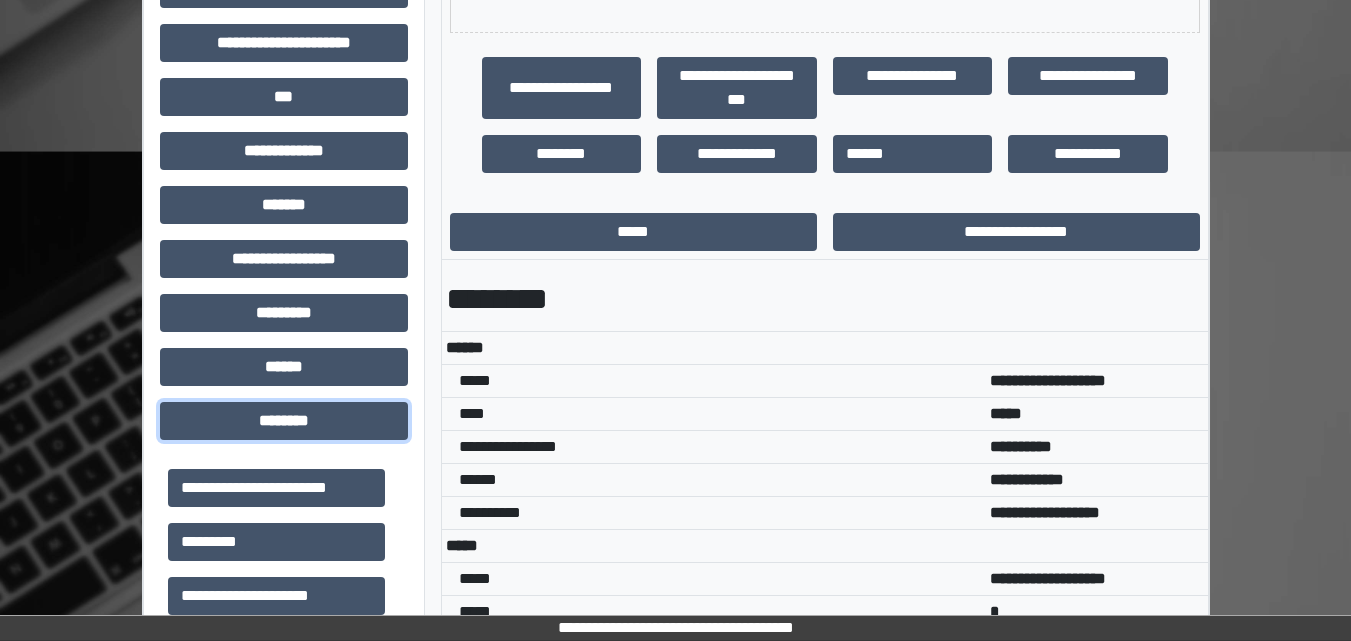 scroll, scrollTop: 300, scrollLeft: 0, axis: vertical 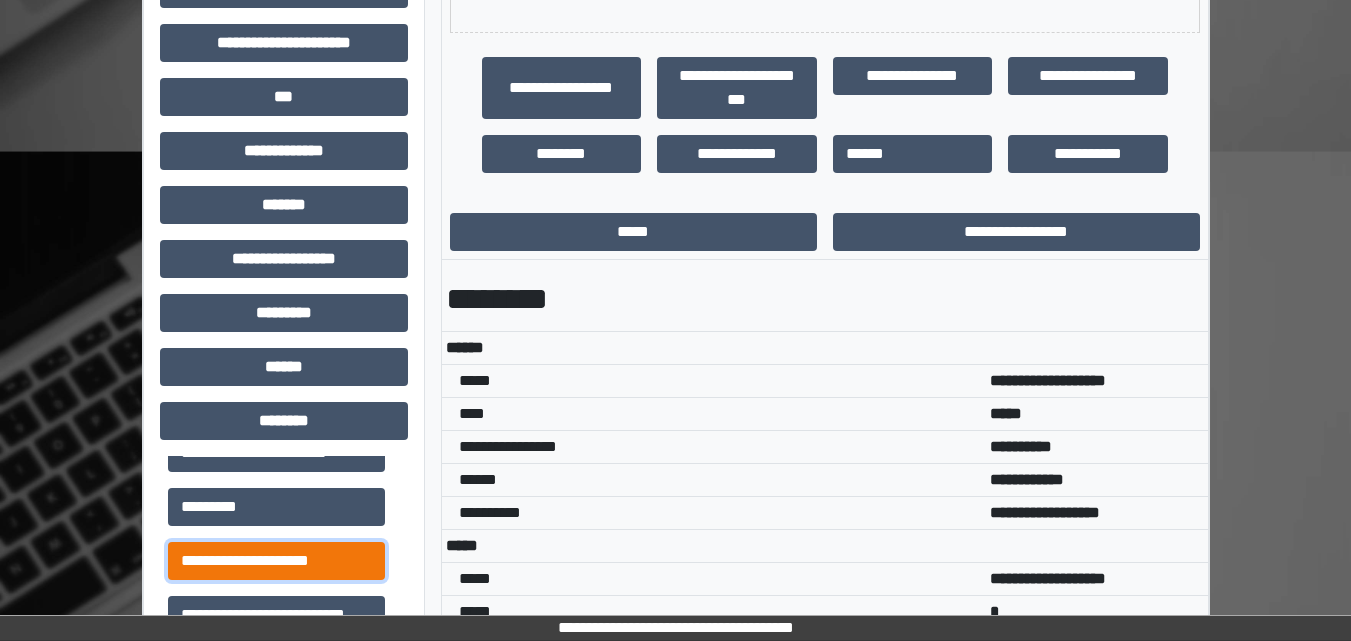 click on "**********" at bounding box center (276, 561) 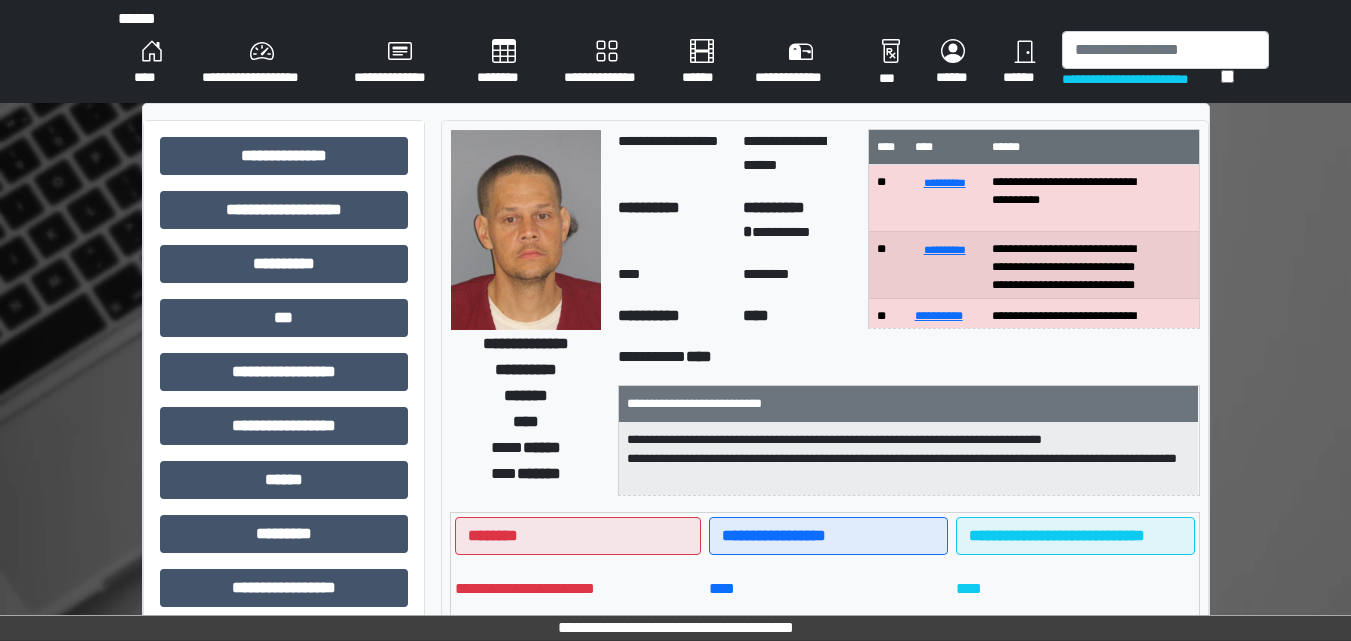 scroll, scrollTop: 0, scrollLeft: 0, axis: both 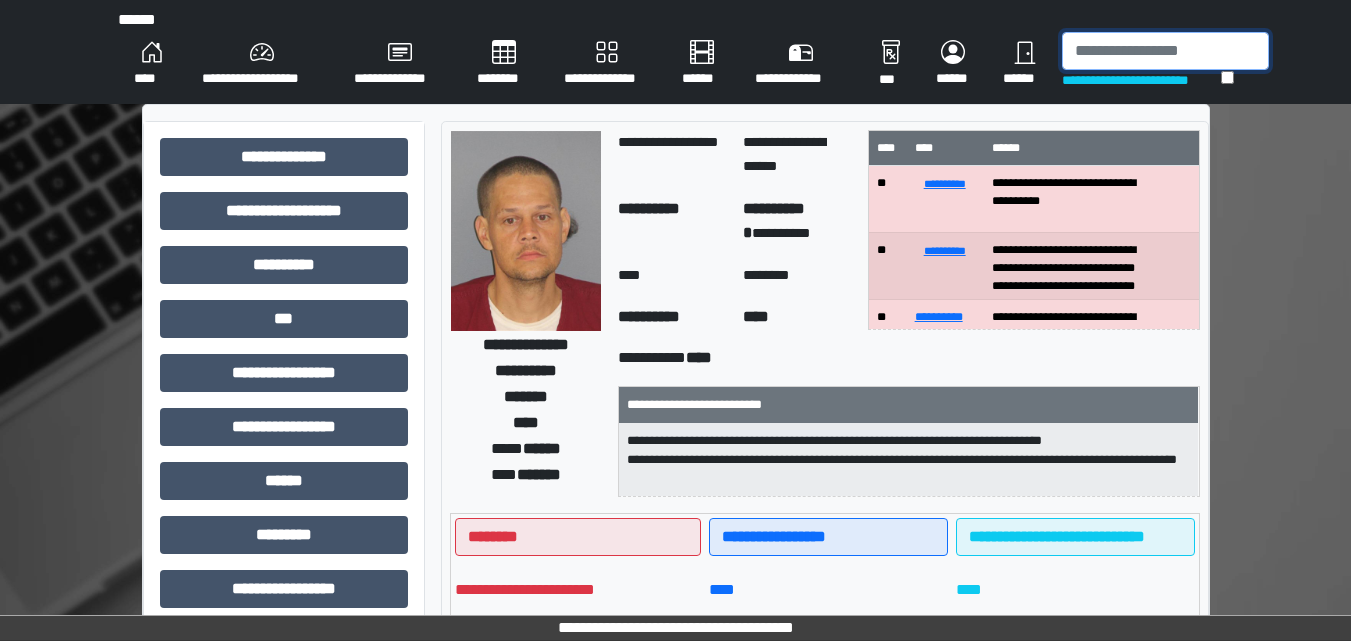 click at bounding box center [1165, 51] 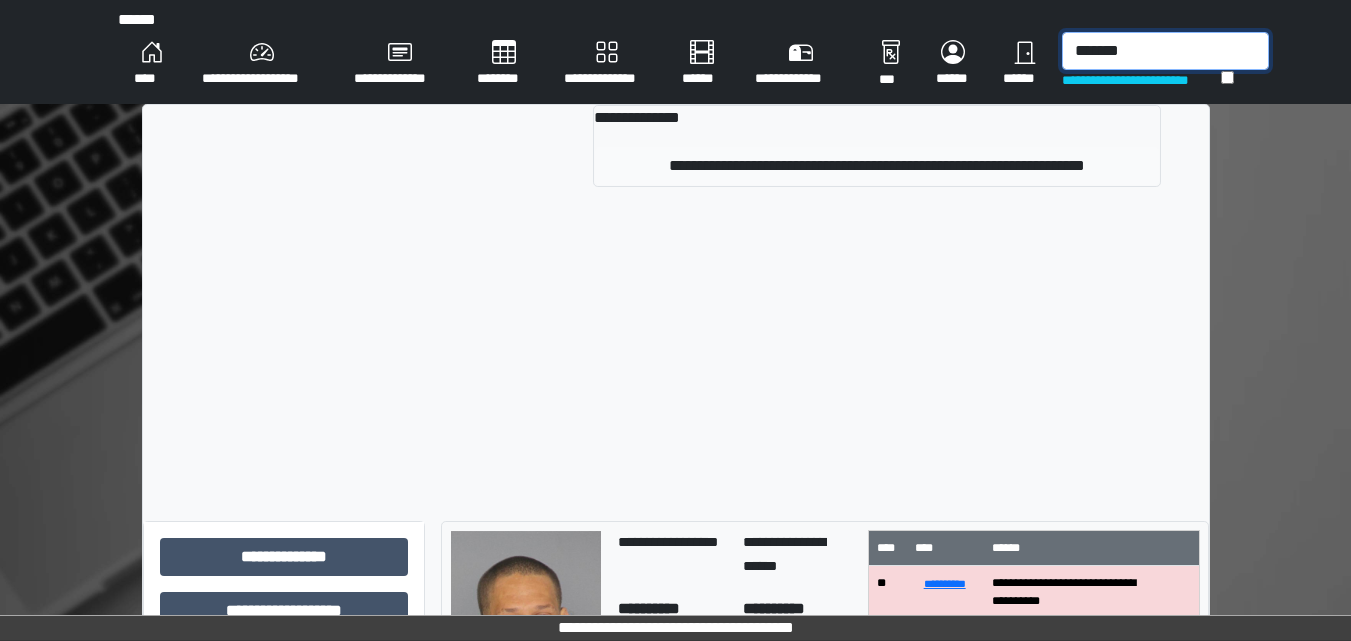 type on "*******" 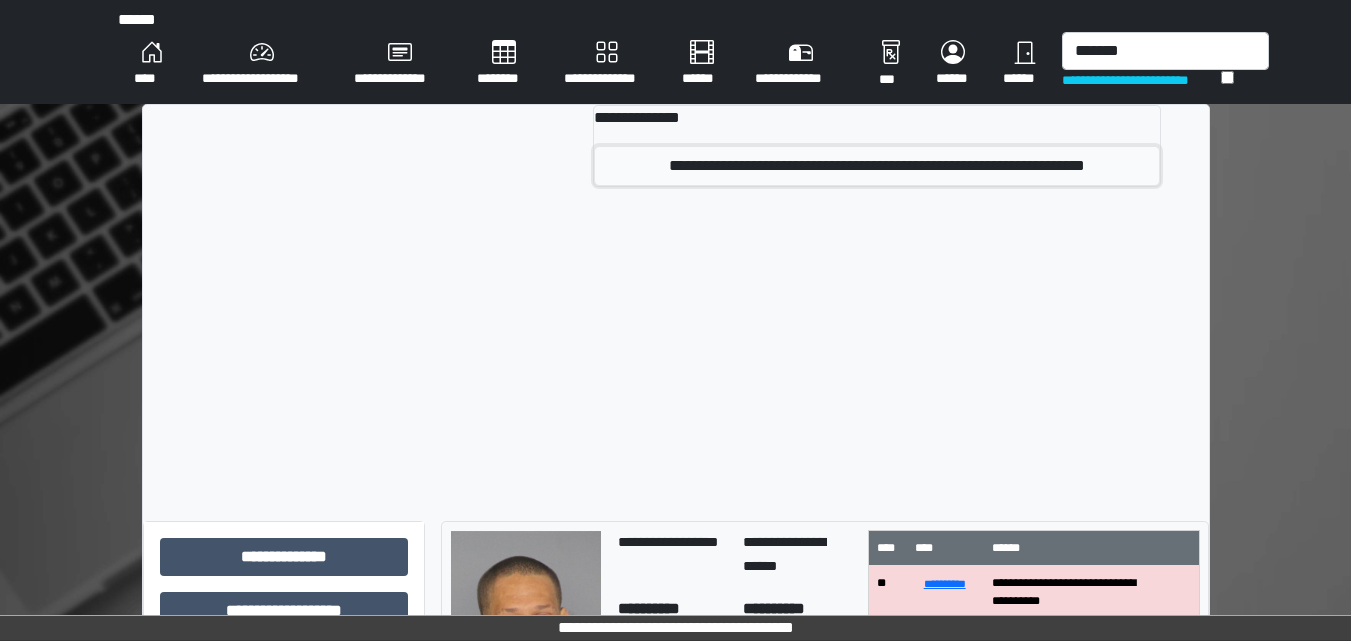 click on "**********" at bounding box center (877, 166) 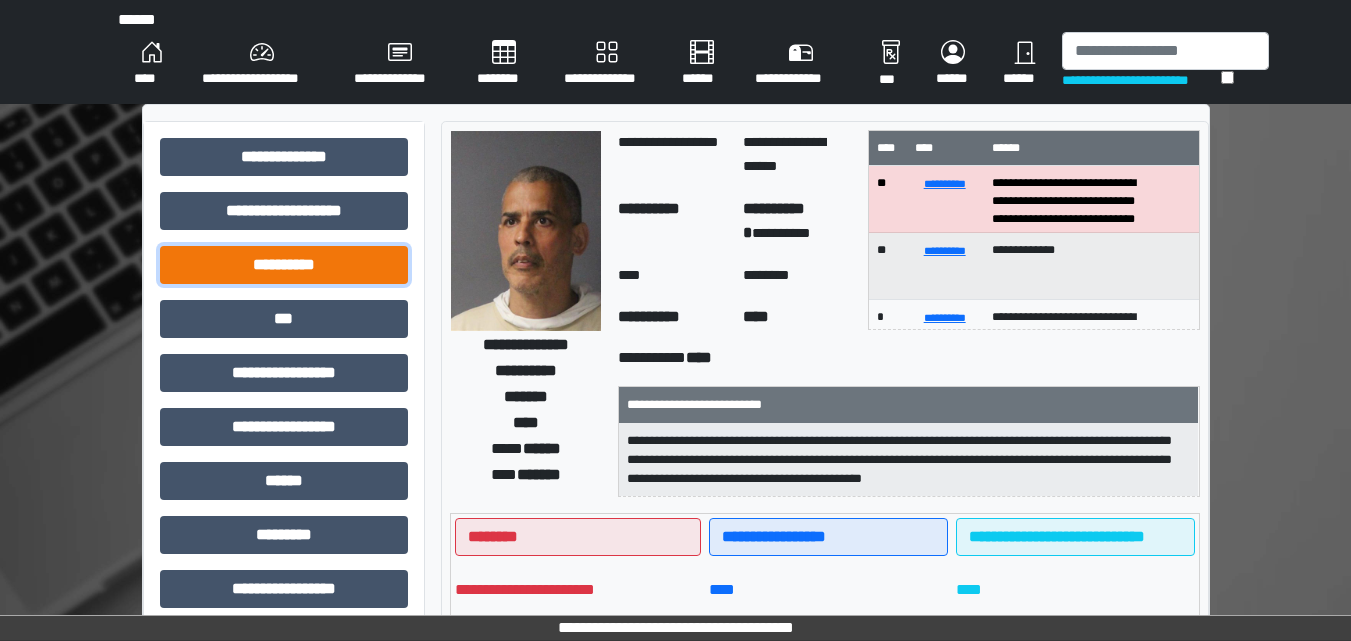 click on "**********" at bounding box center [284, 265] 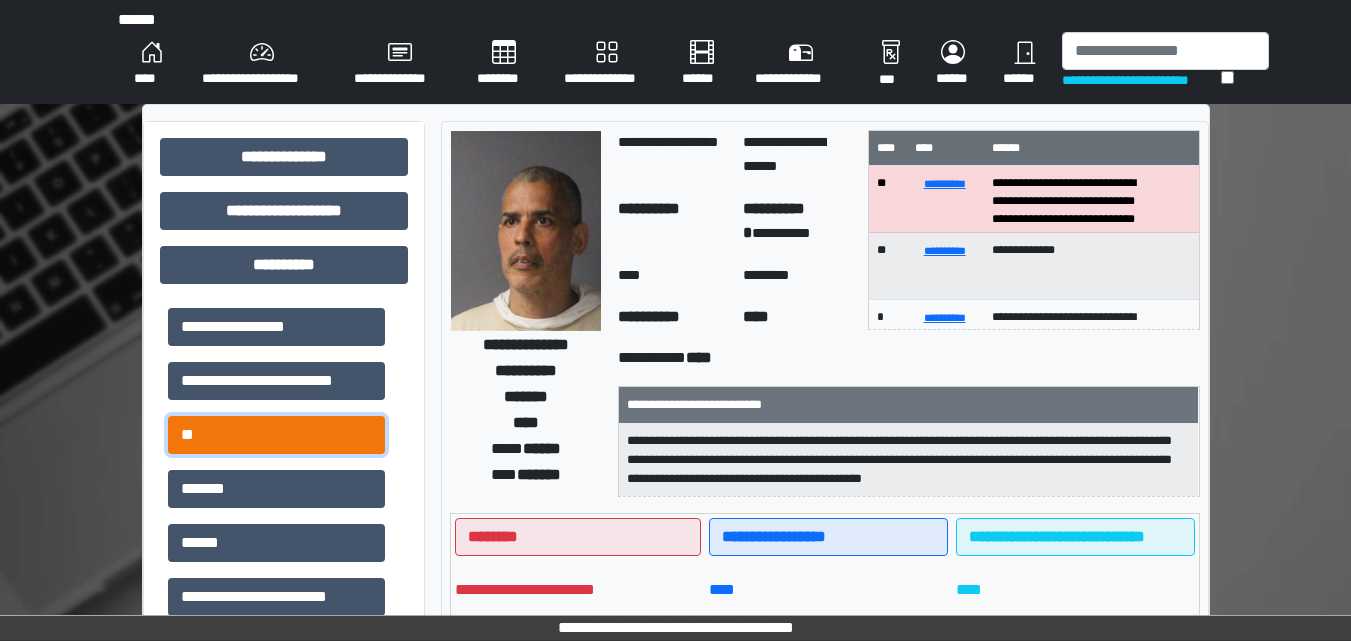 click on "**" at bounding box center (276, 435) 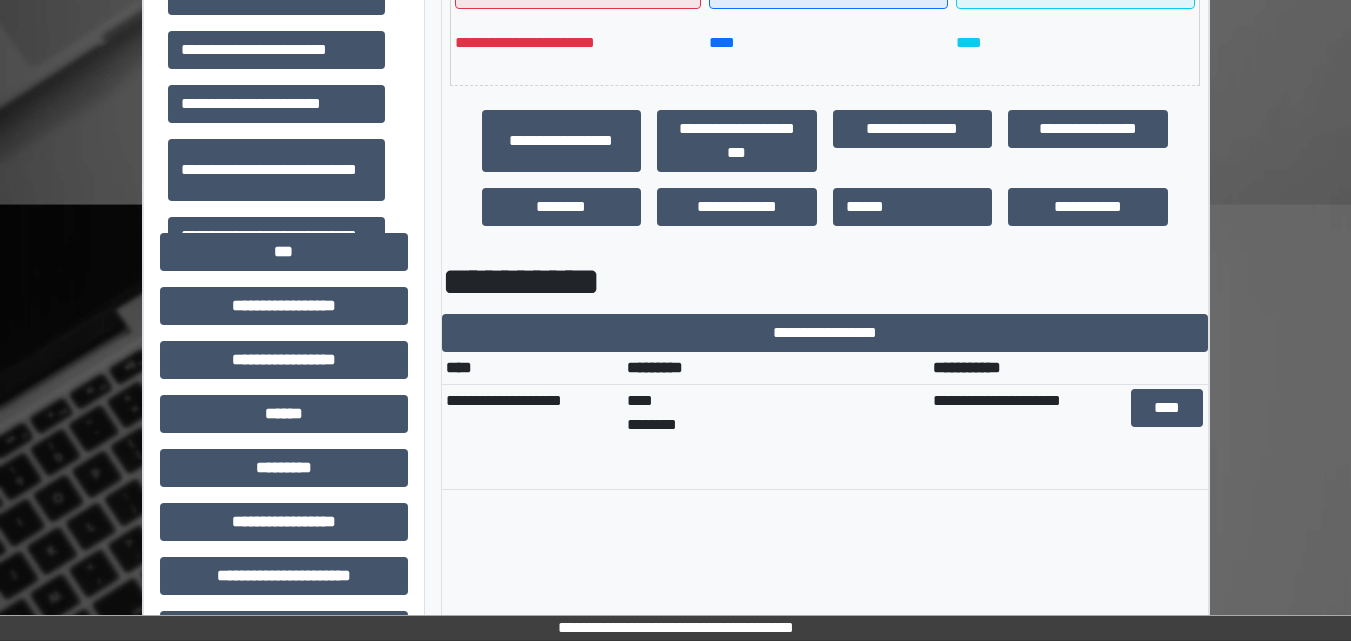 scroll, scrollTop: 600, scrollLeft: 0, axis: vertical 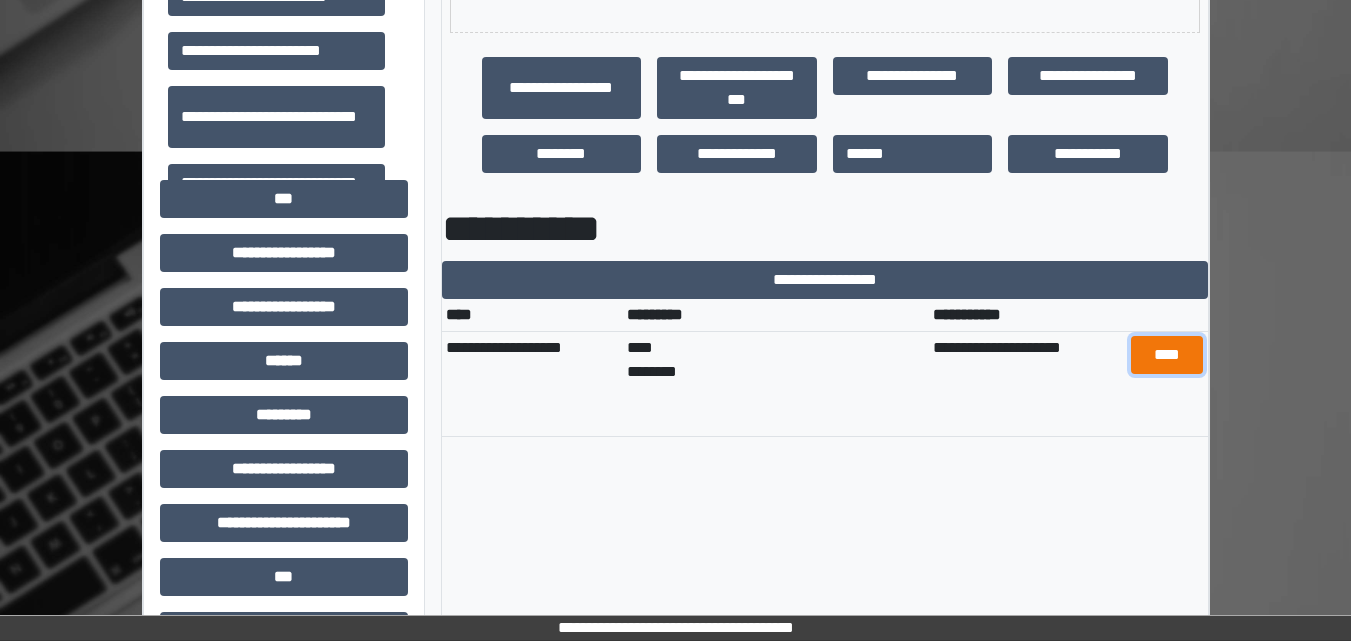 click on "****" at bounding box center [1167, 355] 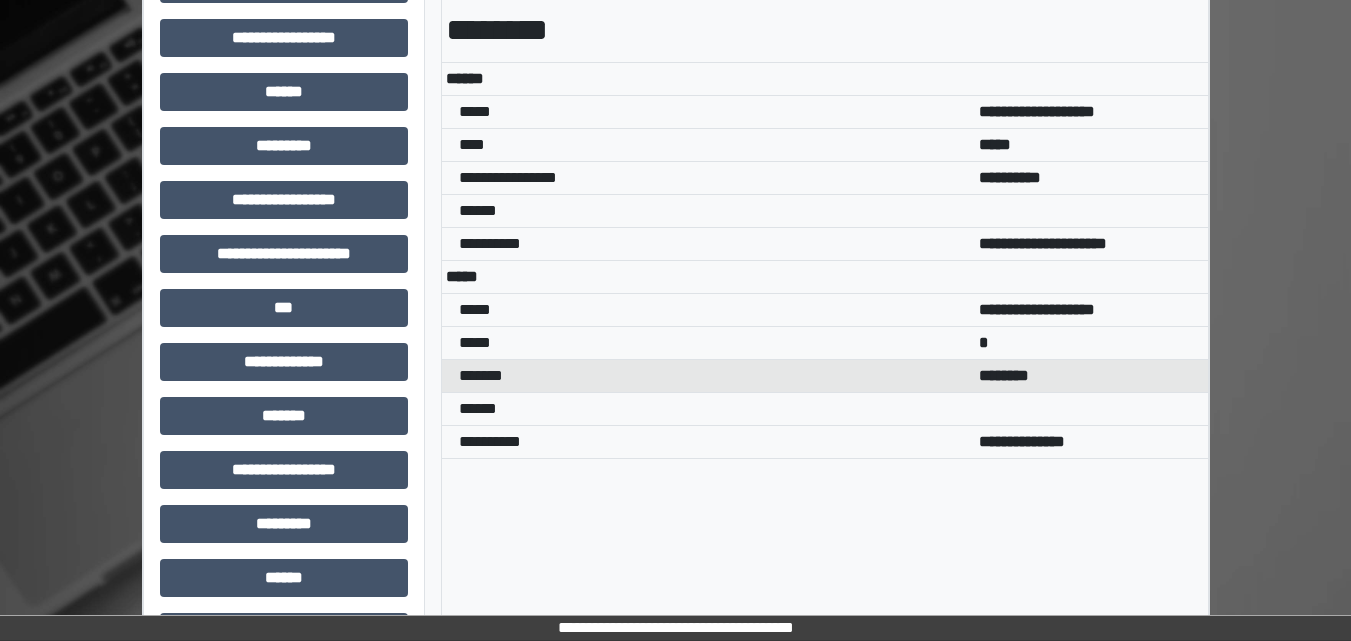 scroll, scrollTop: 900, scrollLeft: 0, axis: vertical 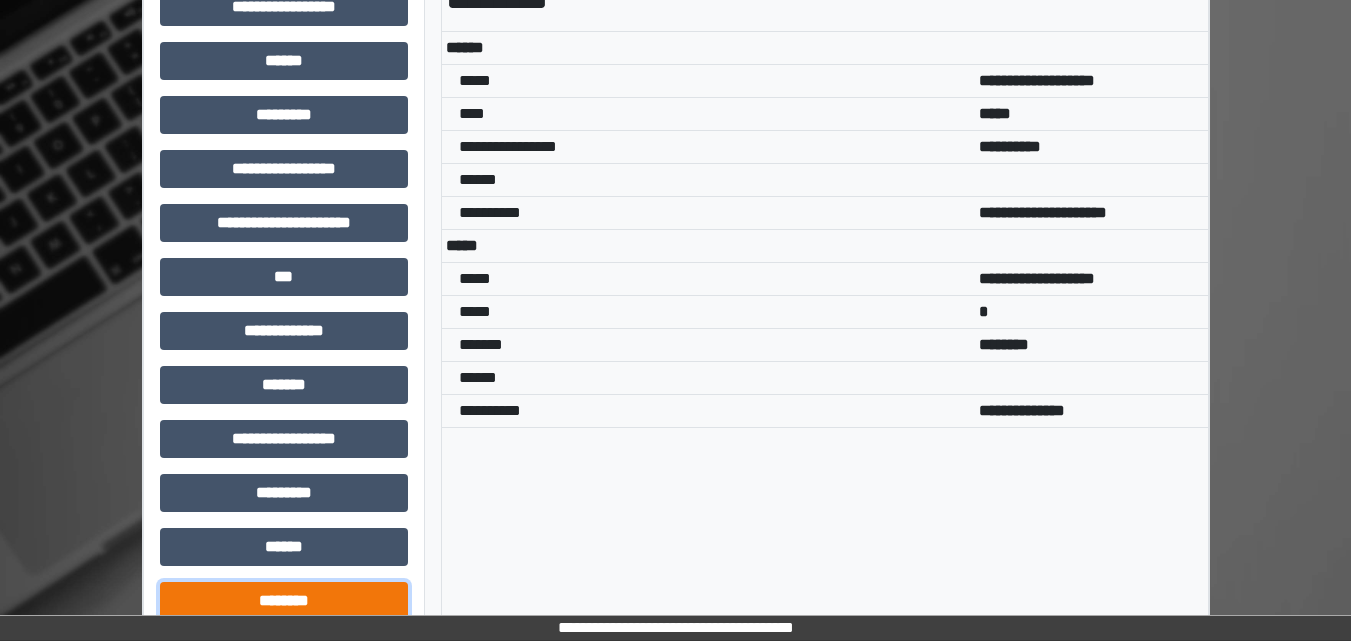 click on "********" at bounding box center [284, 601] 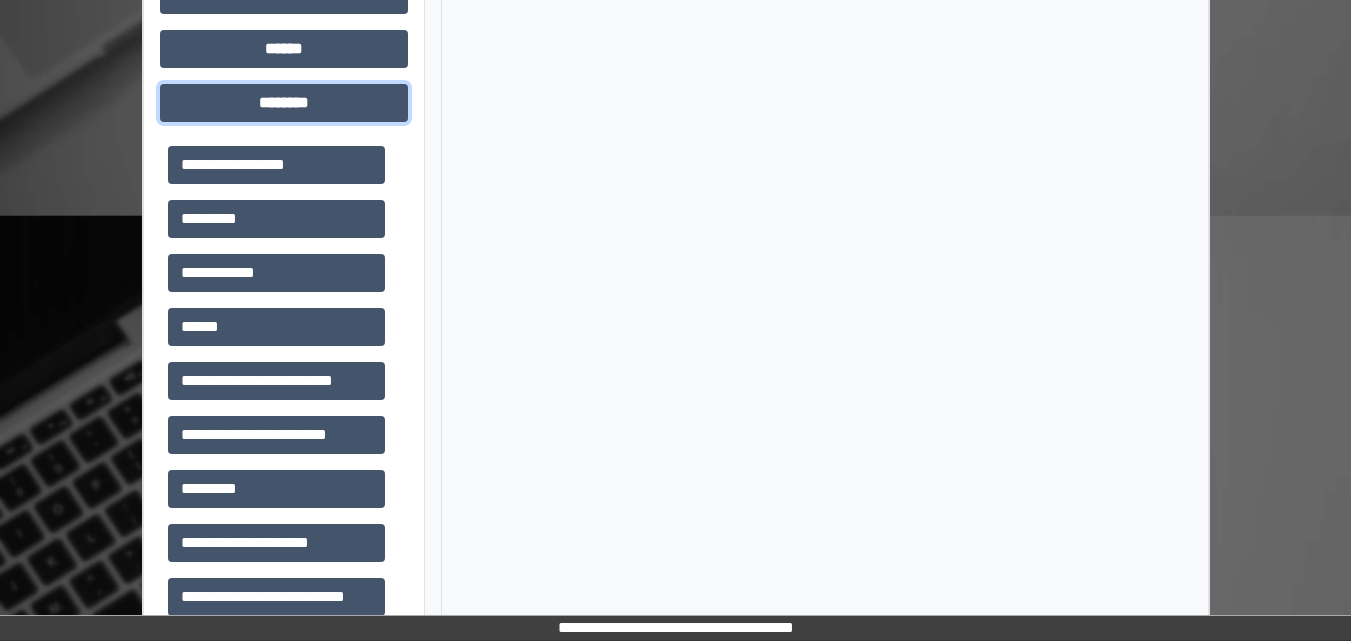 scroll, scrollTop: 1400, scrollLeft: 0, axis: vertical 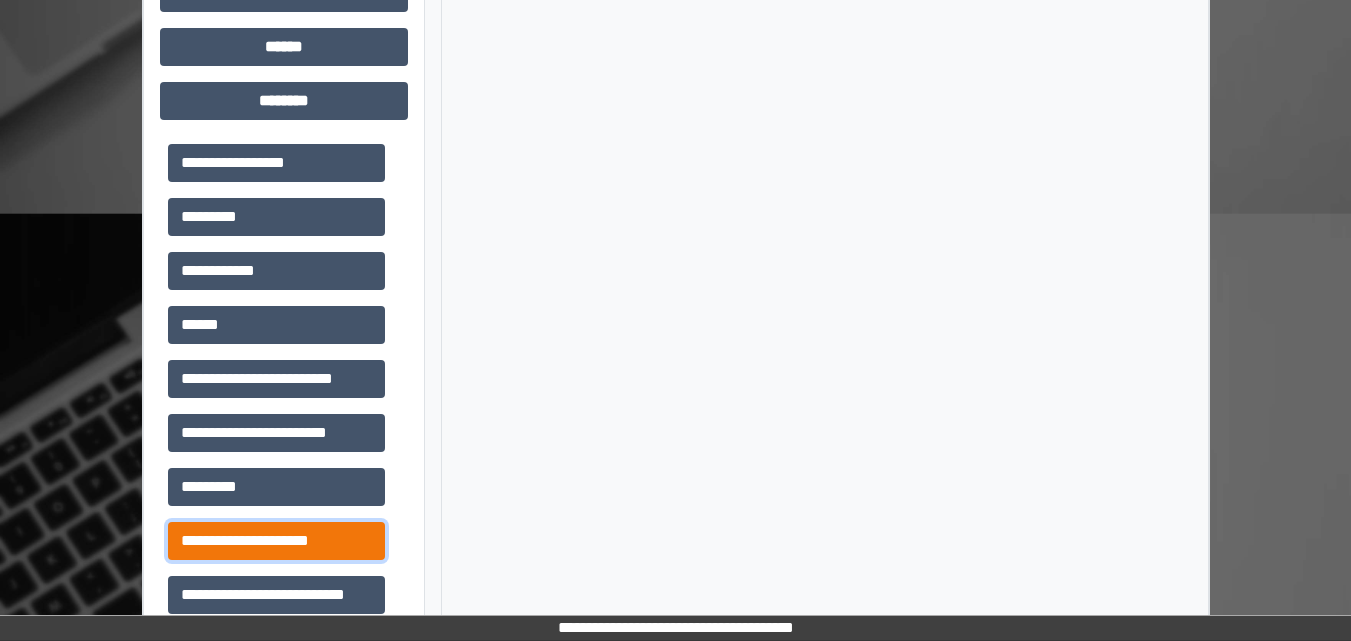 click on "**********" at bounding box center [276, 541] 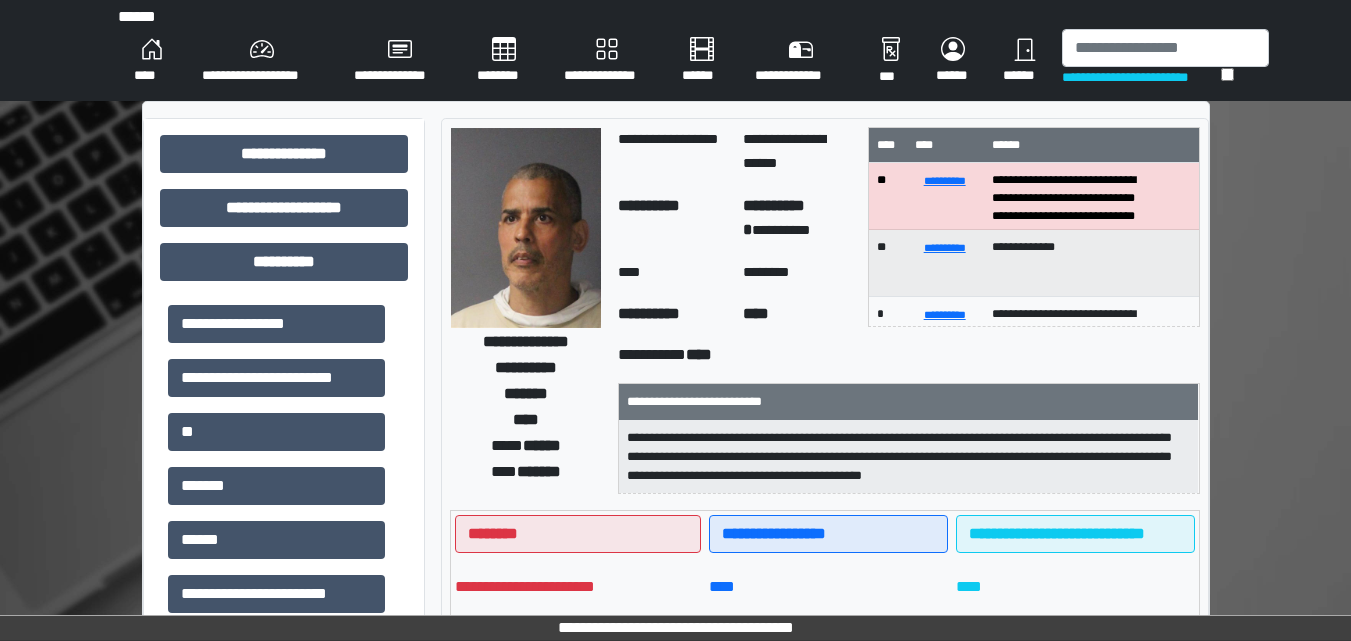 scroll, scrollTop: 0, scrollLeft: 0, axis: both 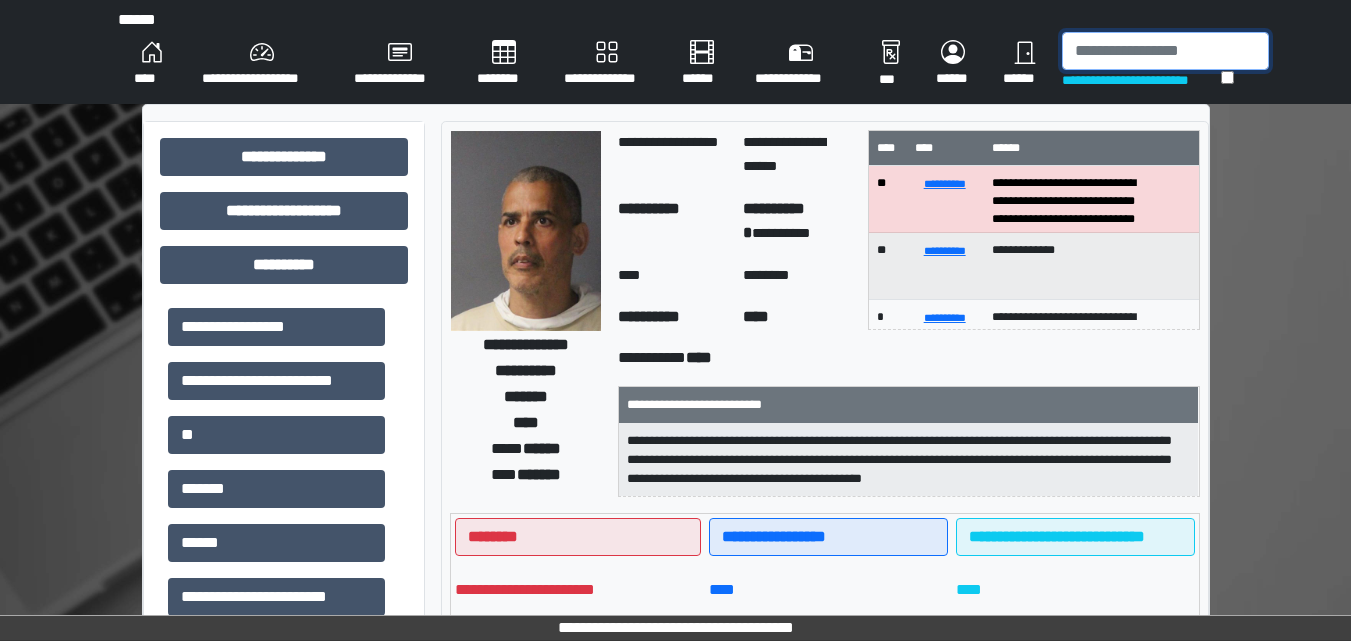 click at bounding box center [1165, 51] 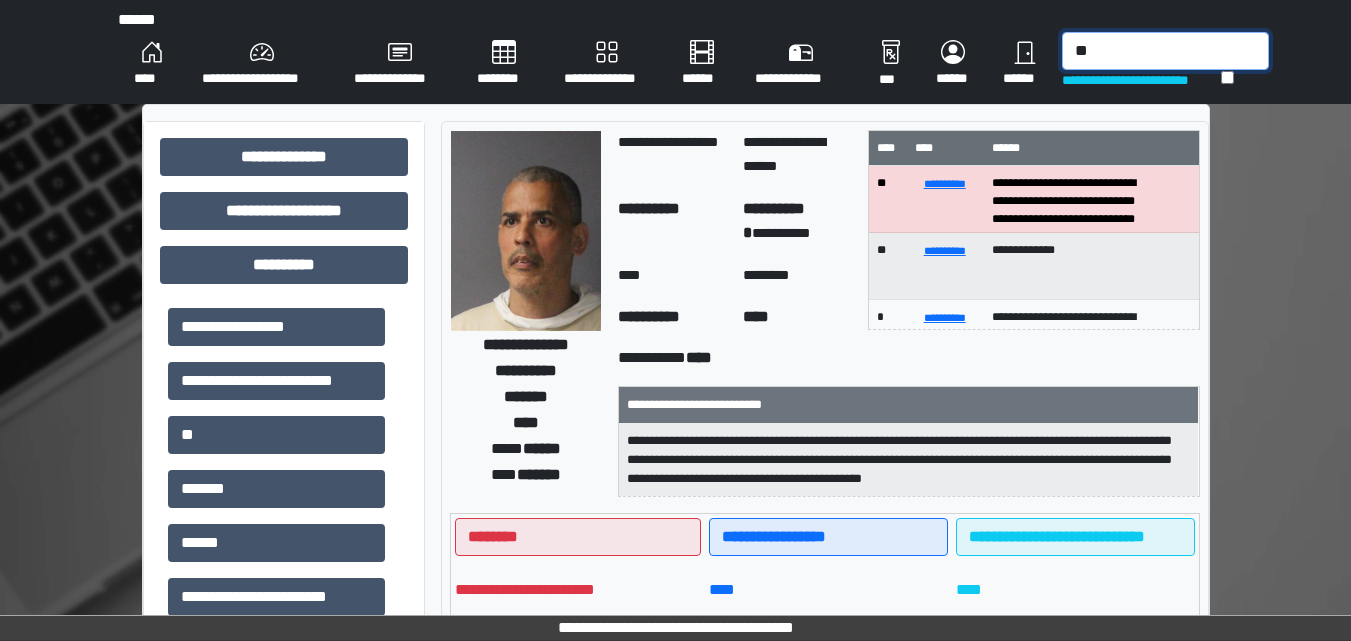 type on "*" 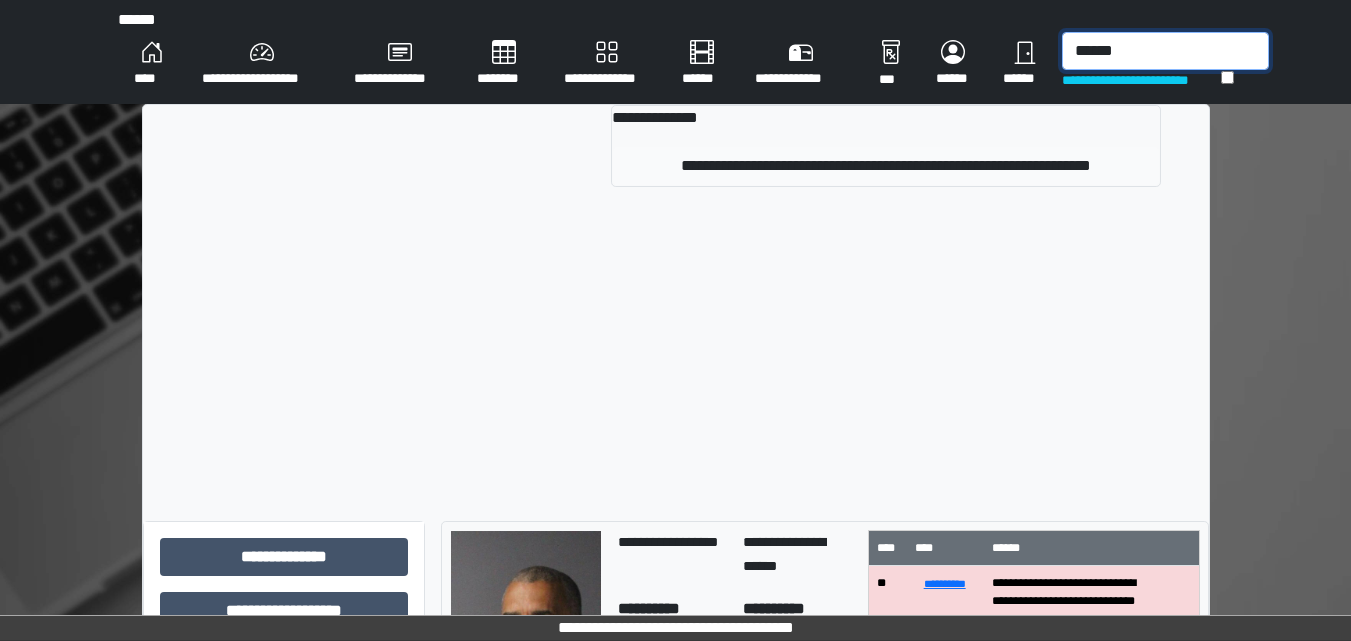 type on "******" 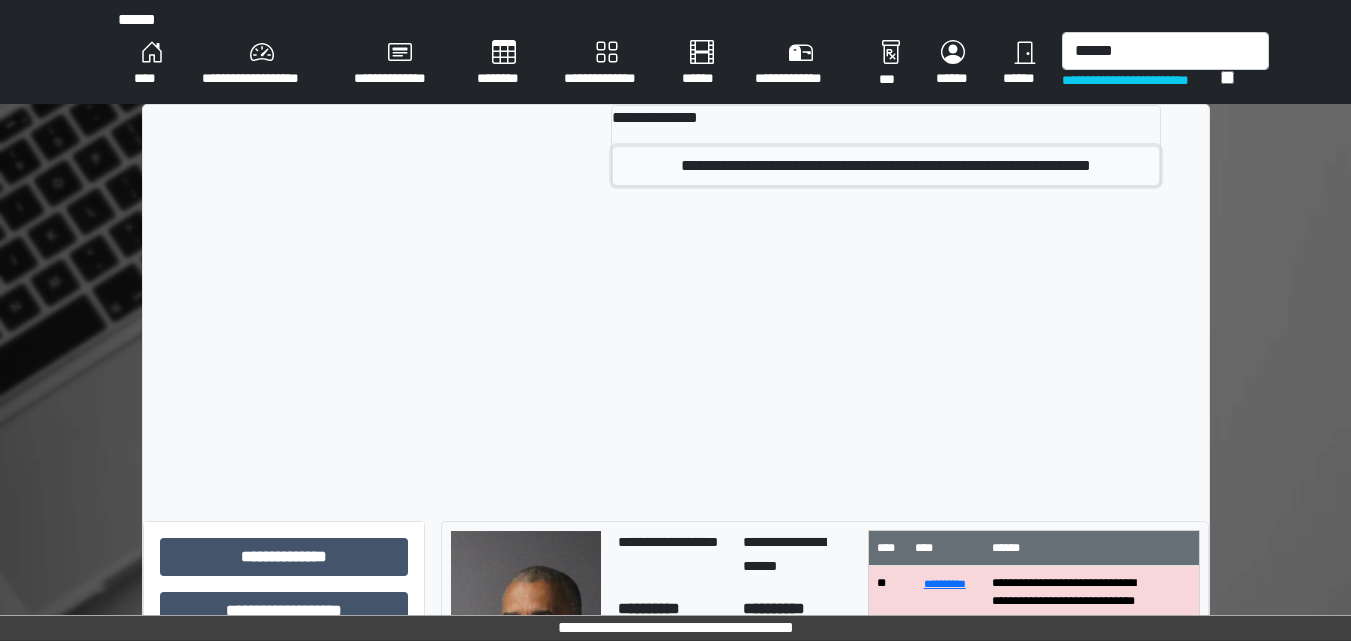 click on "**********" at bounding box center (886, 166) 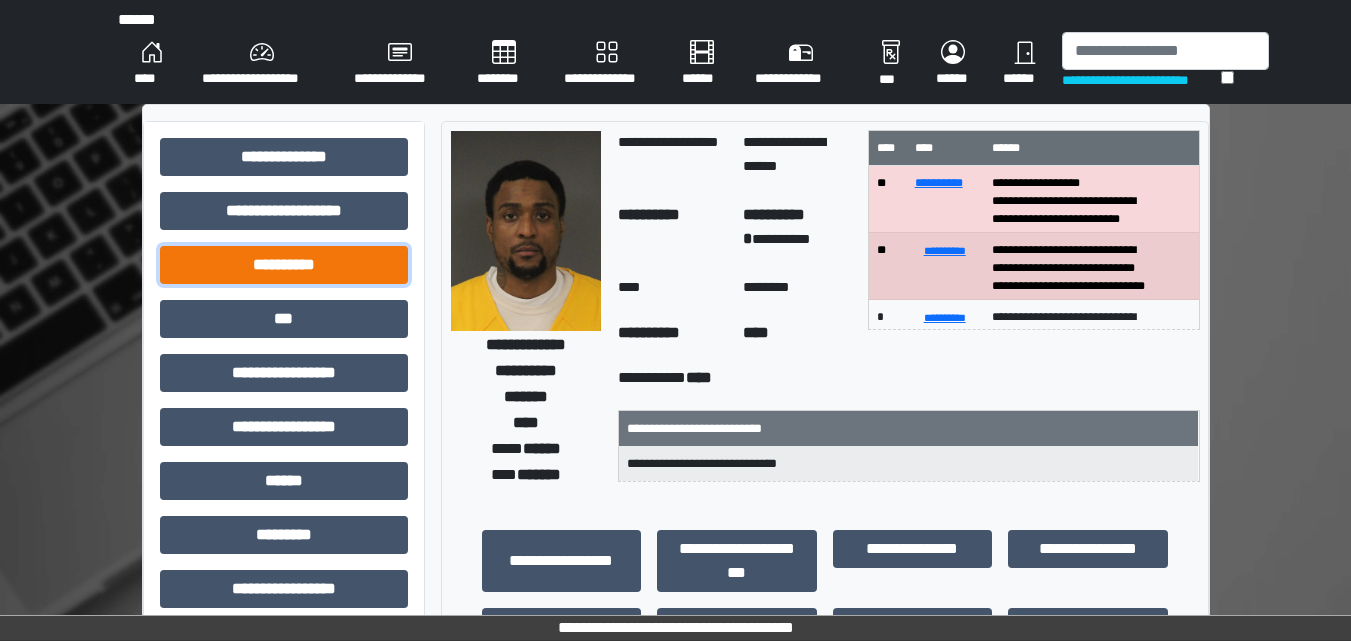 click on "**********" at bounding box center (284, 265) 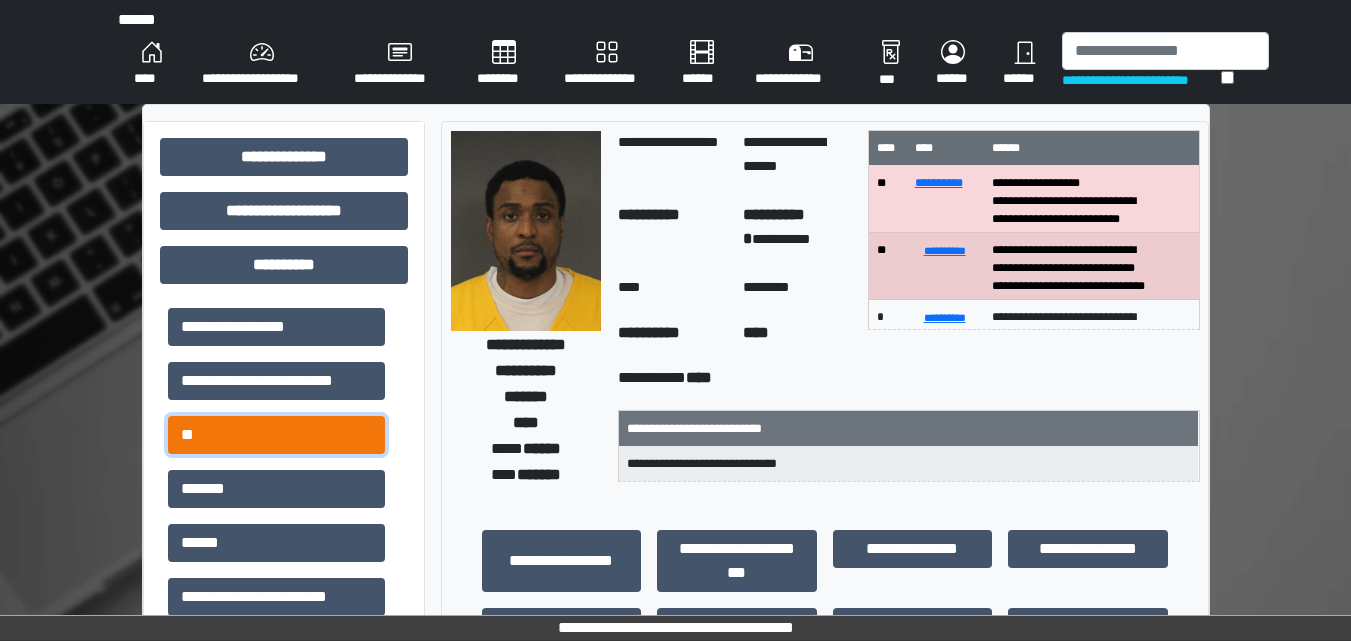 click on "**" at bounding box center (276, 435) 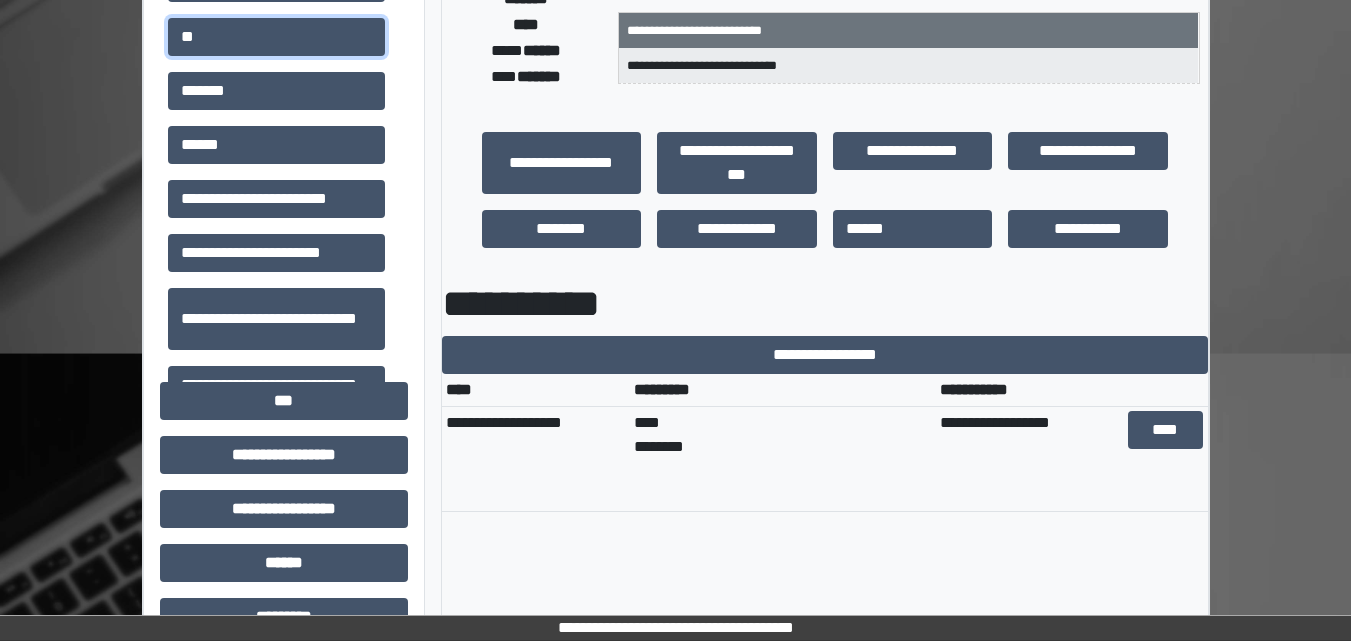 scroll, scrollTop: 400, scrollLeft: 0, axis: vertical 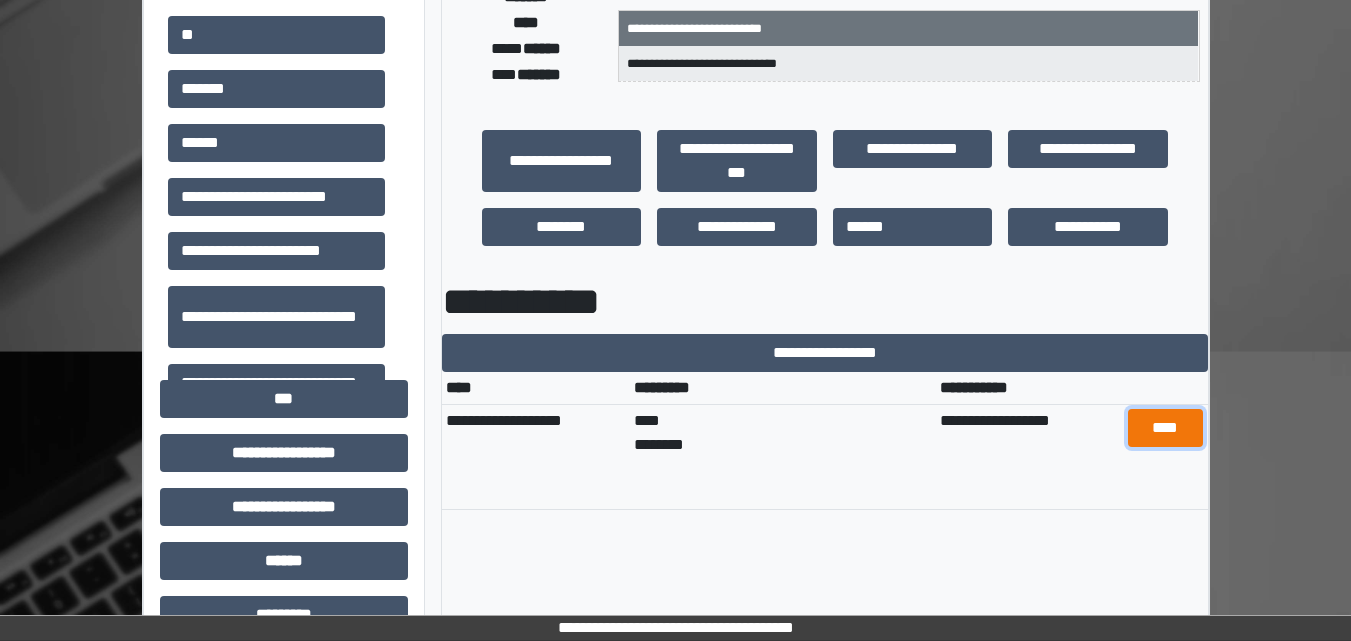 click on "****" at bounding box center [1165, 428] 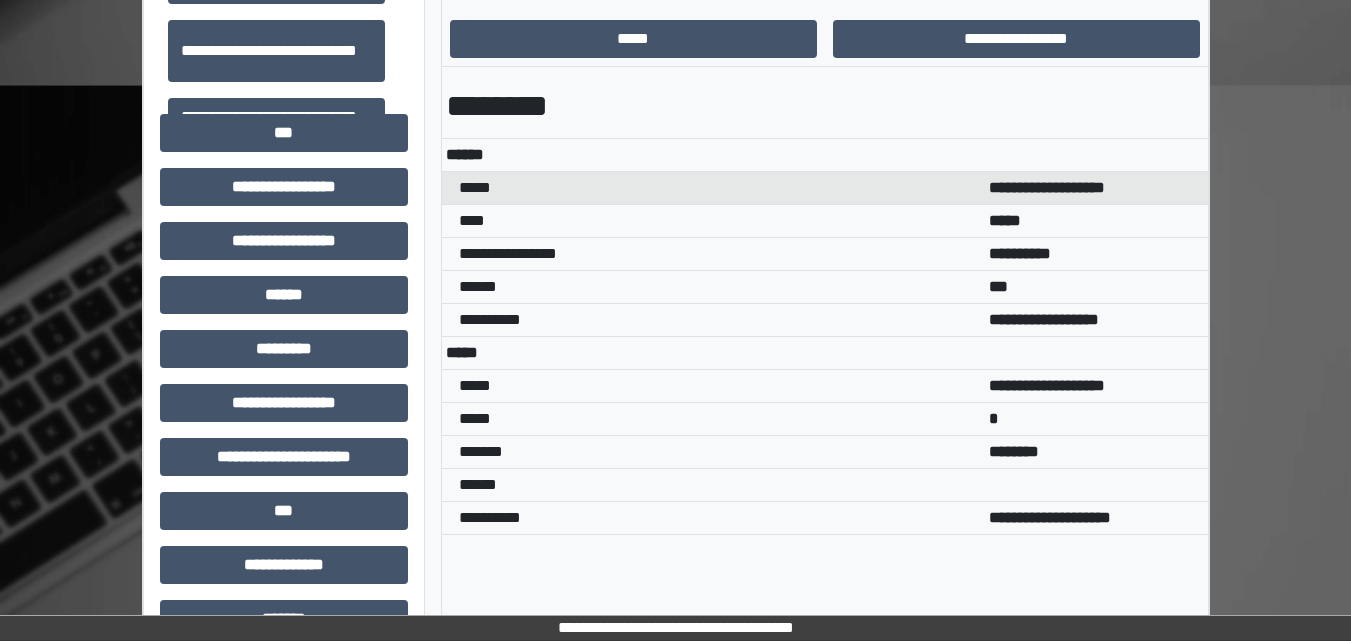 scroll, scrollTop: 700, scrollLeft: 0, axis: vertical 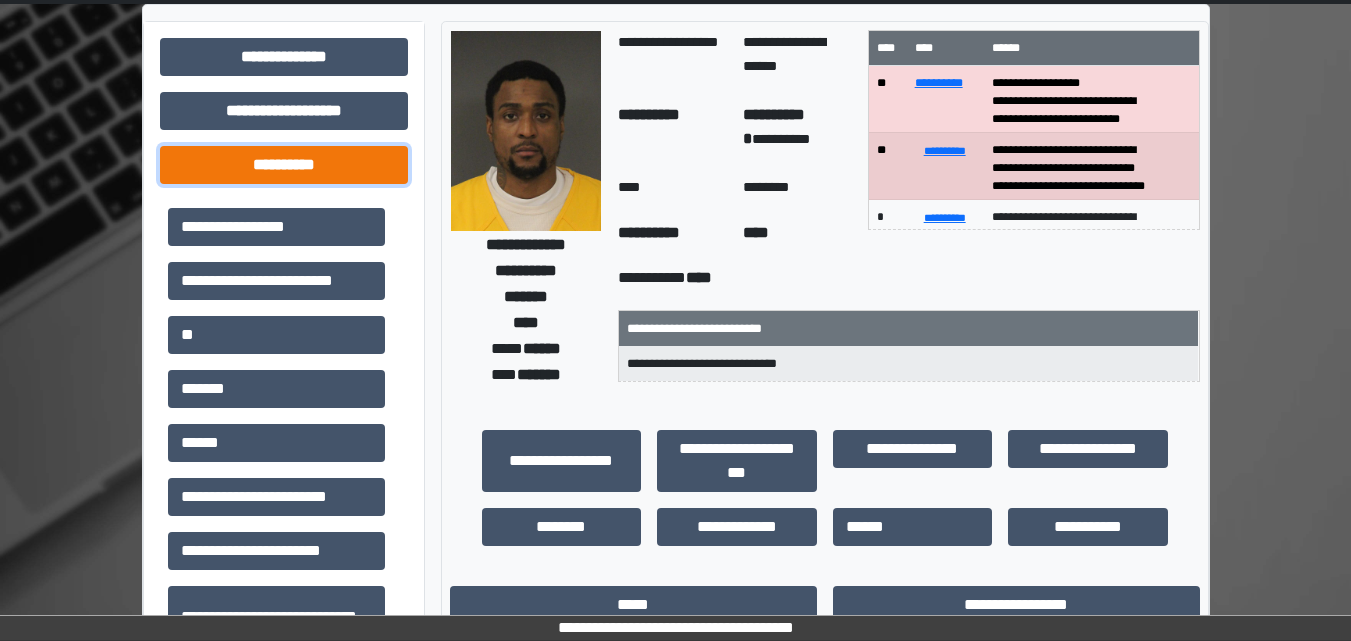 click on "**********" at bounding box center [284, 165] 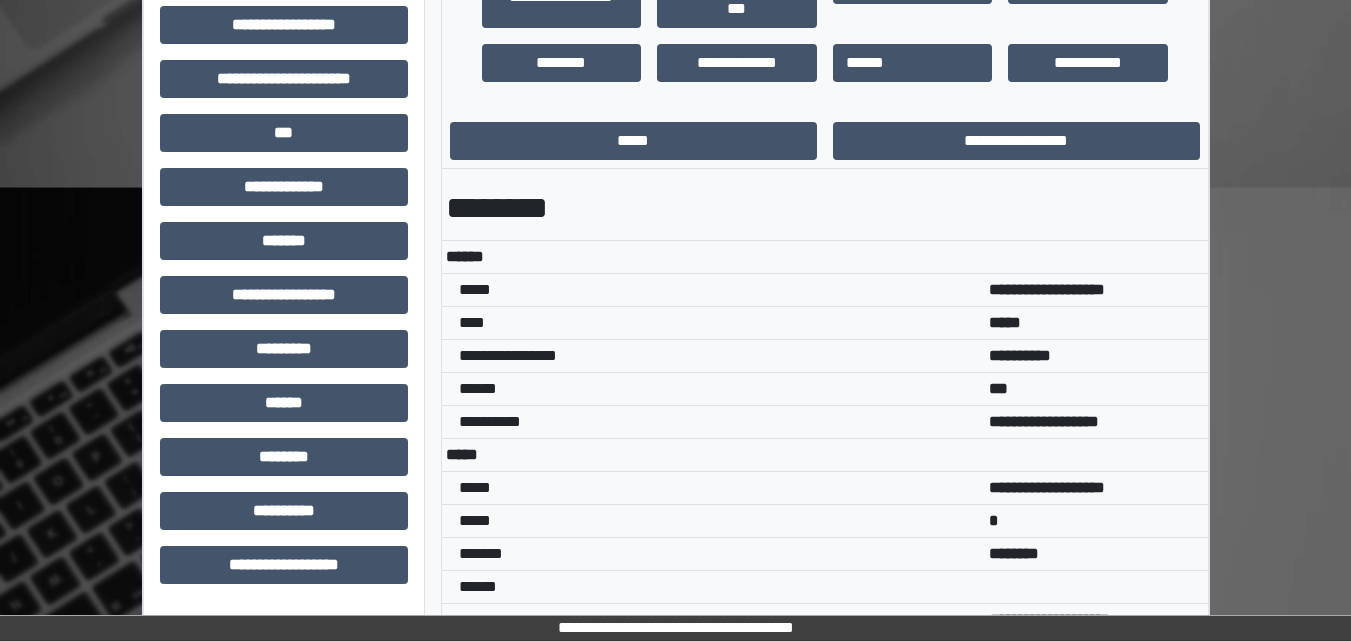 scroll, scrollTop: 594, scrollLeft: 0, axis: vertical 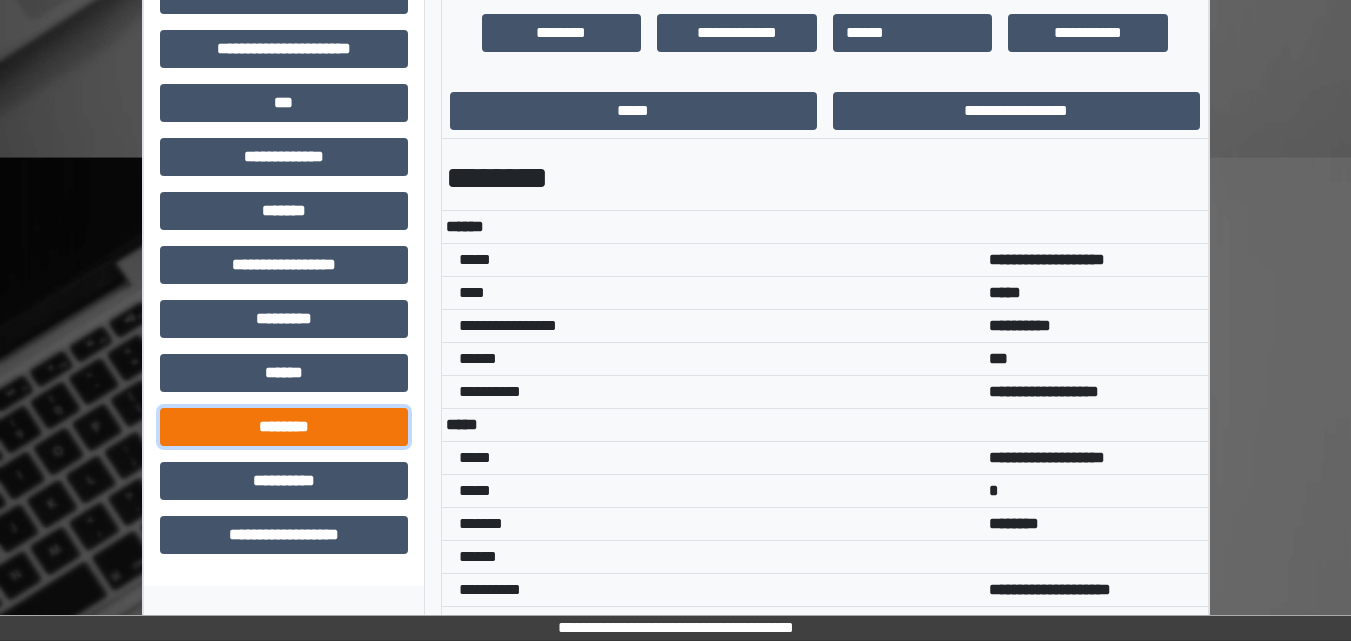 click on "********" at bounding box center [284, 427] 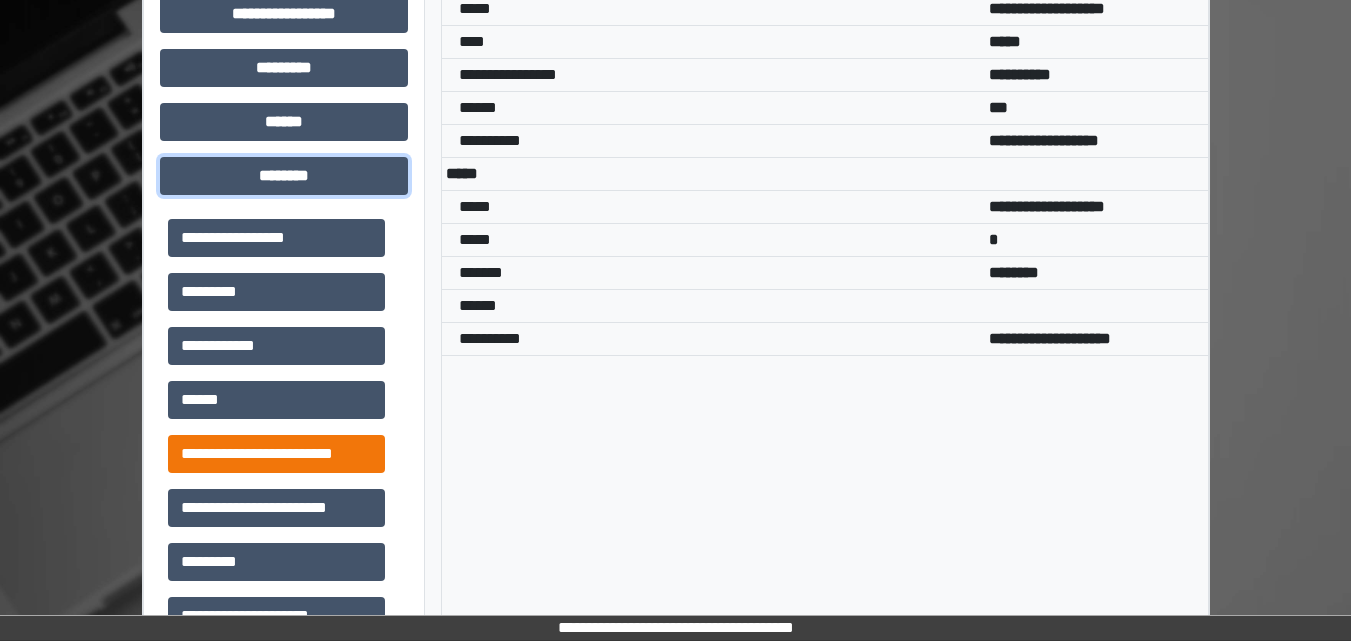 scroll, scrollTop: 894, scrollLeft: 0, axis: vertical 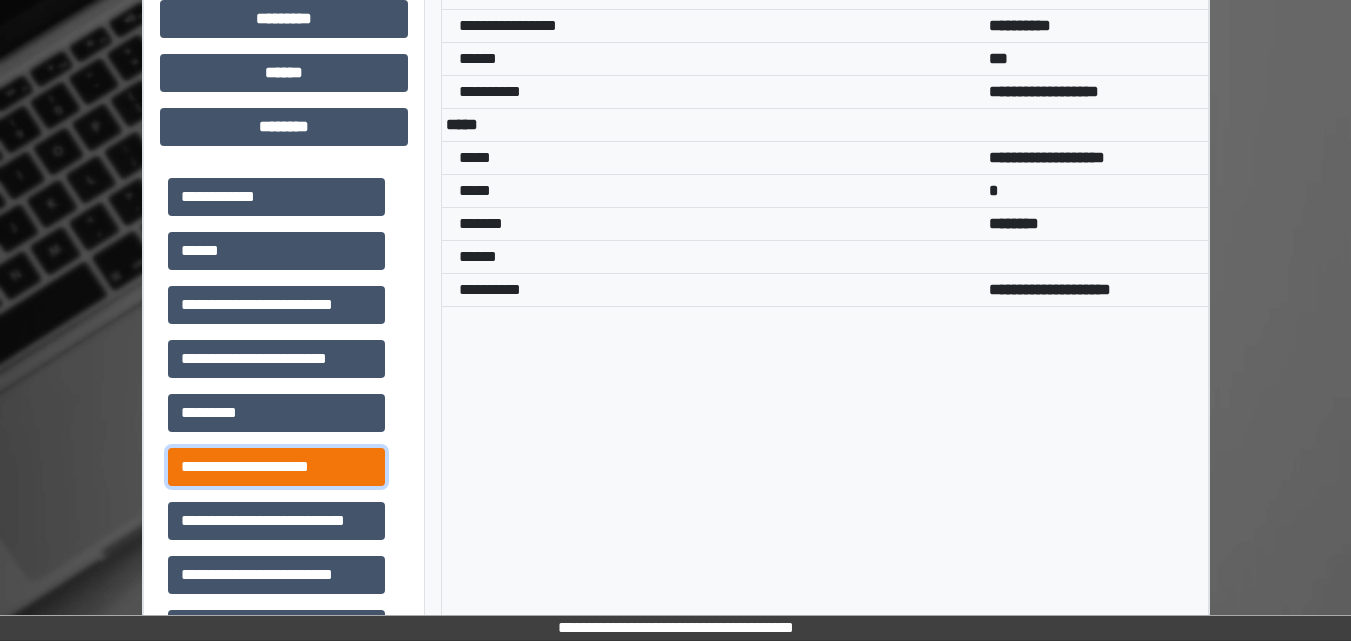 click on "**********" at bounding box center (276, 467) 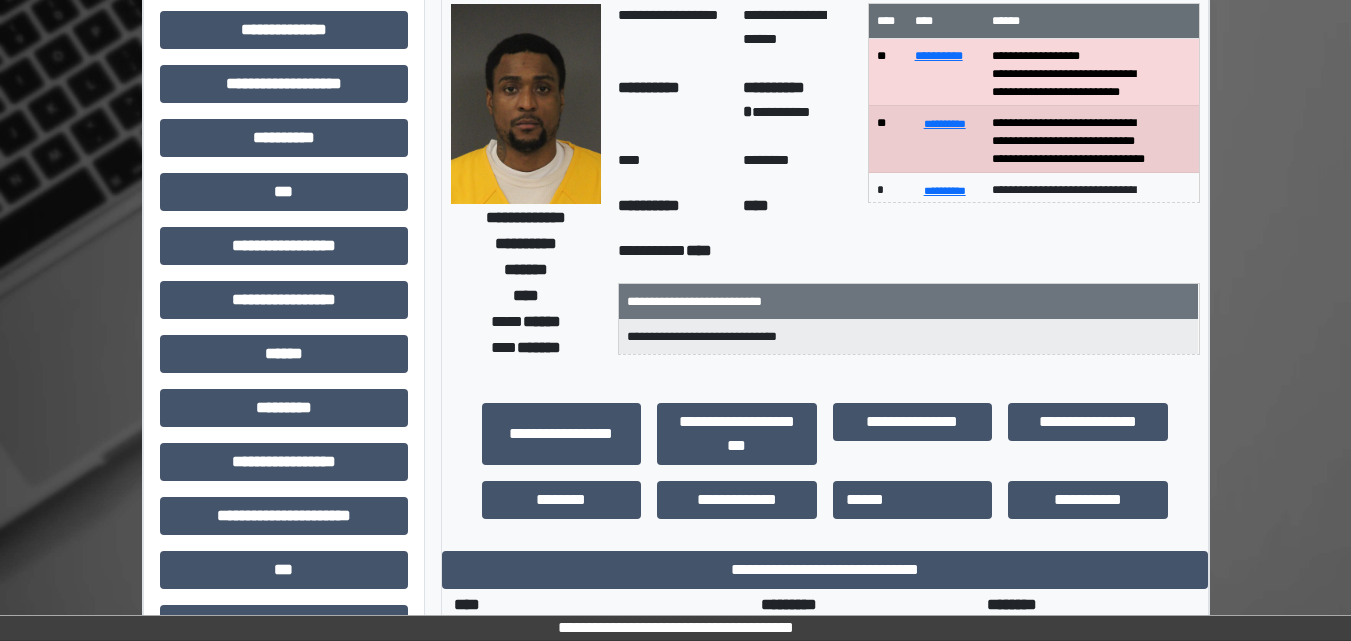 scroll, scrollTop: 0, scrollLeft: 0, axis: both 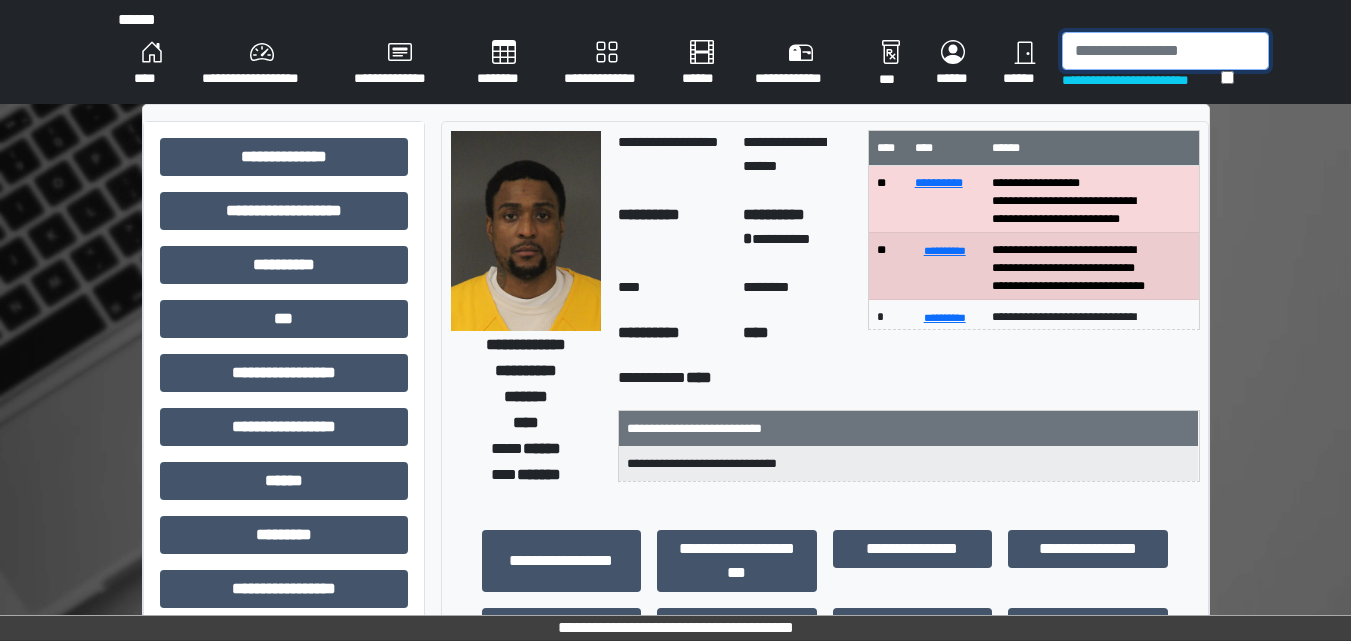 click at bounding box center [1165, 51] 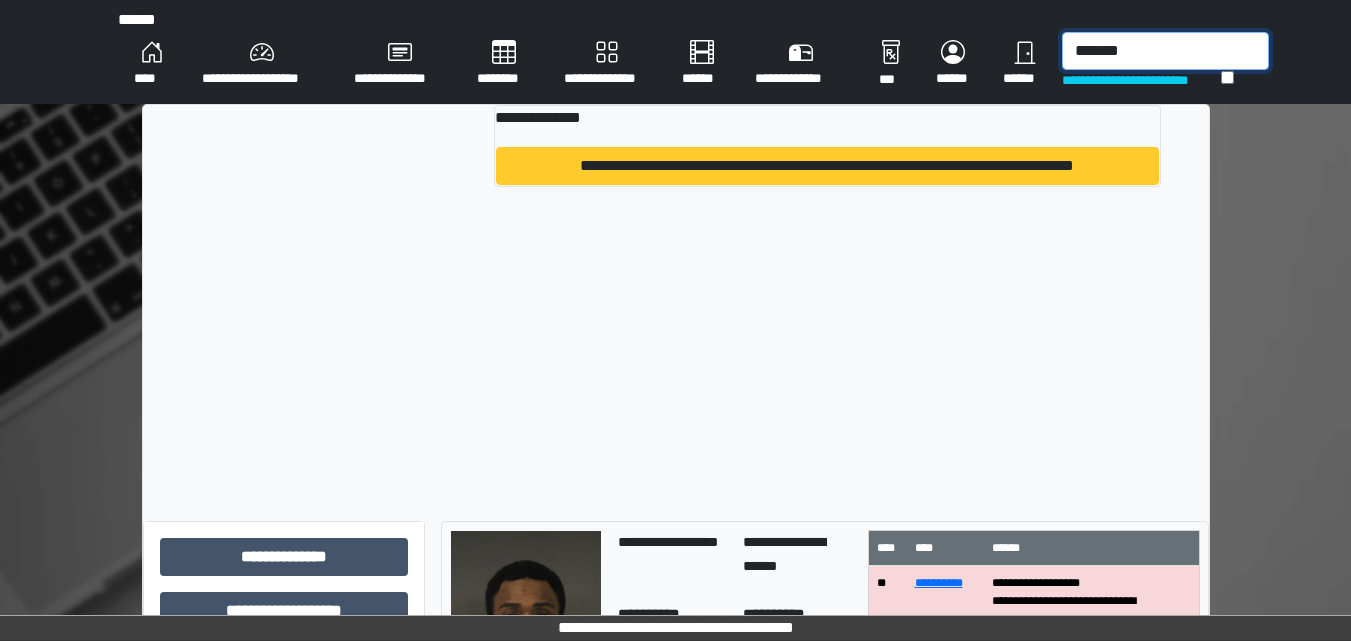 type on "*******" 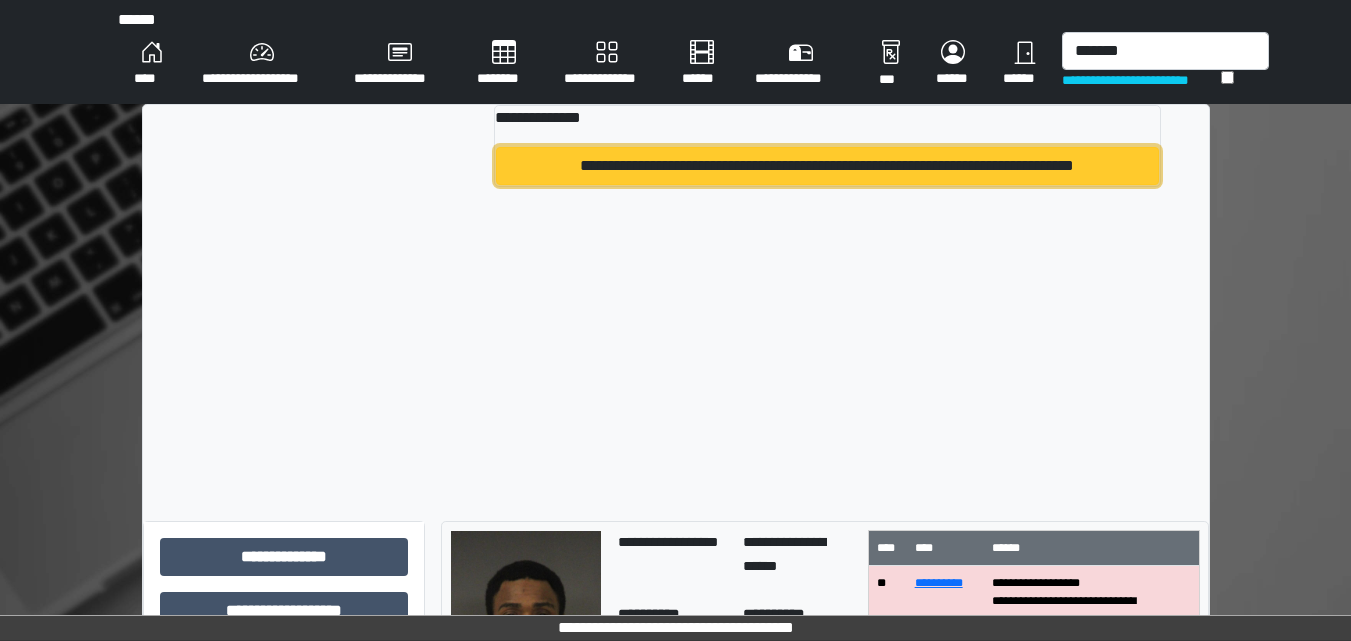 click on "**********" at bounding box center (827, 166) 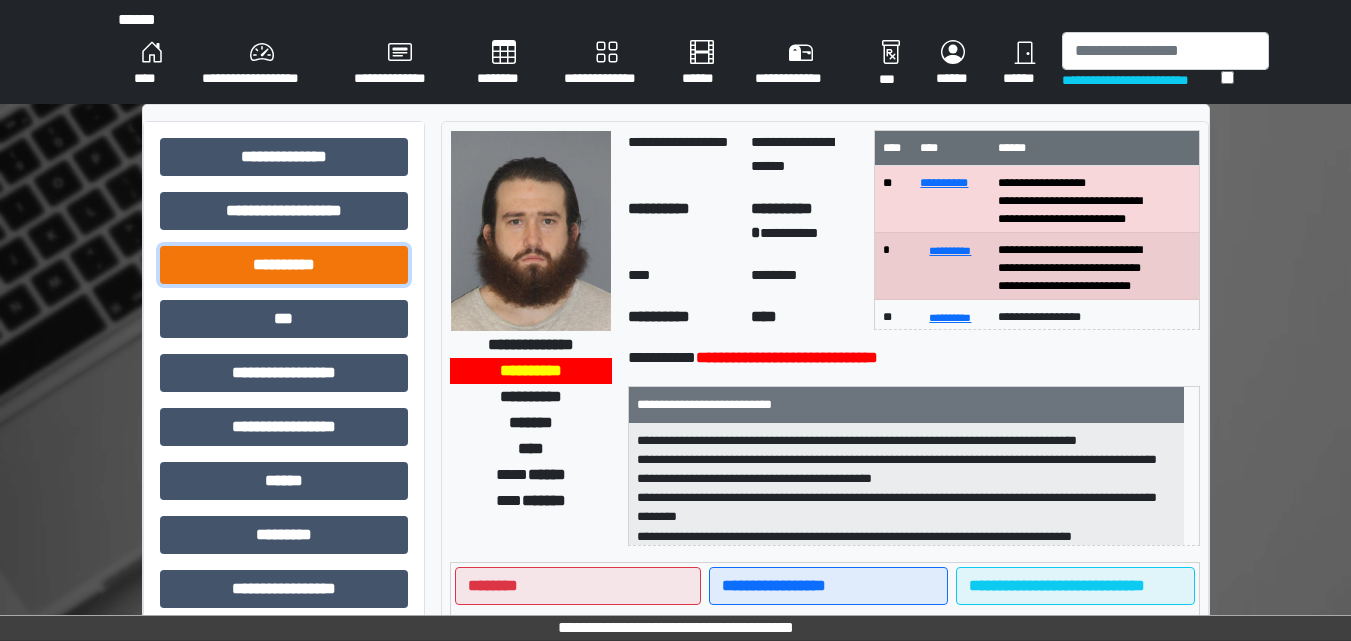 click on "**********" at bounding box center (284, 265) 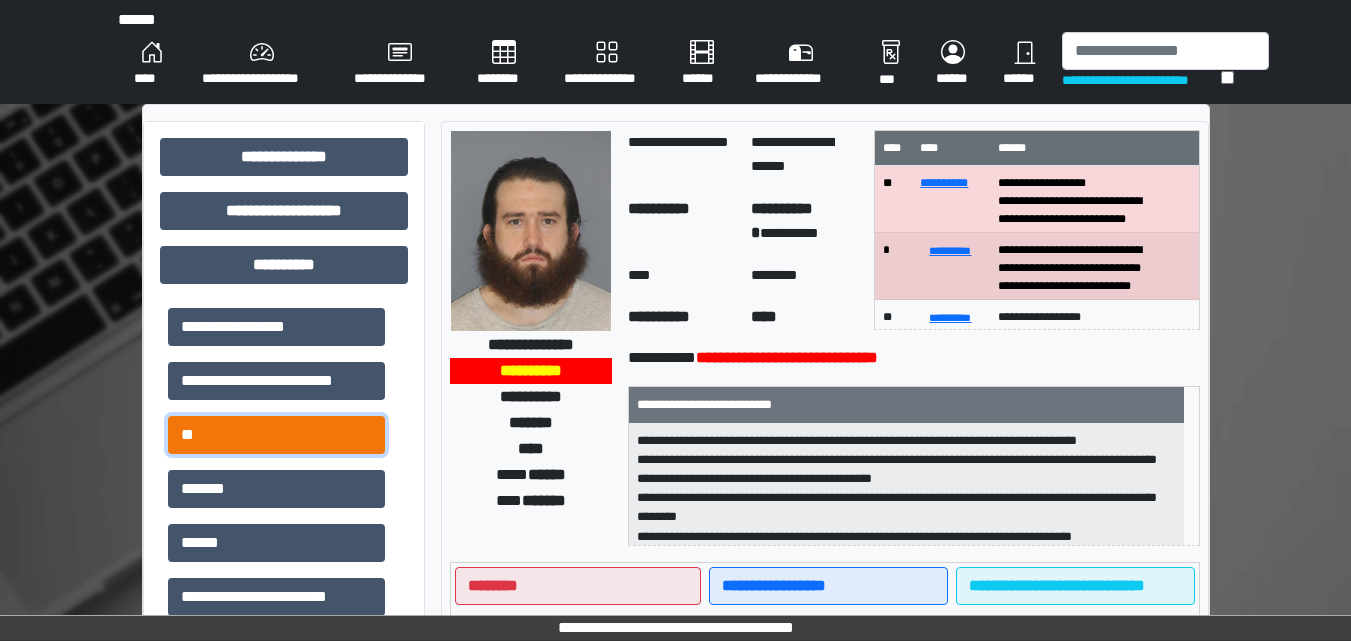 click on "**" at bounding box center [276, 435] 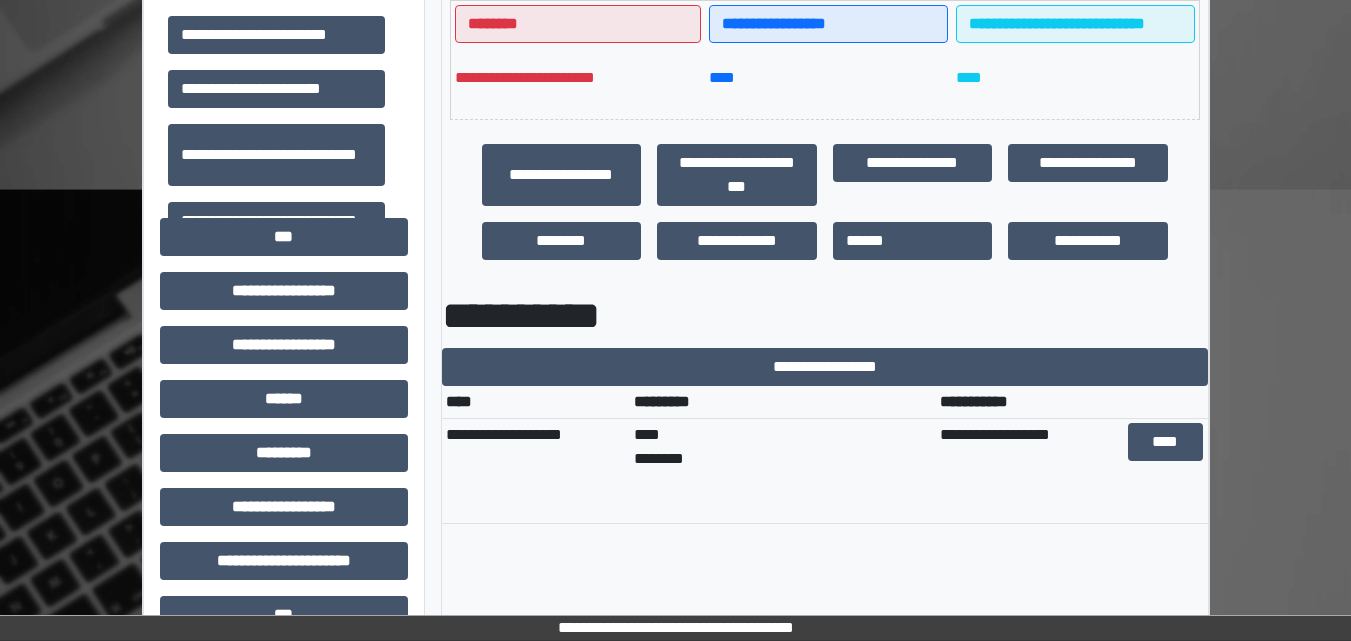 scroll, scrollTop: 600, scrollLeft: 0, axis: vertical 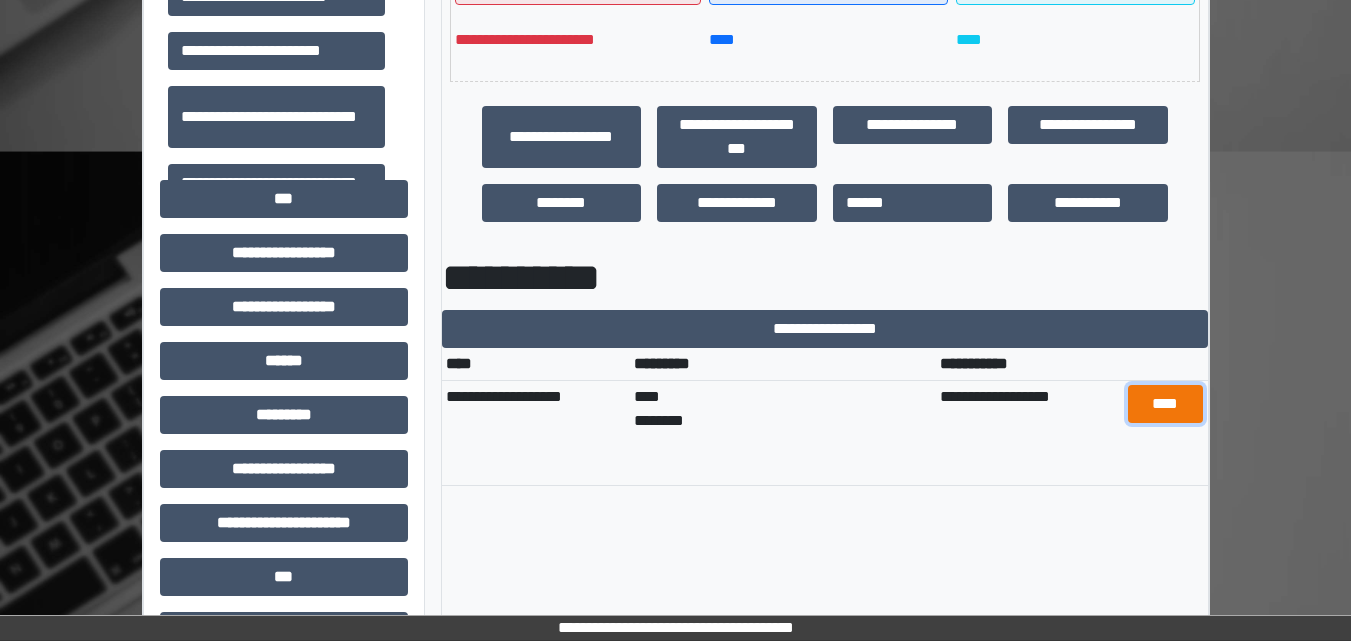 click on "****" at bounding box center (1165, 404) 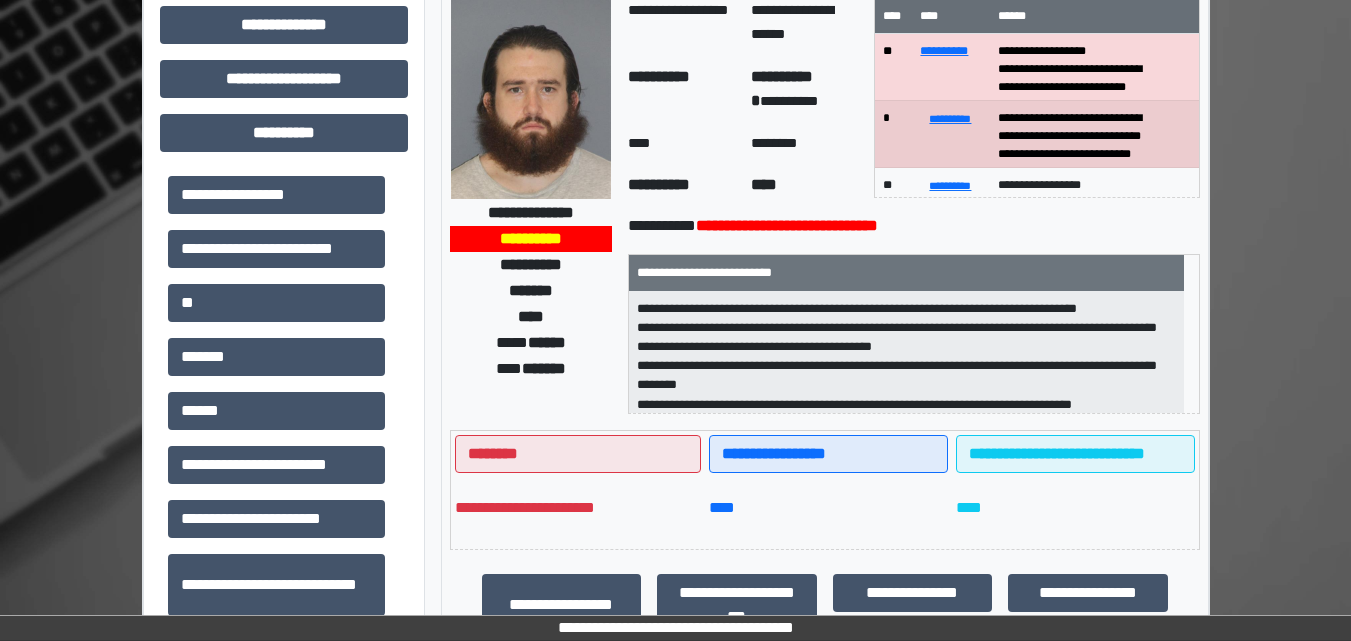 scroll, scrollTop: 100, scrollLeft: 0, axis: vertical 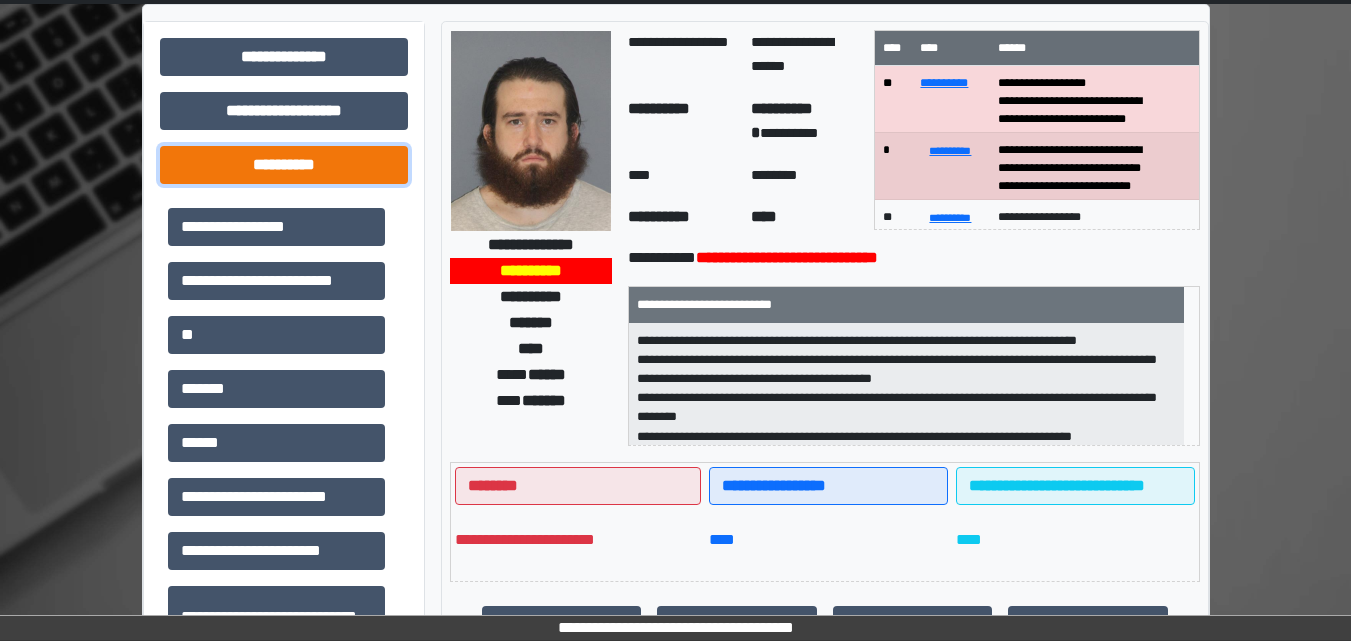 click on "**********" at bounding box center (284, 165) 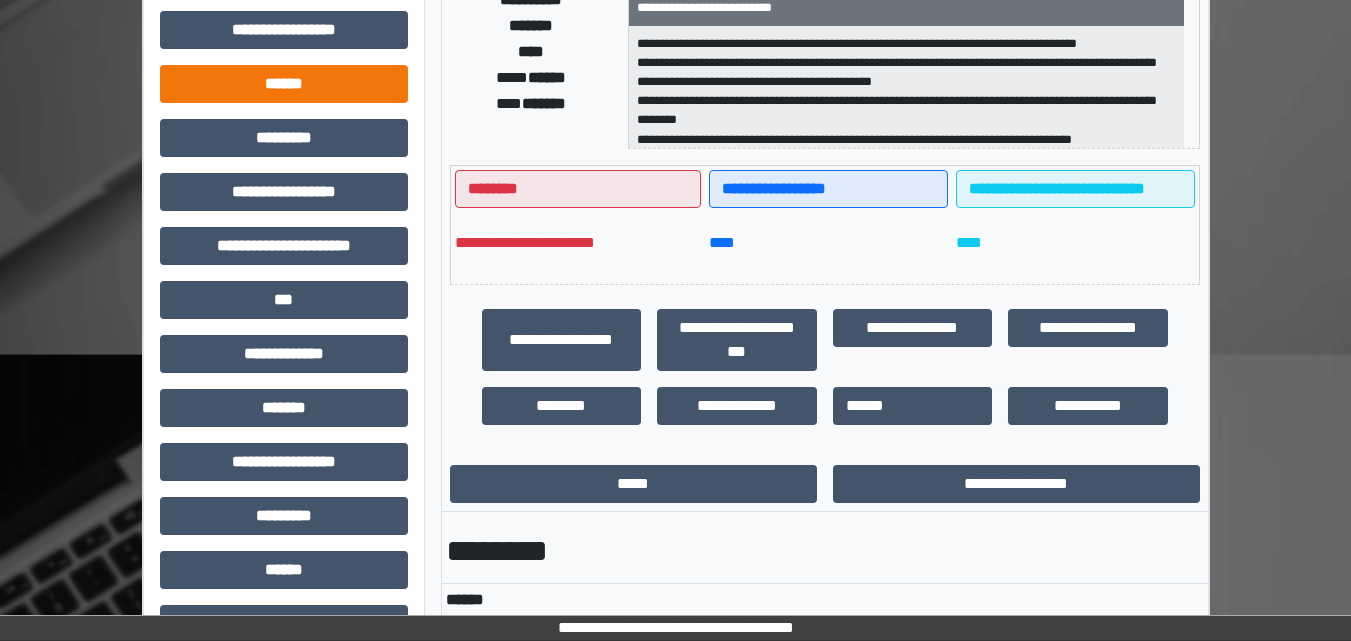 scroll, scrollTop: 600, scrollLeft: 0, axis: vertical 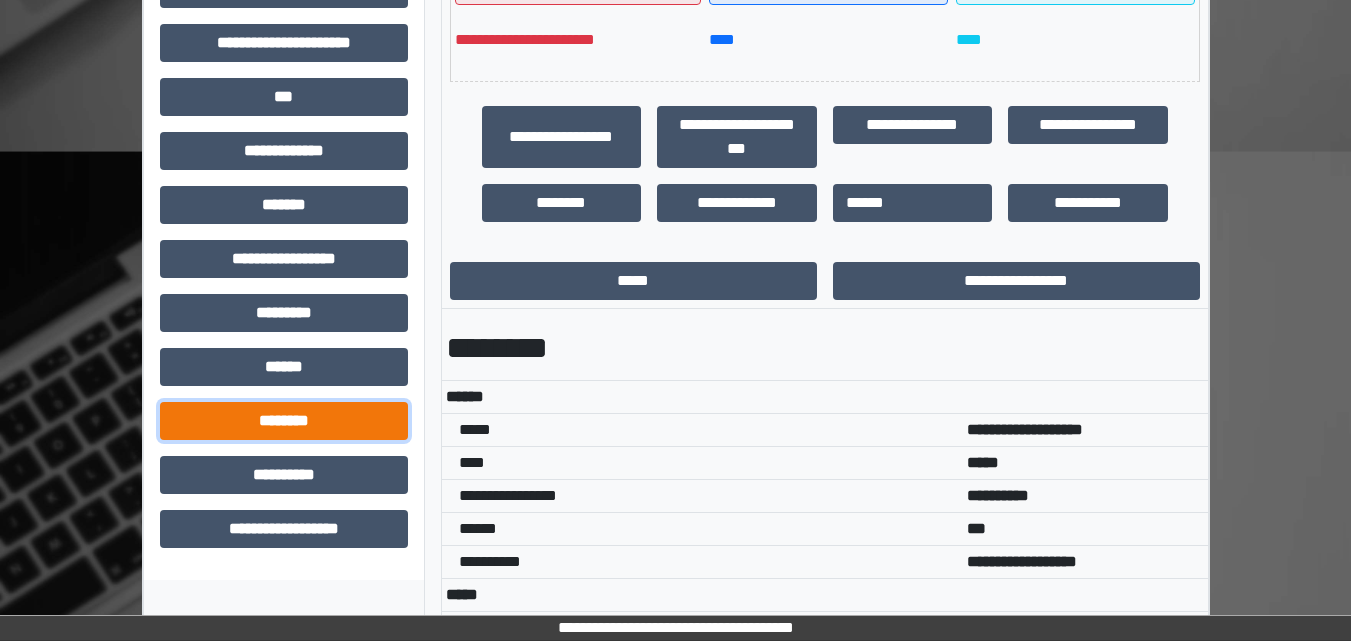 click on "********" at bounding box center [284, 421] 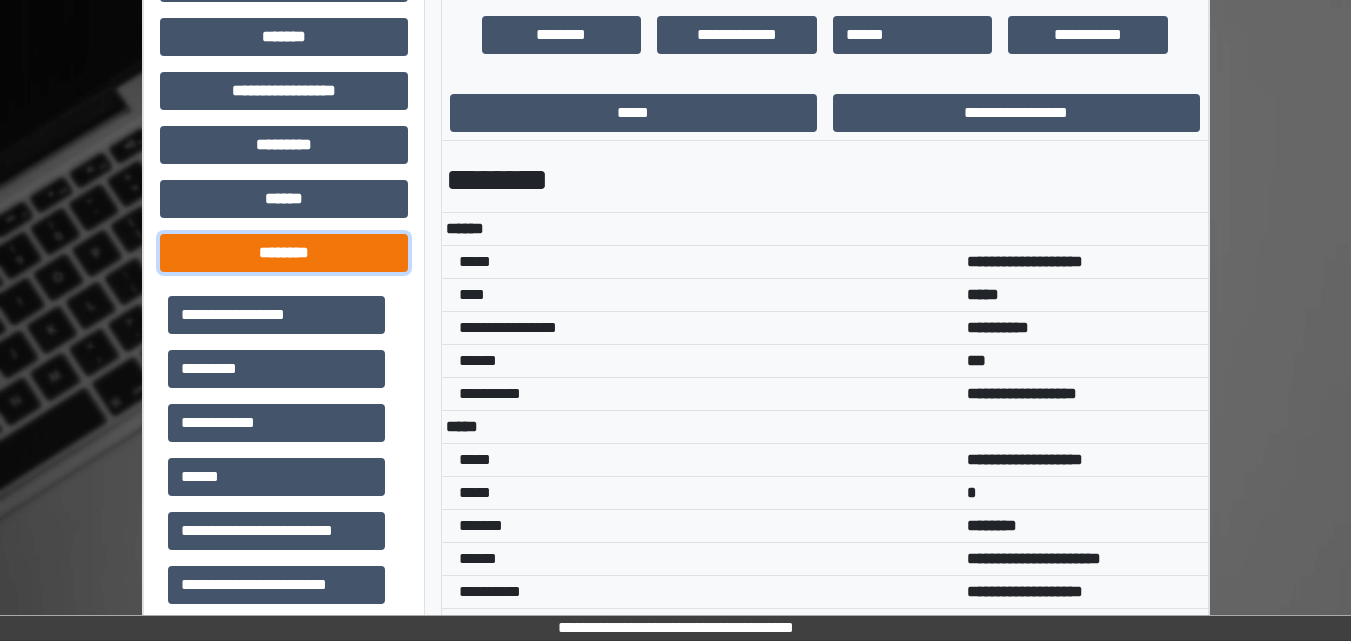 scroll, scrollTop: 800, scrollLeft: 0, axis: vertical 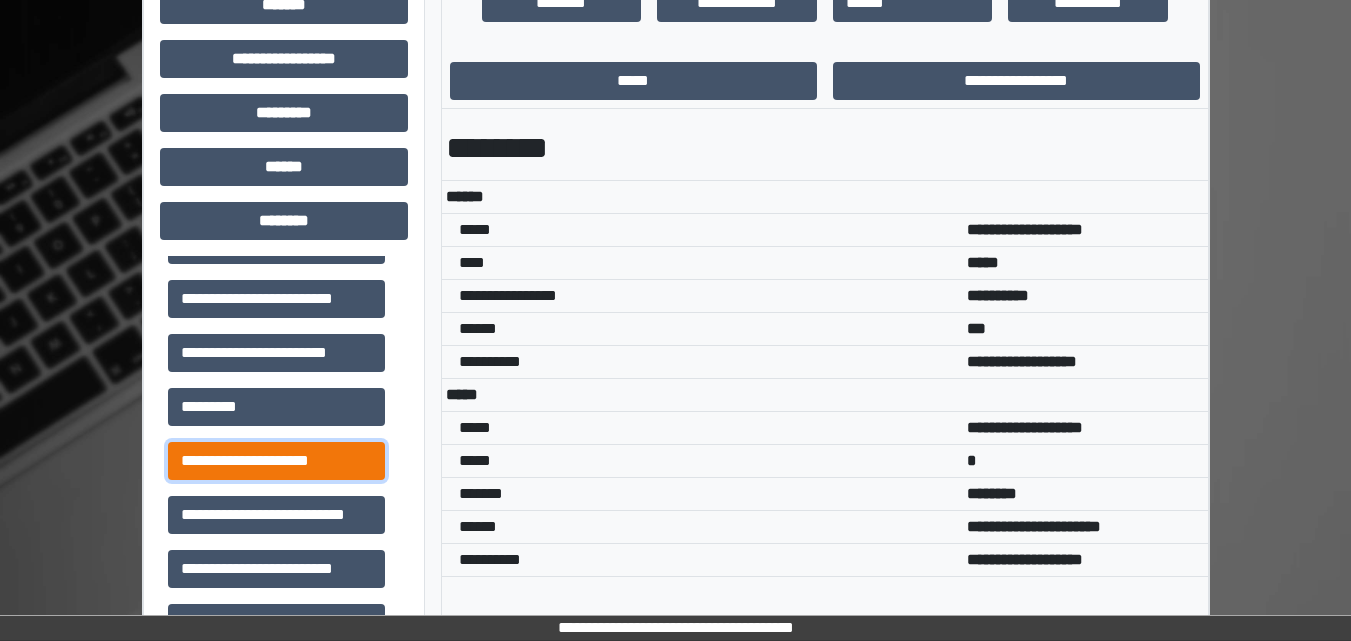 click on "**********" at bounding box center (276, 461) 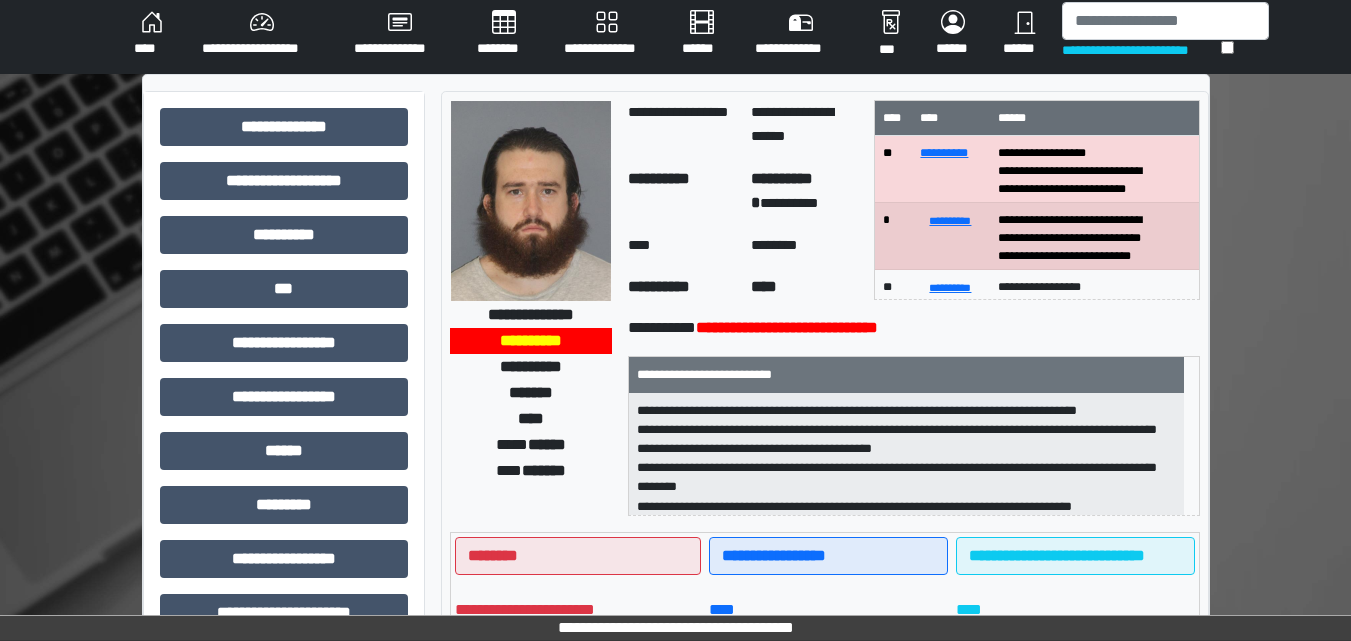 scroll, scrollTop: 0, scrollLeft: 0, axis: both 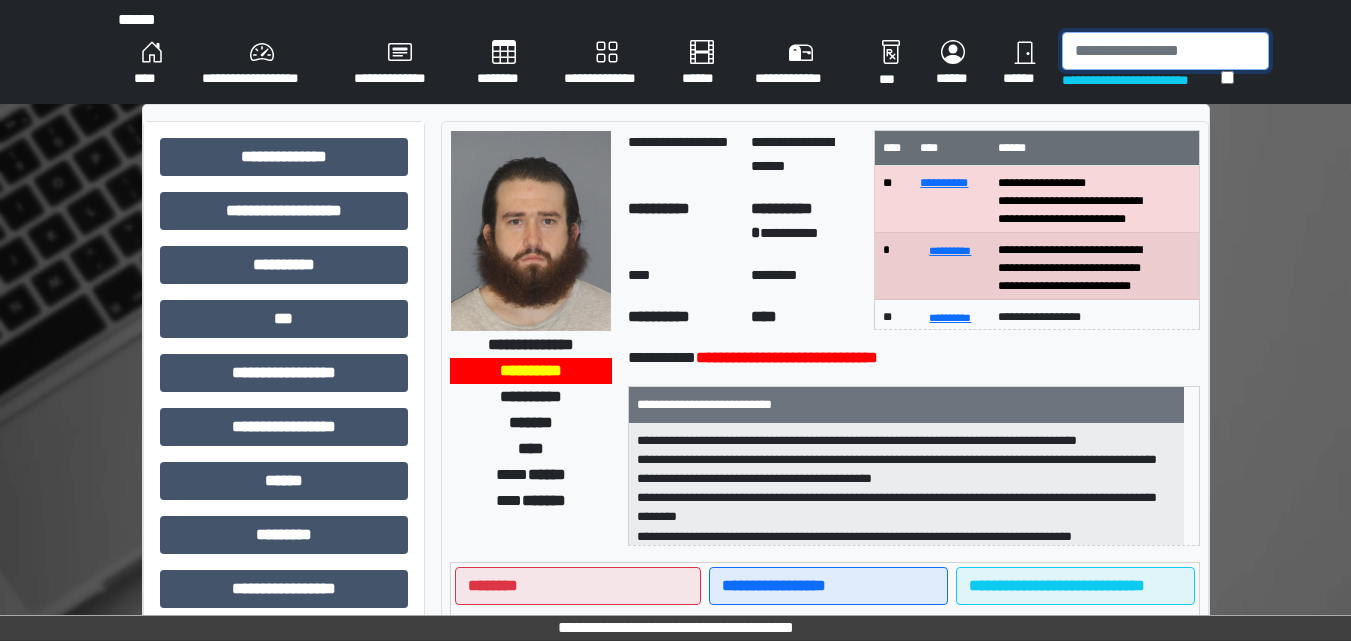 click at bounding box center [1165, 51] 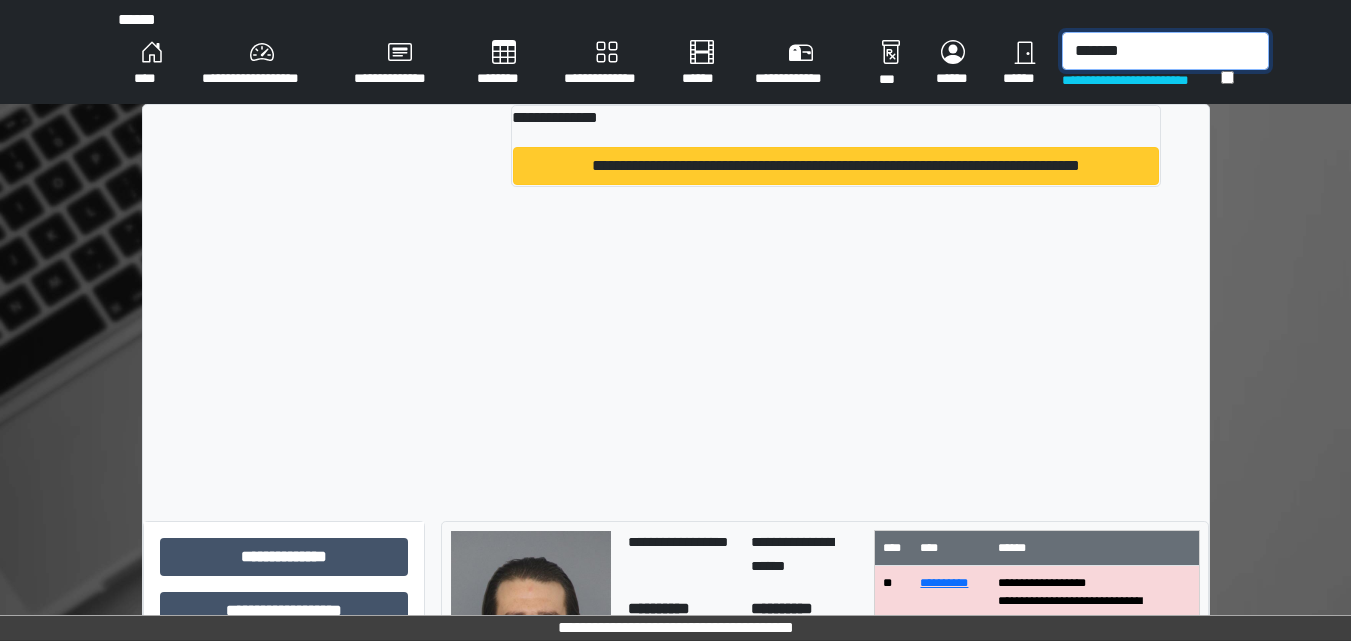 type on "*******" 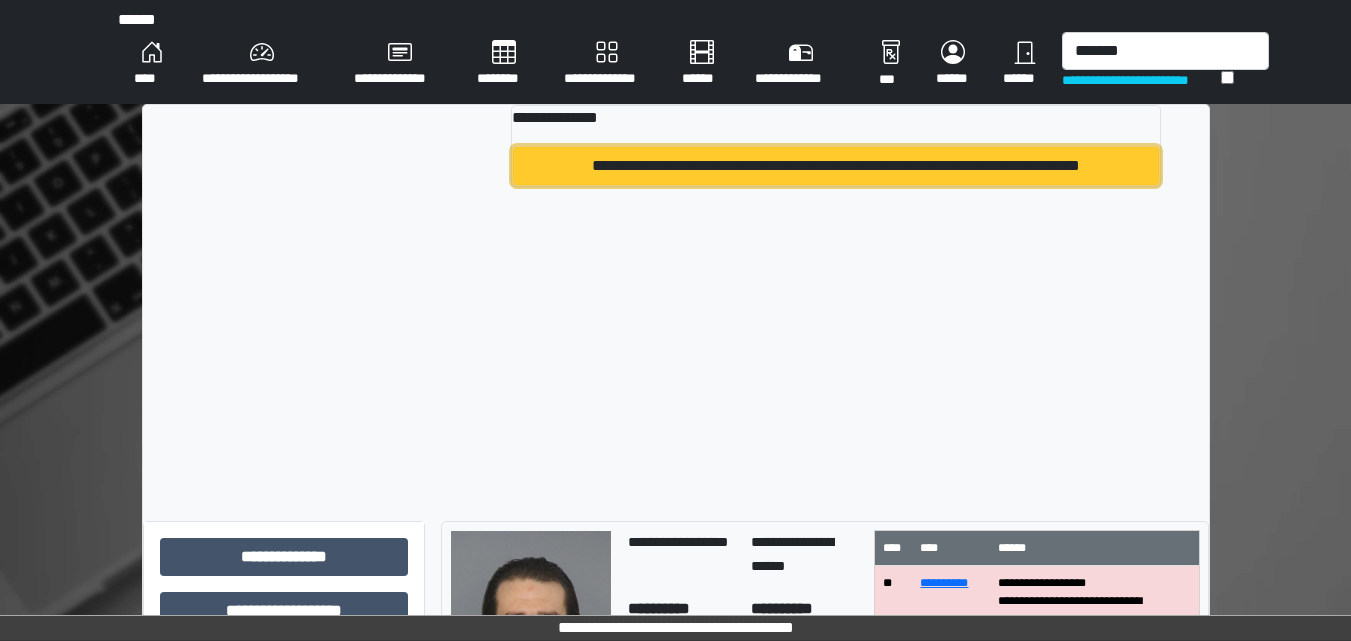 click on "**********" at bounding box center [836, 166] 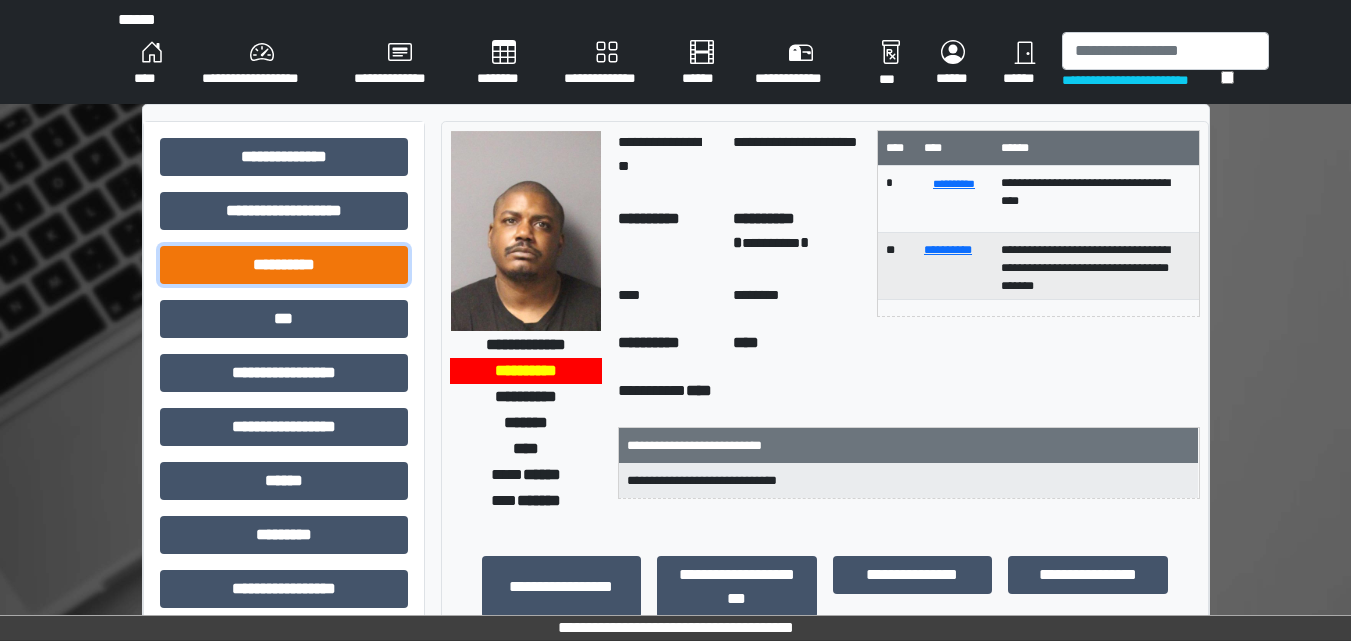 click on "**********" at bounding box center (284, 265) 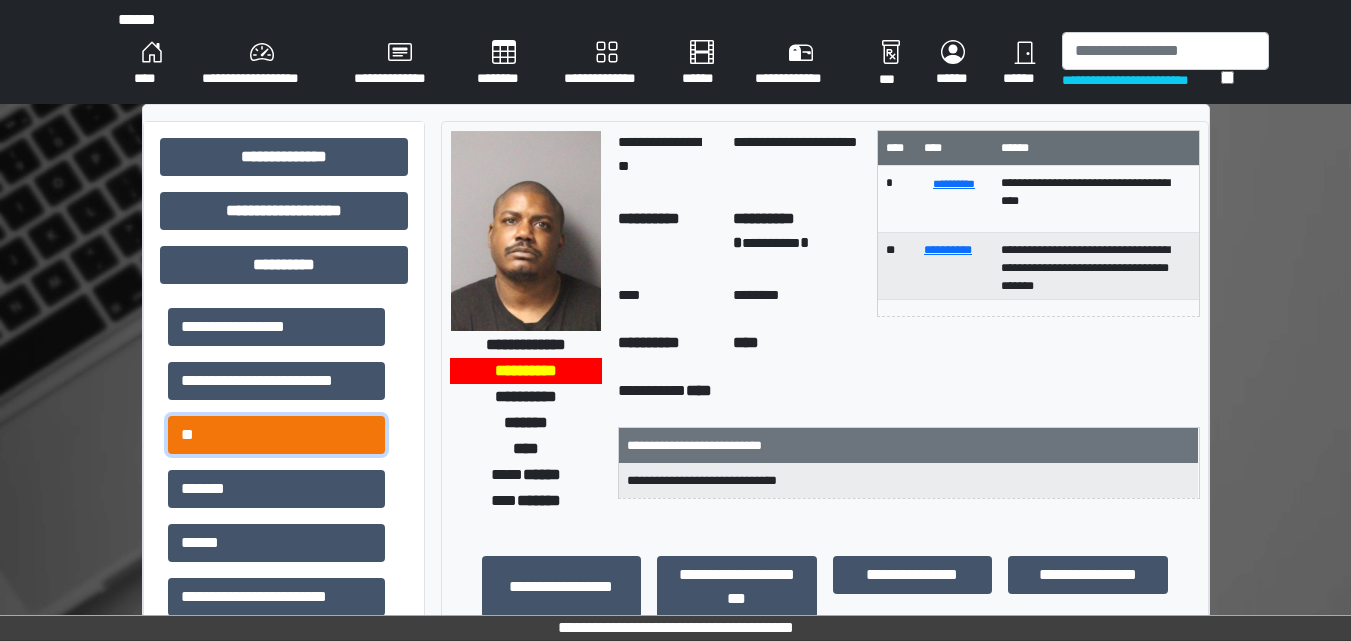 click on "**" at bounding box center (276, 435) 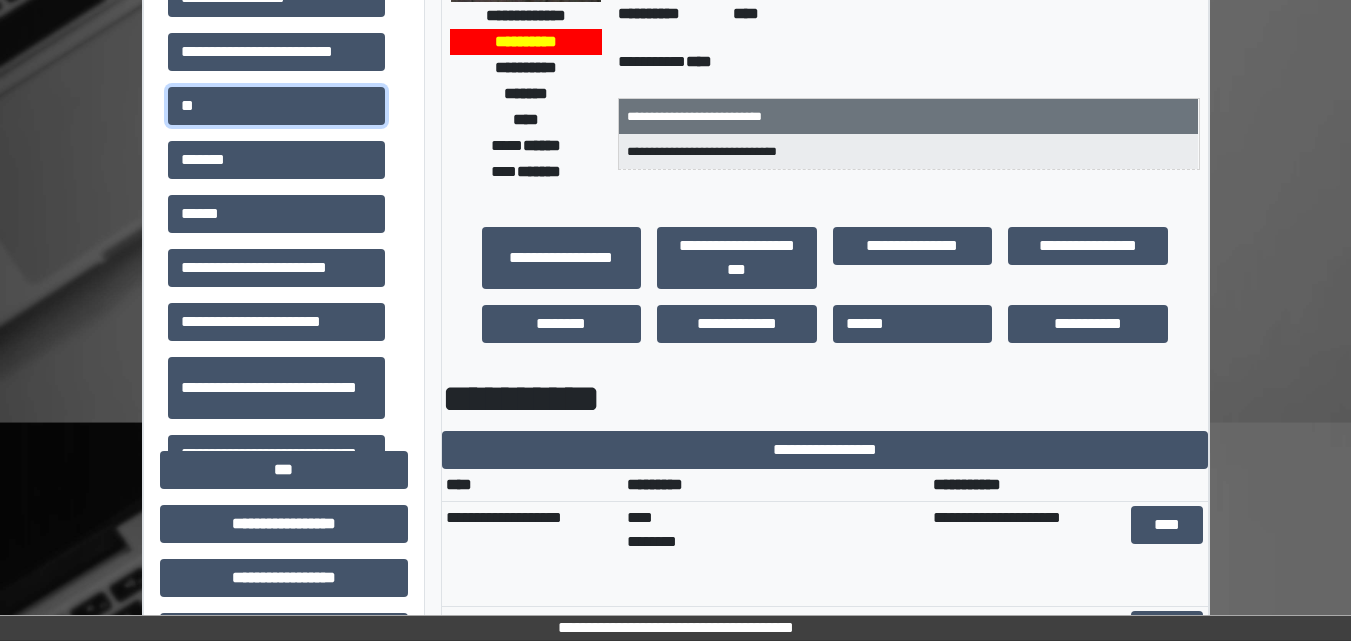 scroll, scrollTop: 400, scrollLeft: 0, axis: vertical 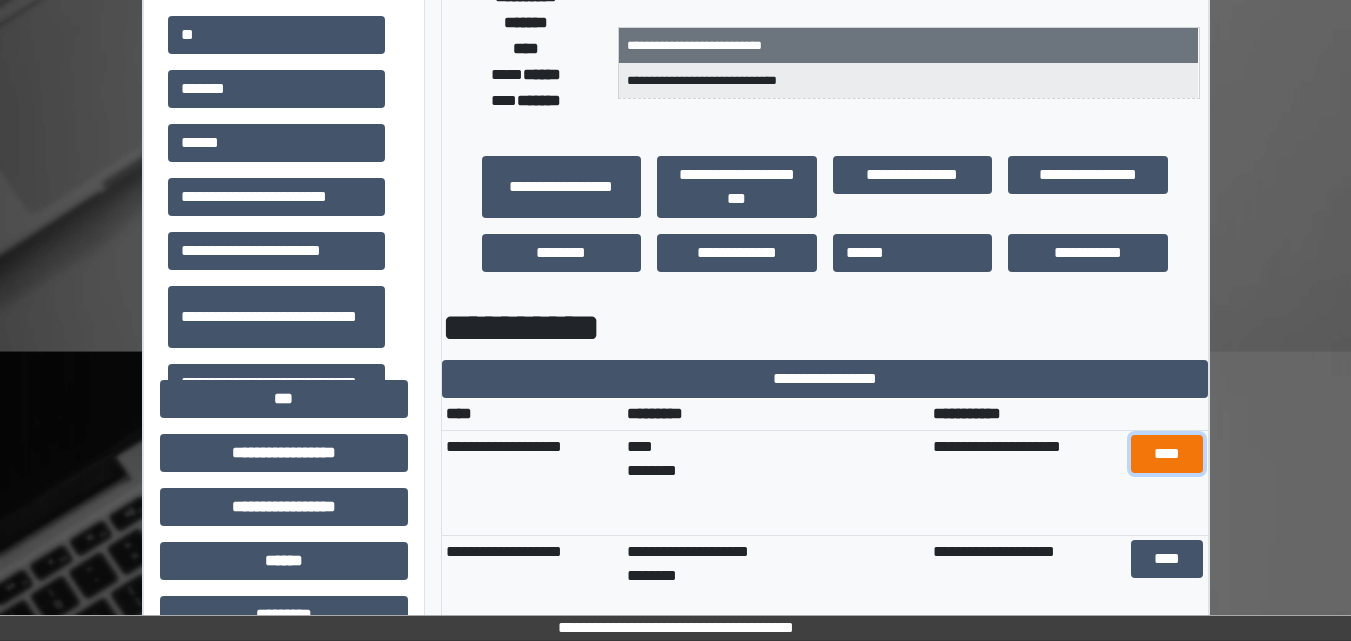 click on "****" at bounding box center (1167, 454) 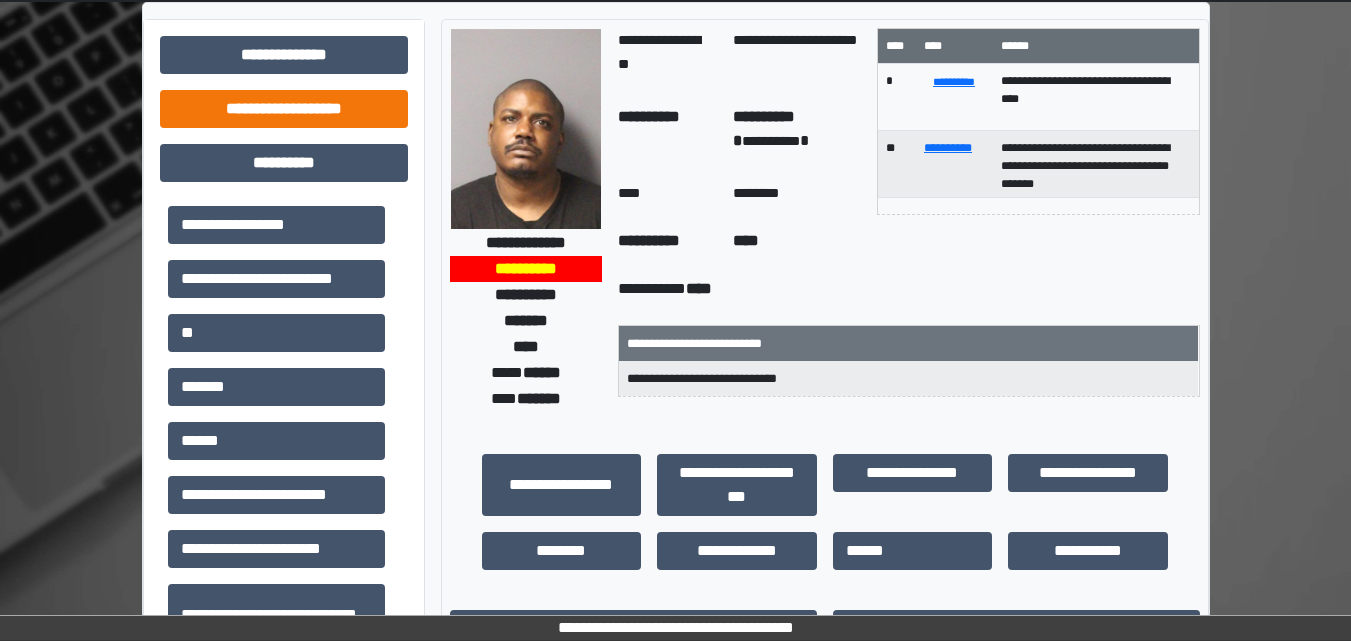 scroll, scrollTop: 100, scrollLeft: 0, axis: vertical 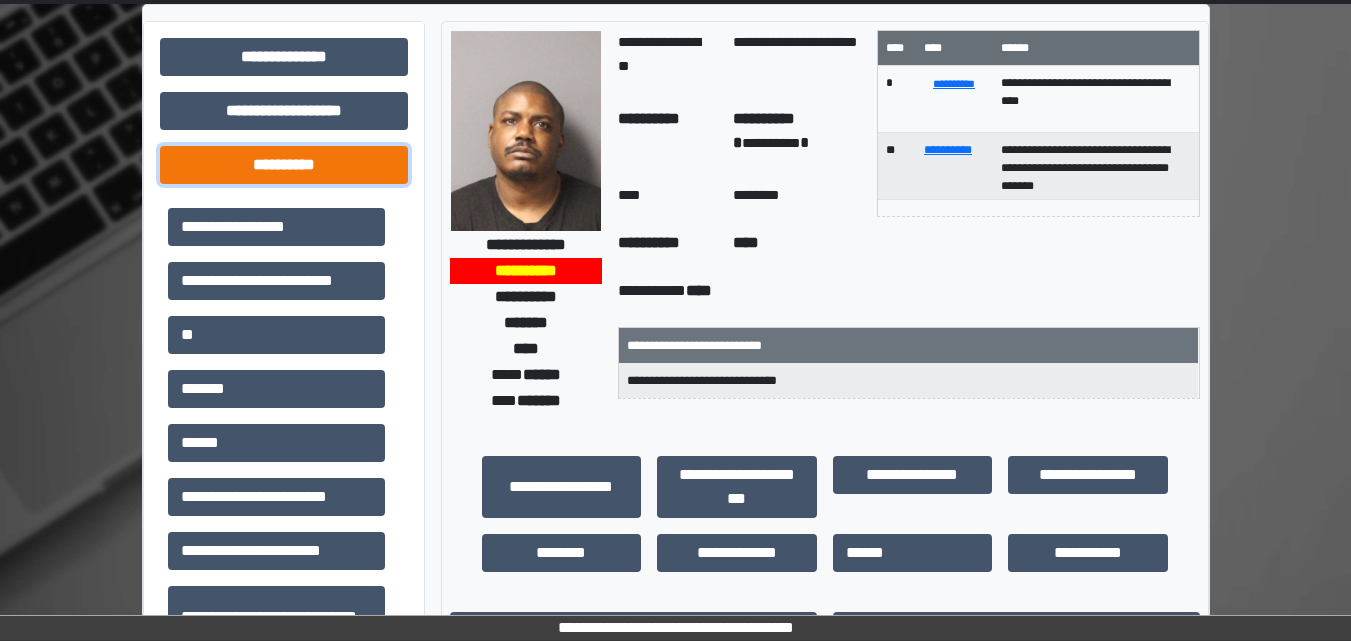 click on "**********" at bounding box center (284, 165) 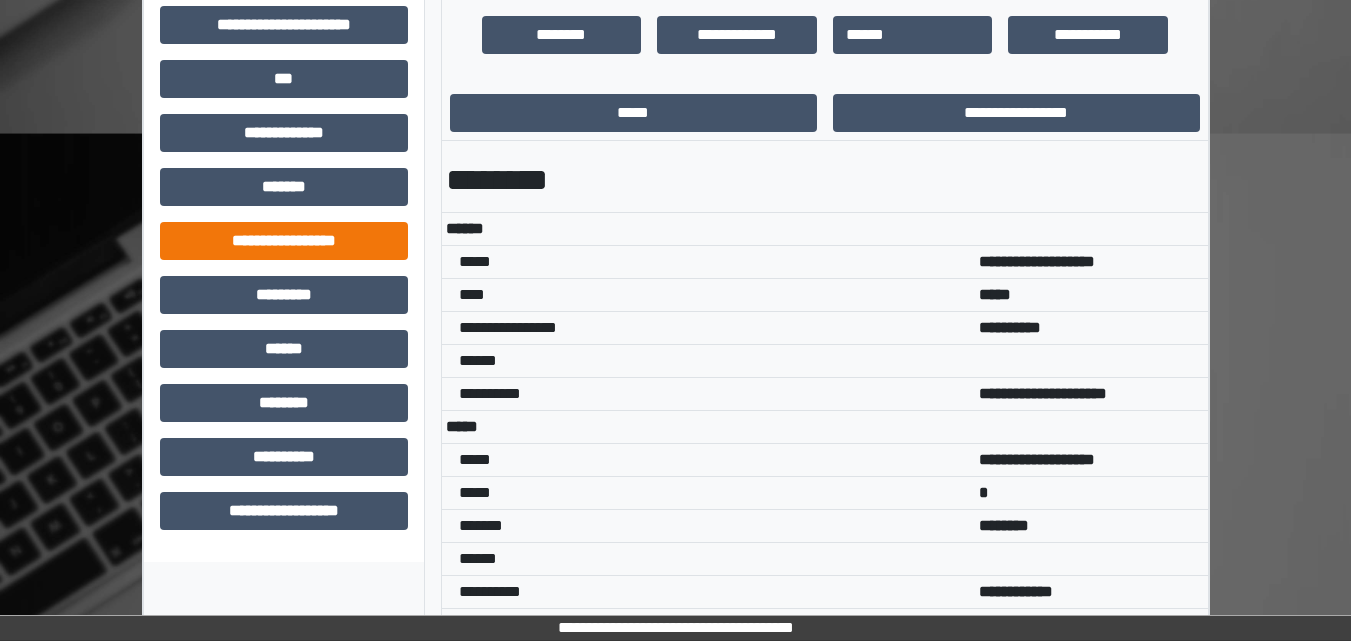 scroll, scrollTop: 620, scrollLeft: 0, axis: vertical 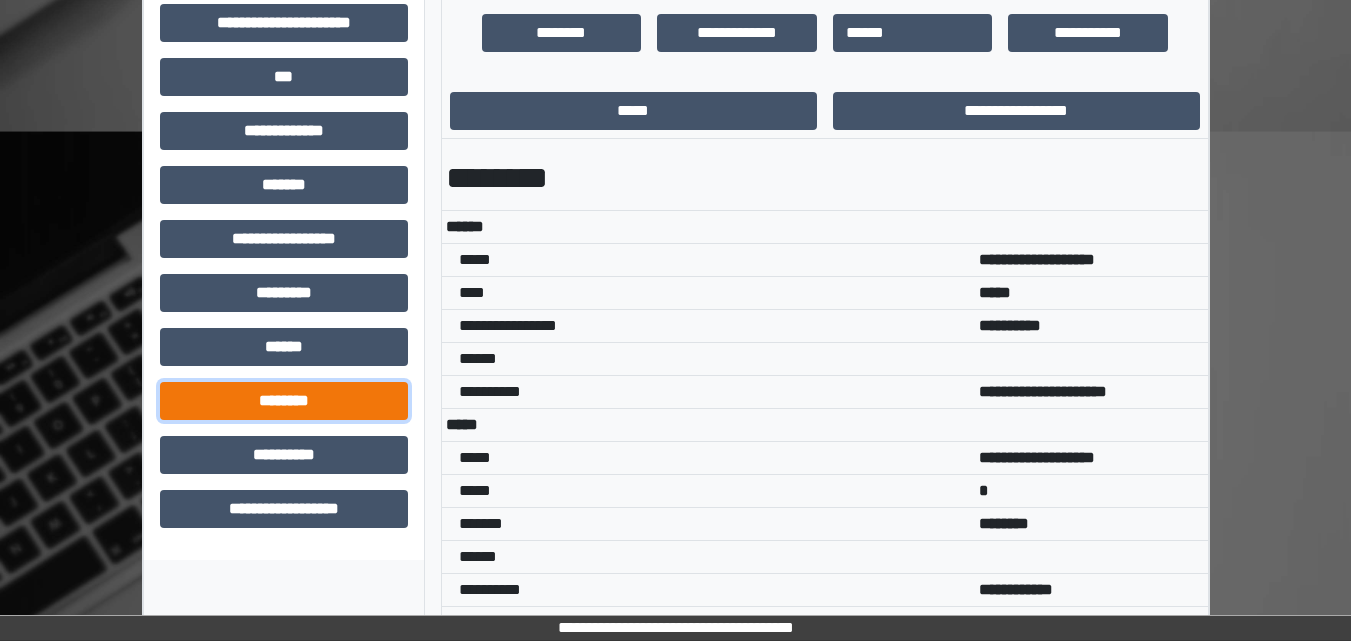 click on "********" at bounding box center (284, 401) 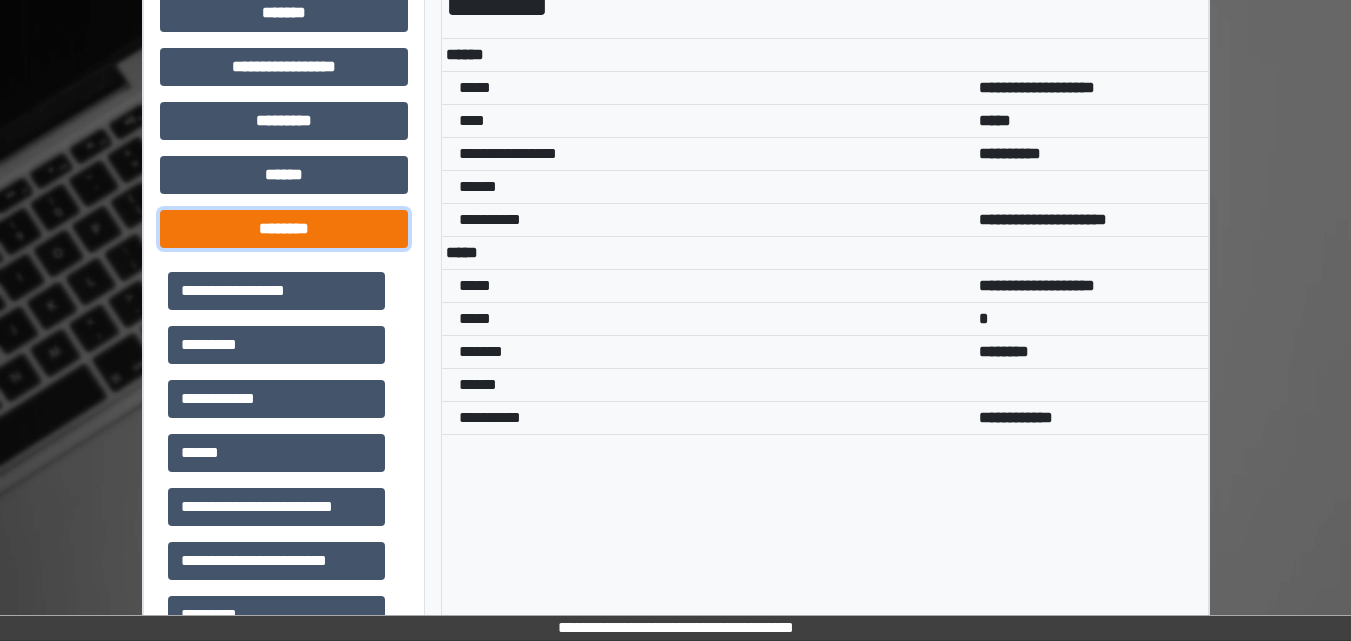 scroll, scrollTop: 920, scrollLeft: 0, axis: vertical 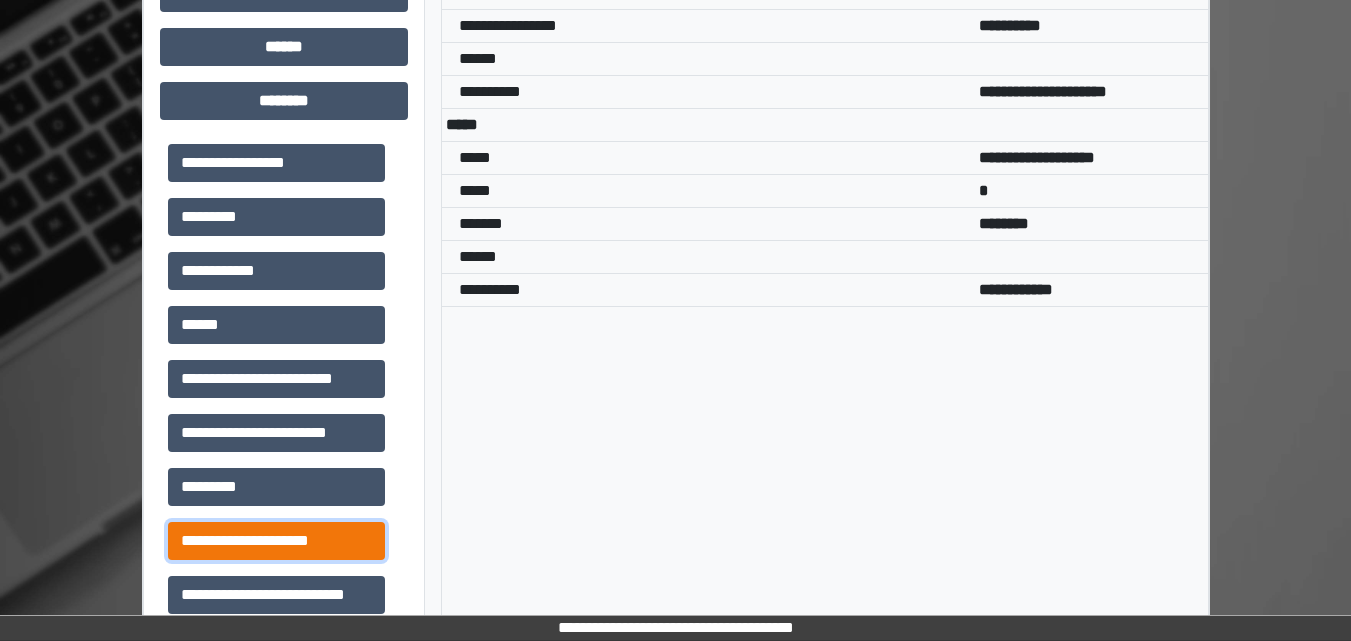click on "**********" at bounding box center (276, 541) 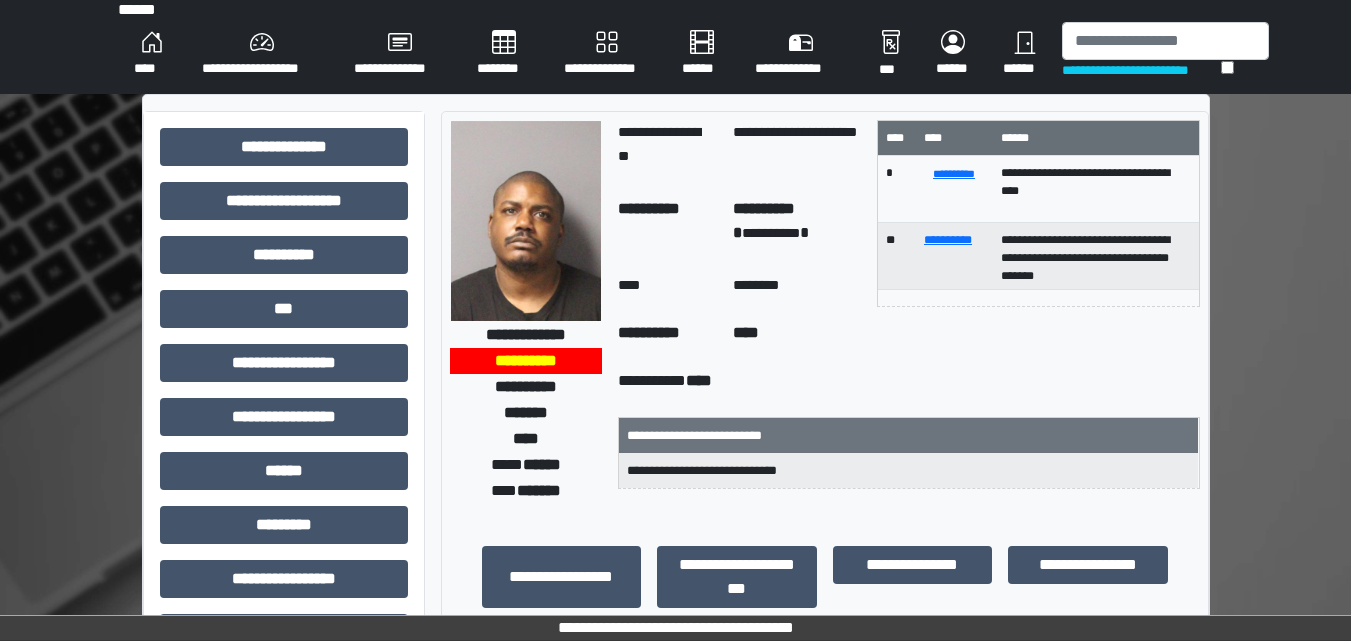 scroll, scrollTop: 0, scrollLeft: 0, axis: both 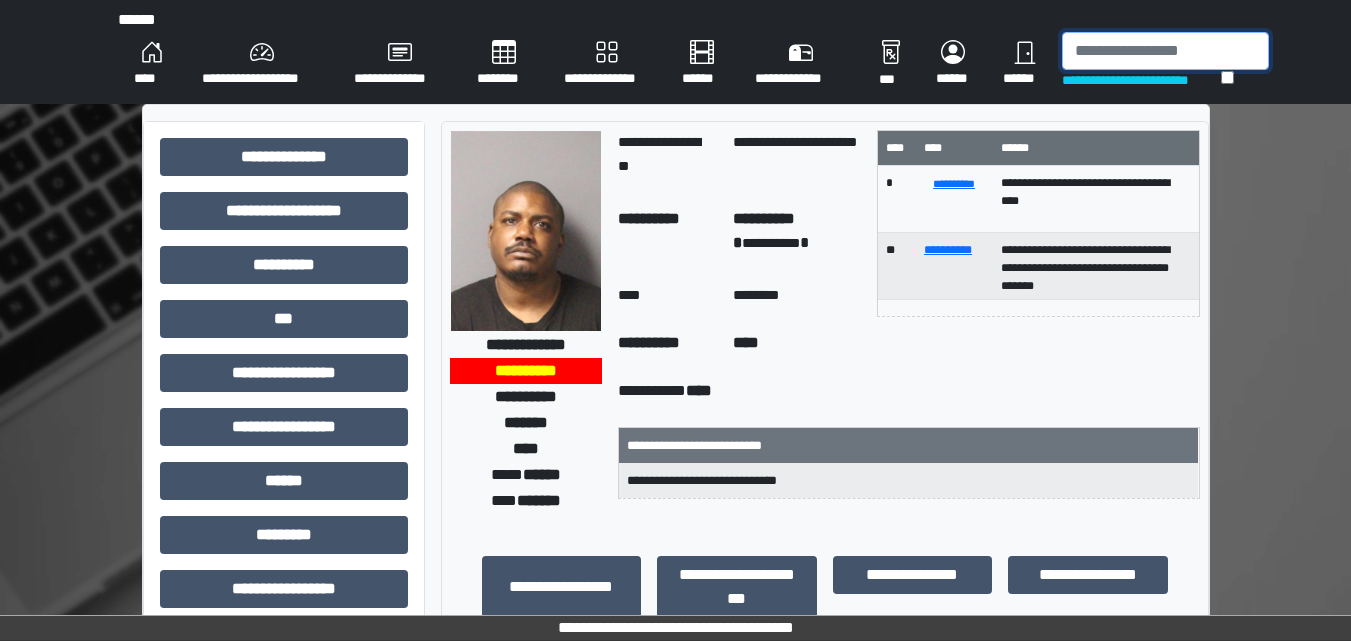 click at bounding box center (1165, 51) 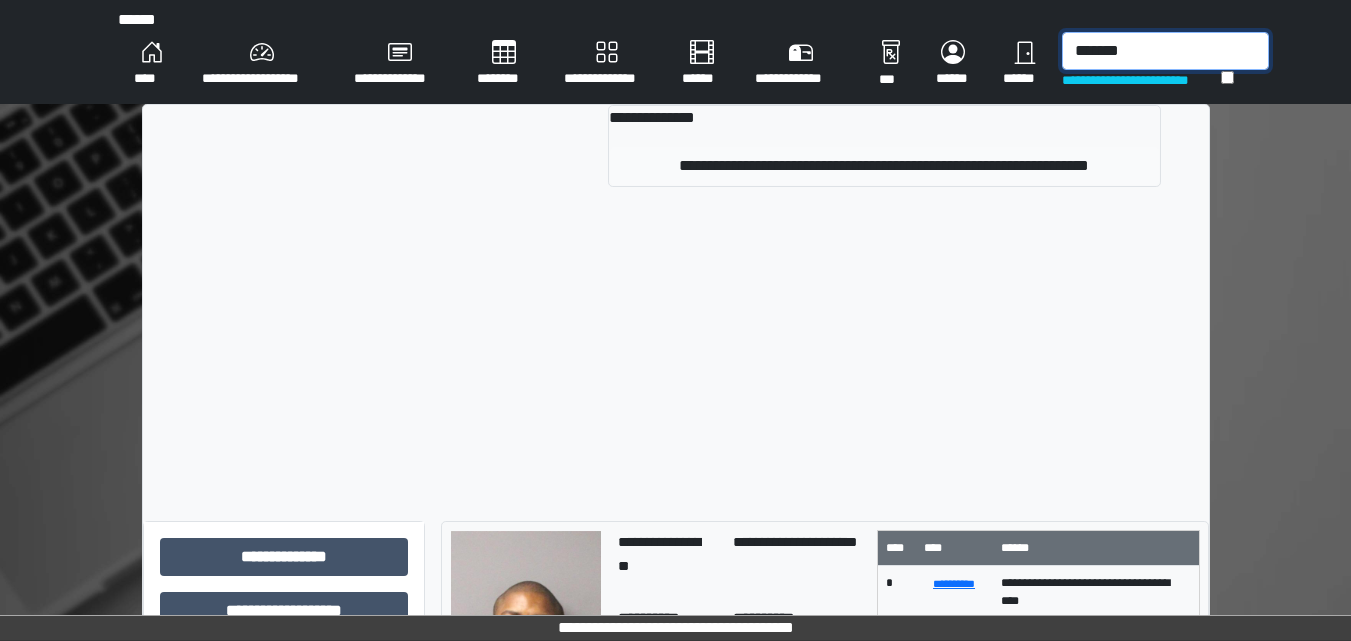 type on "*******" 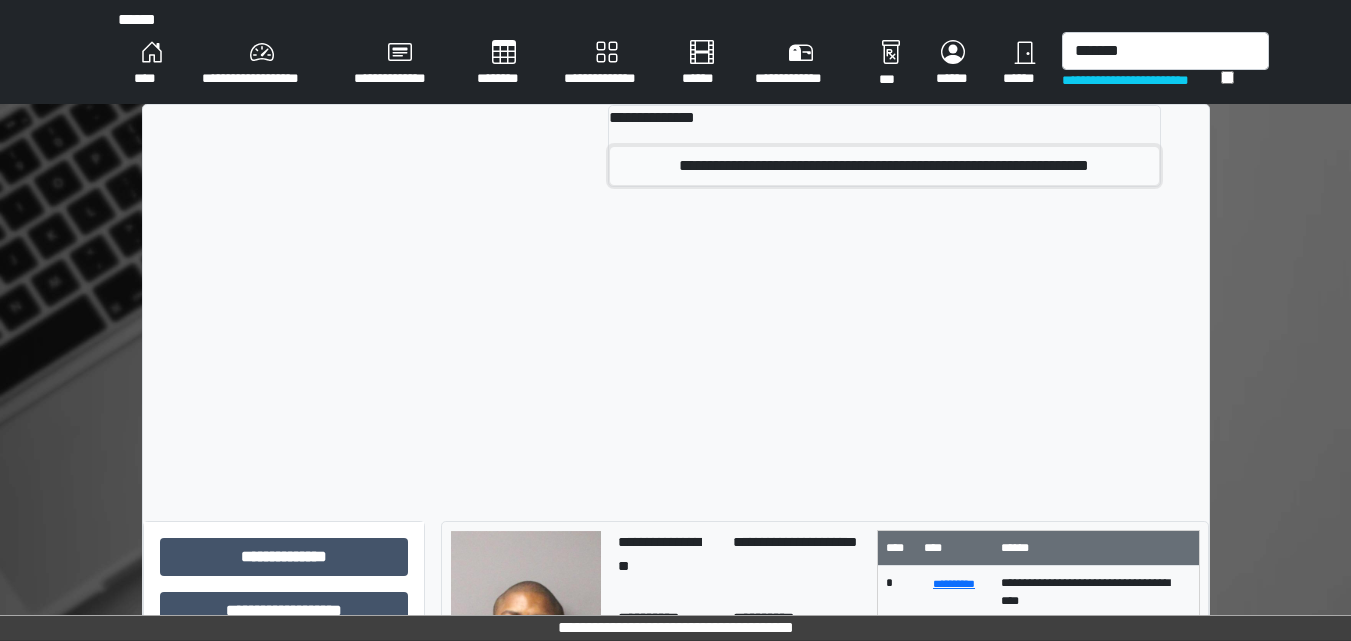 click on "**********" at bounding box center [884, 166] 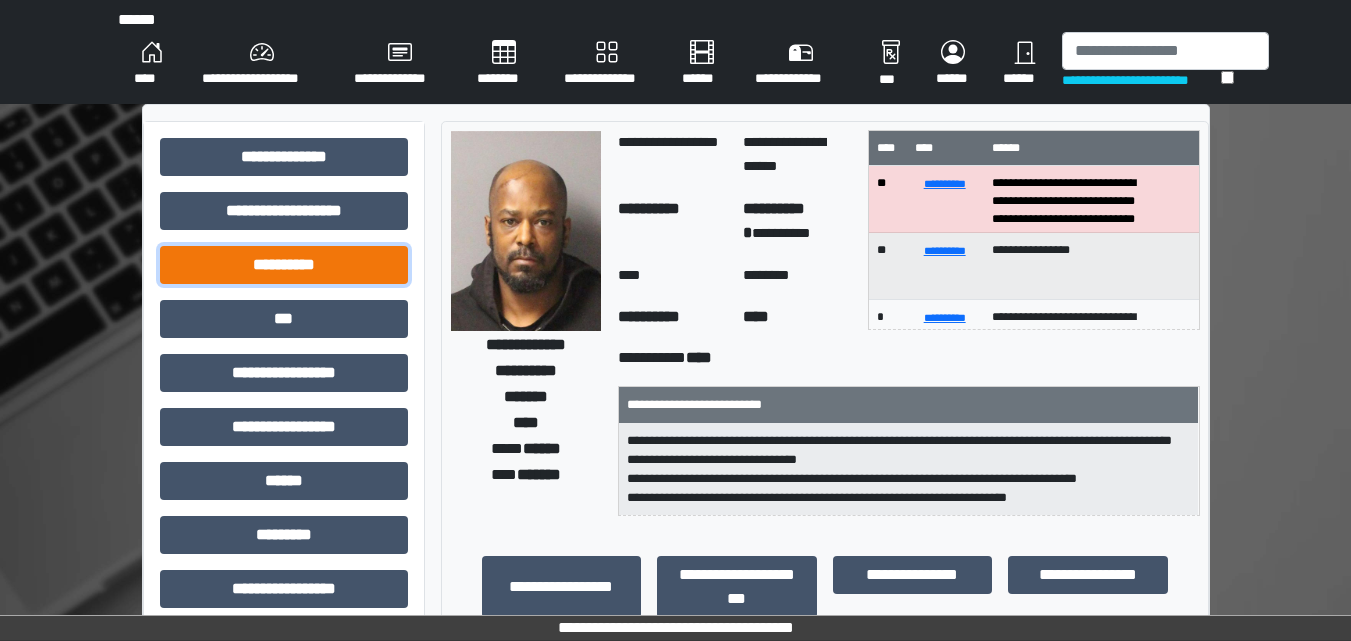 click on "**********" at bounding box center [284, 265] 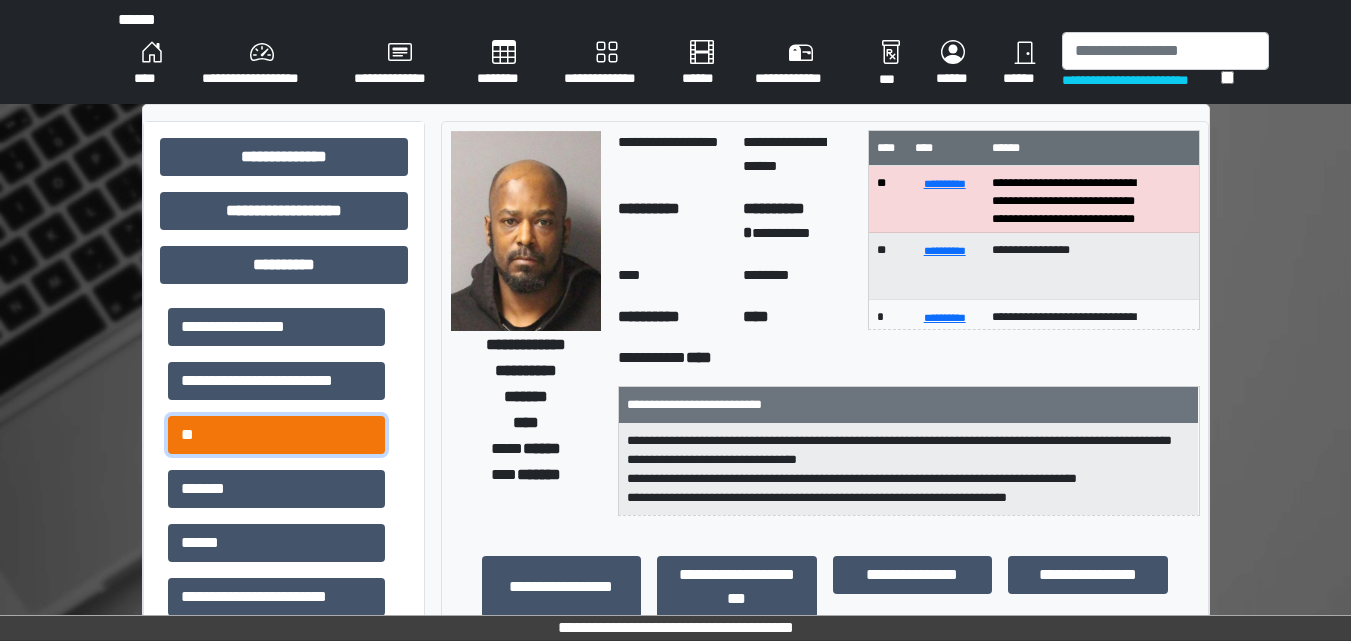 click on "**" at bounding box center (276, 435) 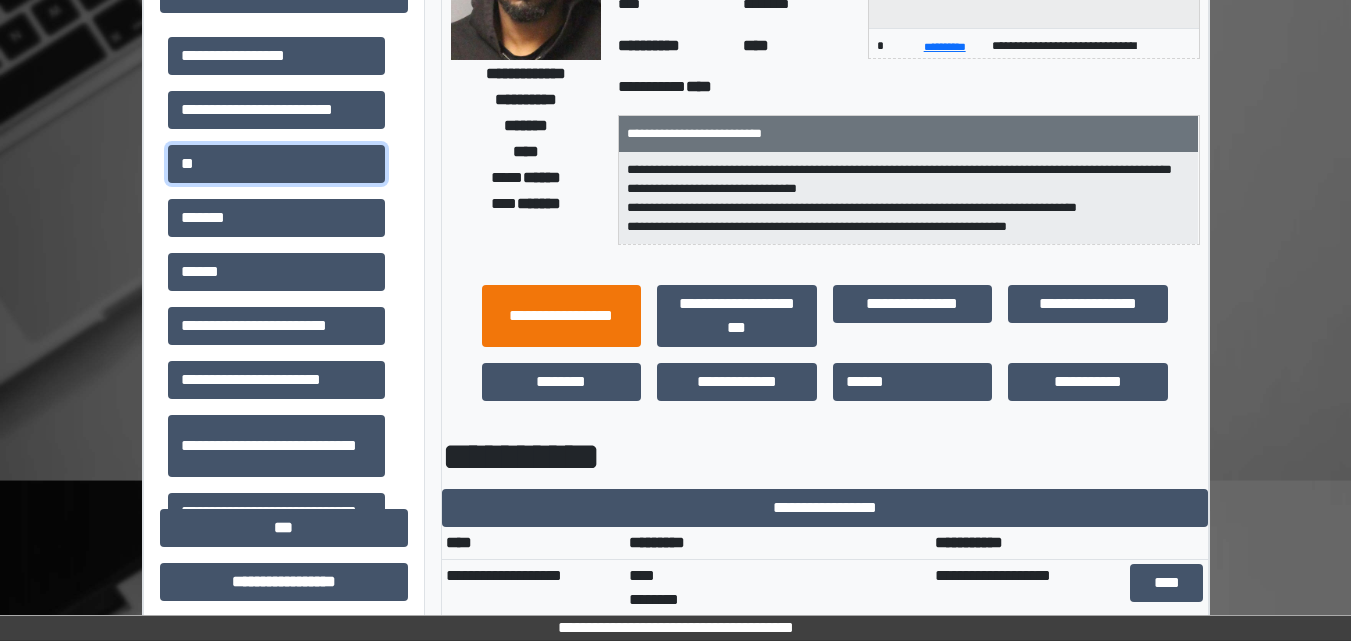 scroll, scrollTop: 300, scrollLeft: 0, axis: vertical 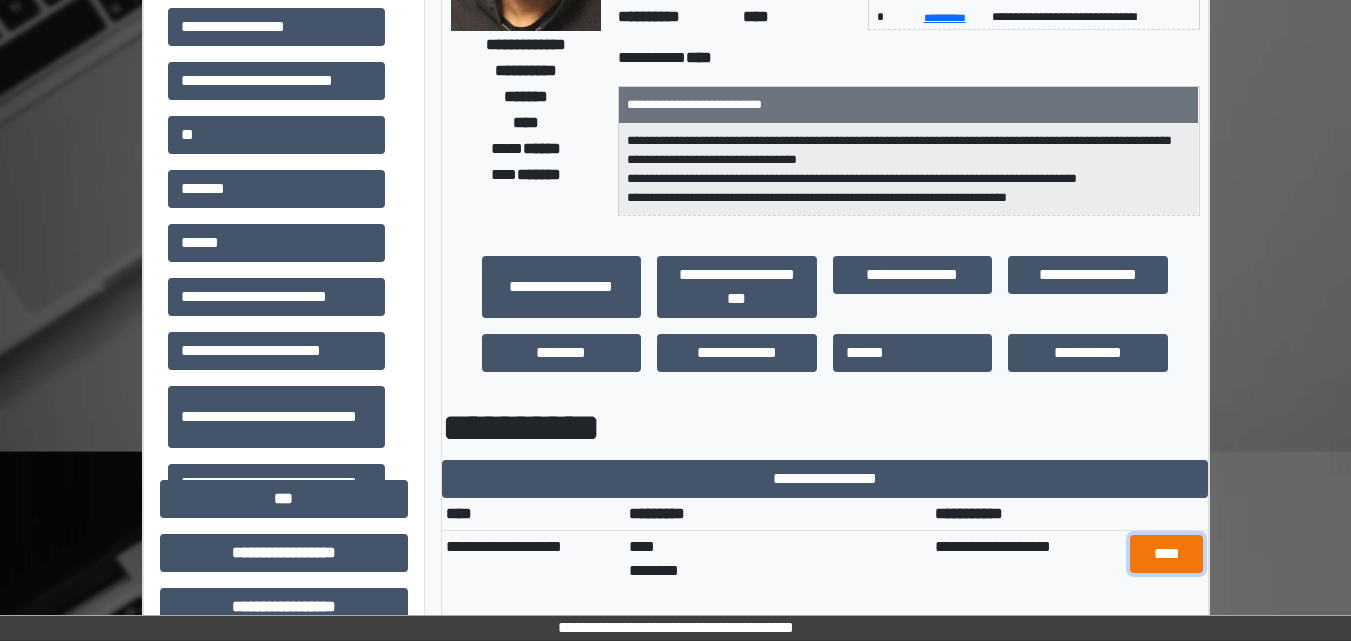 click on "****" at bounding box center (1166, 554) 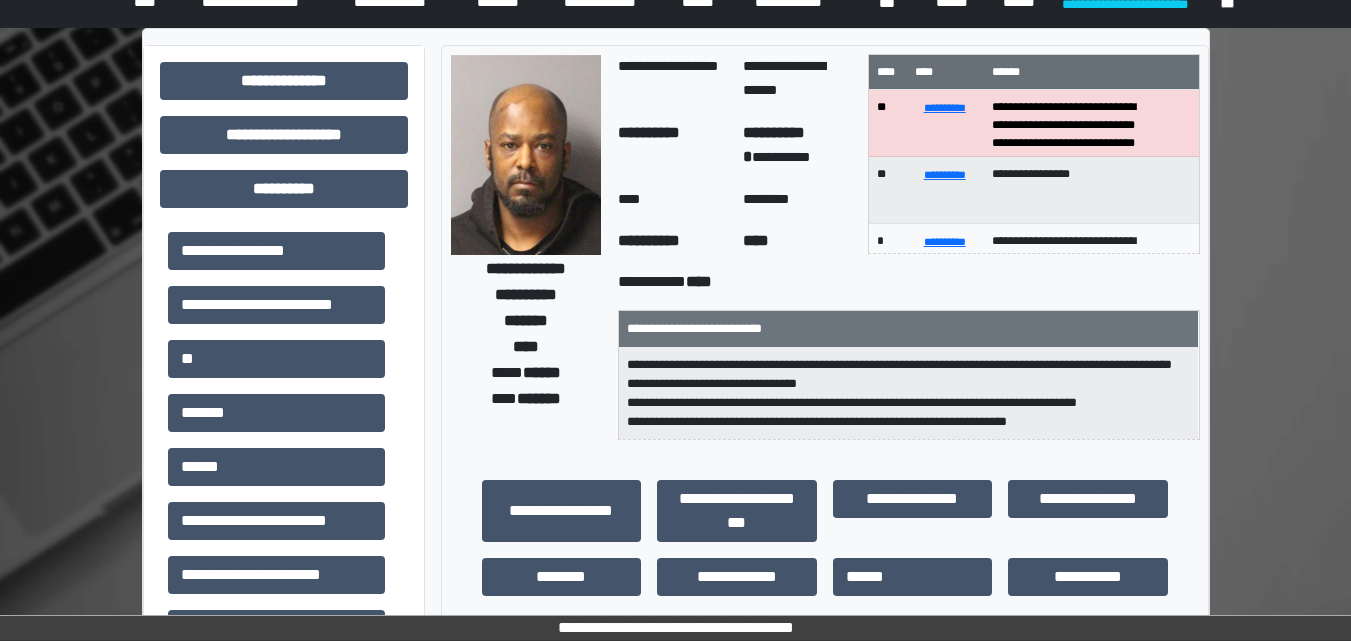 scroll, scrollTop: 0, scrollLeft: 0, axis: both 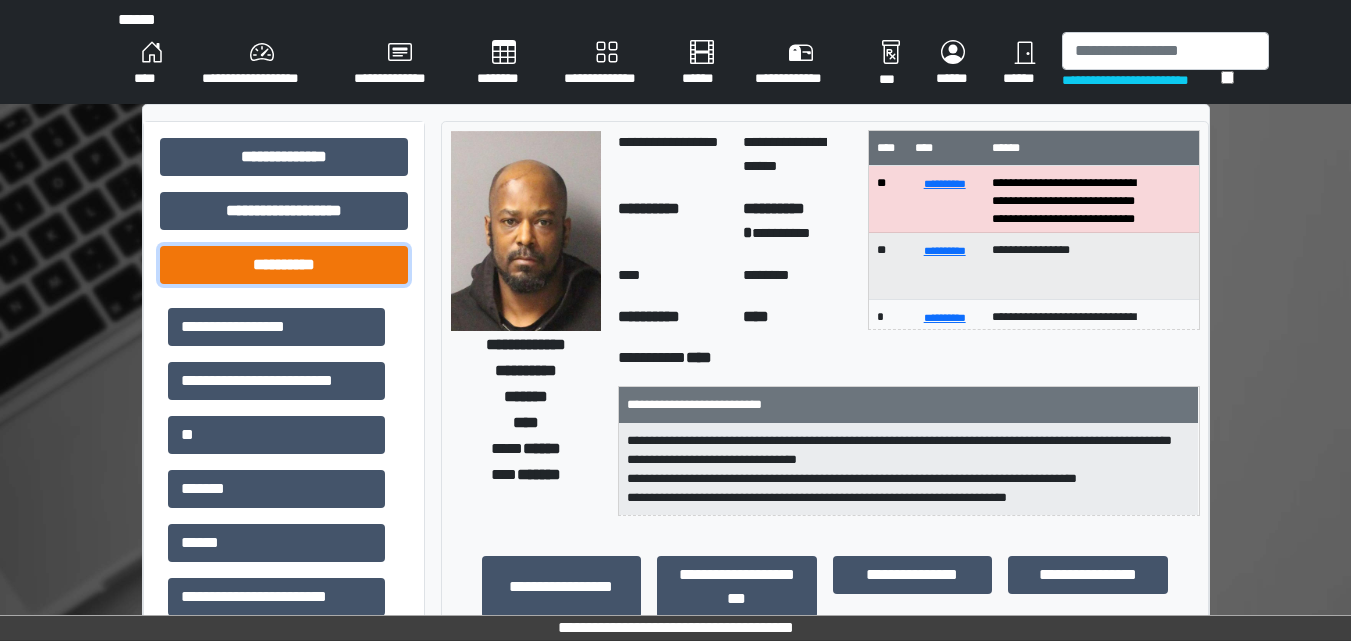 click on "**********" at bounding box center (284, 265) 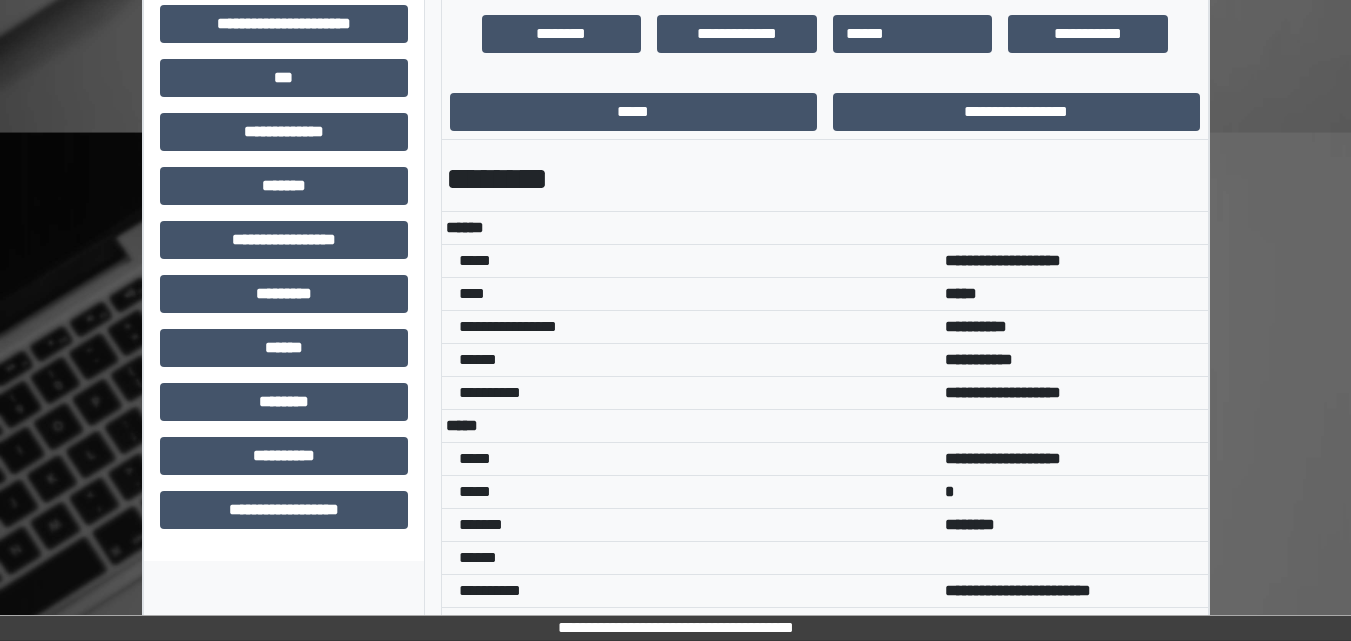 scroll, scrollTop: 620, scrollLeft: 0, axis: vertical 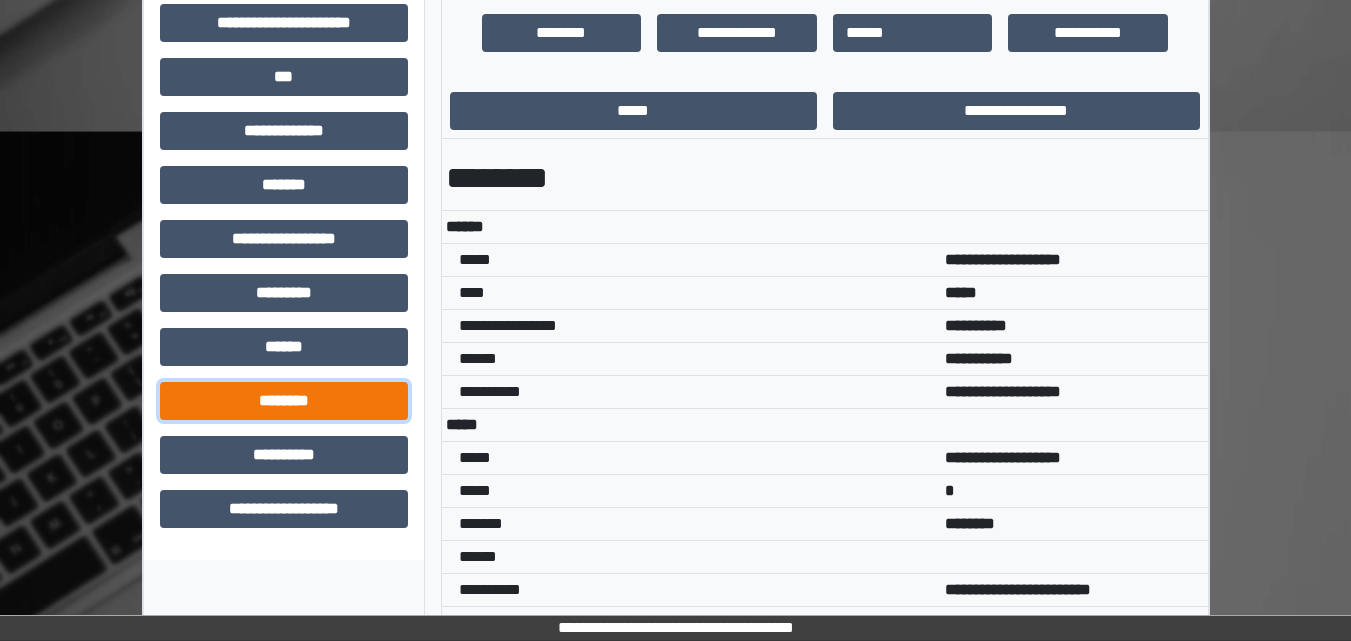 click on "********" at bounding box center (284, 401) 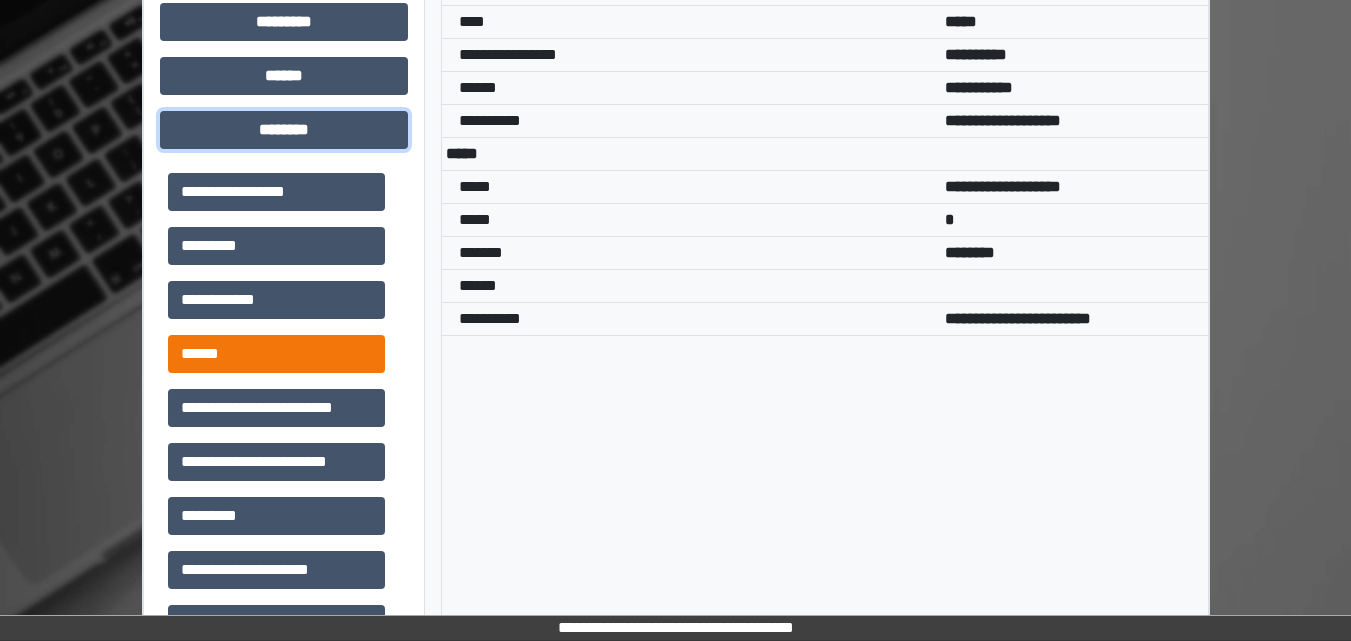 scroll, scrollTop: 920, scrollLeft: 0, axis: vertical 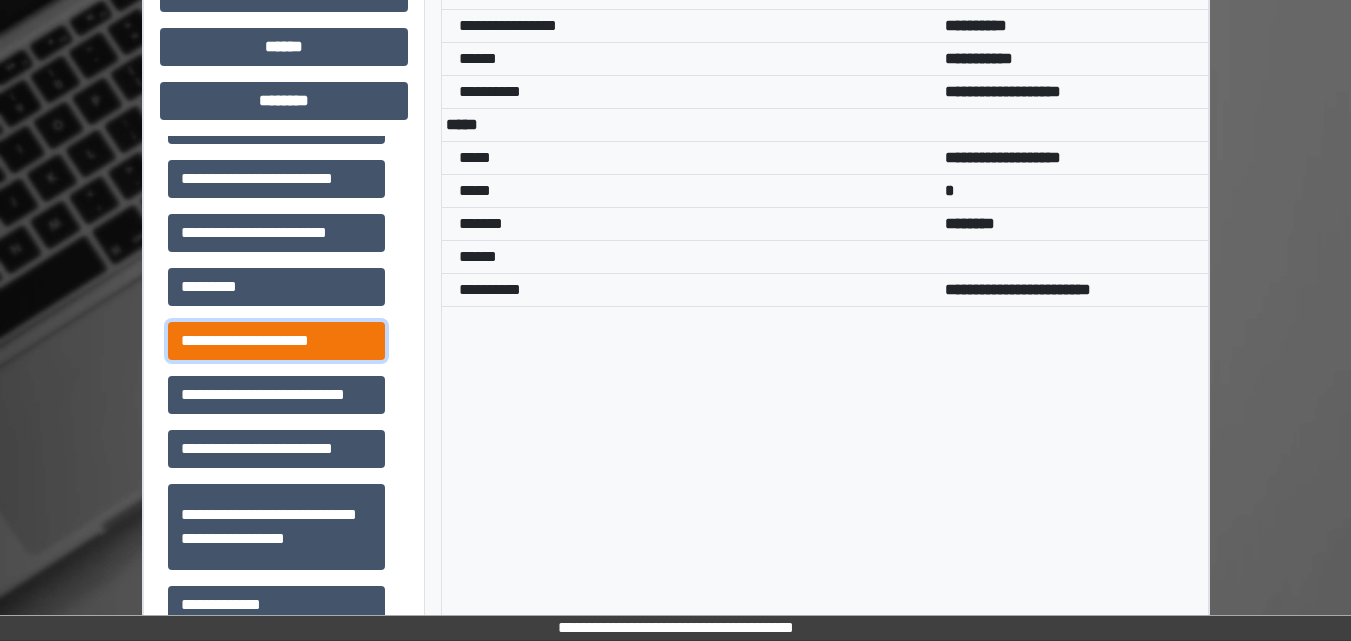click on "**********" at bounding box center [276, 341] 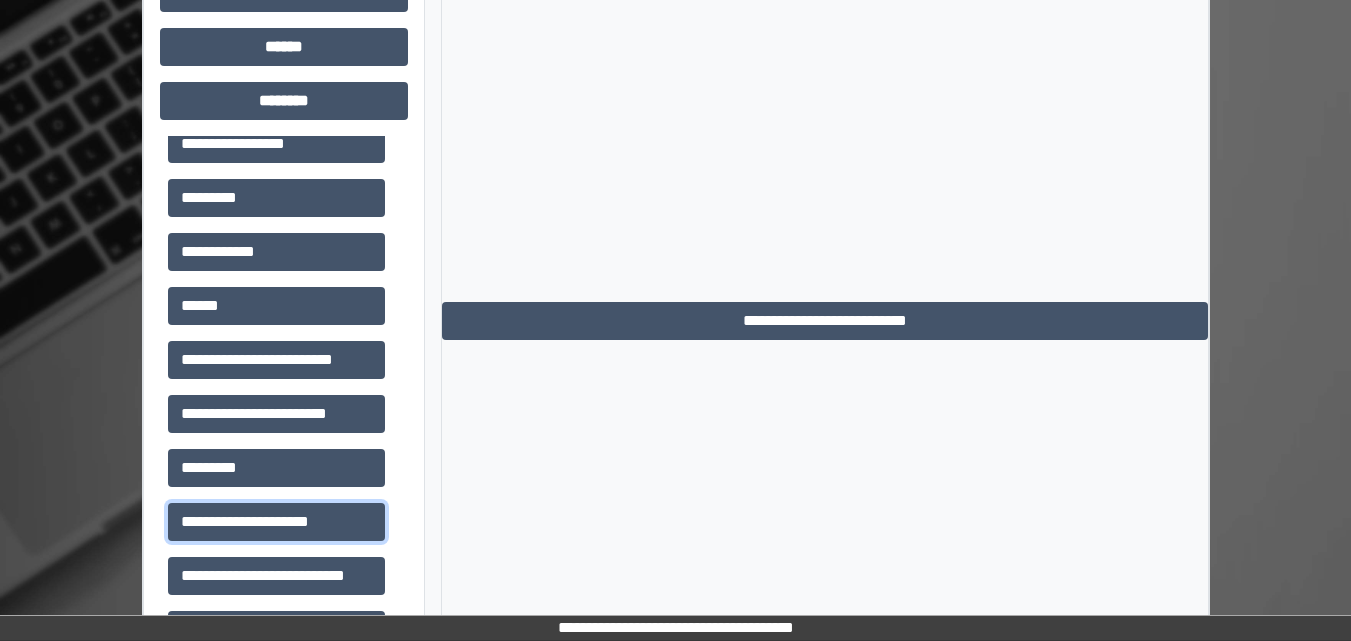 scroll, scrollTop: 0, scrollLeft: 0, axis: both 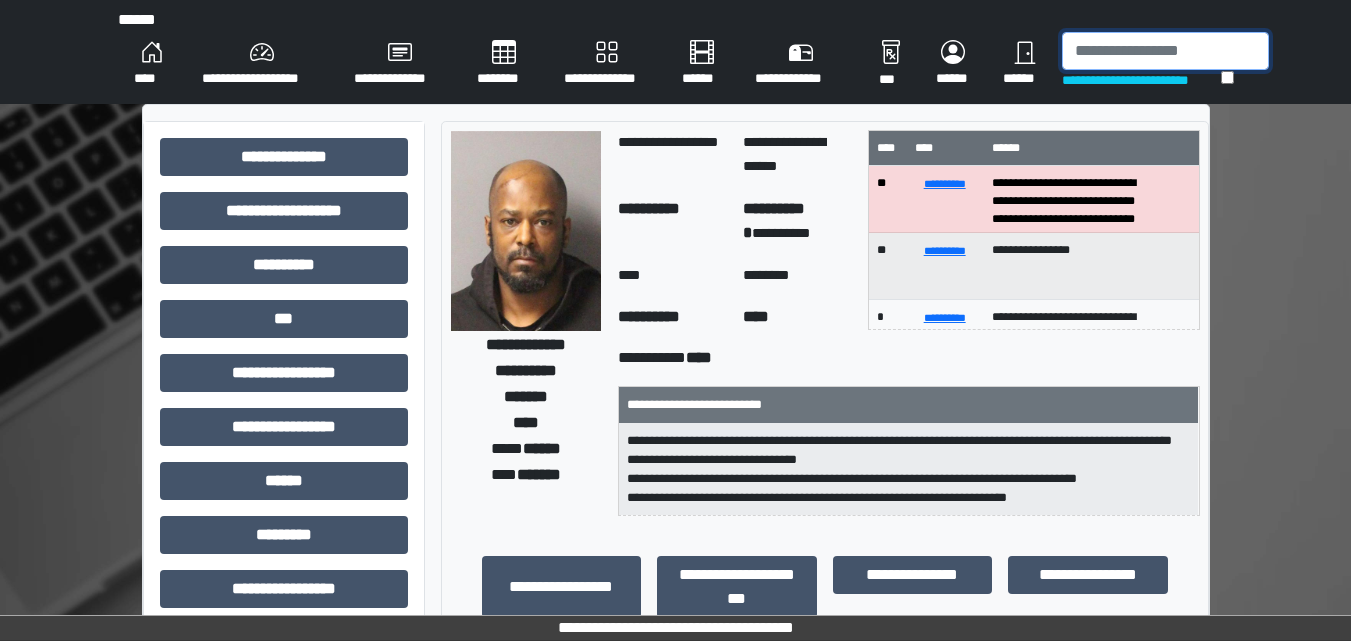 click at bounding box center (1165, 51) 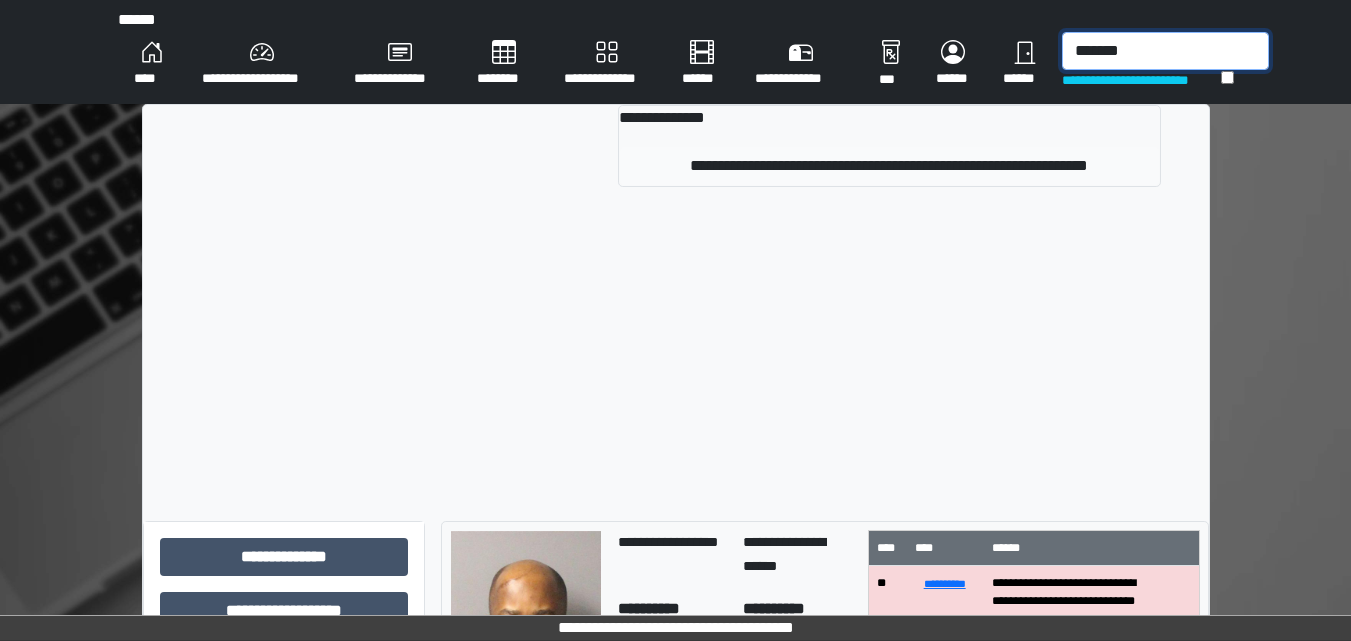 type on "*******" 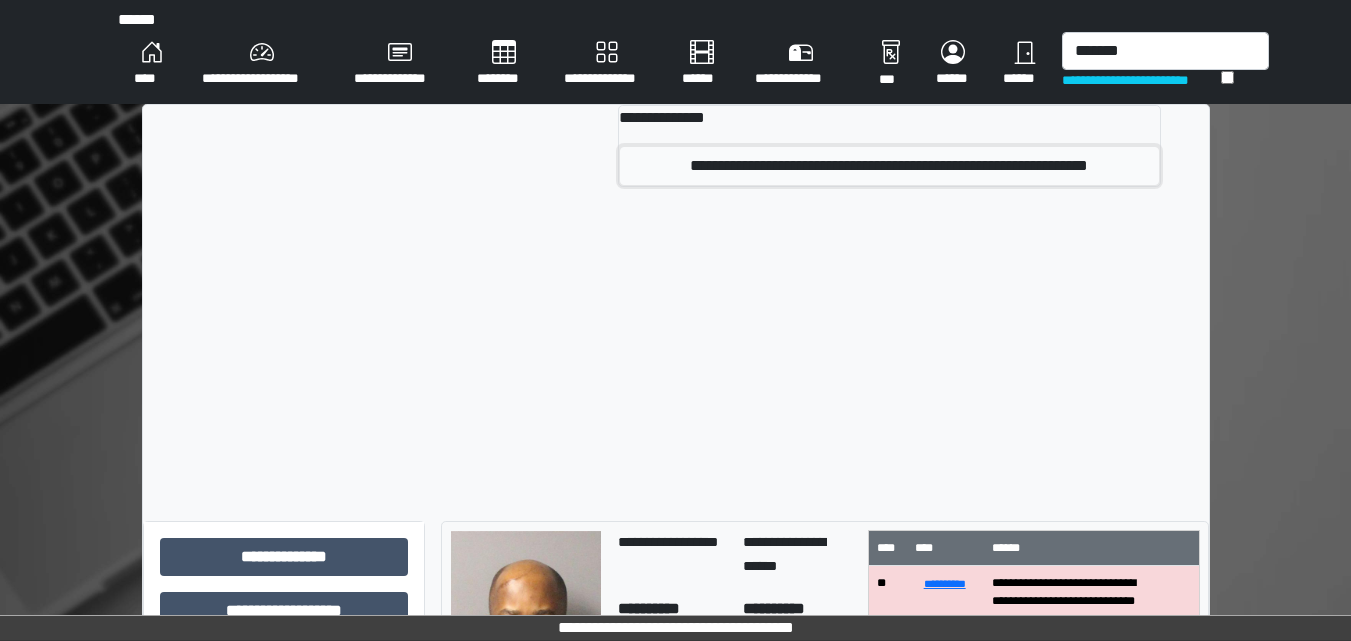 click on "**********" at bounding box center [889, 166] 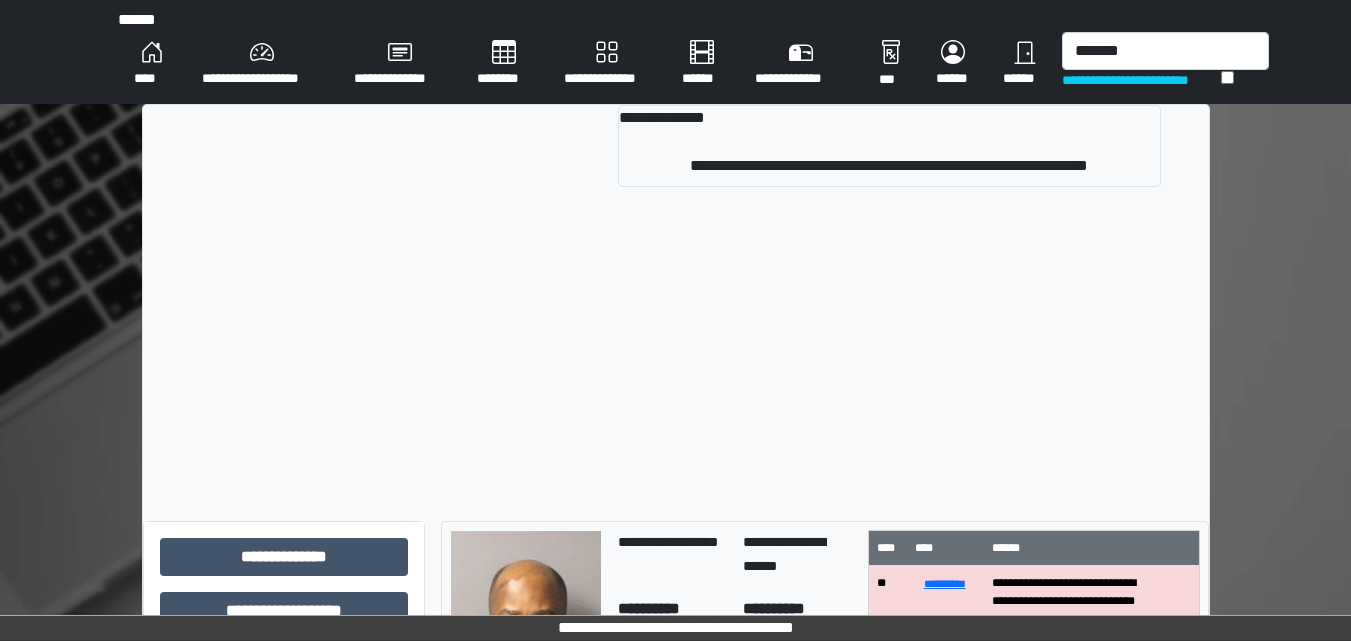 type 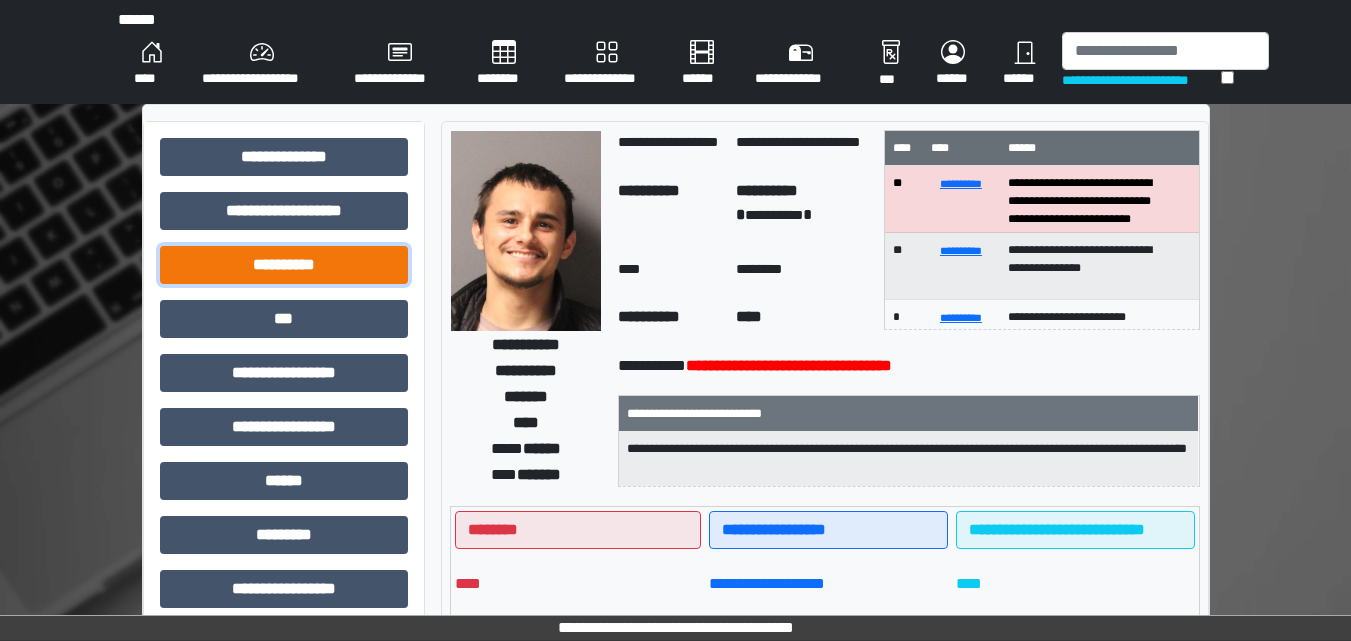 click on "**********" at bounding box center [284, 265] 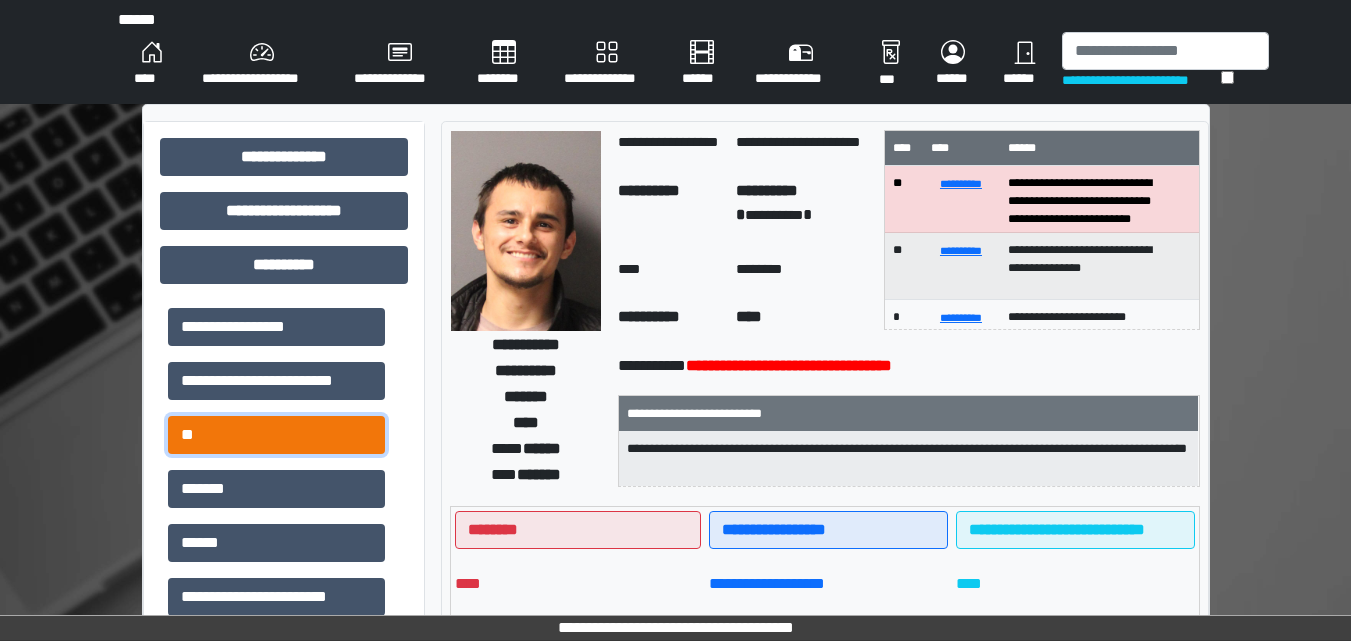 click on "**" at bounding box center [276, 435] 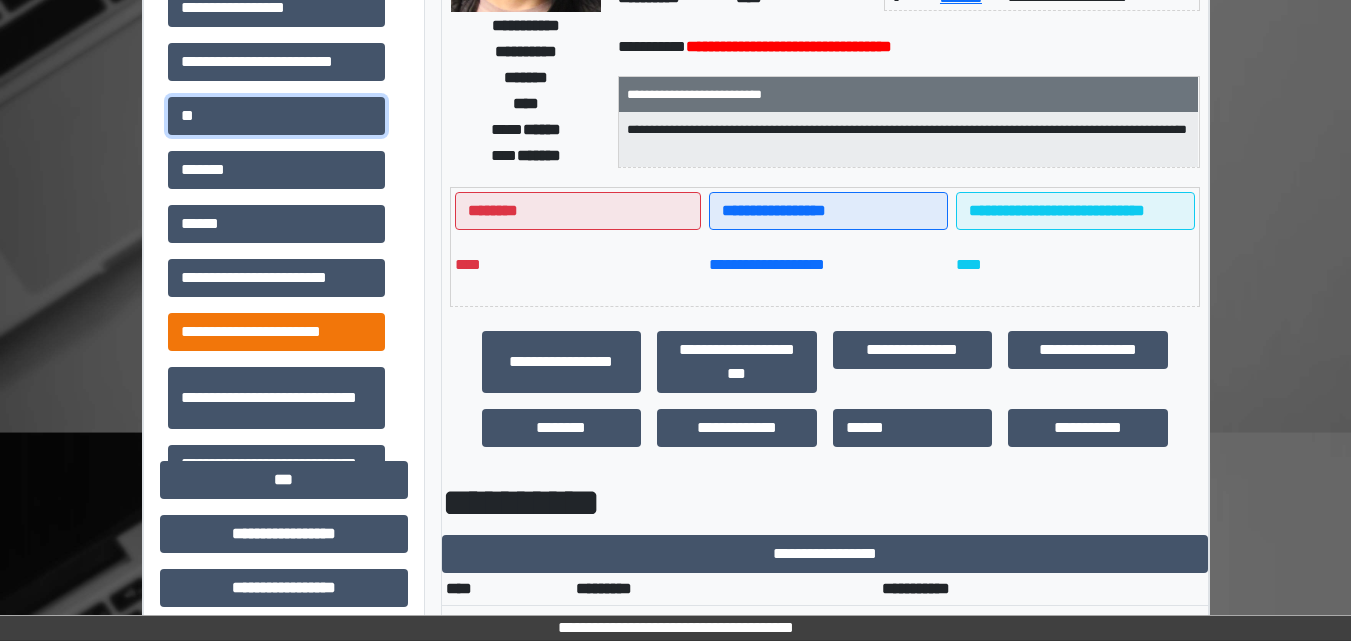 scroll, scrollTop: 100, scrollLeft: 0, axis: vertical 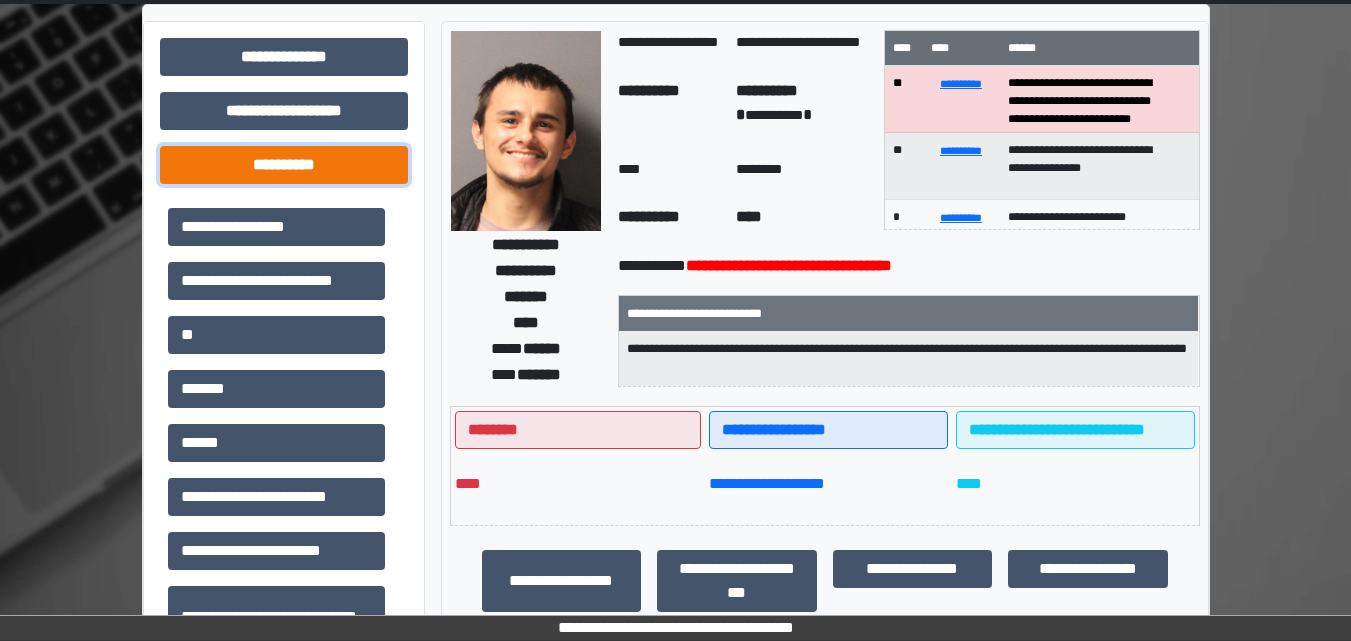 click on "**********" at bounding box center [284, 165] 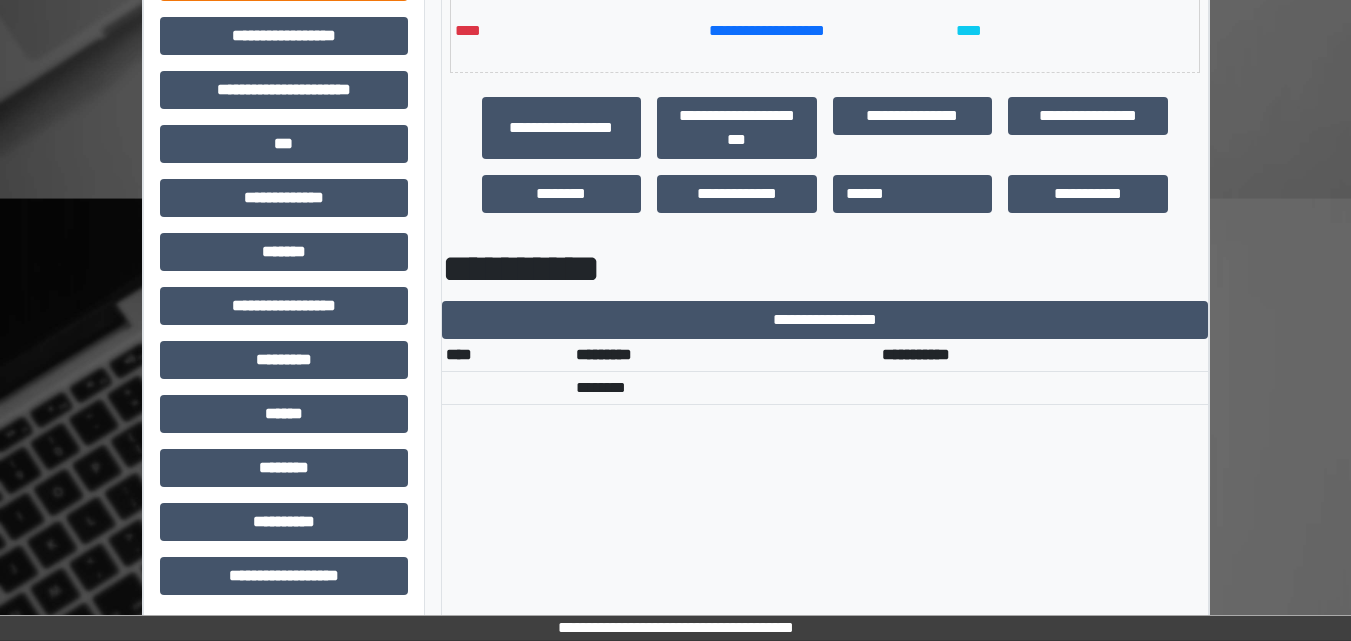 scroll, scrollTop: 600, scrollLeft: 0, axis: vertical 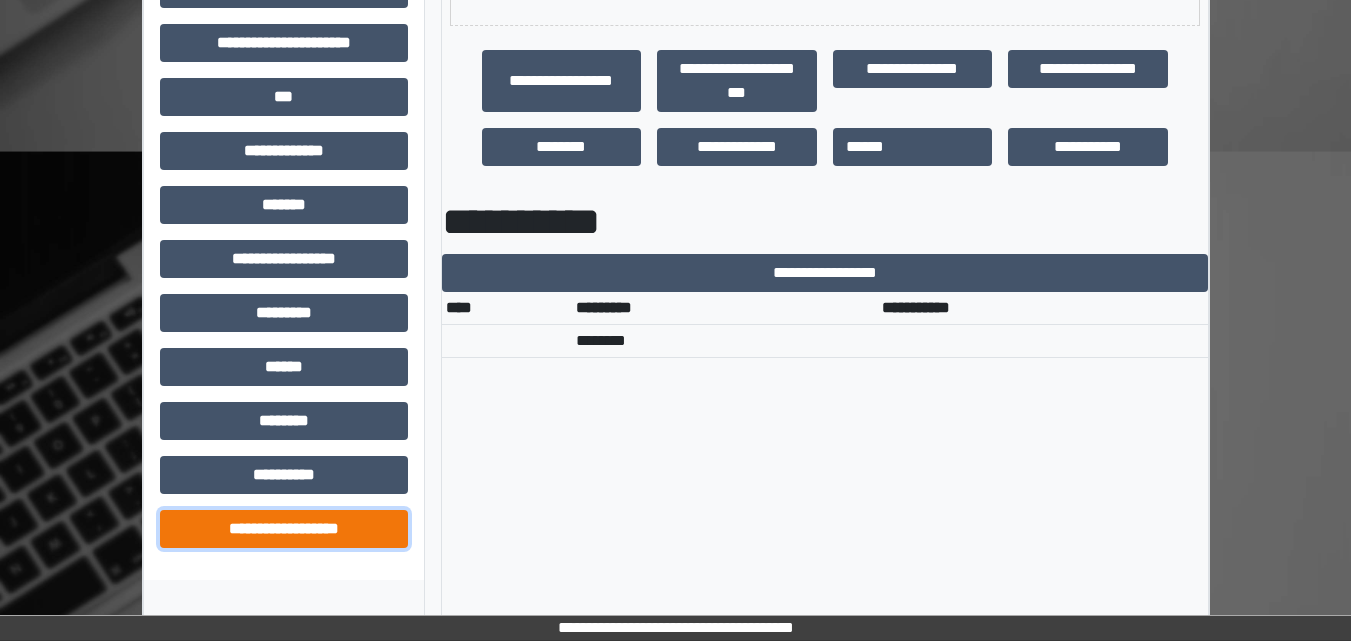click on "**********" at bounding box center [284, 529] 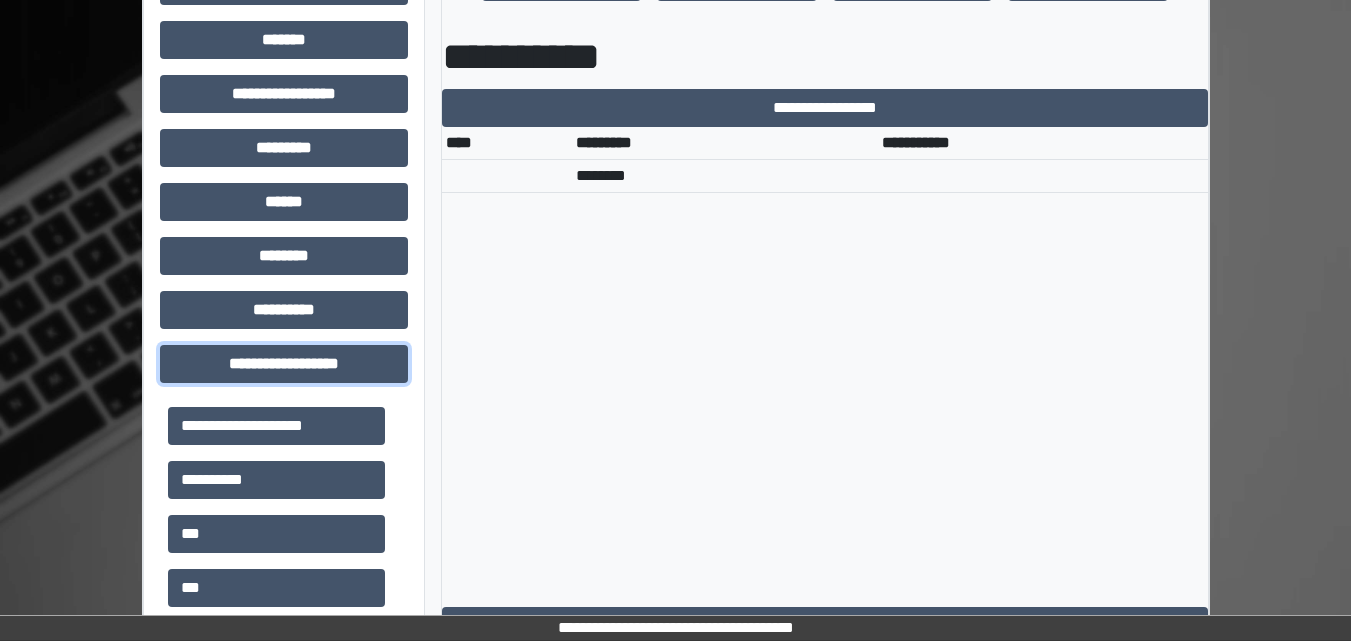 scroll, scrollTop: 800, scrollLeft: 0, axis: vertical 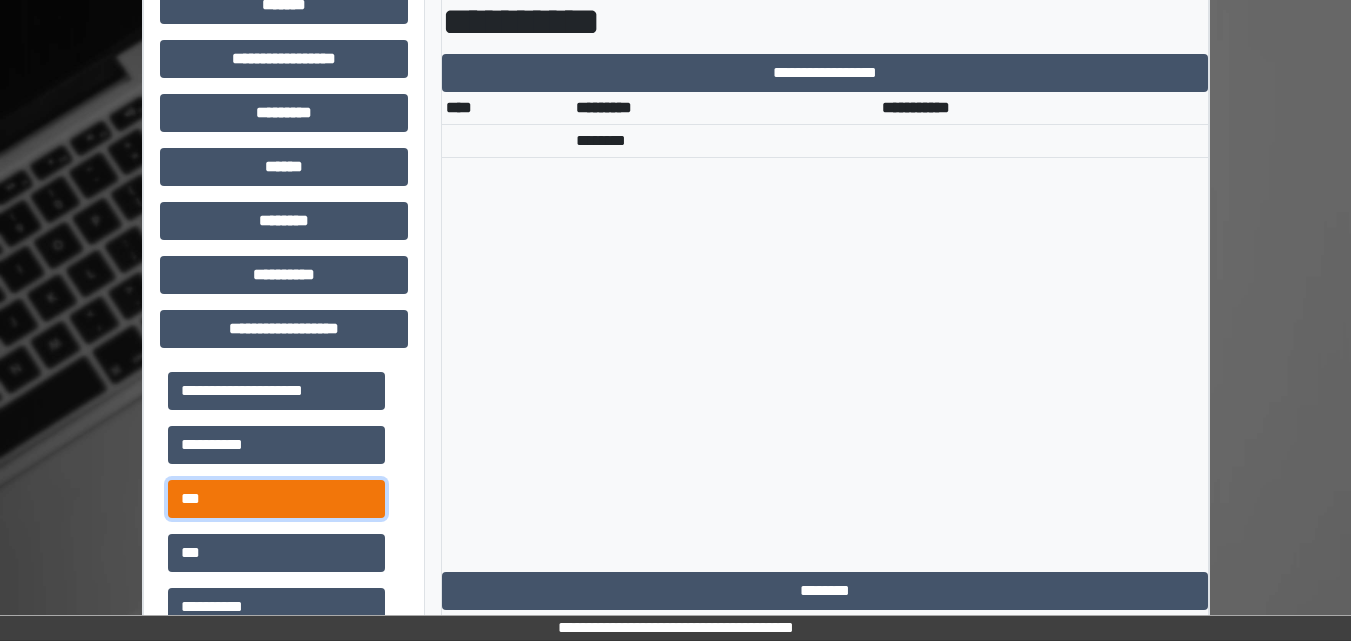 click on "***" at bounding box center [276, 499] 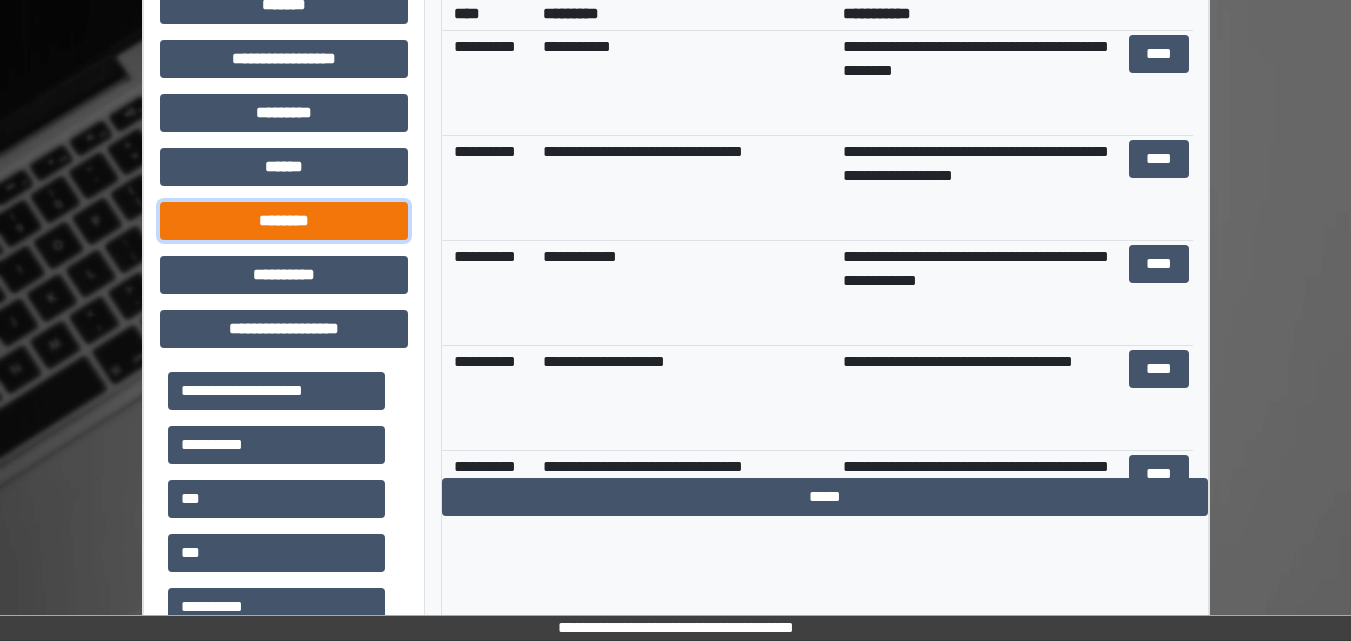 click on "********" at bounding box center [284, 221] 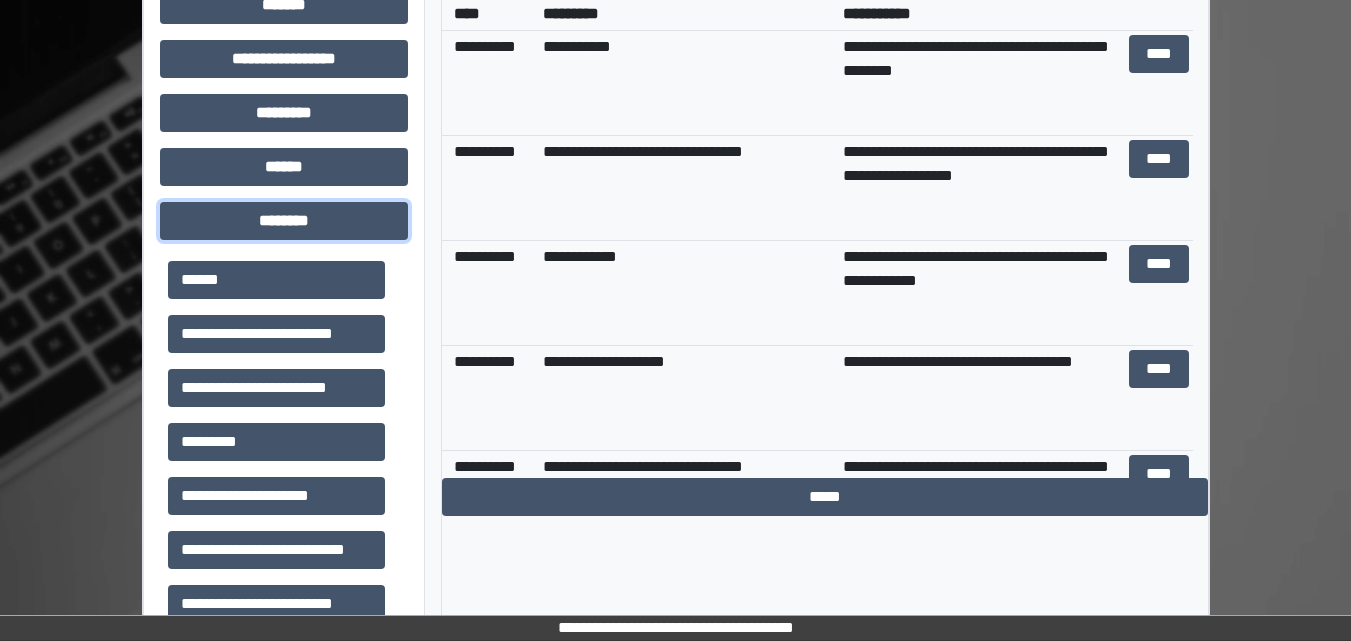 scroll, scrollTop: 200, scrollLeft: 0, axis: vertical 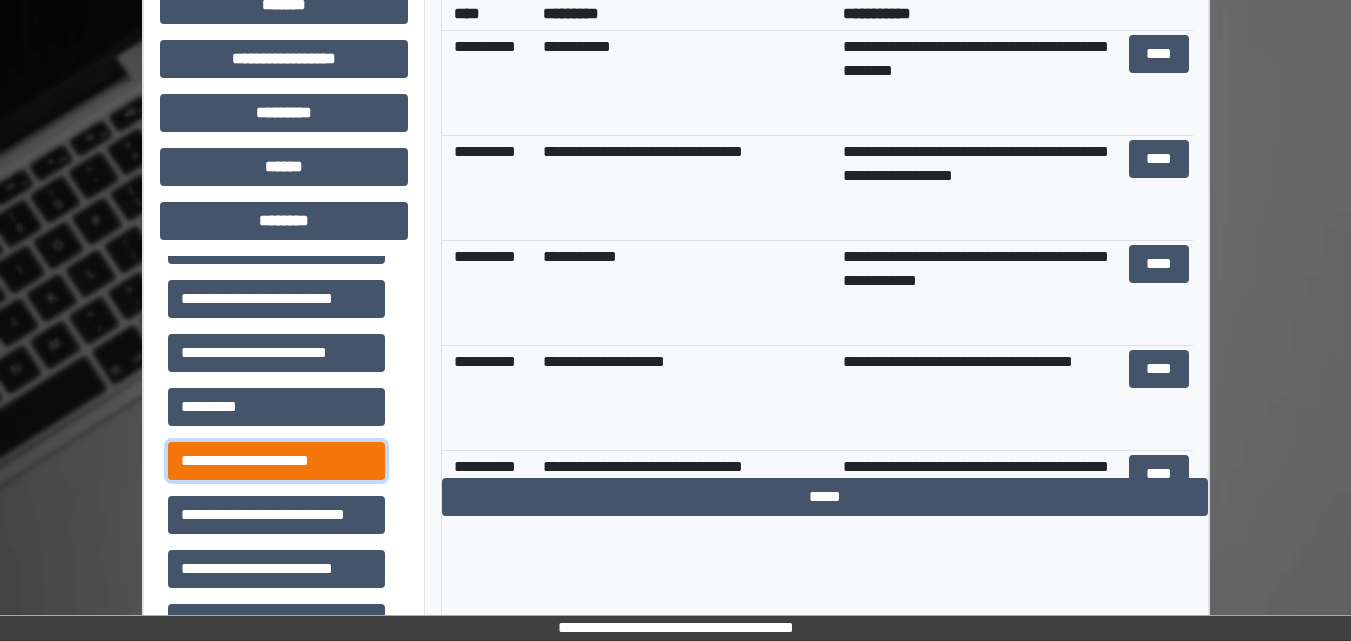click on "**********" at bounding box center (276, 461) 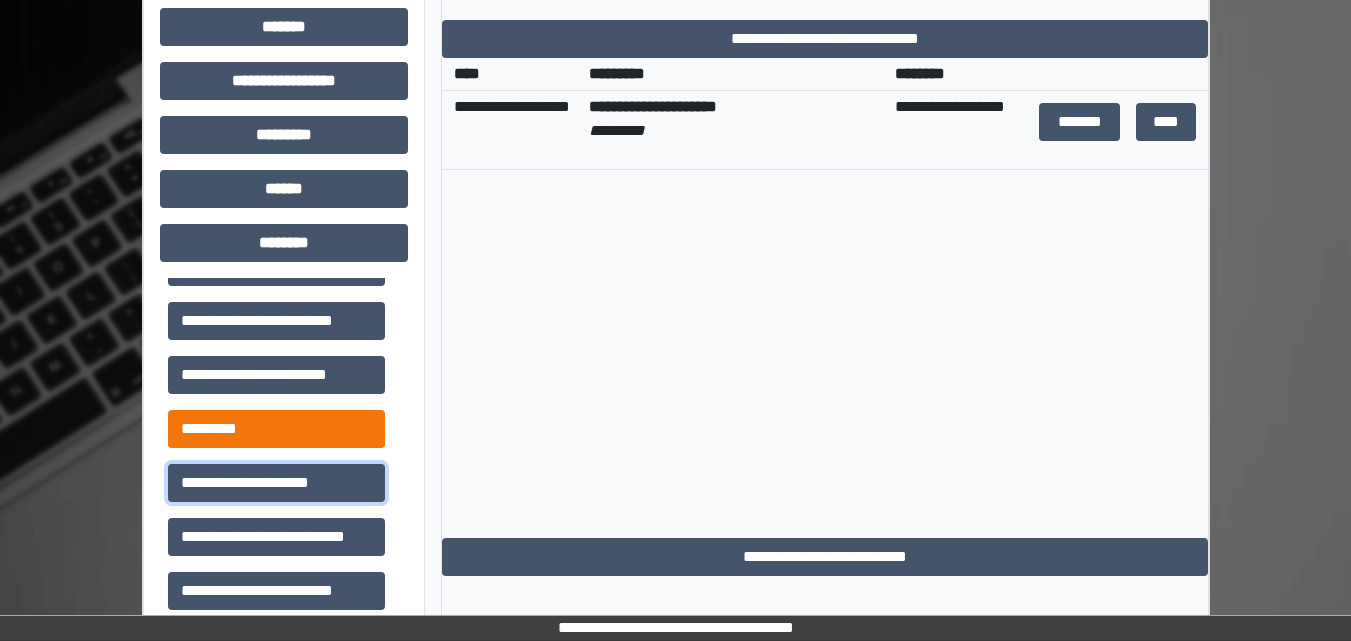 scroll, scrollTop: 800, scrollLeft: 0, axis: vertical 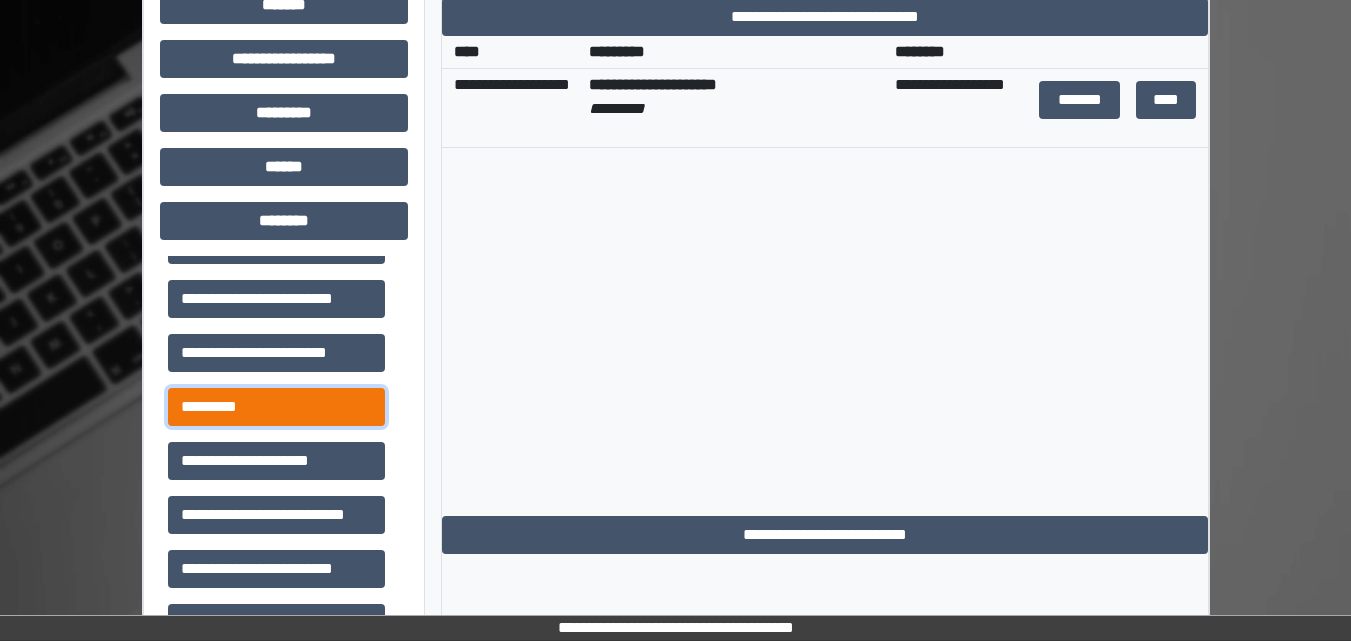 click on "*********" at bounding box center (276, 407) 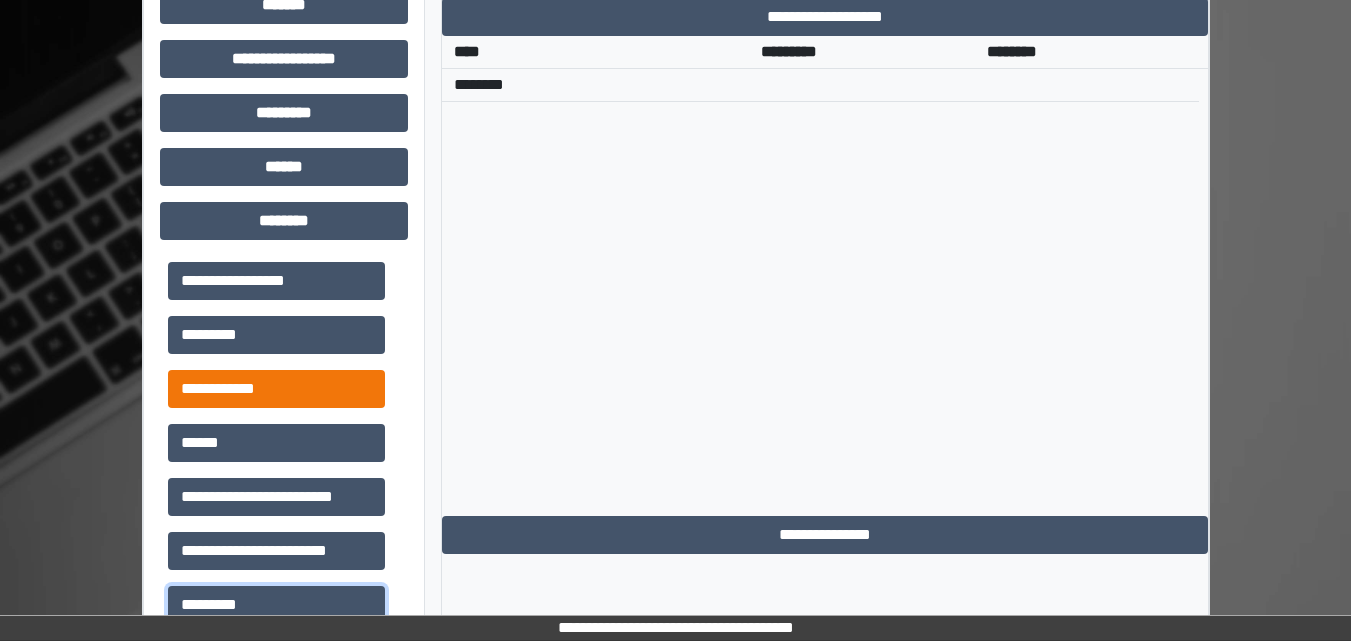 scroll, scrollTop: 0, scrollLeft: 0, axis: both 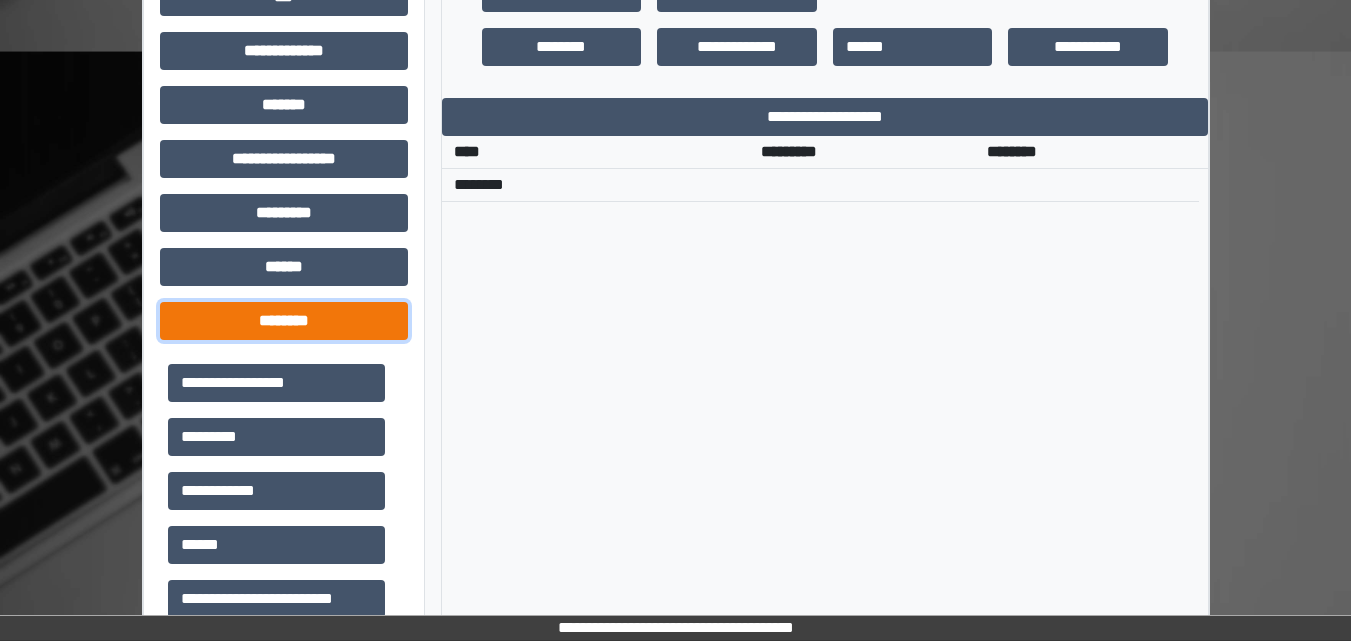 click on "********" at bounding box center [284, 321] 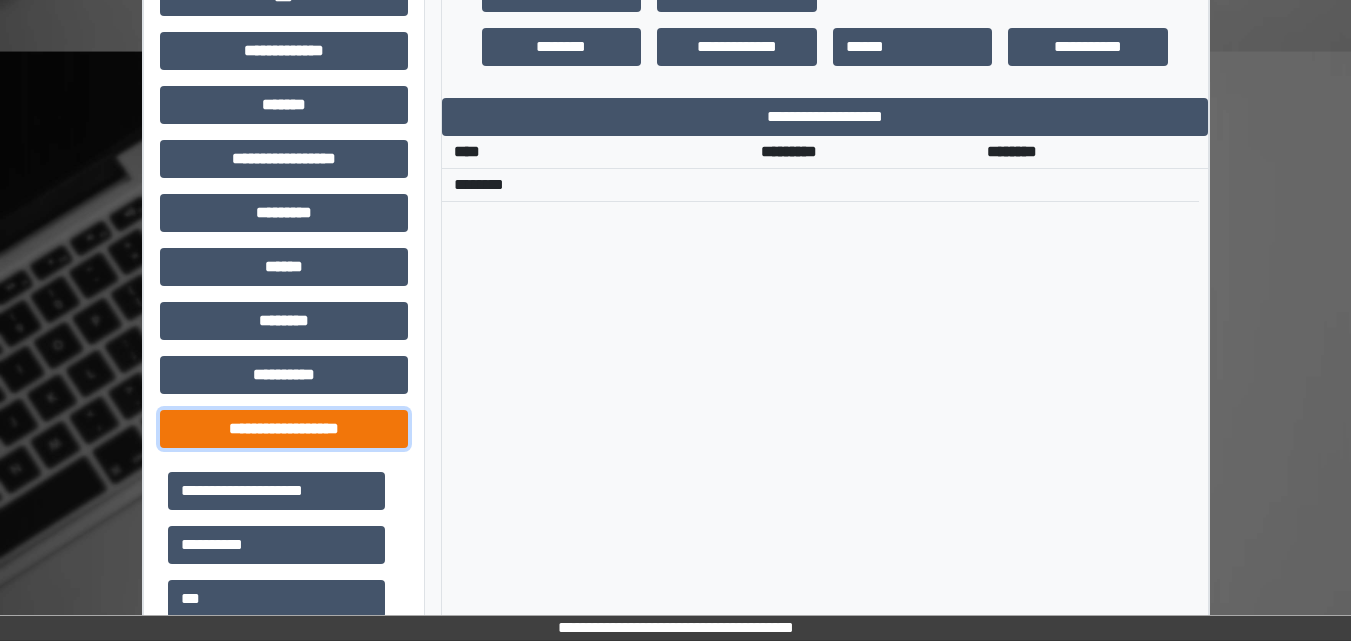 click on "**********" at bounding box center [284, 429] 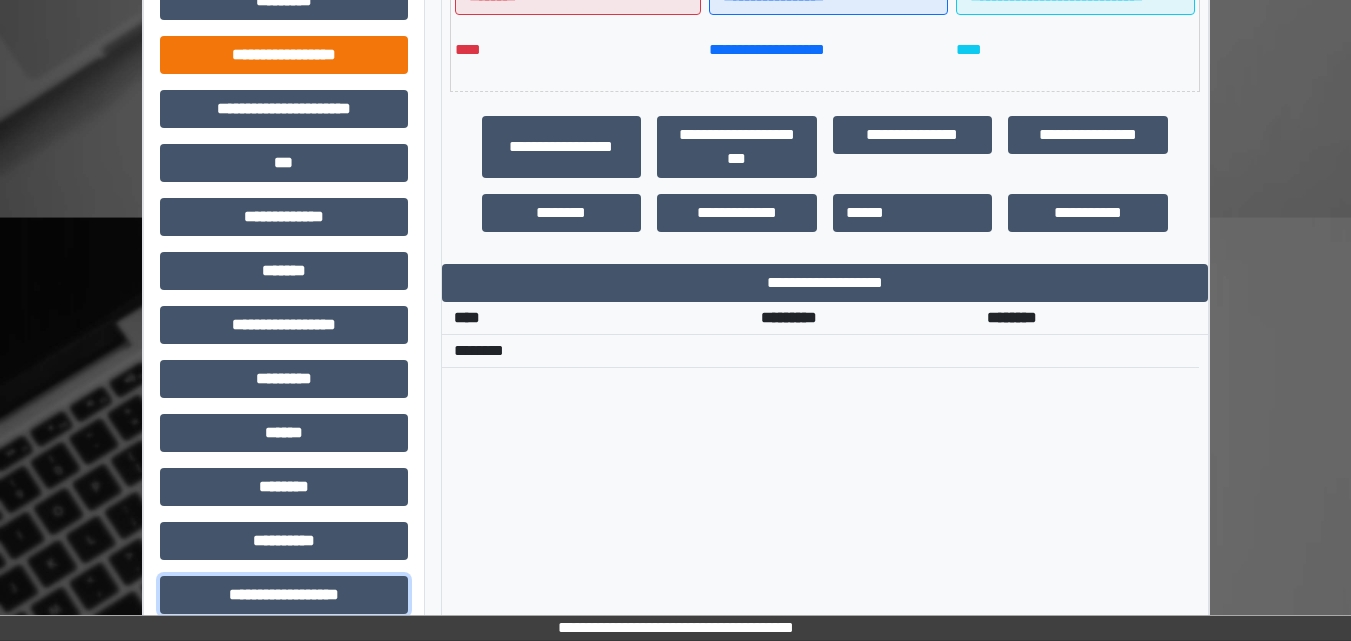 scroll, scrollTop: 500, scrollLeft: 0, axis: vertical 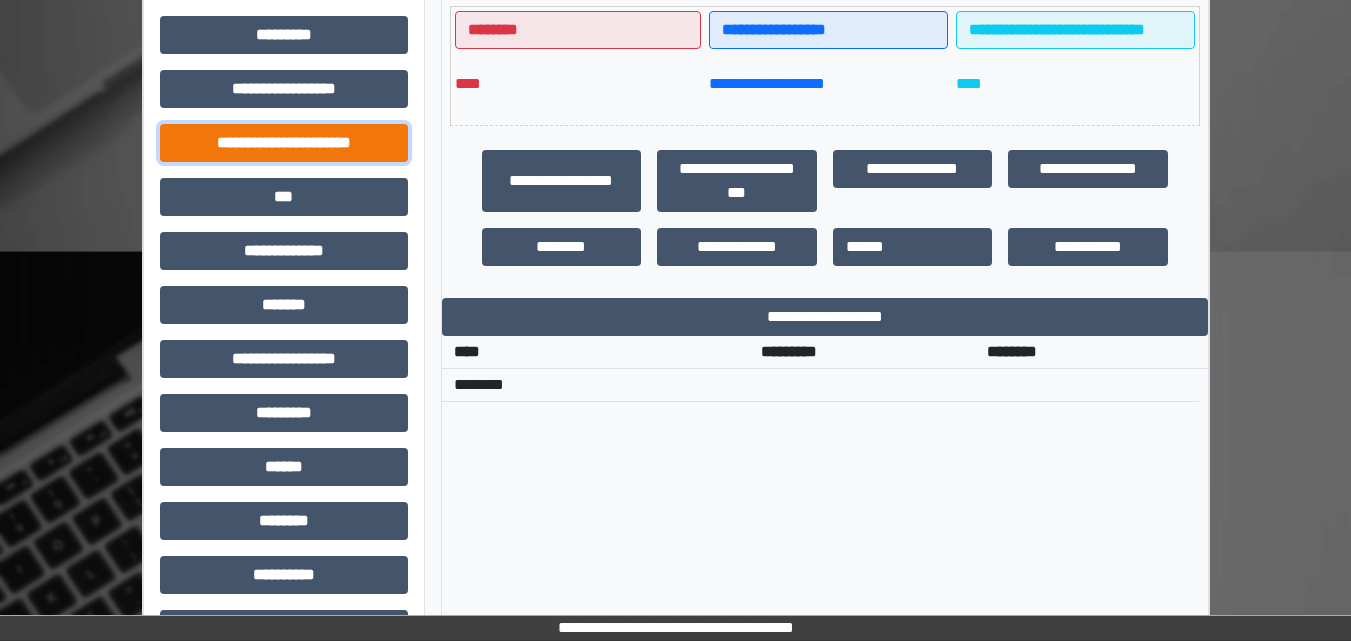 click on "**********" at bounding box center [284, 143] 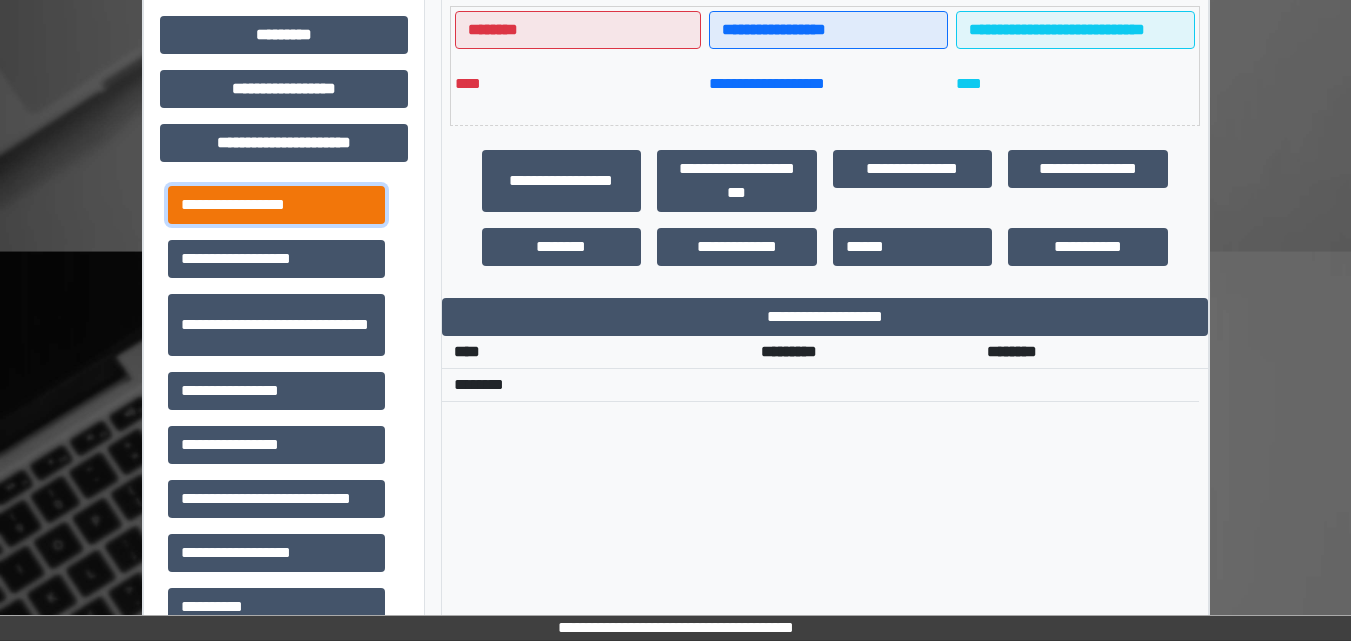 click on "**********" at bounding box center [276, 205] 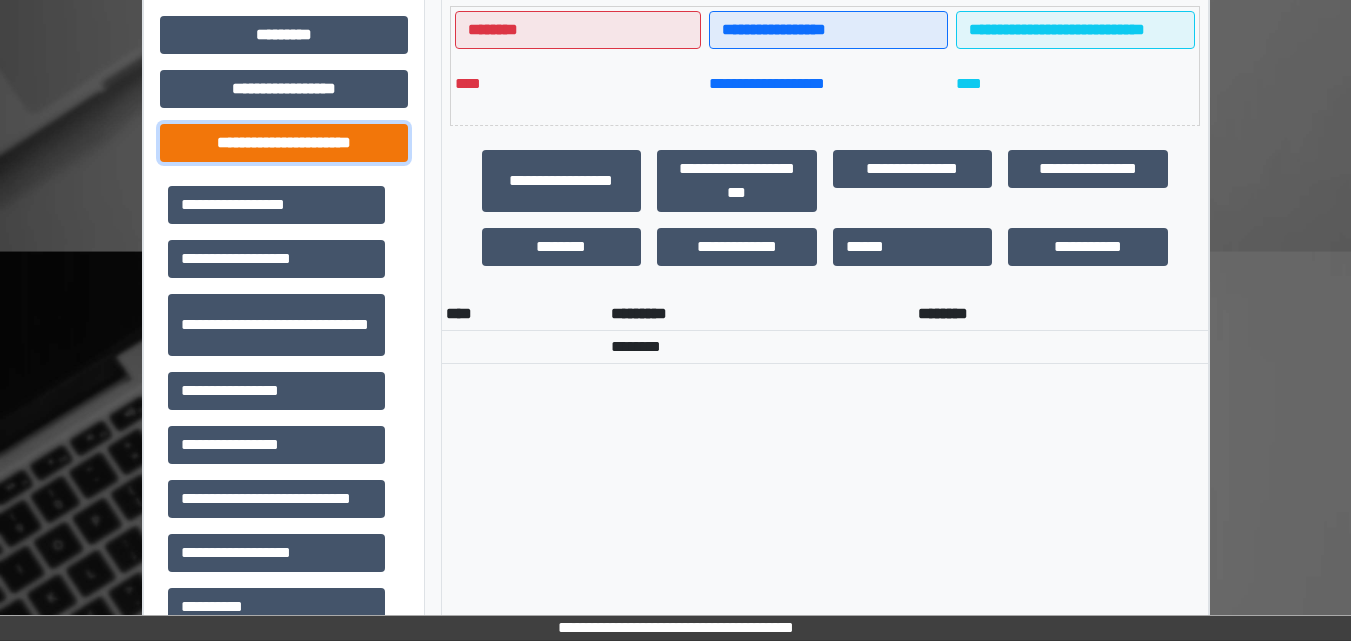 click on "**********" at bounding box center (284, 143) 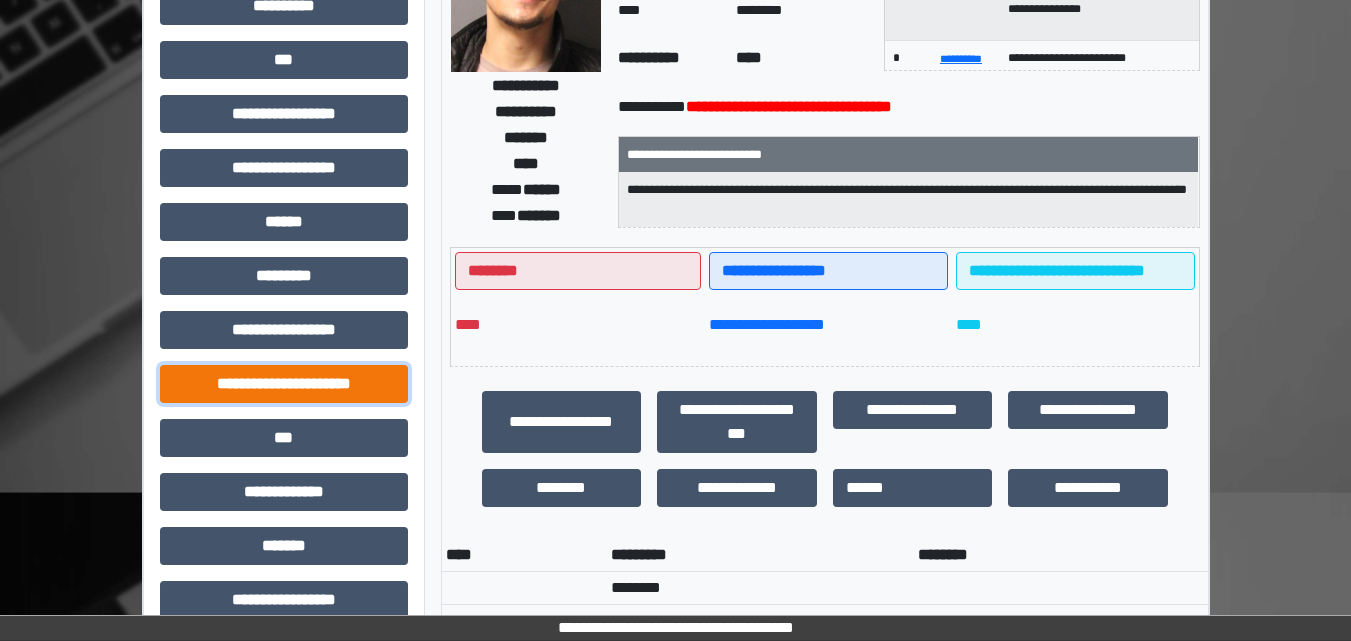 scroll, scrollTop: 200, scrollLeft: 0, axis: vertical 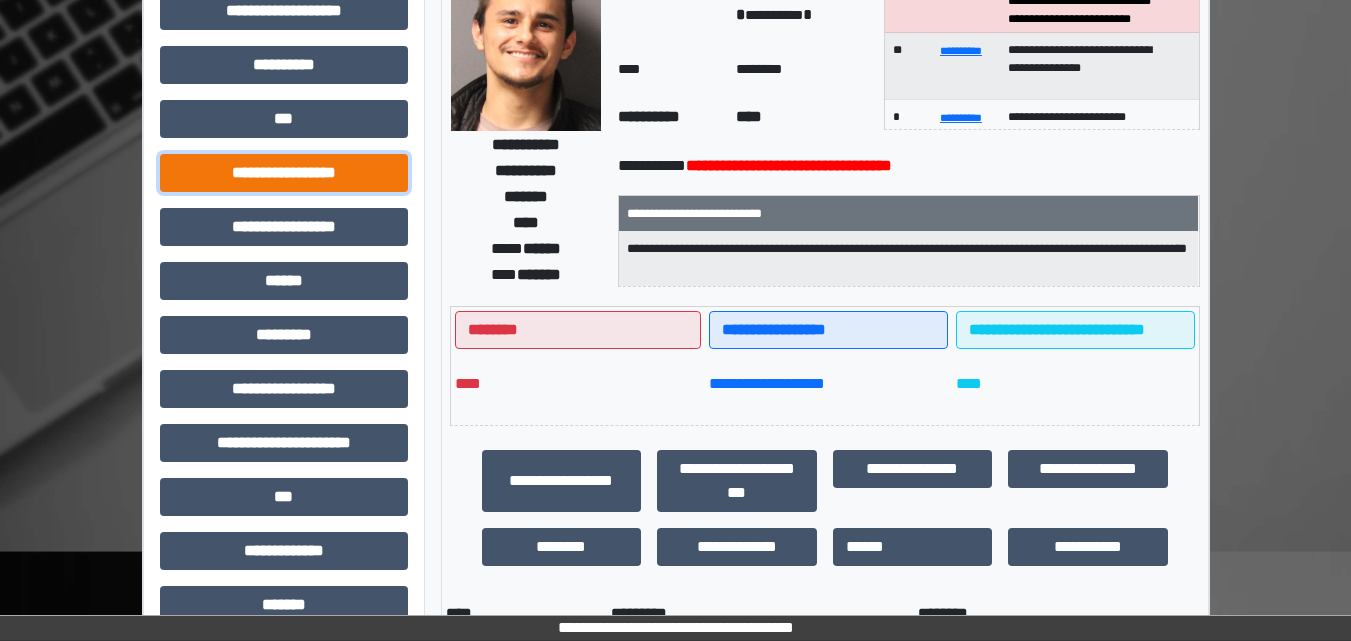 click on "**********" at bounding box center (284, 173) 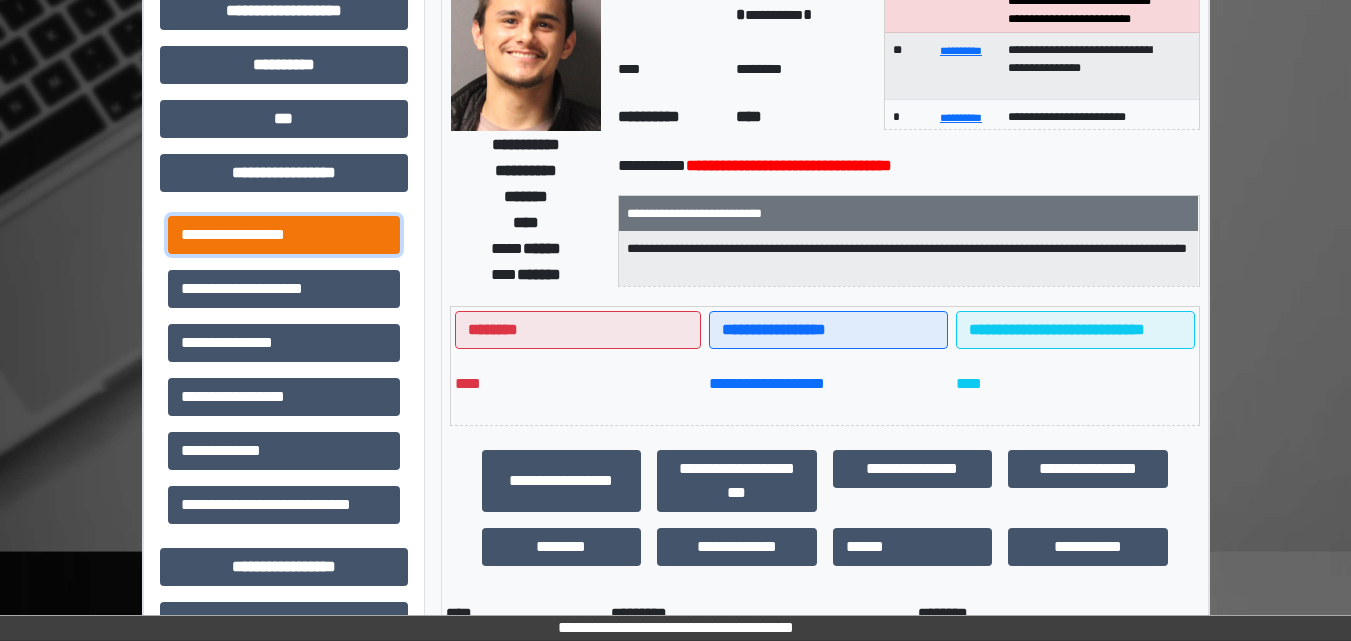 click on "**********" at bounding box center [284, 235] 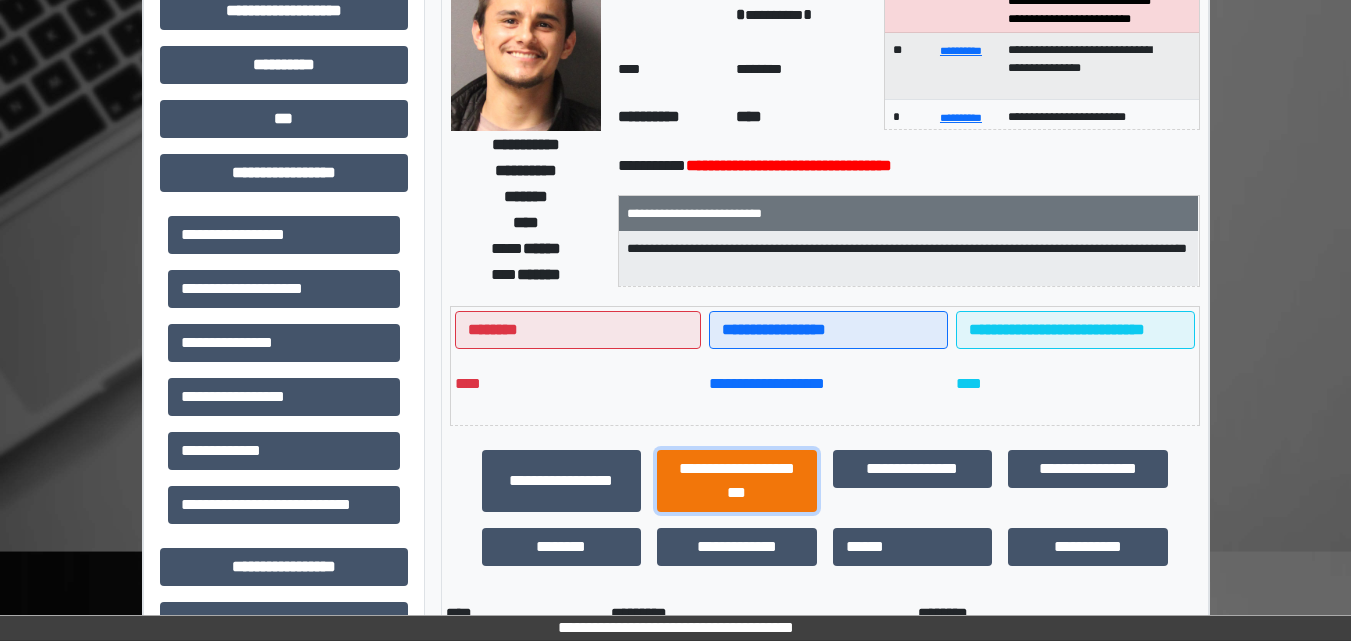 click on "**********" at bounding box center [737, 481] 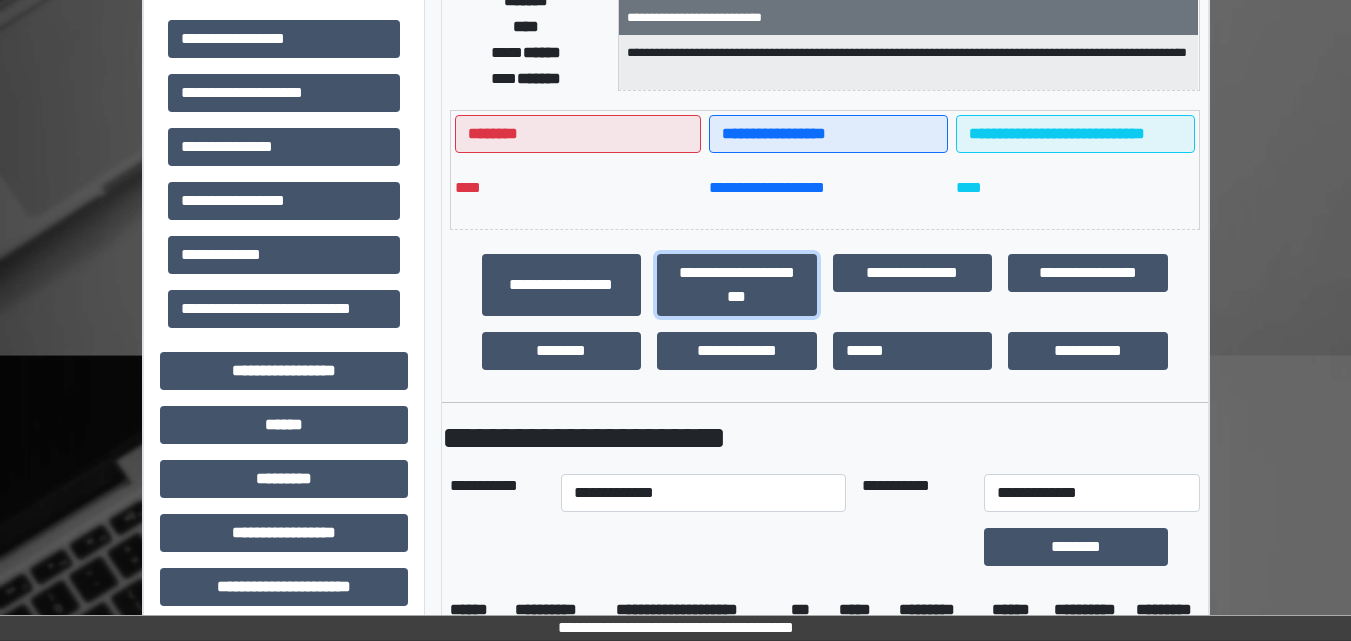 scroll, scrollTop: 400, scrollLeft: 0, axis: vertical 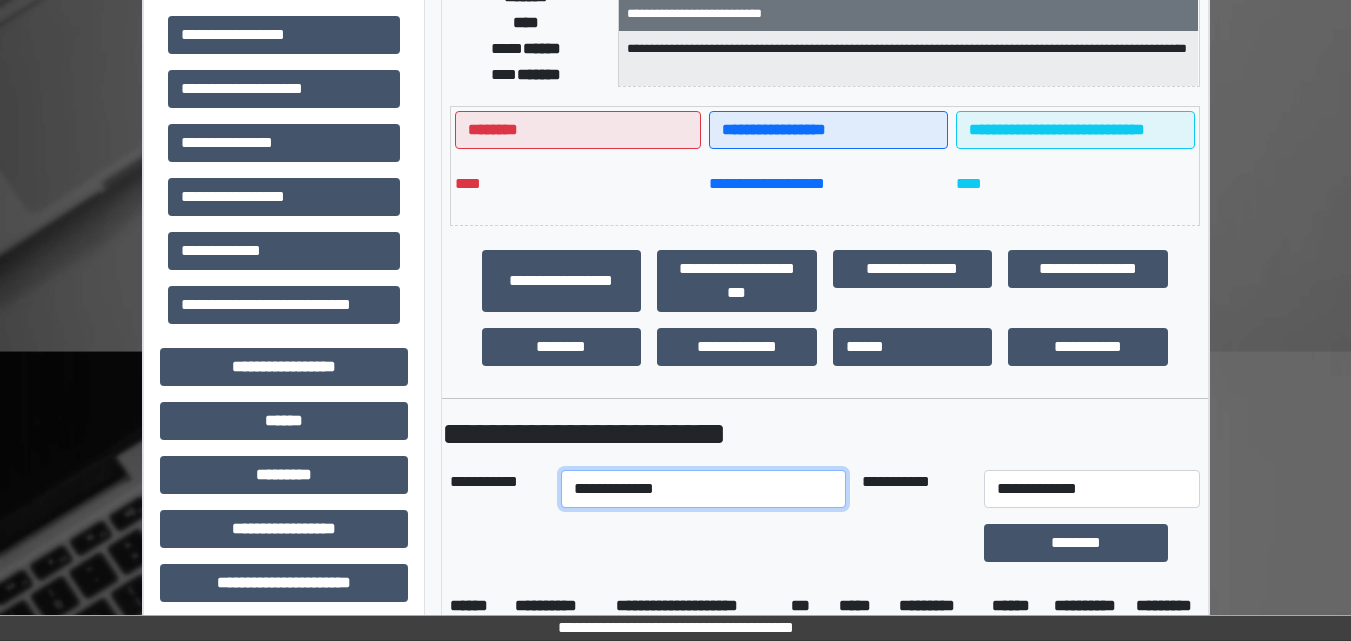click on "**********" at bounding box center [703, 489] 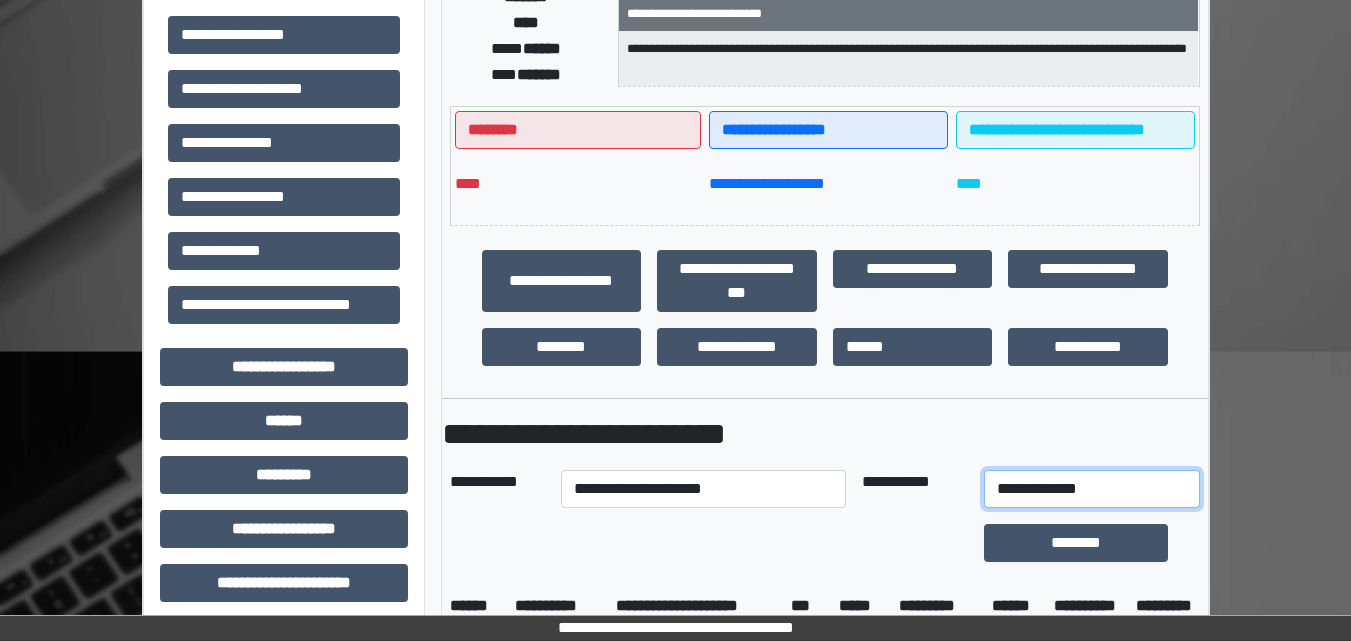 click on "**********" at bounding box center [1092, 489] 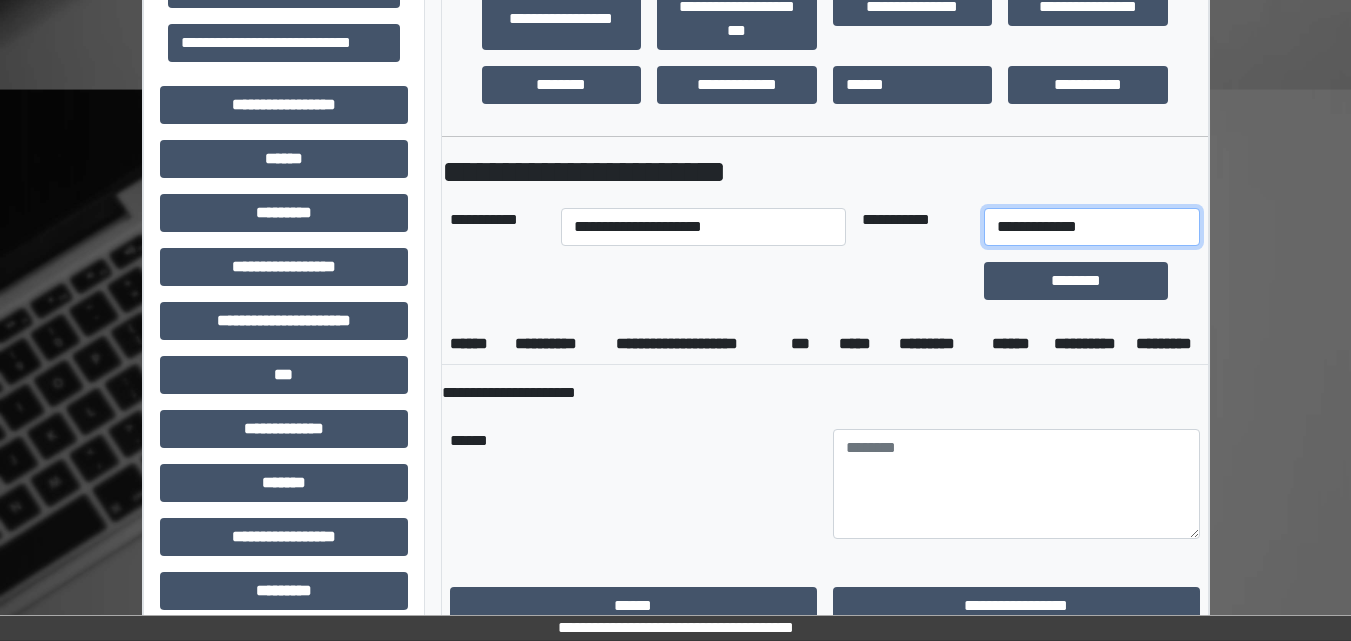 scroll, scrollTop: 700, scrollLeft: 0, axis: vertical 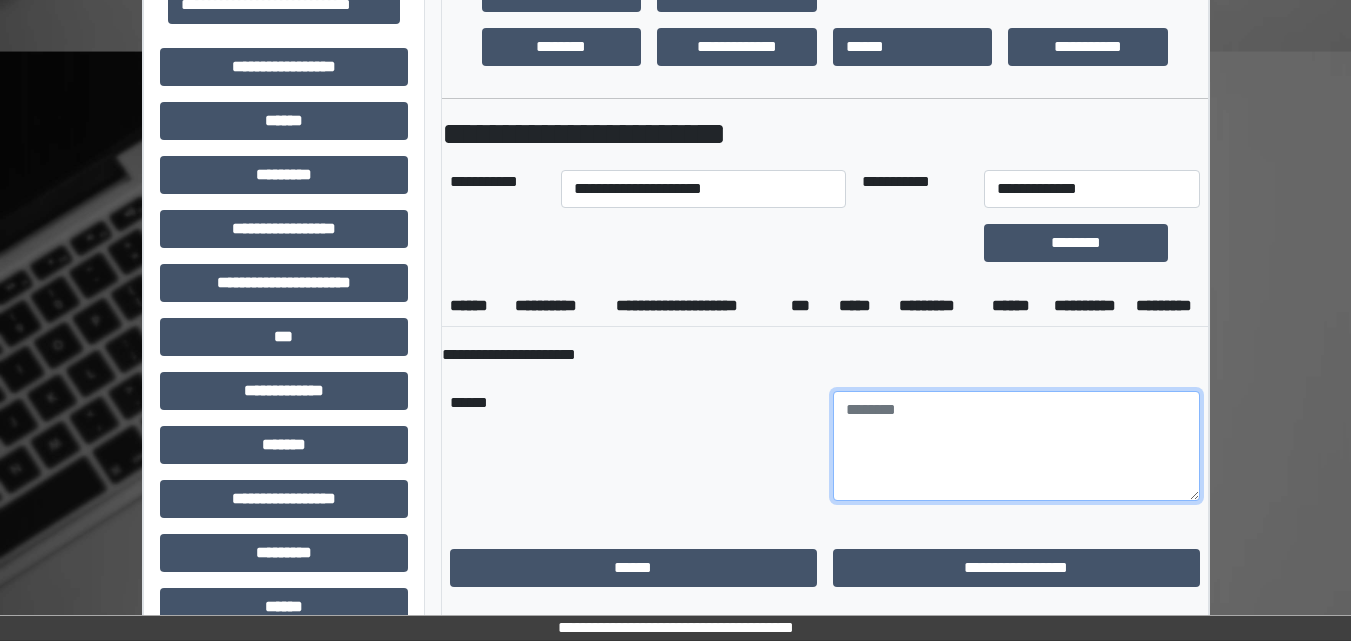 click at bounding box center (1016, 446) 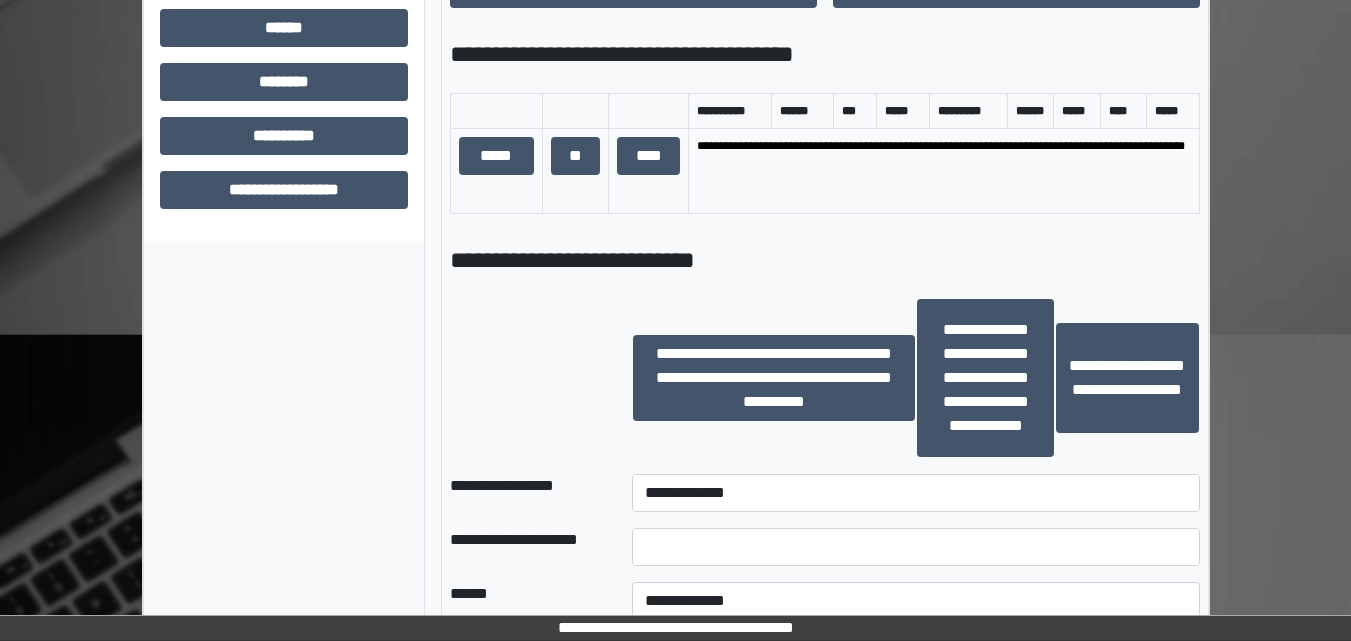 scroll, scrollTop: 1300, scrollLeft: 0, axis: vertical 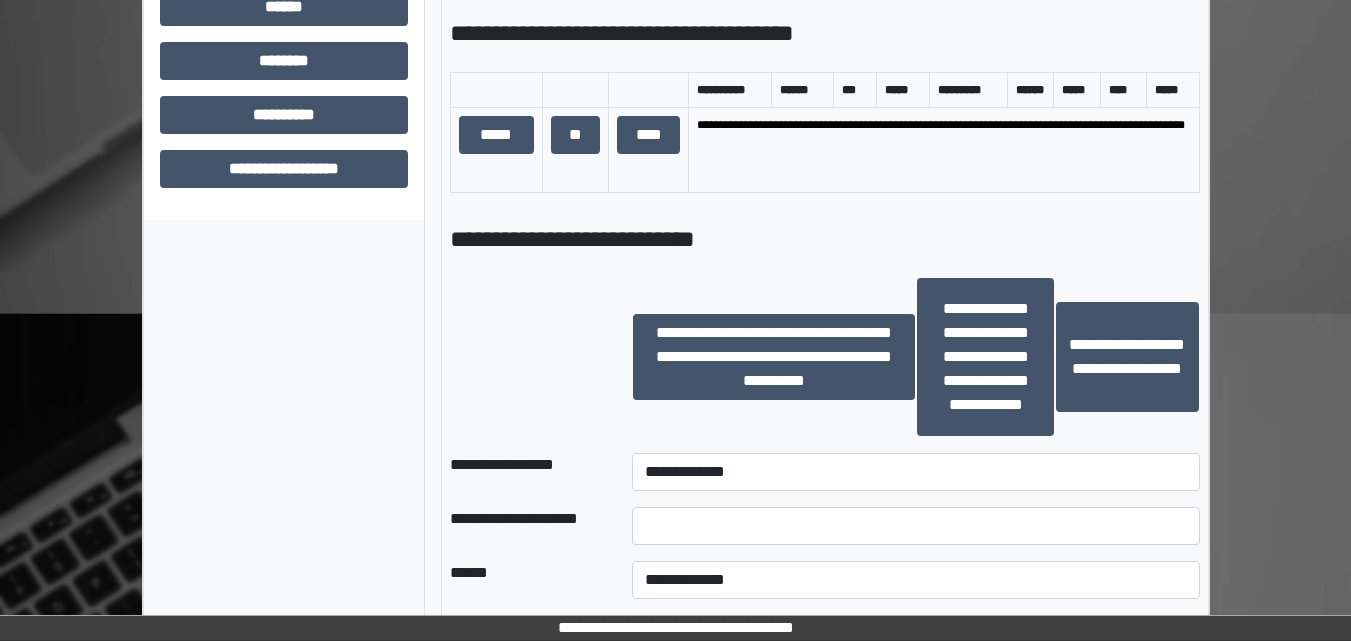 type on "**********" 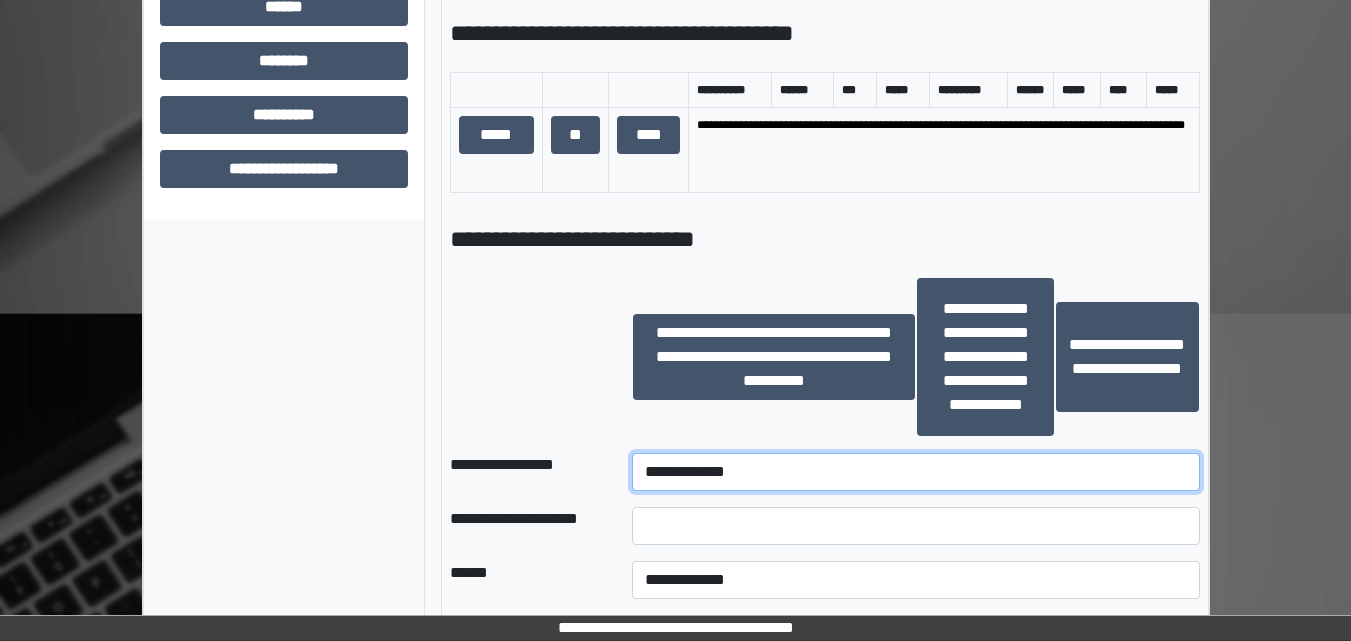 click on "**********" at bounding box center (915, 472) 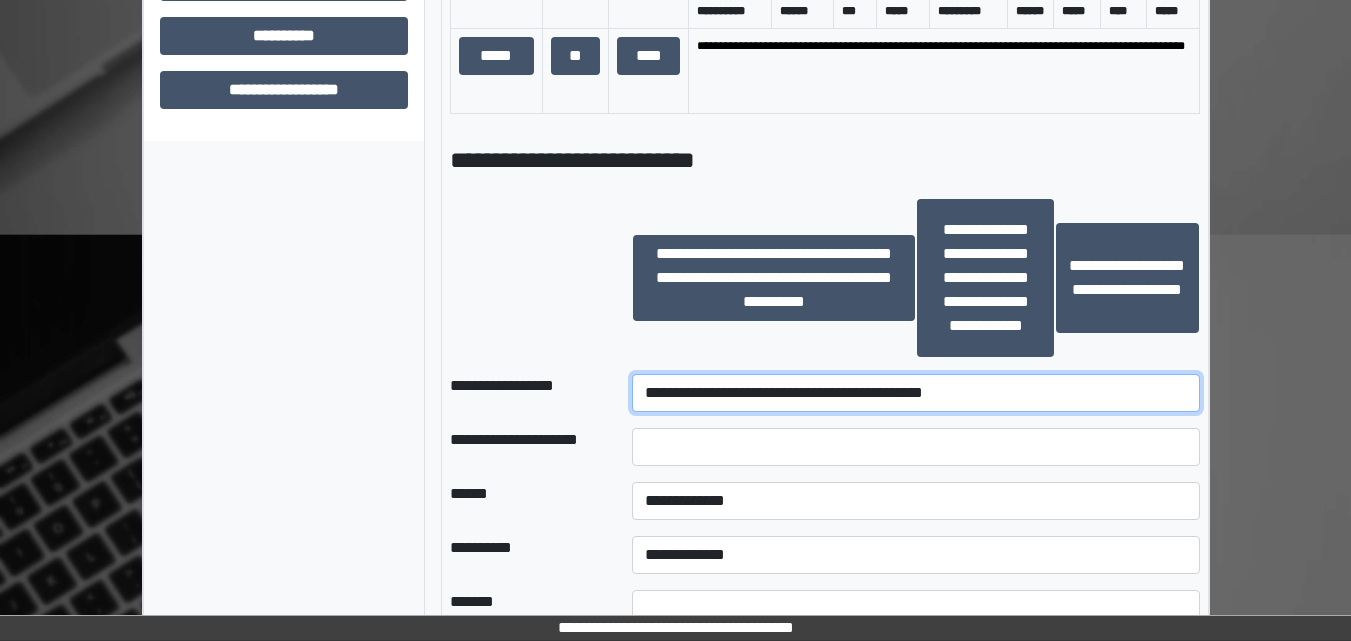 scroll, scrollTop: 1400, scrollLeft: 0, axis: vertical 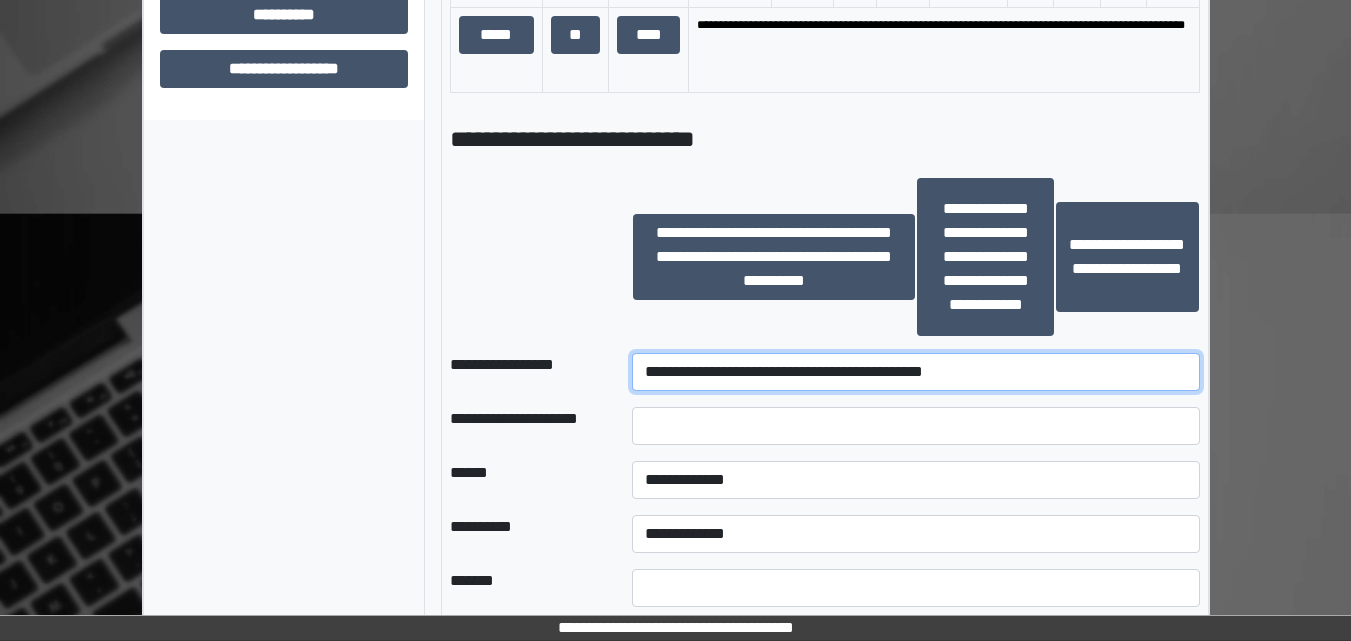 click on "**********" at bounding box center [915, 372] 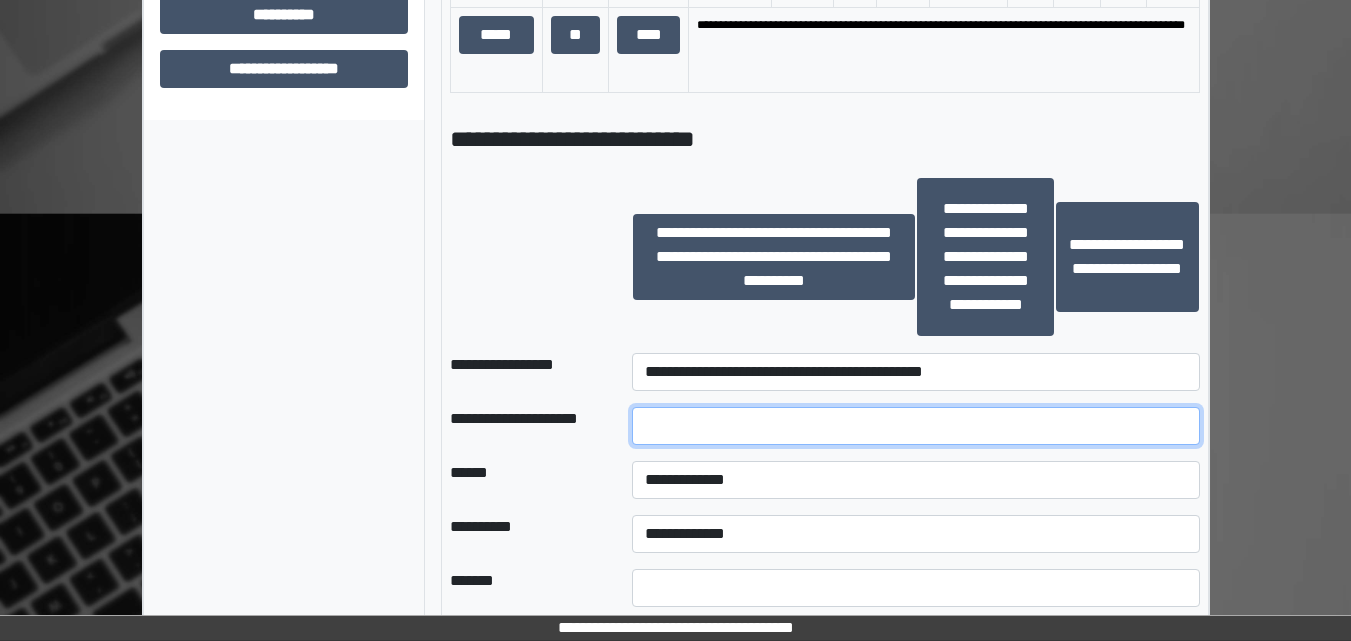 click at bounding box center (915, 426) 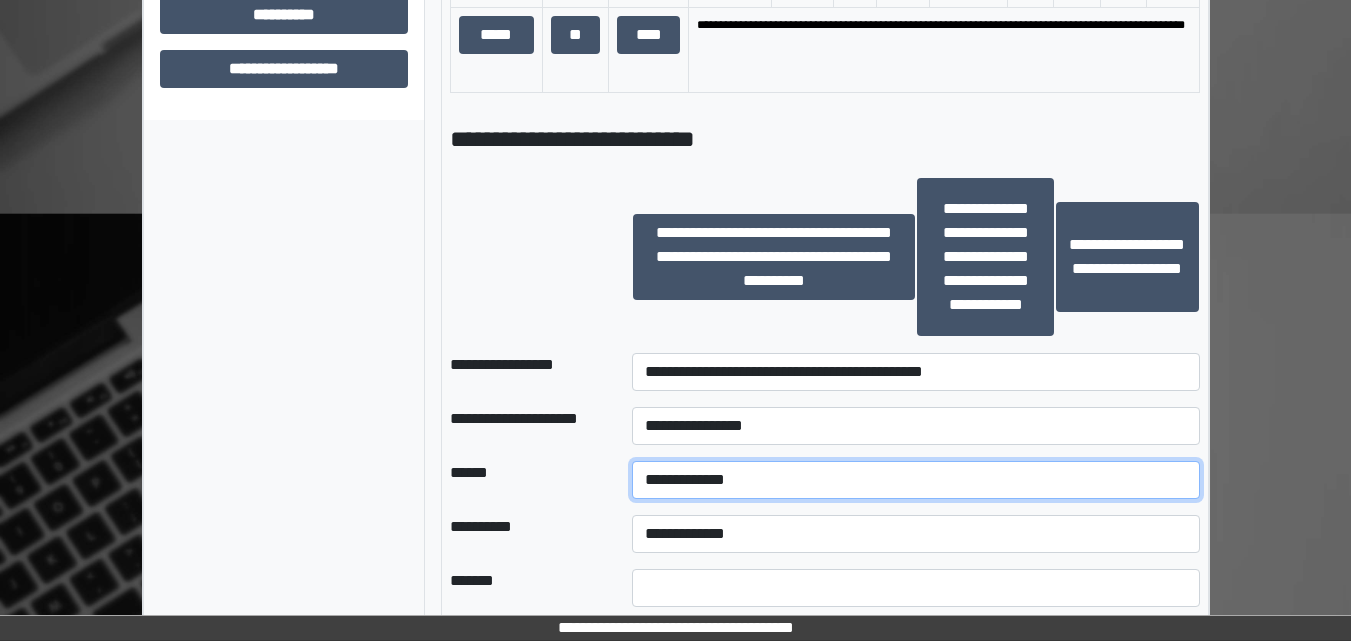 click on "**********" at bounding box center (915, 480) 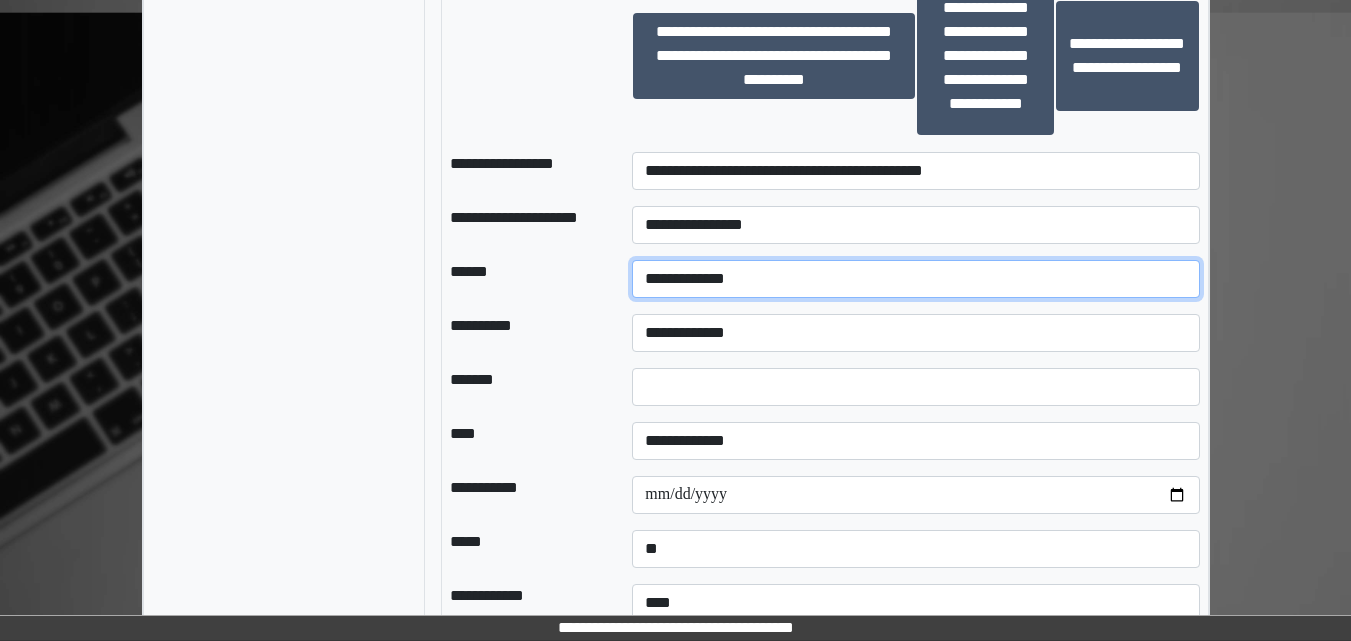 scroll, scrollTop: 1681, scrollLeft: 0, axis: vertical 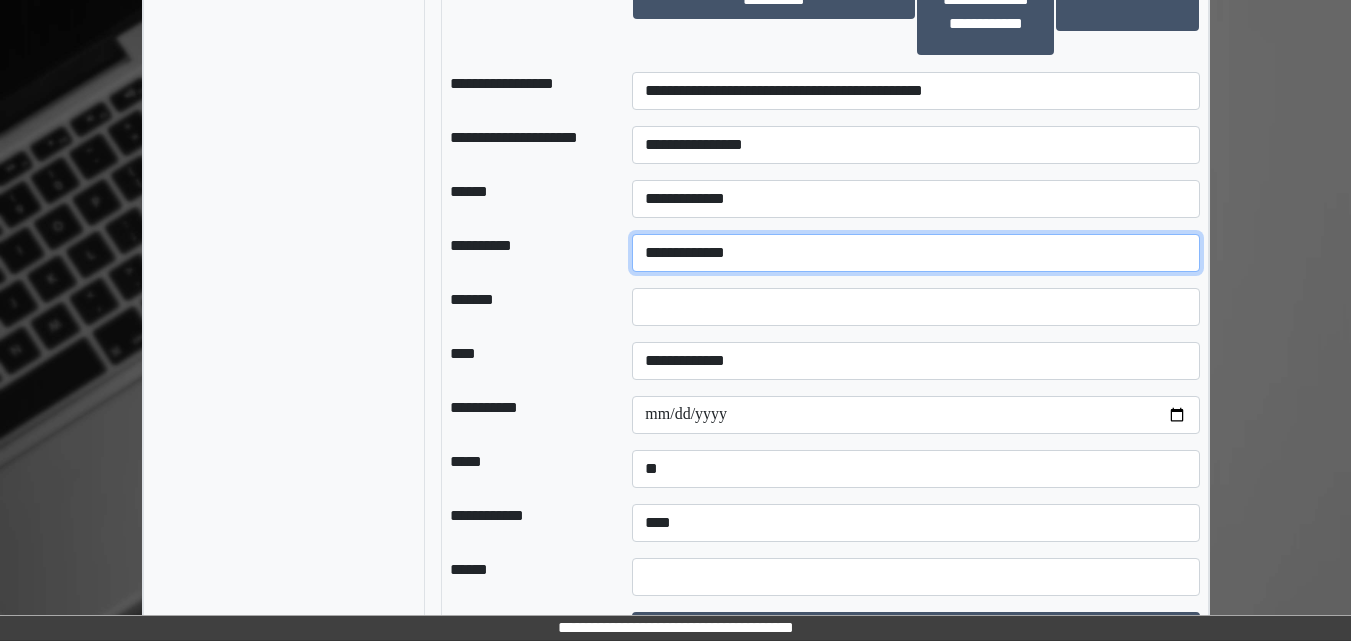 click on "**********" at bounding box center [915, 253] 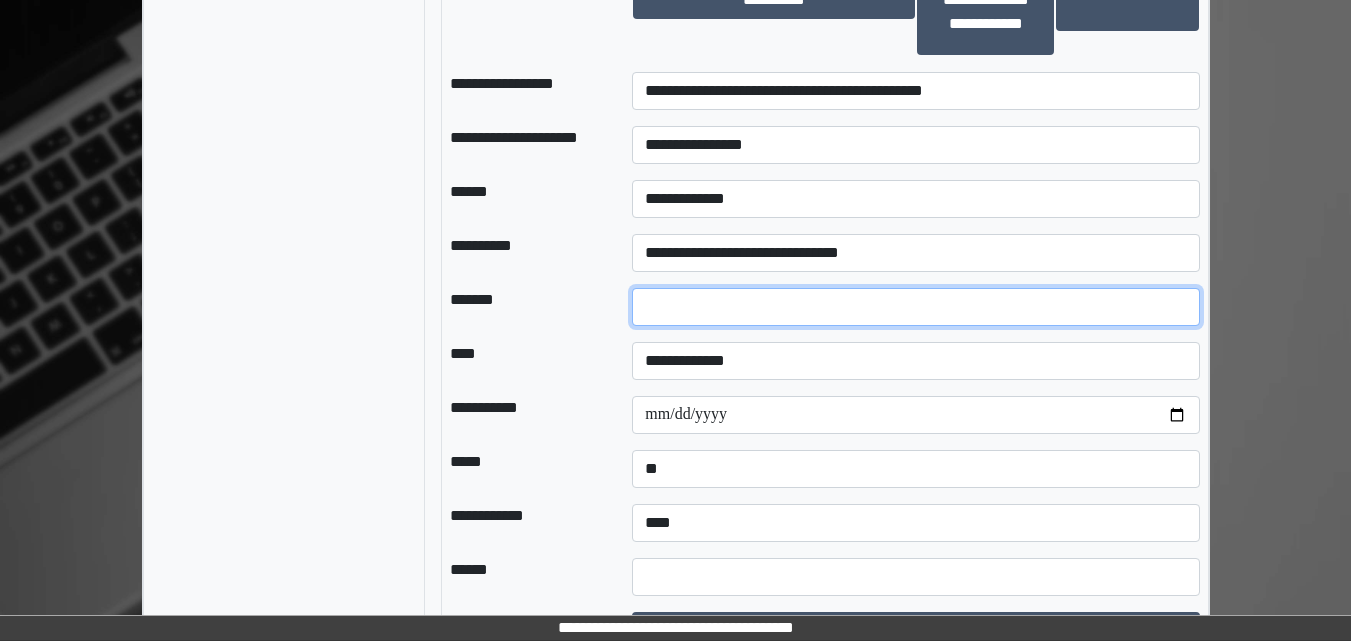 click at bounding box center (915, 307) 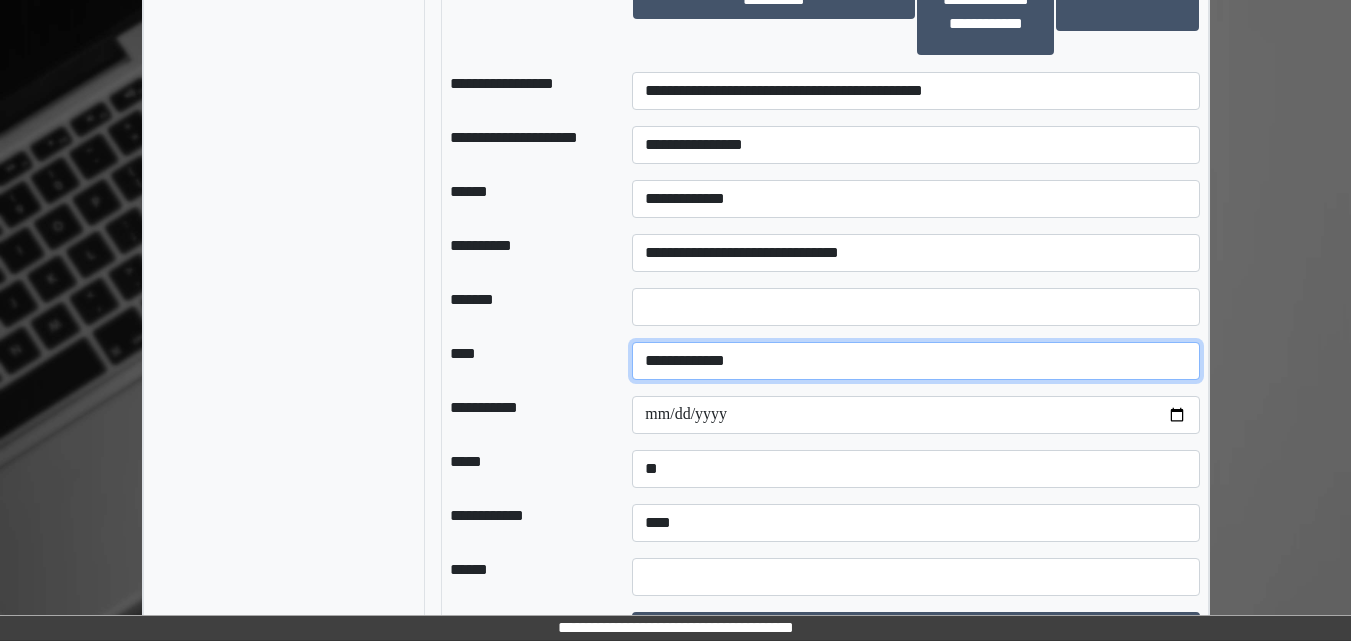 click on "**********" at bounding box center [915, 361] 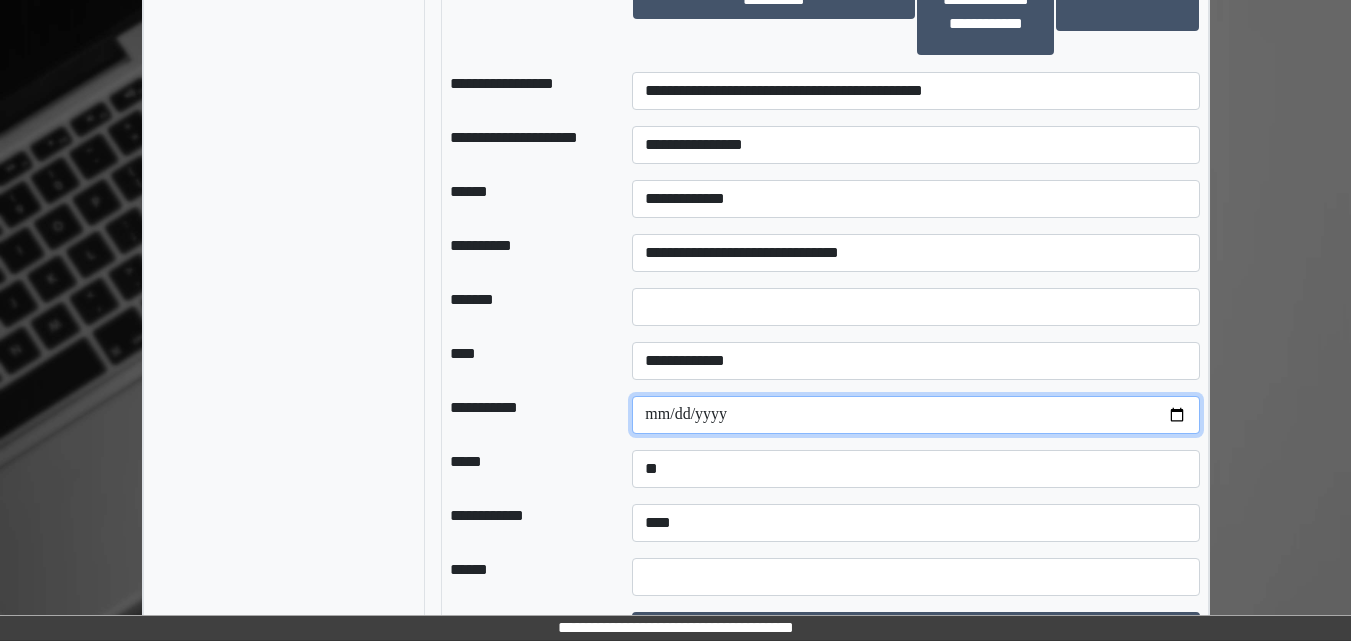 click at bounding box center [915, 415] 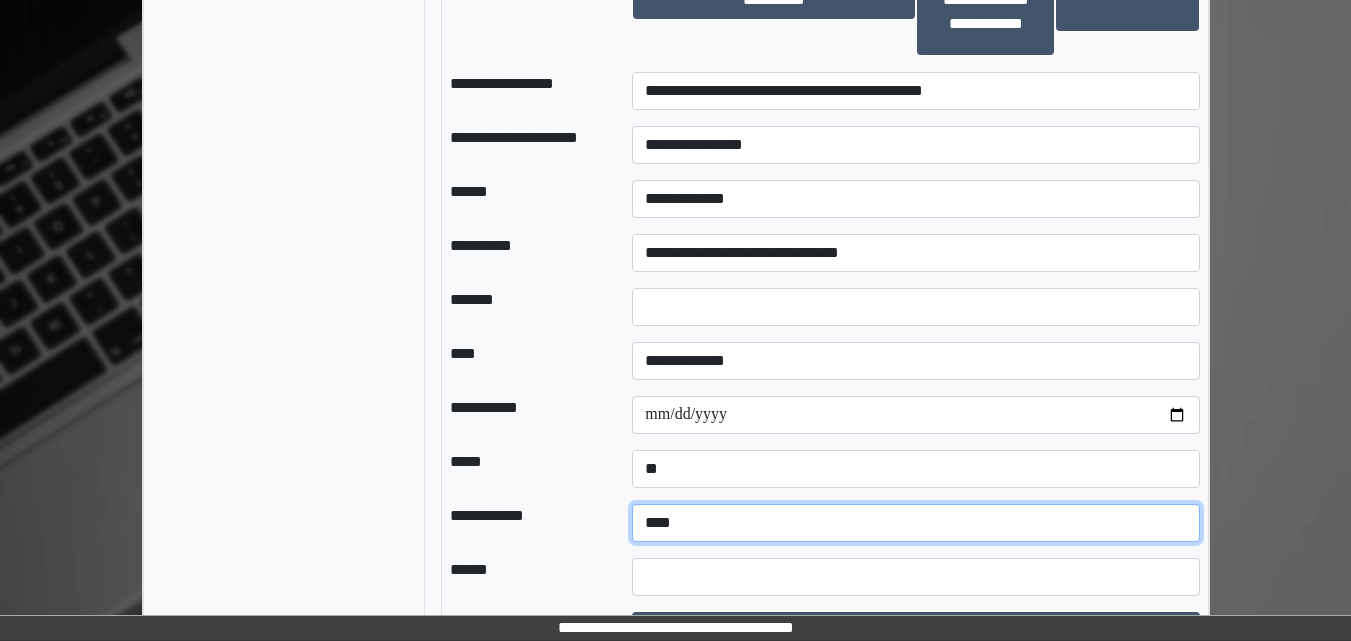 click on "**********" at bounding box center [915, 523] 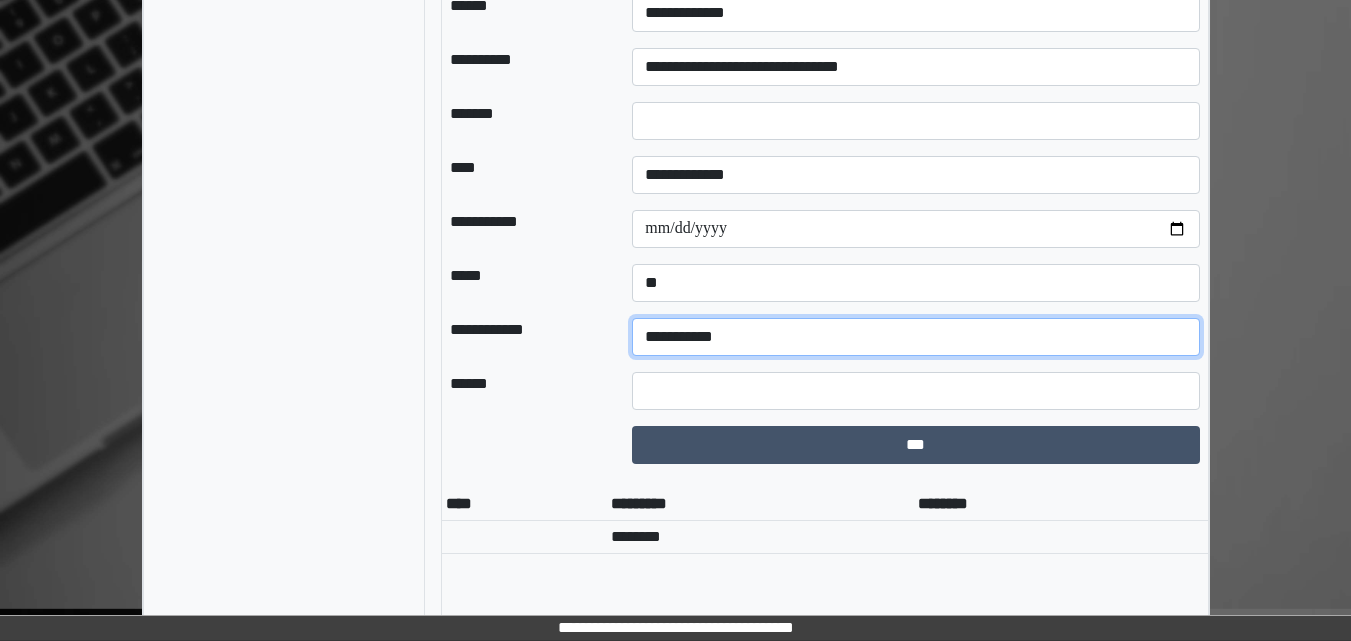 scroll, scrollTop: 1881, scrollLeft: 0, axis: vertical 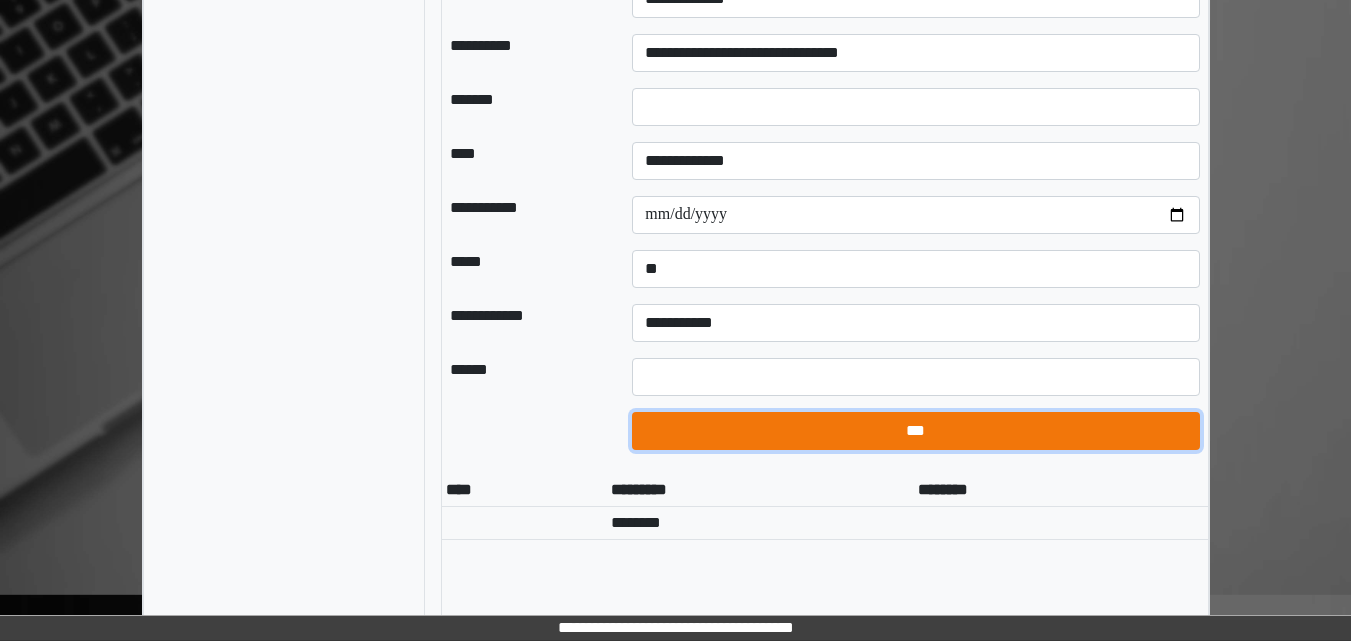 click on "***" at bounding box center (915, 431) 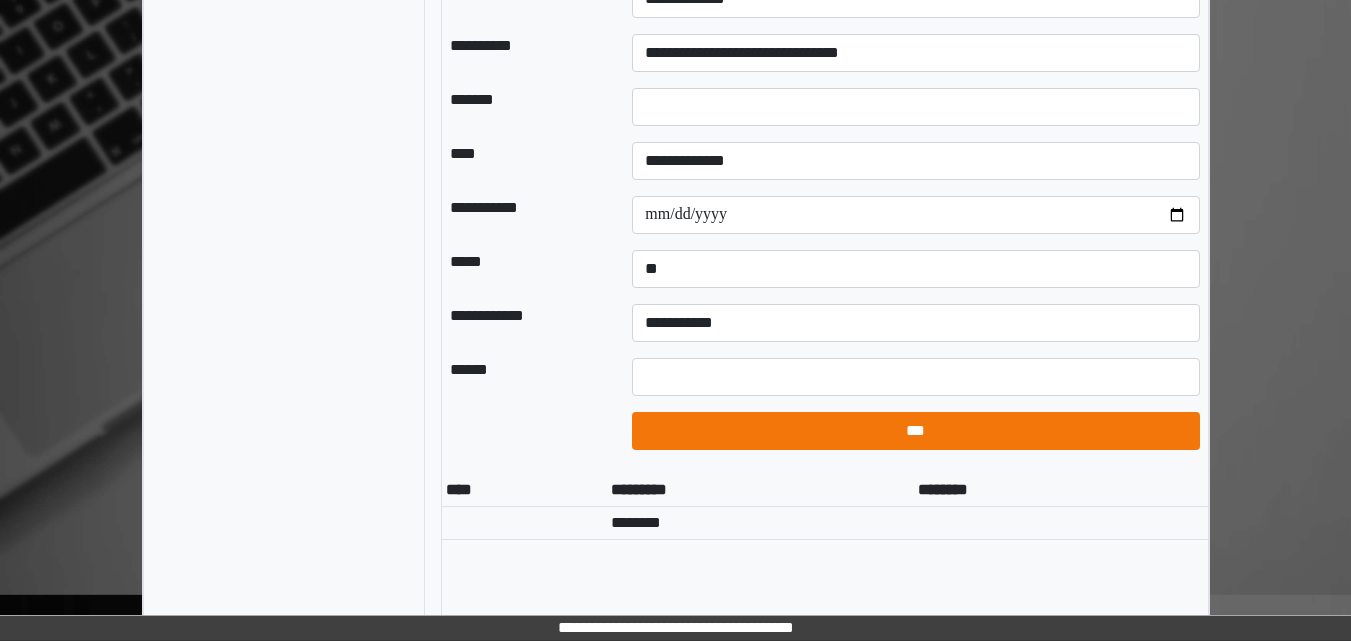 select on "*" 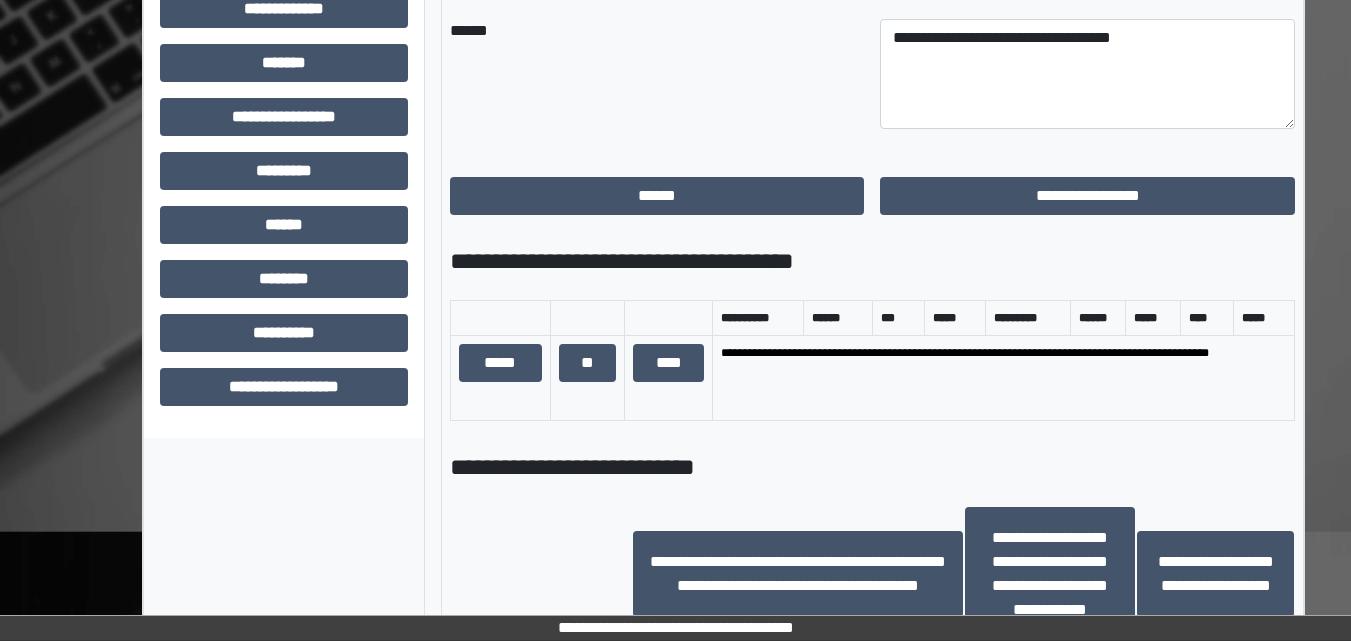 scroll, scrollTop: 1081, scrollLeft: 0, axis: vertical 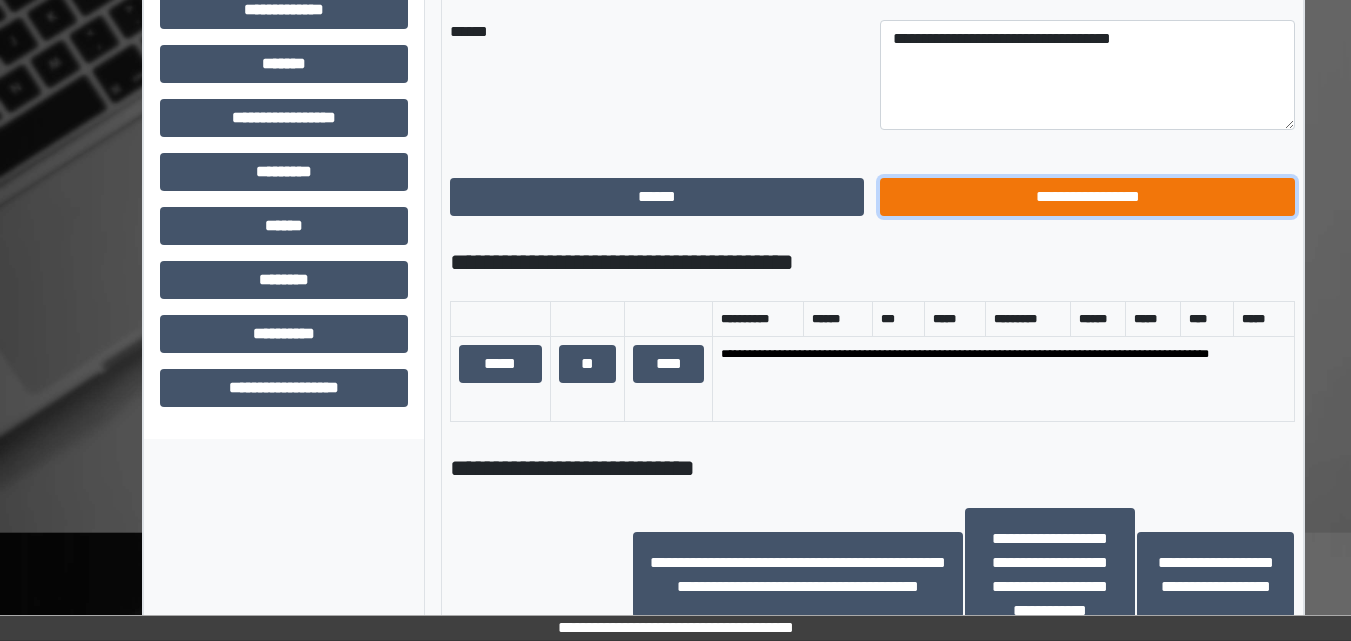 click on "**********" at bounding box center [1087, 197] 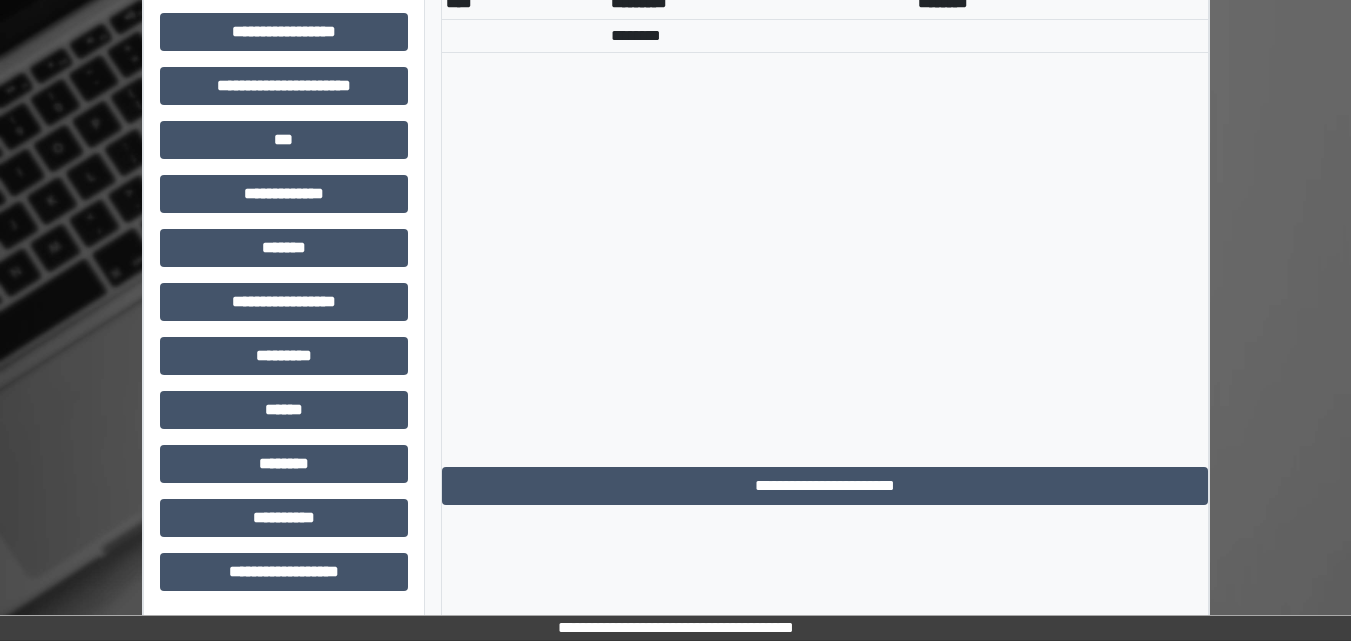 scroll, scrollTop: 897, scrollLeft: 0, axis: vertical 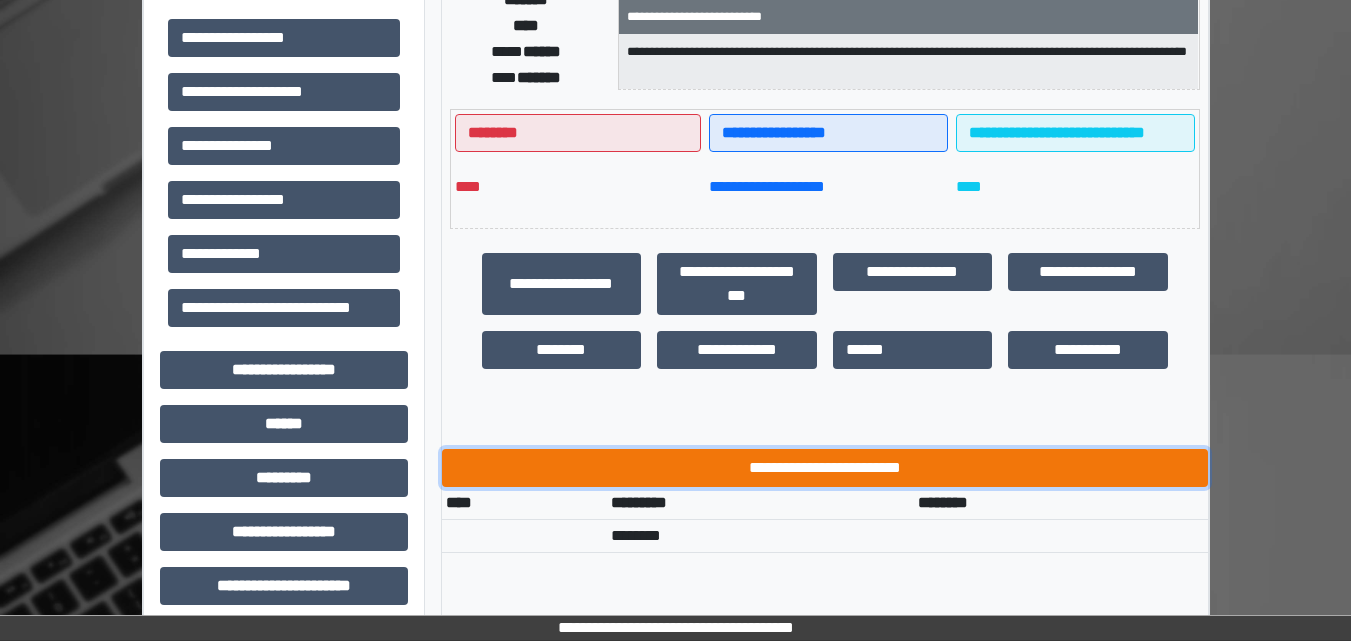 drag, startPoint x: 837, startPoint y: 256, endPoint x: 580, endPoint y: 451, distance: 322.605 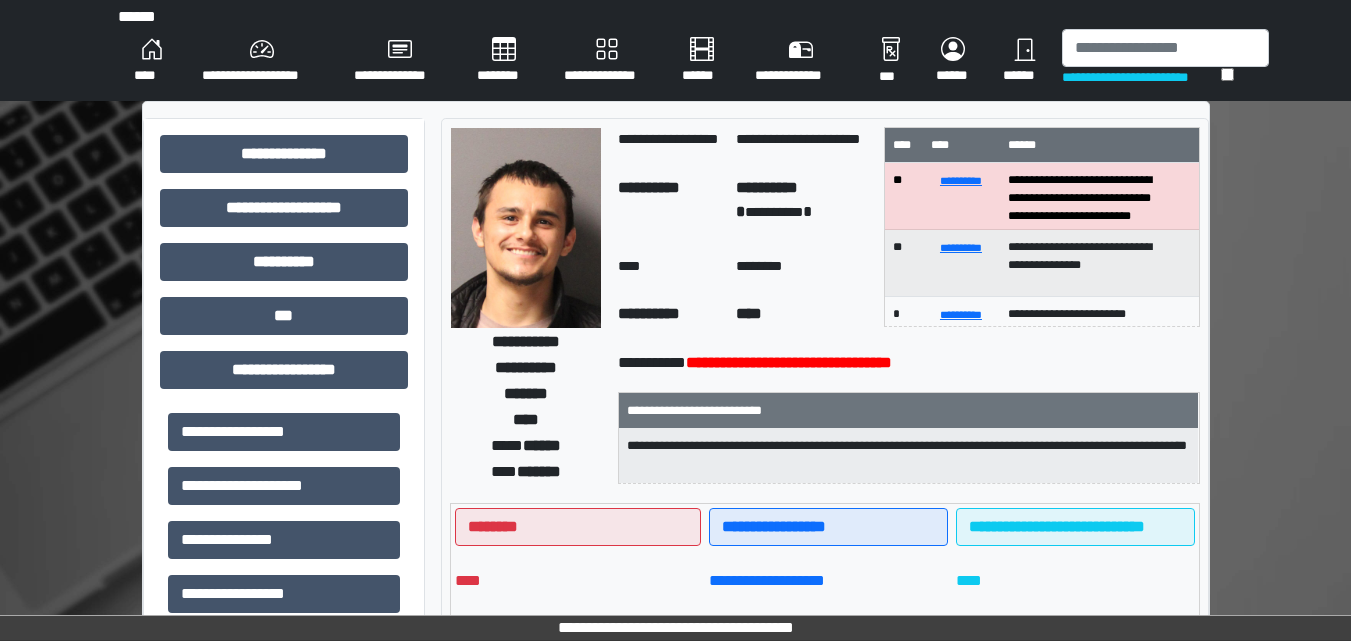 scroll, scrollTop: 0, scrollLeft: 0, axis: both 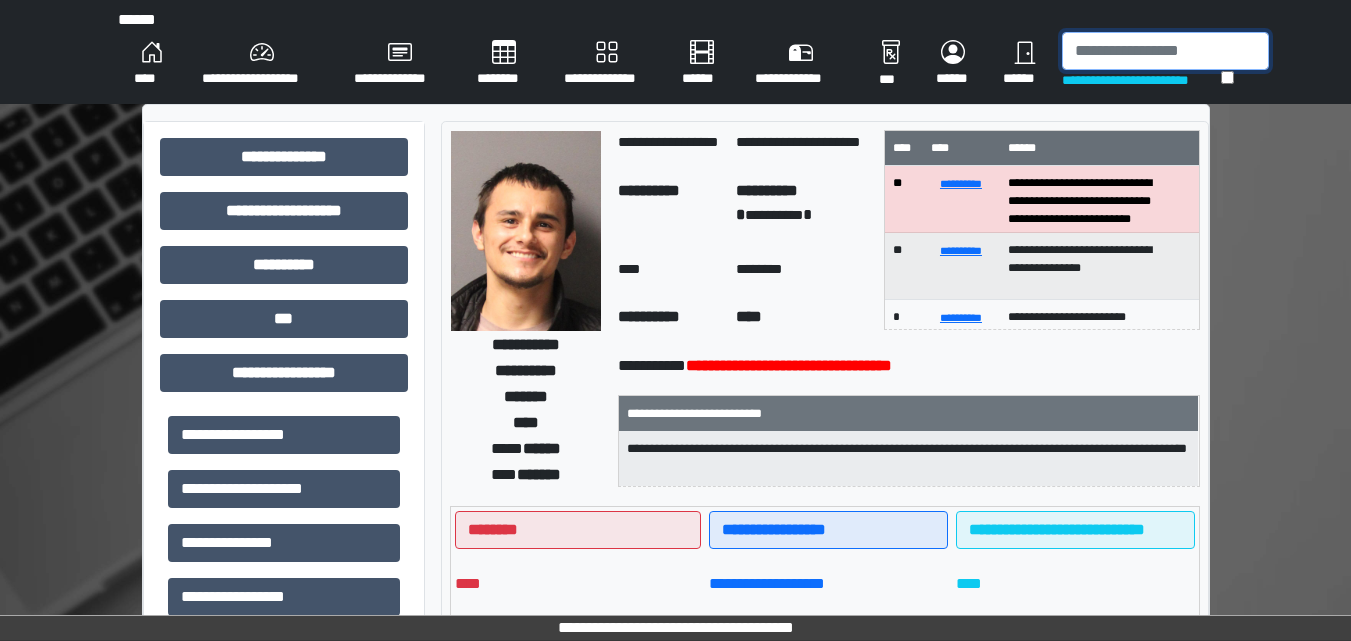 click at bounding box center [1165, 51] 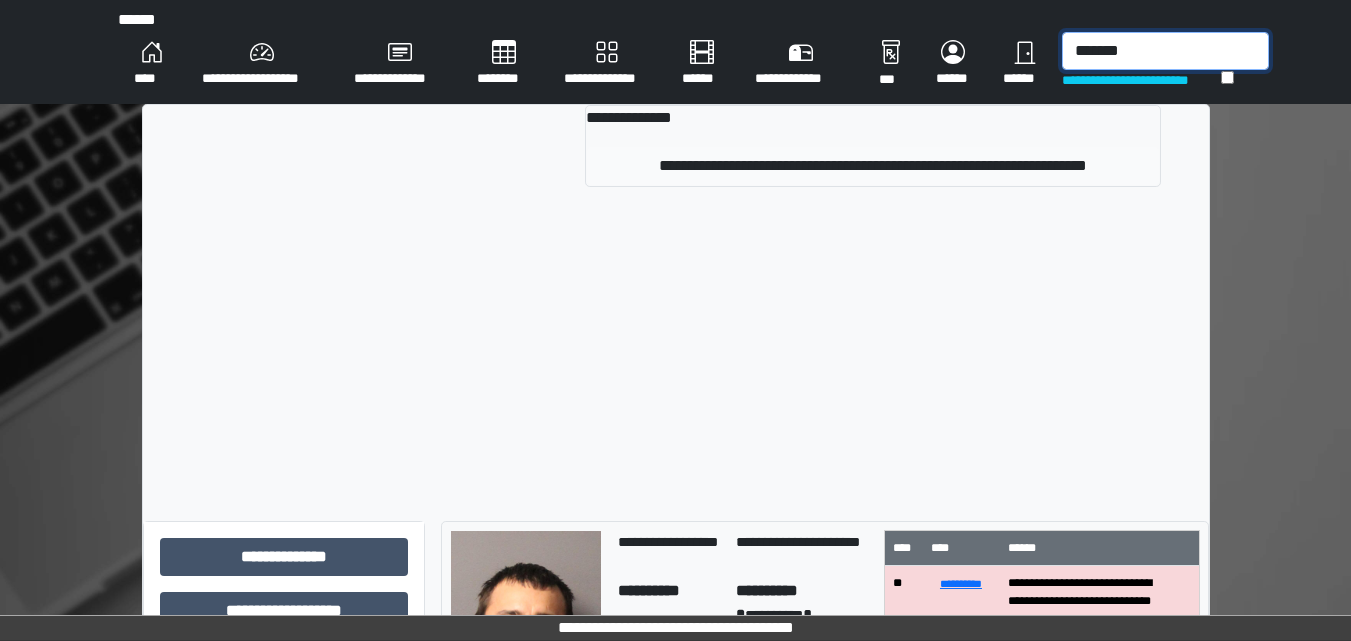 type on "*******" 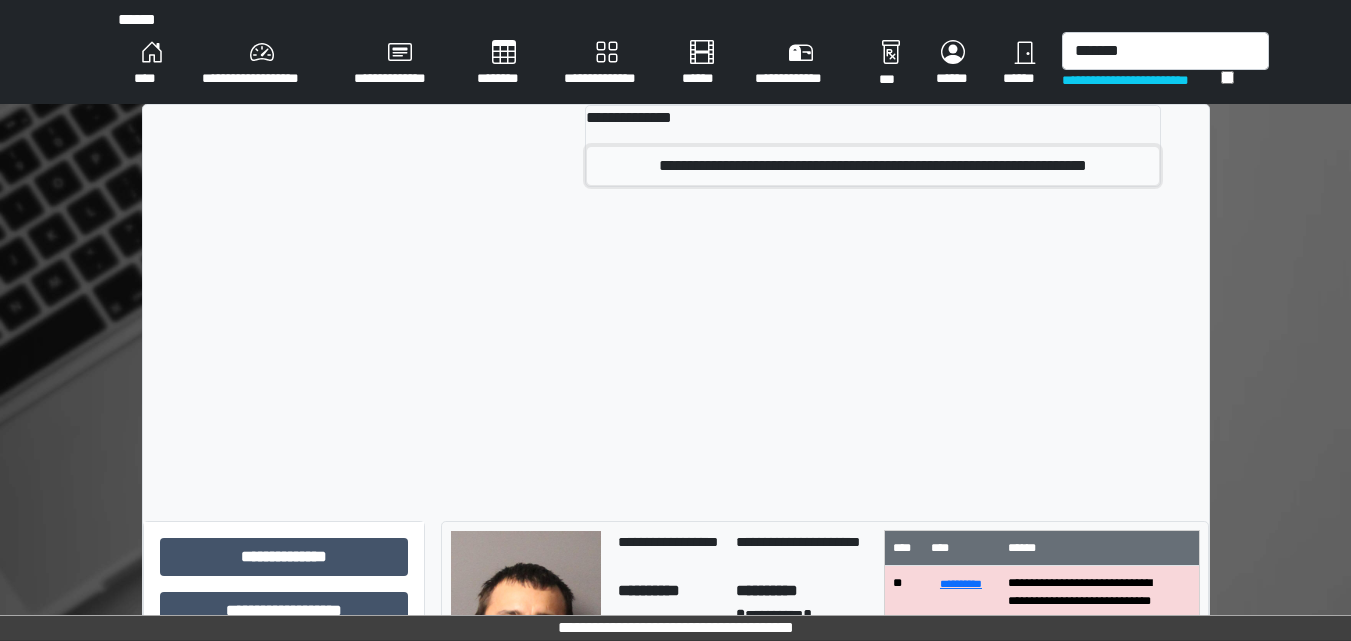 click on "**********" at bounding box center (872, 166) 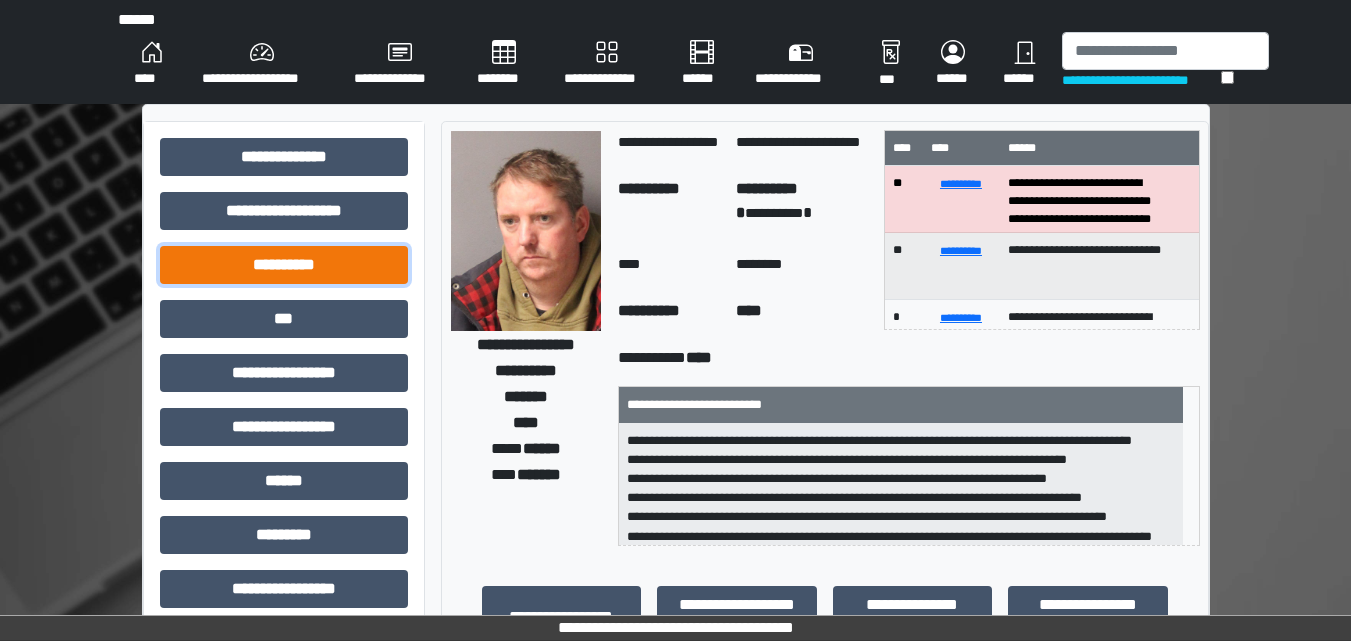 click on "**********" at bounding box center (284, 265) 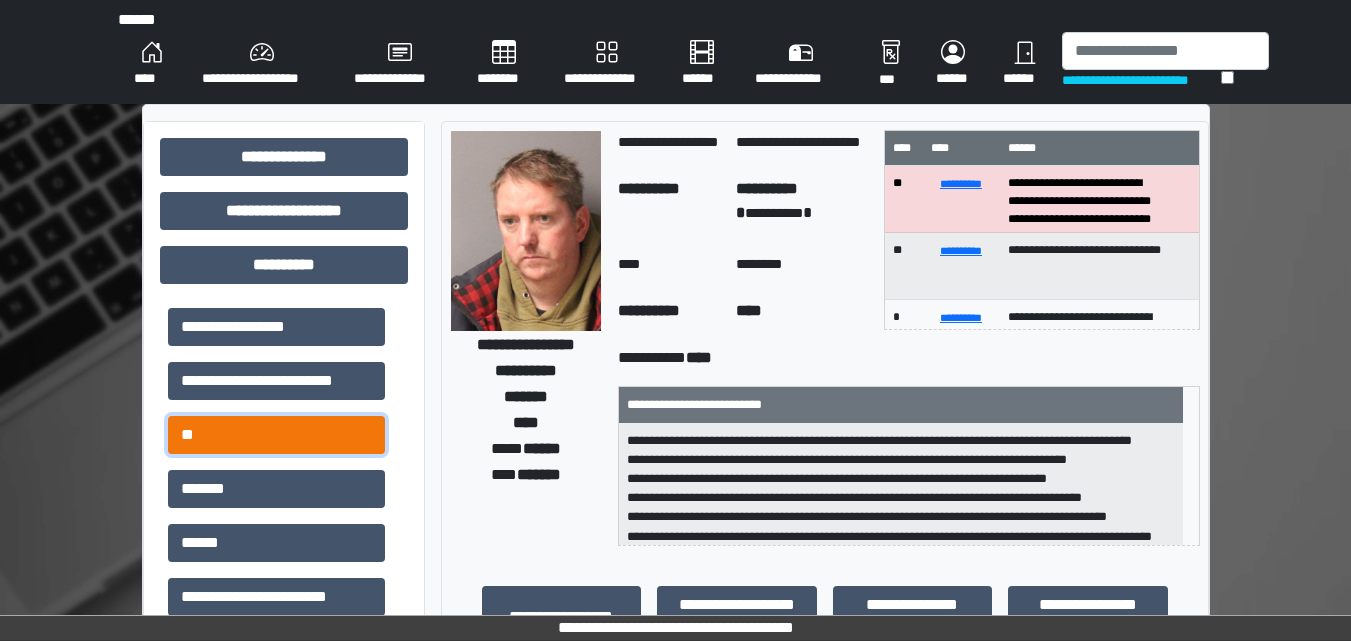 click on "**" at bounding box center [276, 435] 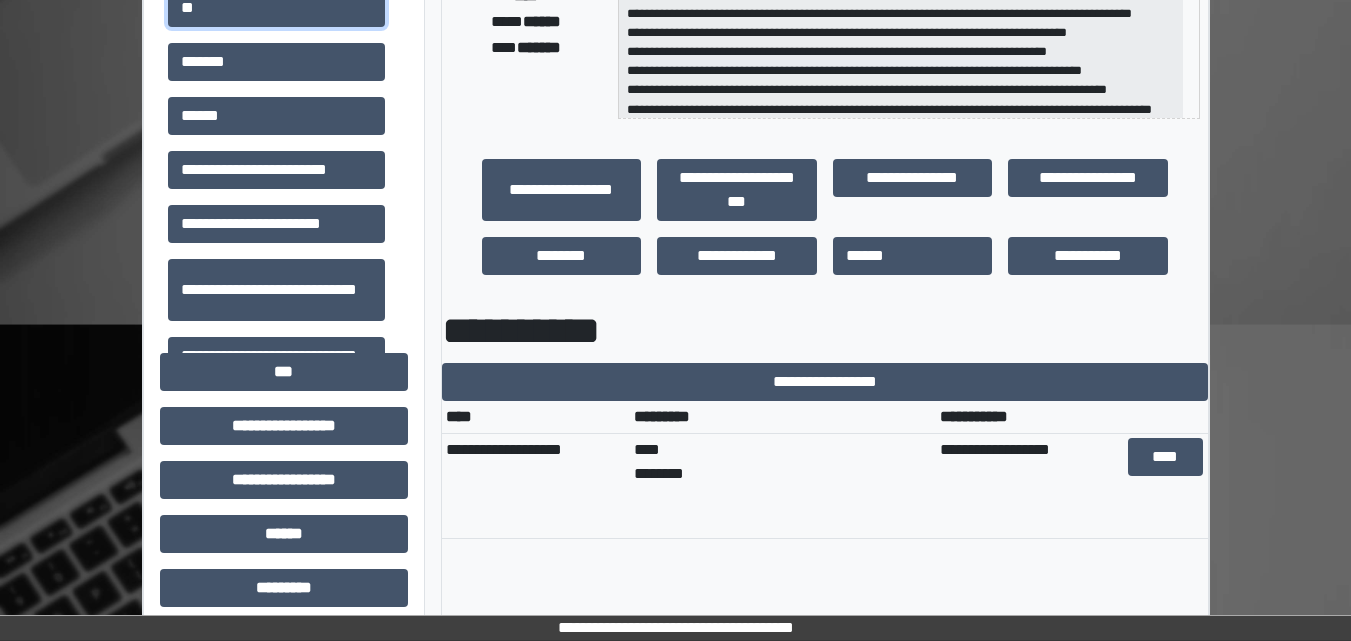 scroll, scrollTop: 500, scrollLeft: 0, axis: vertical 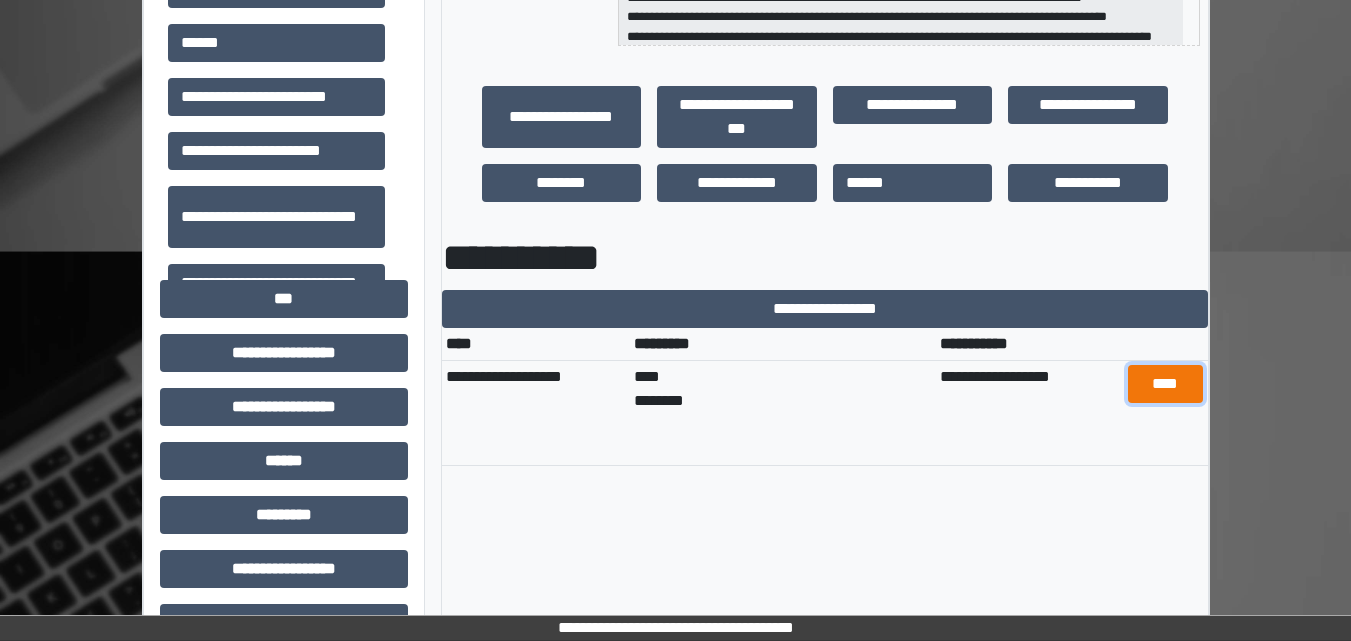 click on "****" at bounding box center (1165, 384) 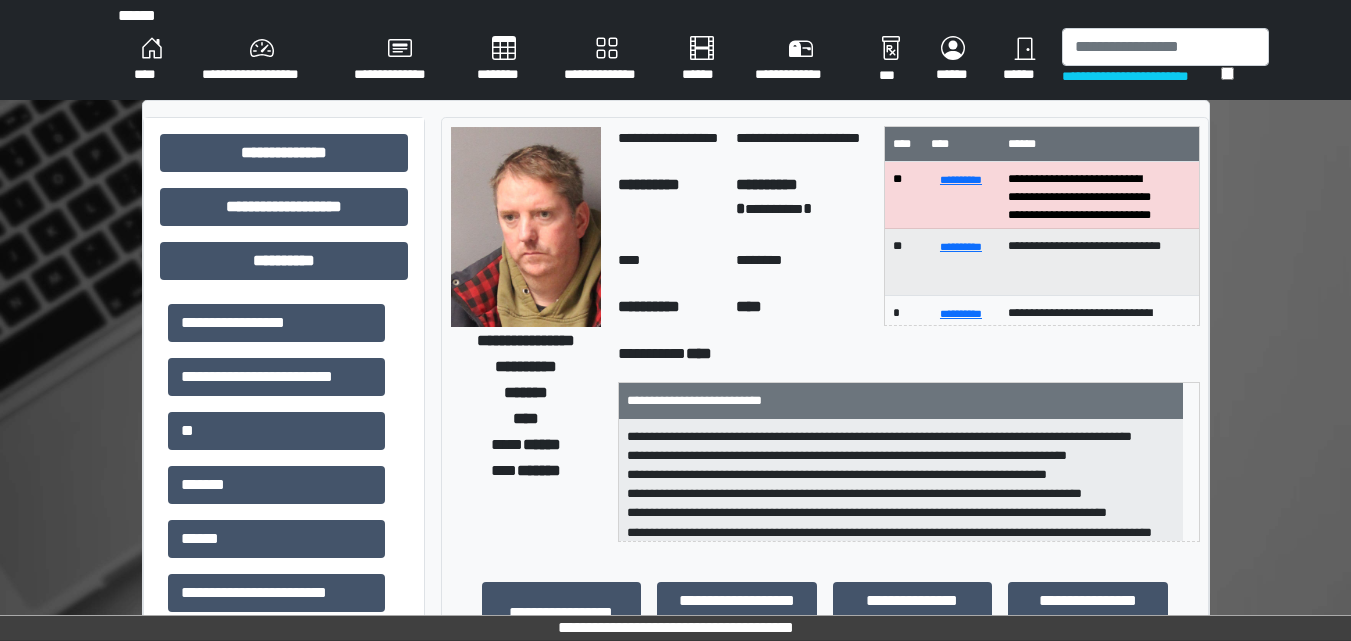 scroll, scrollTop: 0, scrollLeft: 0, axis: both 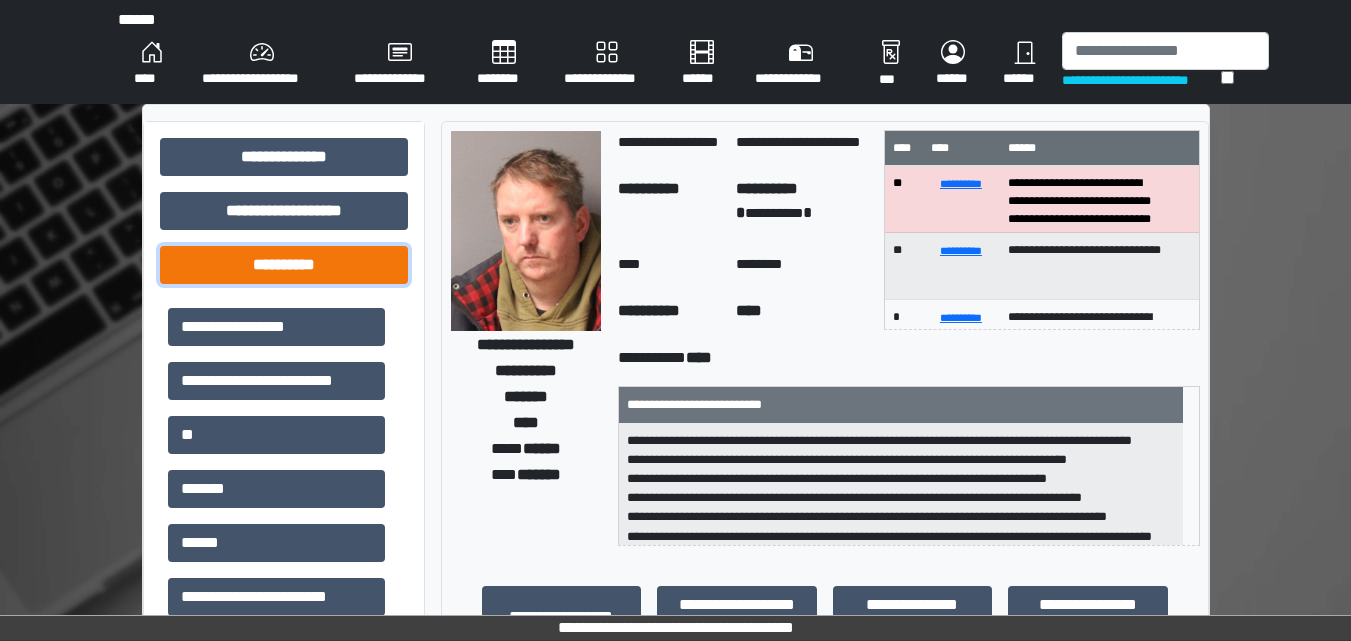 click on "**********" at bounding box center (284, 265) 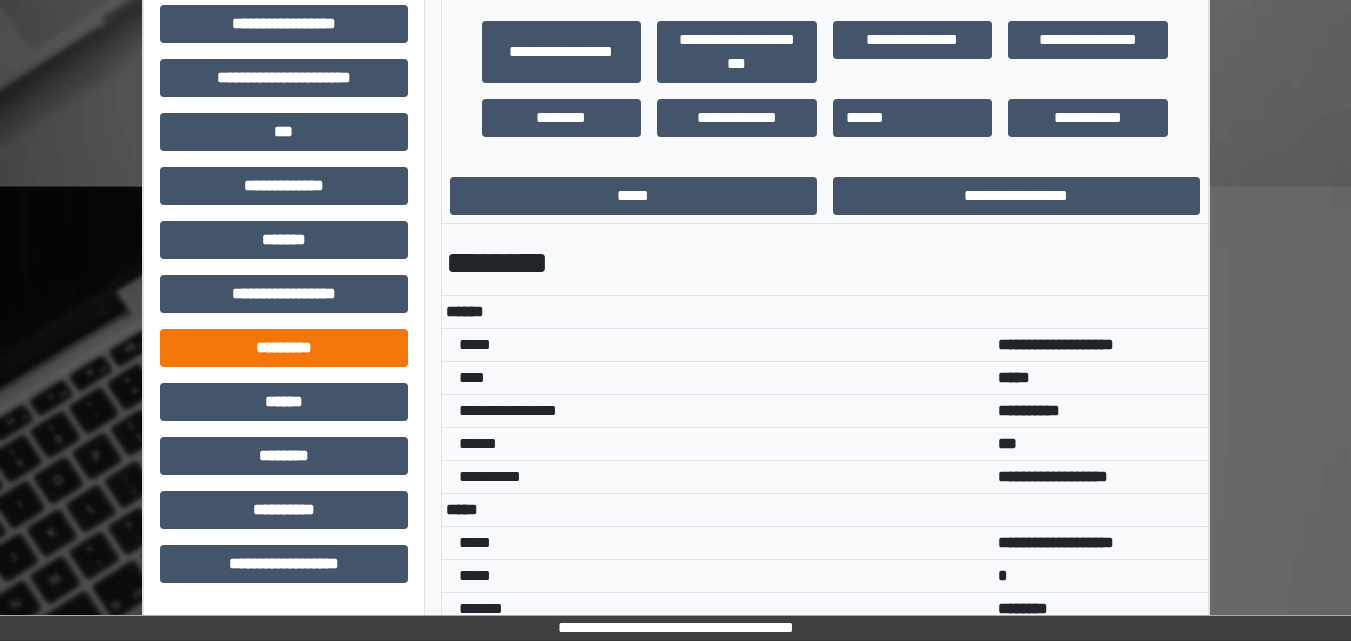 scroll, scrollTop: 600, scrollLeft: 0, axis: vertical 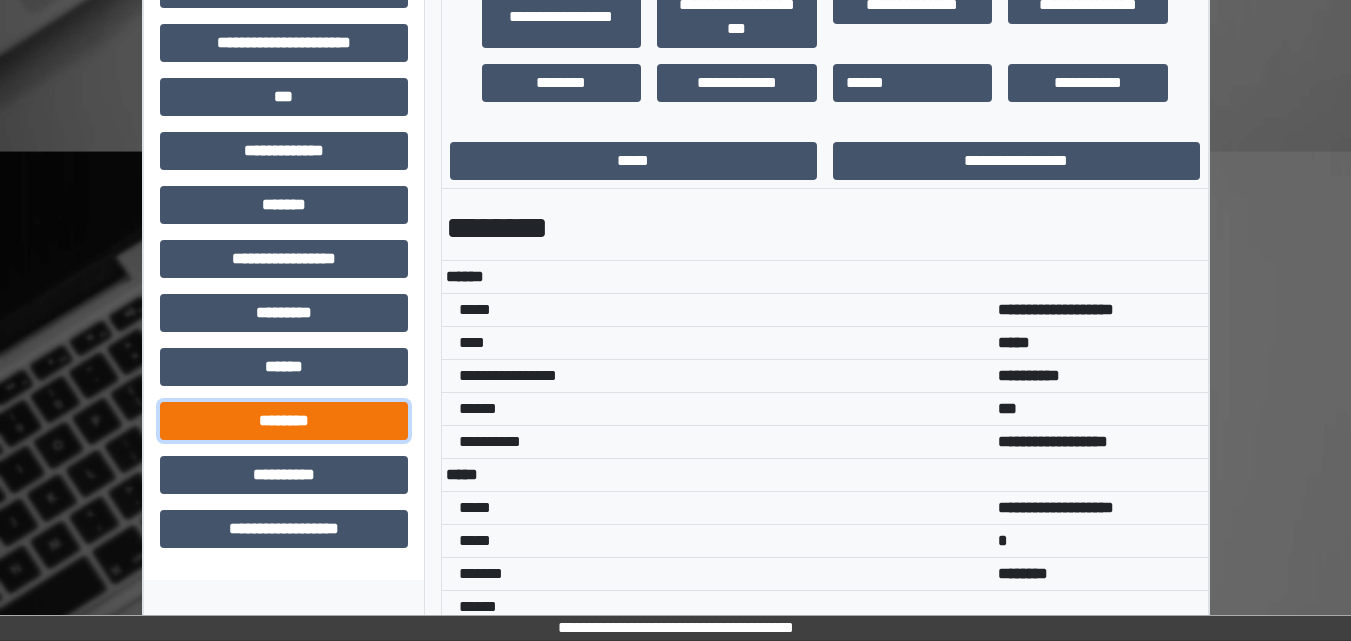 click on "********" at bounding box center (284, 421) 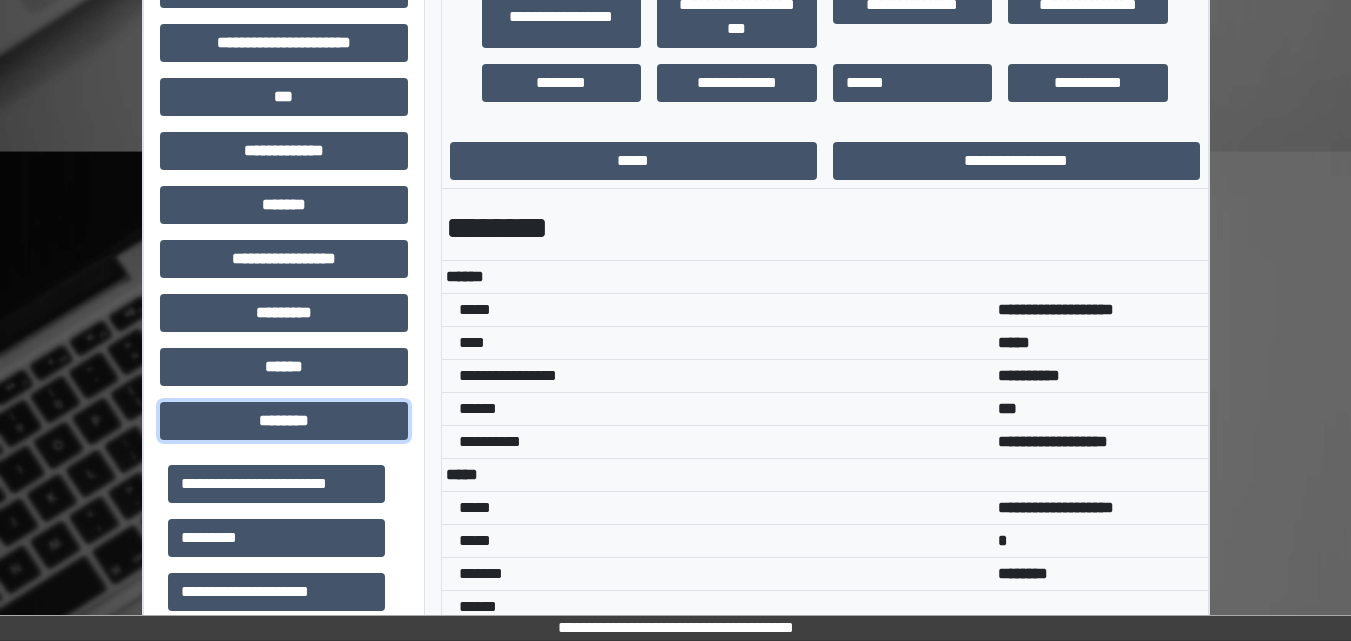 scroll, scrollTop: 300, scrollLeft: 0, axis: vertical 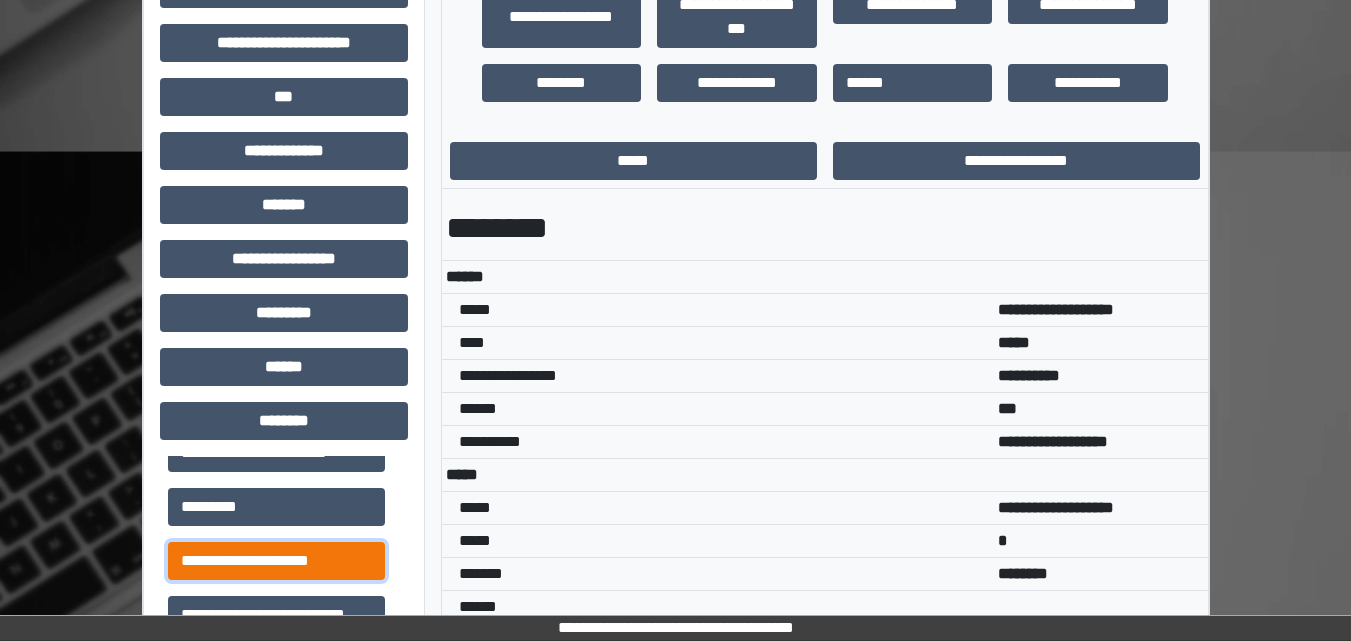 click on "**********" at bounding box center [276, 561] 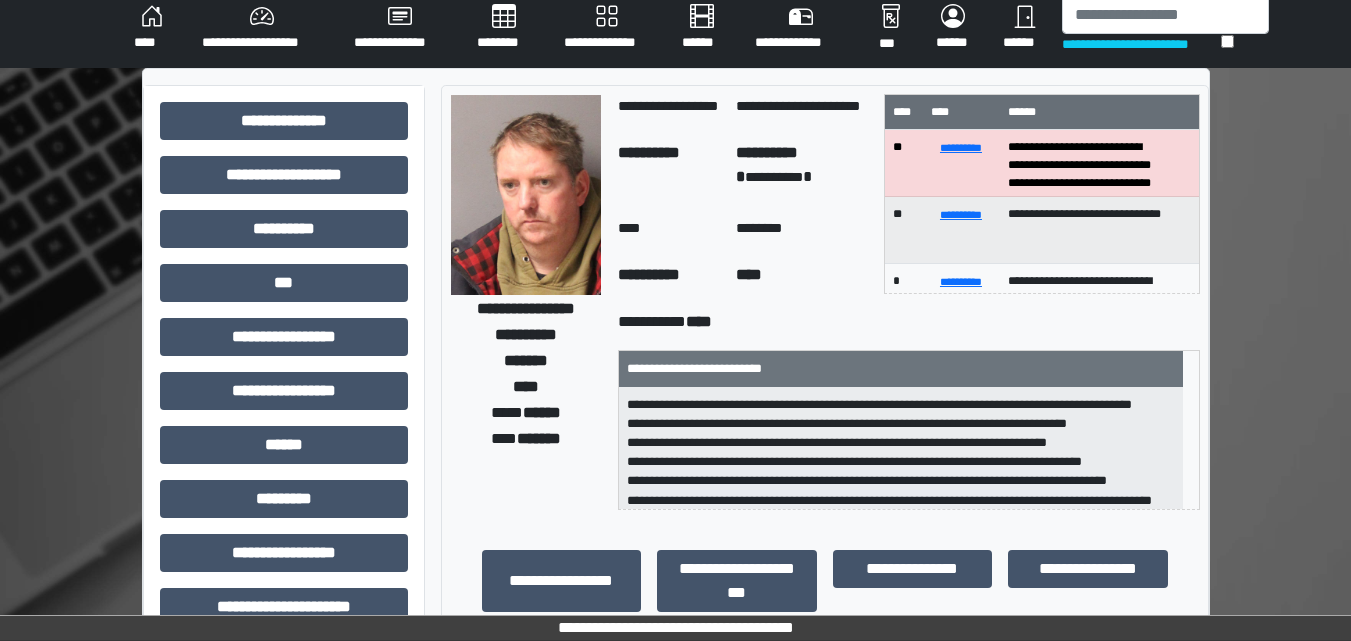 scroll, scrollTop: 0, scrollLeft: 0, axis: both 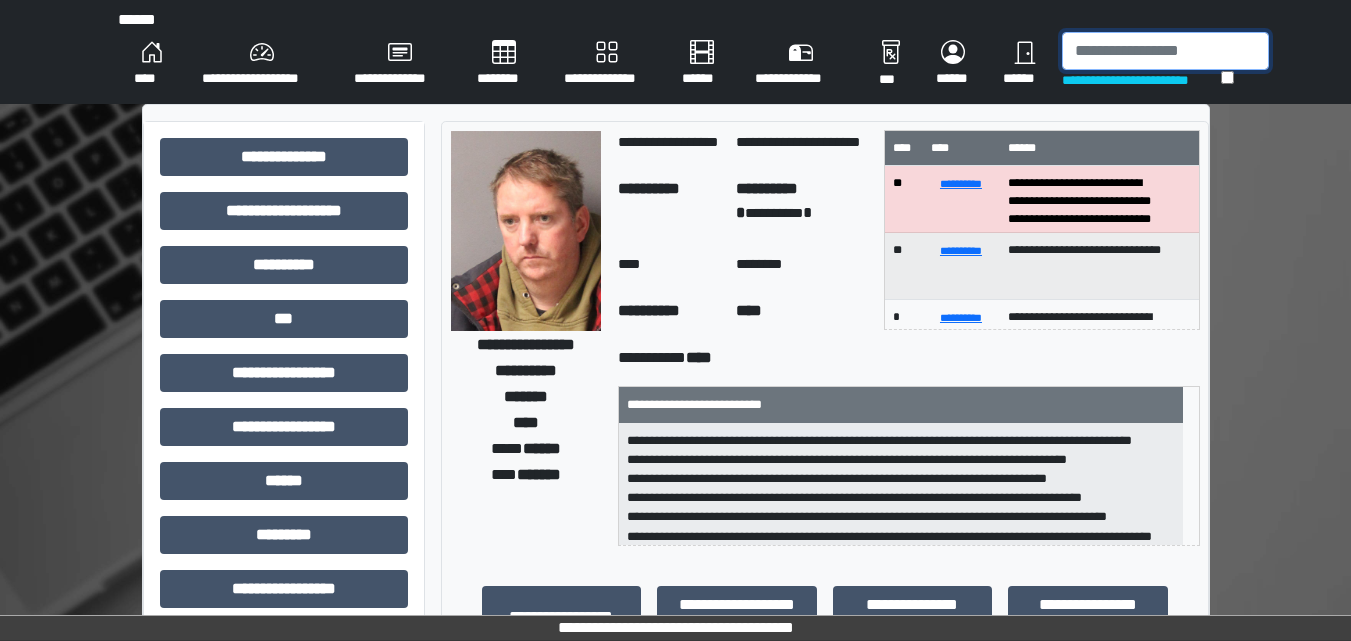 click at bounding box center [1165, 51] 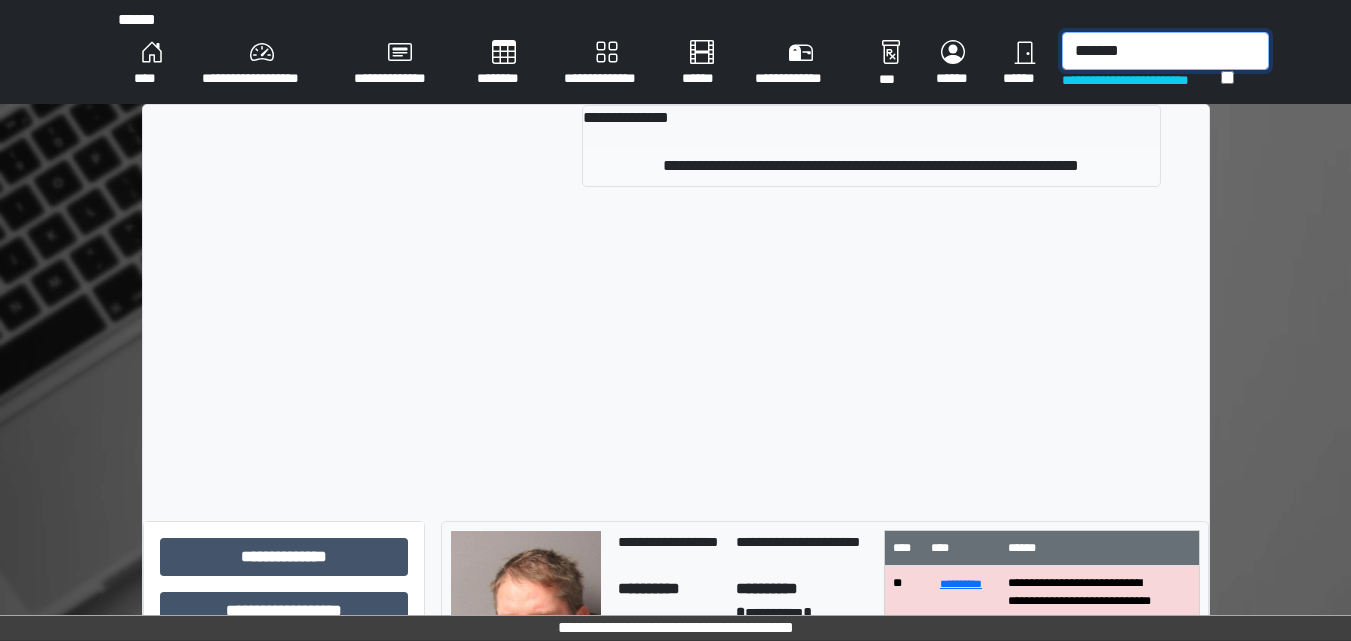 type on "*******" 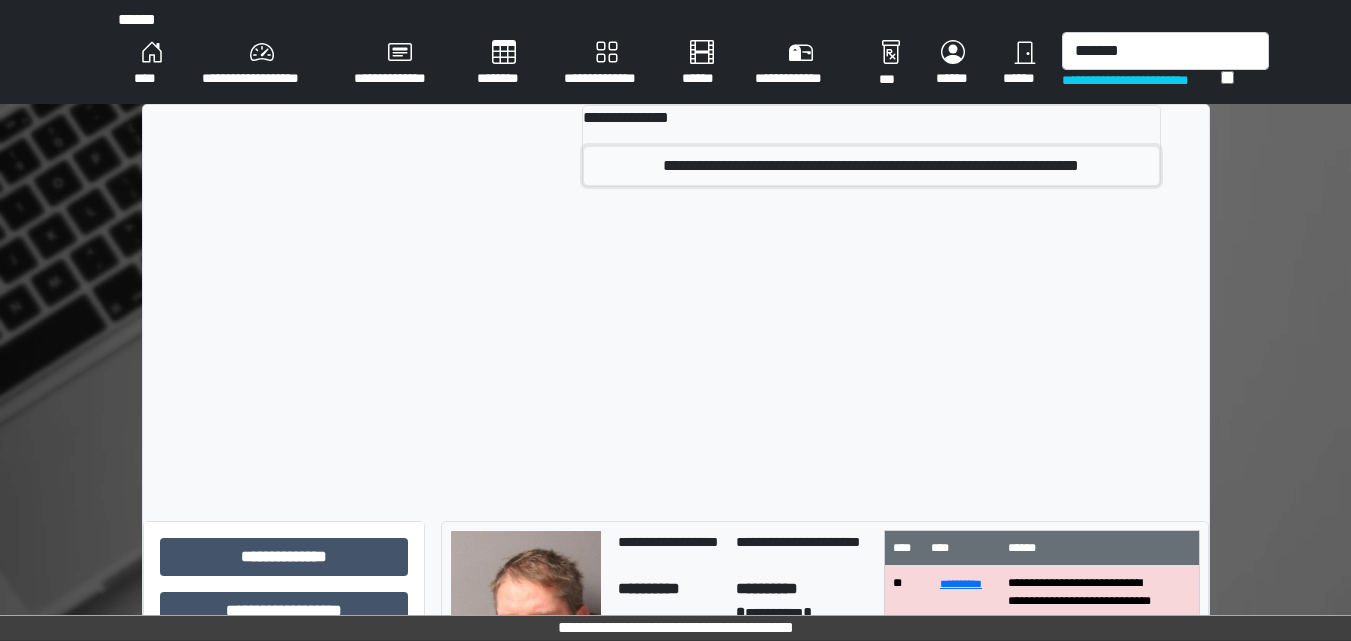 click on "**********" at bounding box center (871, 166) 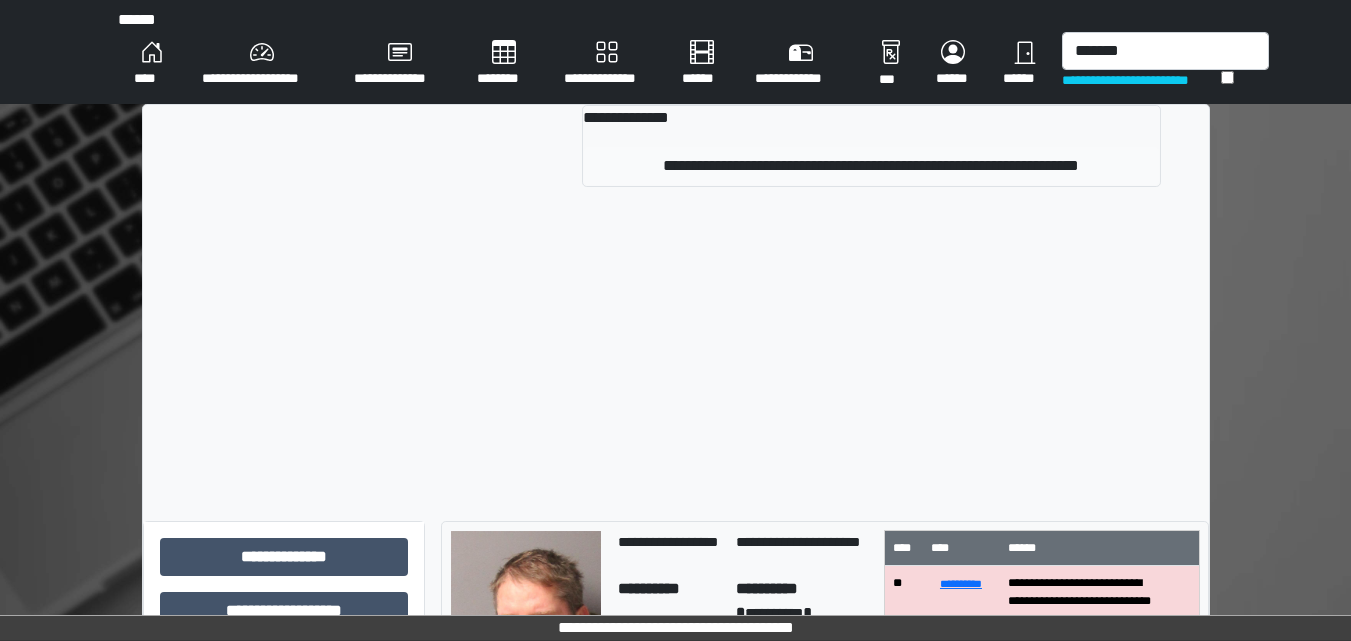 type 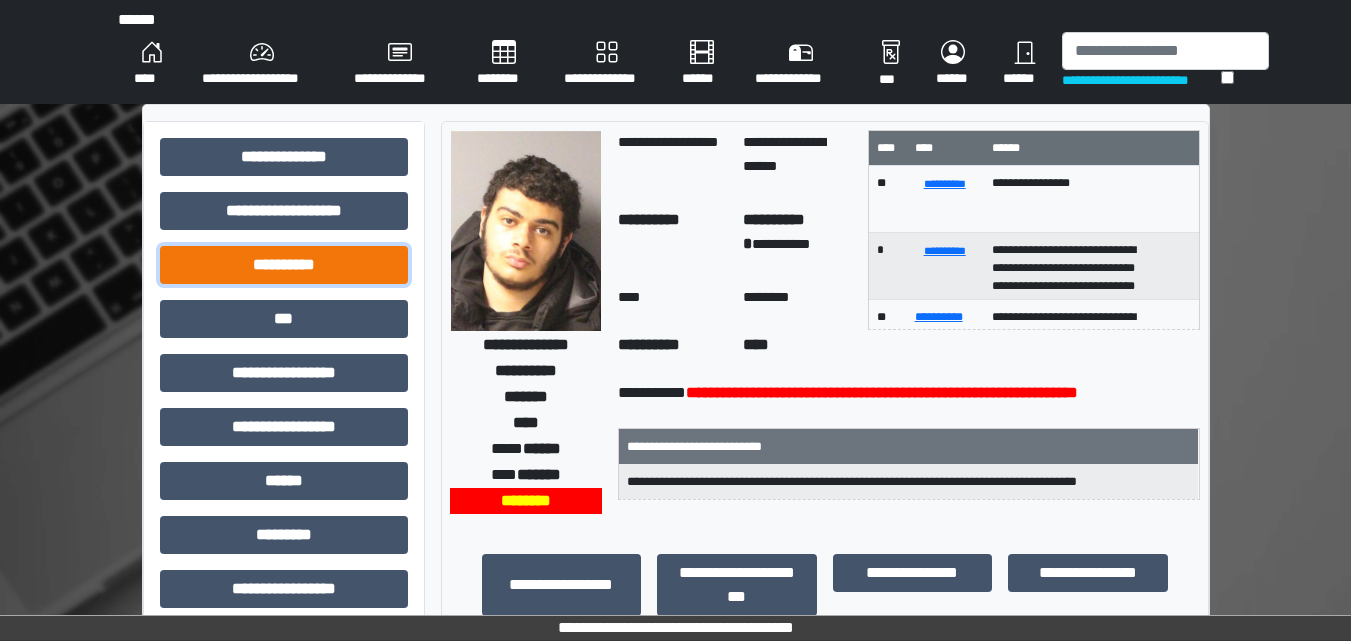 click on "**********" at bounding box center [284, 265] 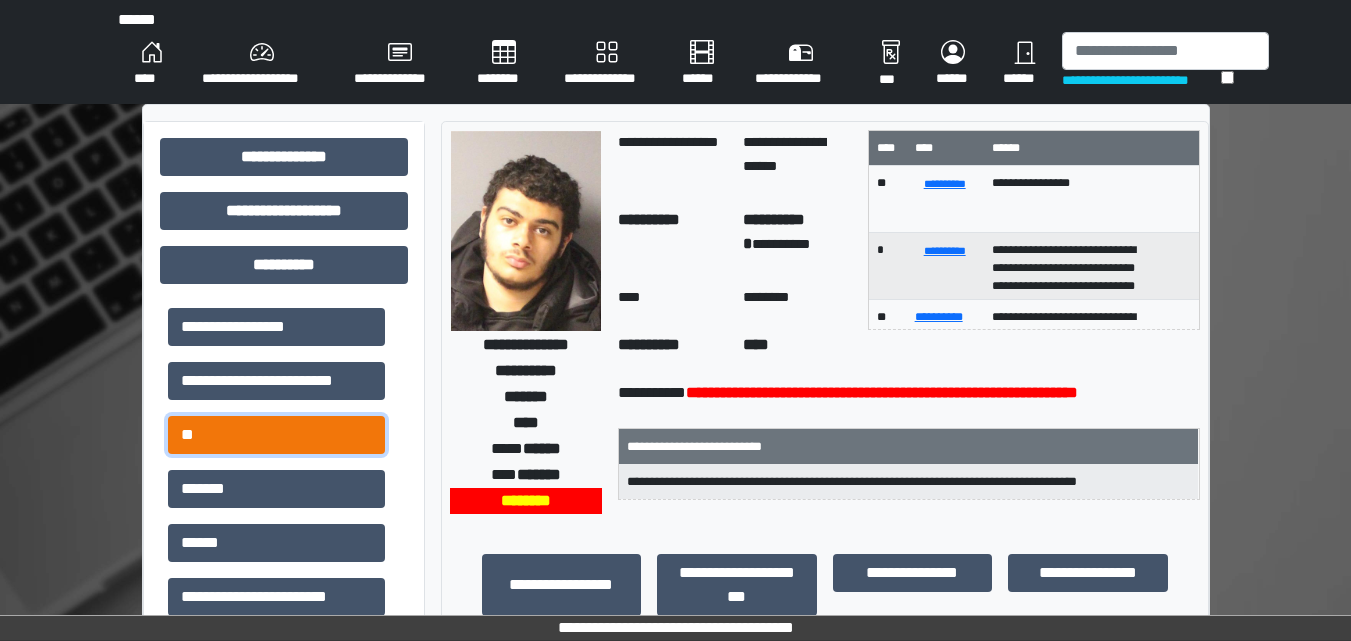 click on "**" at bounding box center (276, 435) 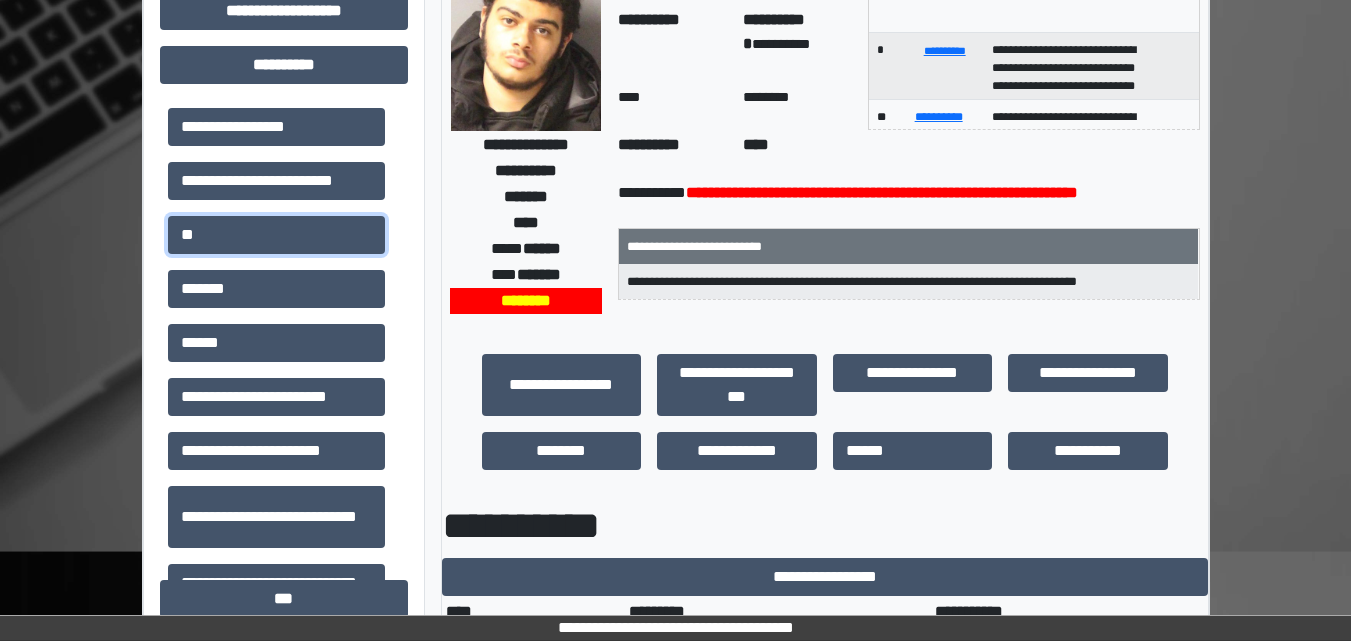 scroll, scrollTop: 400, scrollLeft: 0, axis: vertical 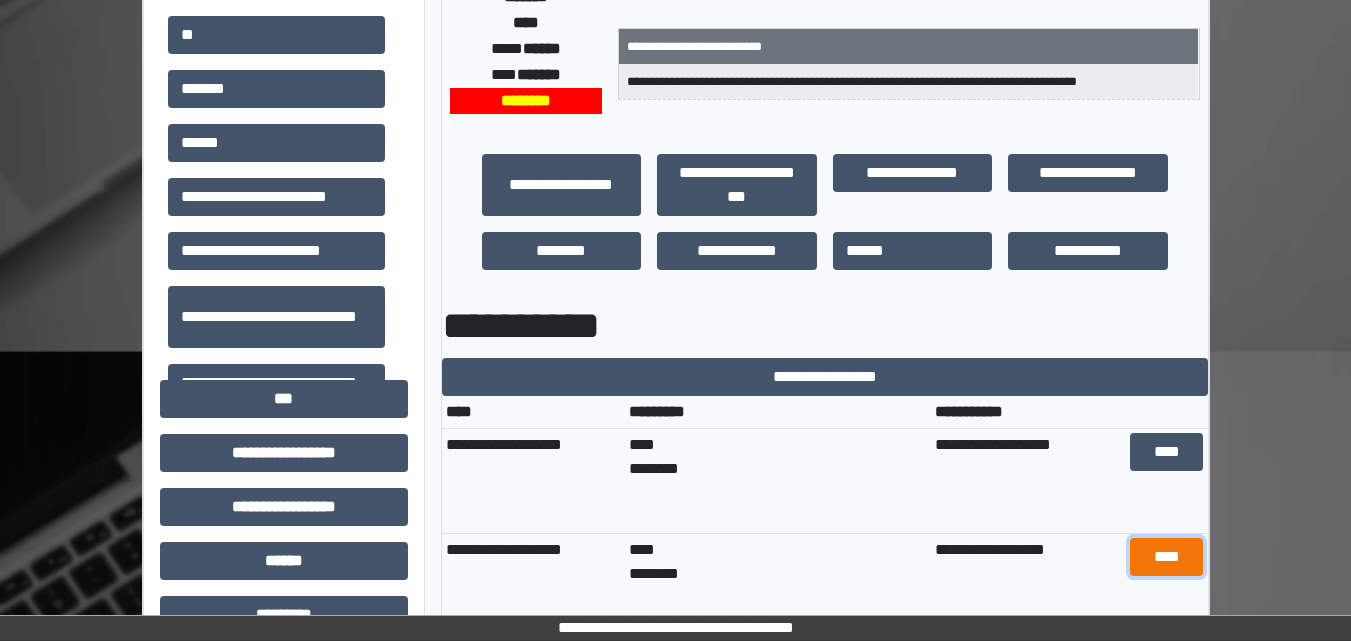 click on "****" at bounding box center (1166, 557) 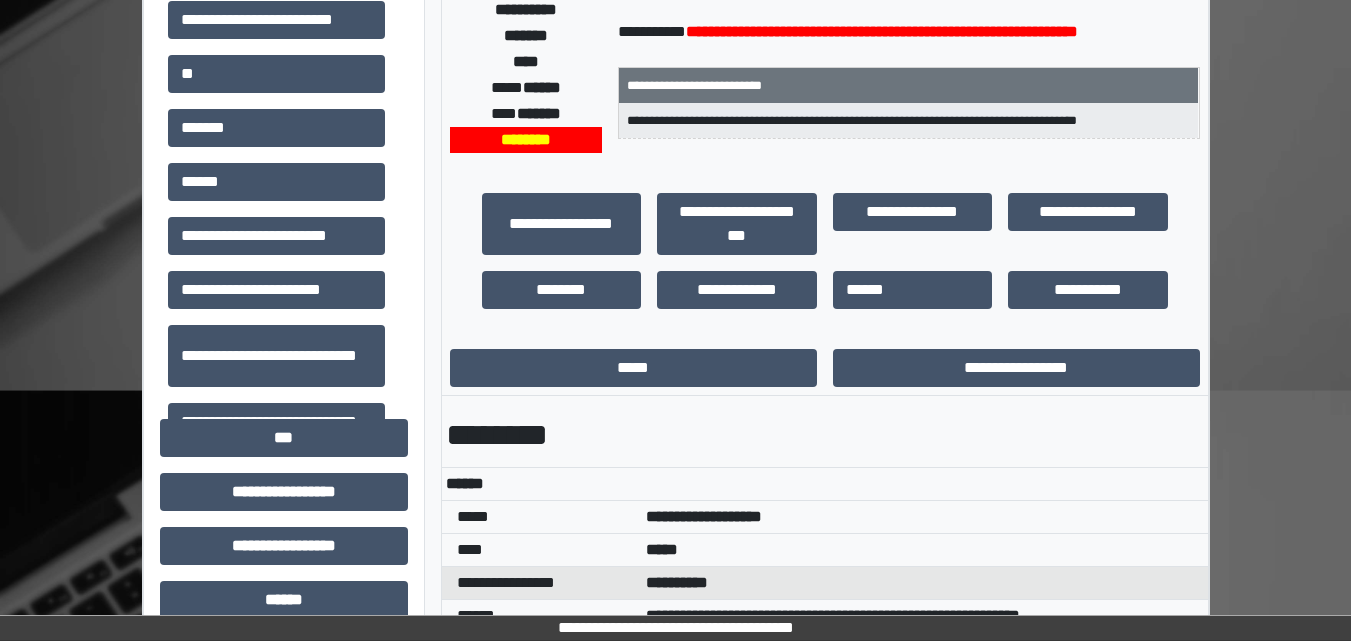 scroll, scrollTop: 300, scrollLeft: 0, axis: vertical 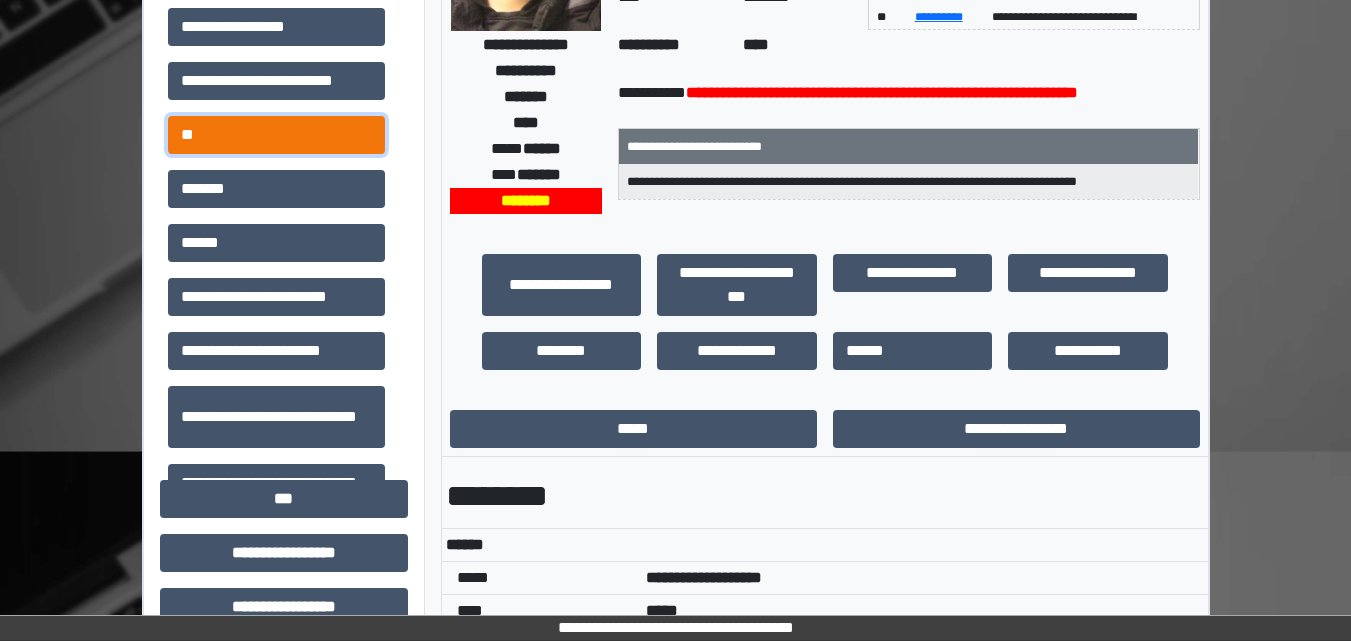 click on "**" at bounding box center [276, 135] 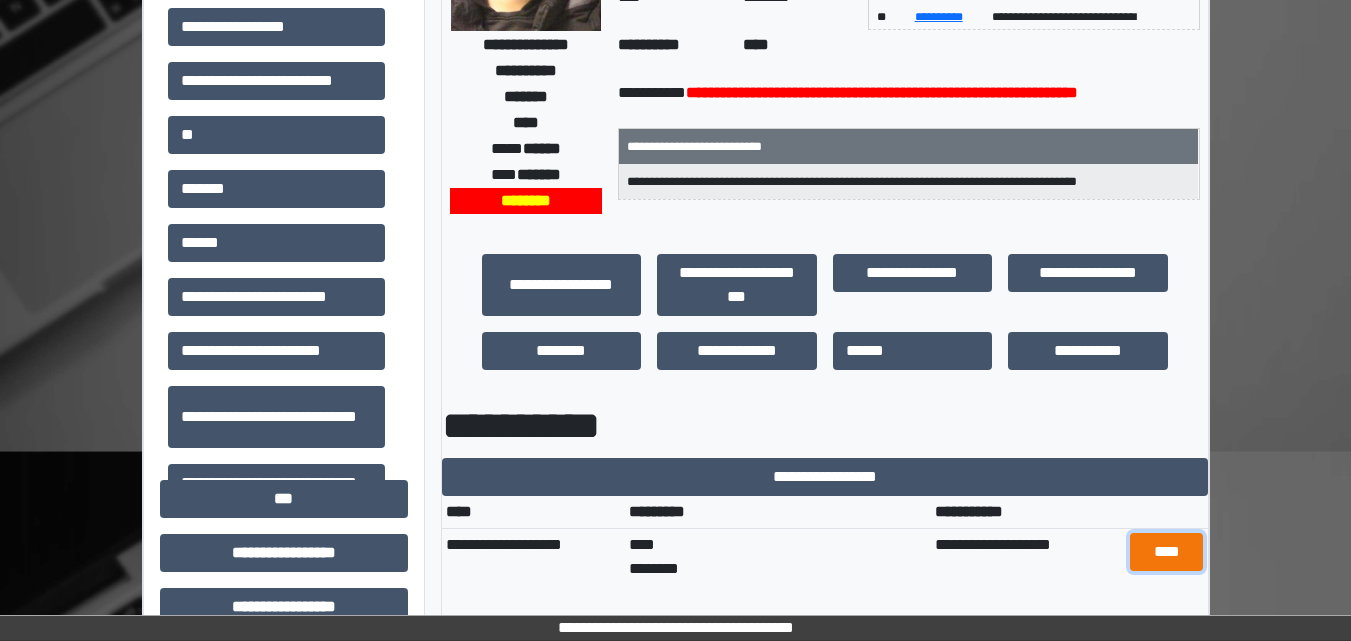 click on "****" at bounding box center [1166, 552] 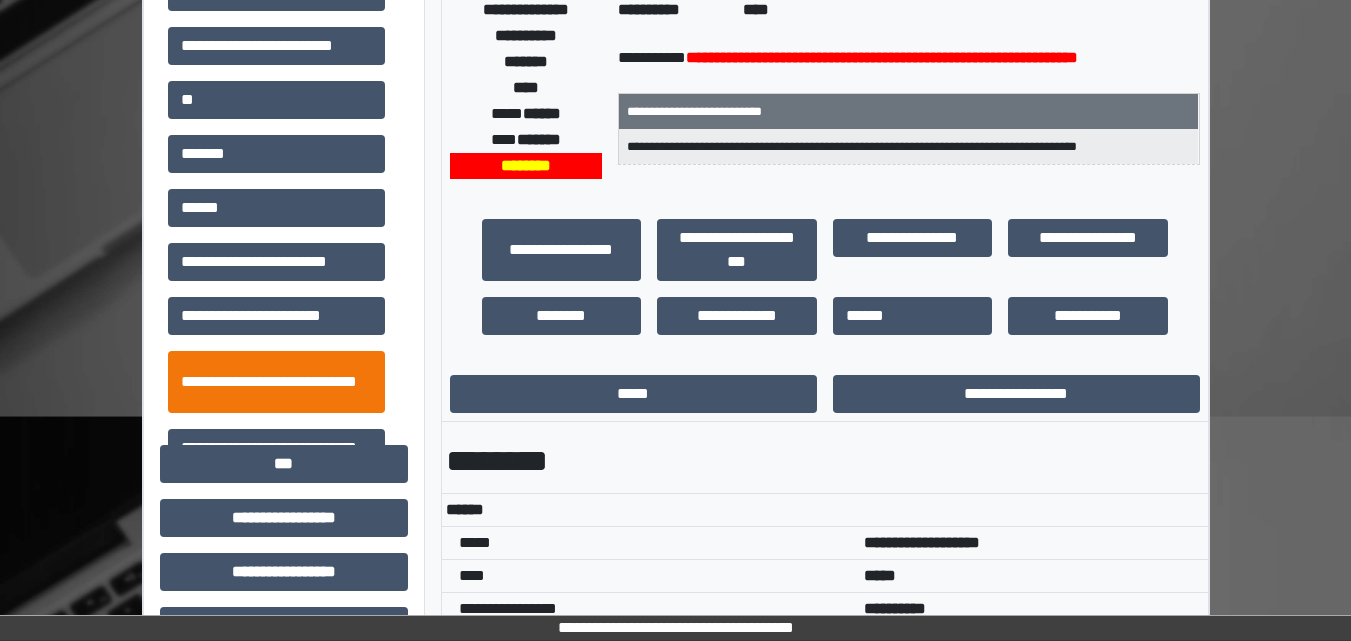 scroll, scrollTop: 300, scrollLeft: 0, axis: vertical 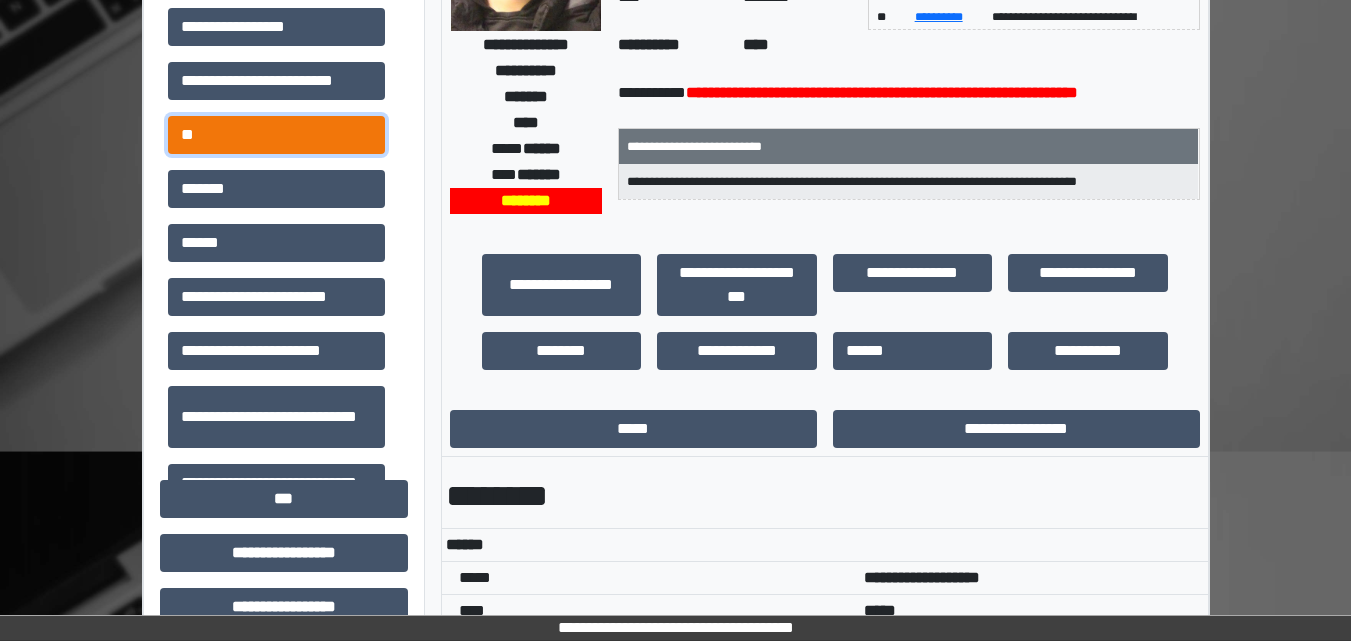 click on "**" at bounding box center [276, 135] 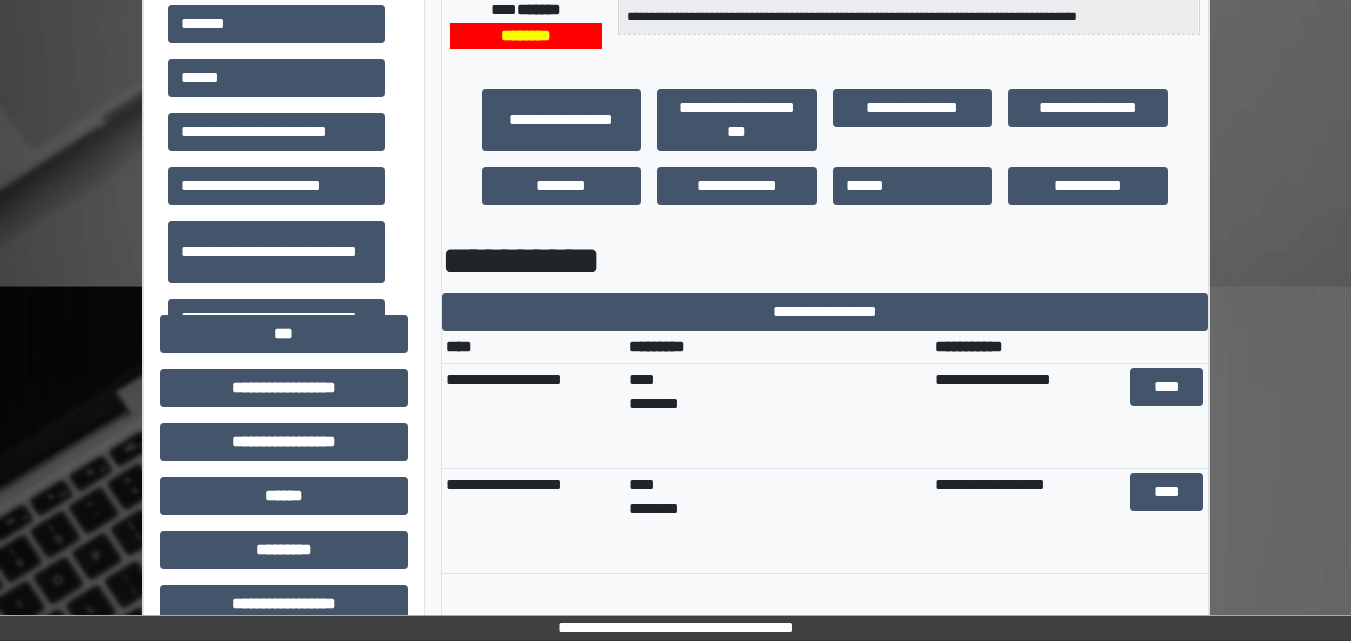 scroll, scrollTop: 500, scrollLeft: 0, axis: vertical 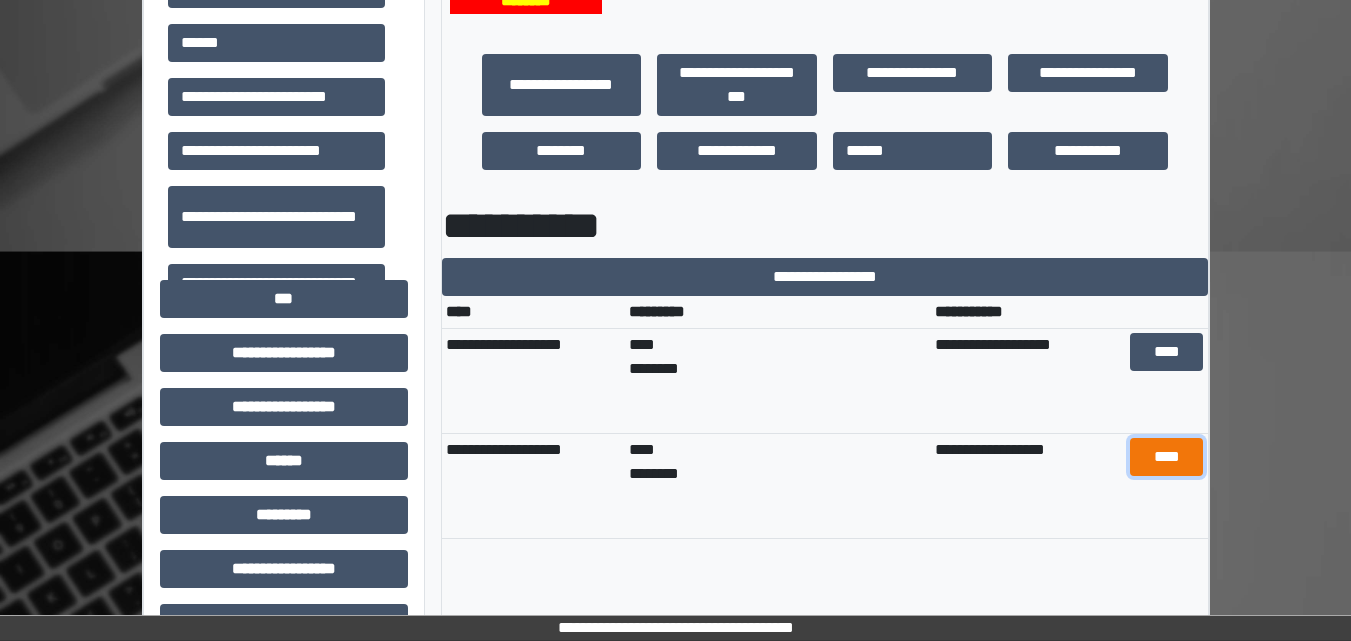 click on "****" at bounding box center [1166, 457] 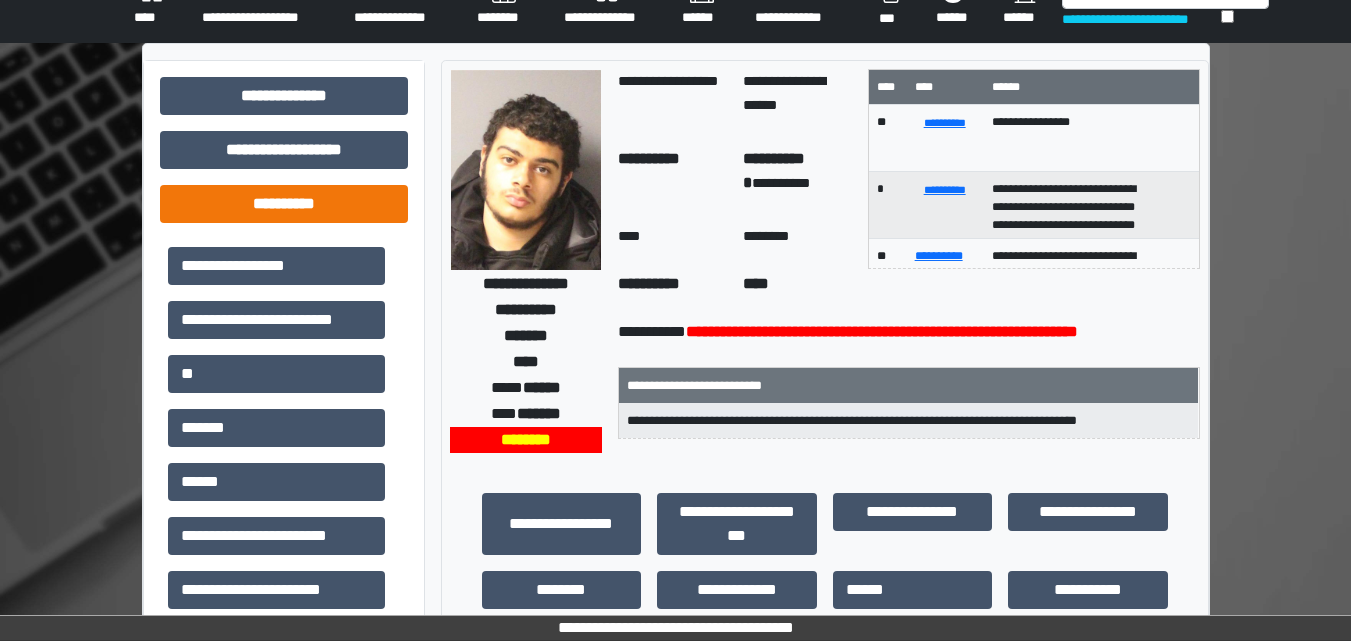 scroll, scrollTop: 0, scrollLeft: 0, axis: both 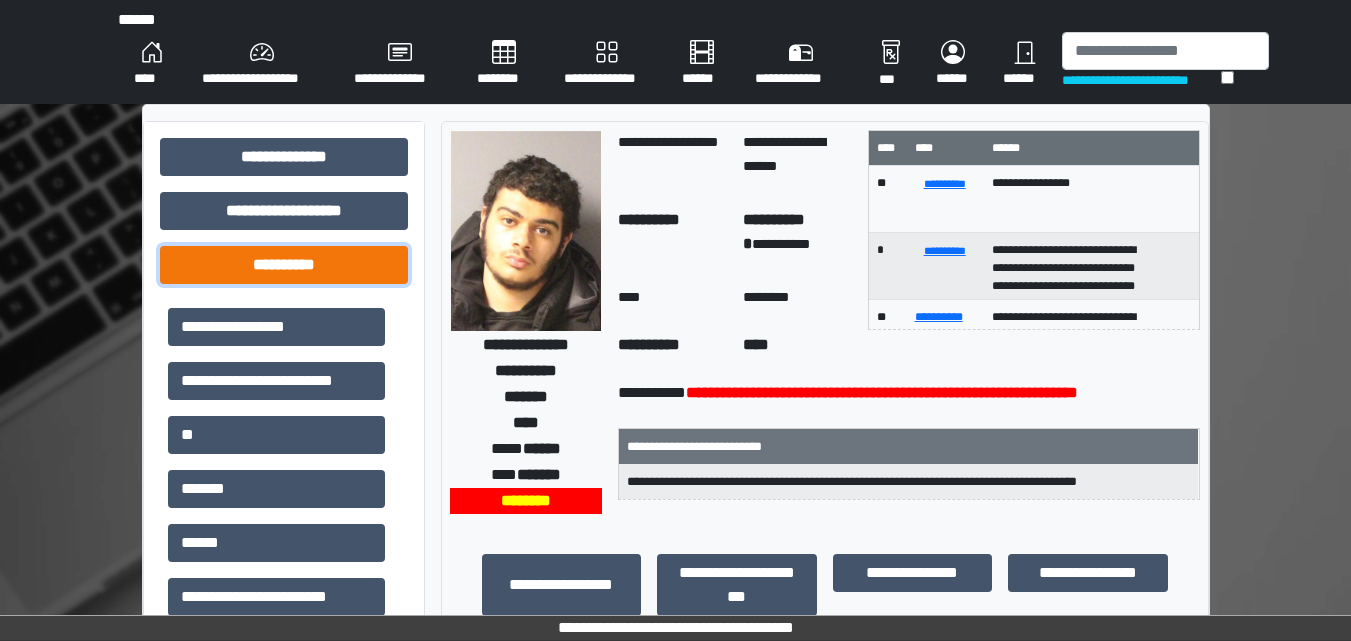 click on "**********" at bounding box center (284, 265) 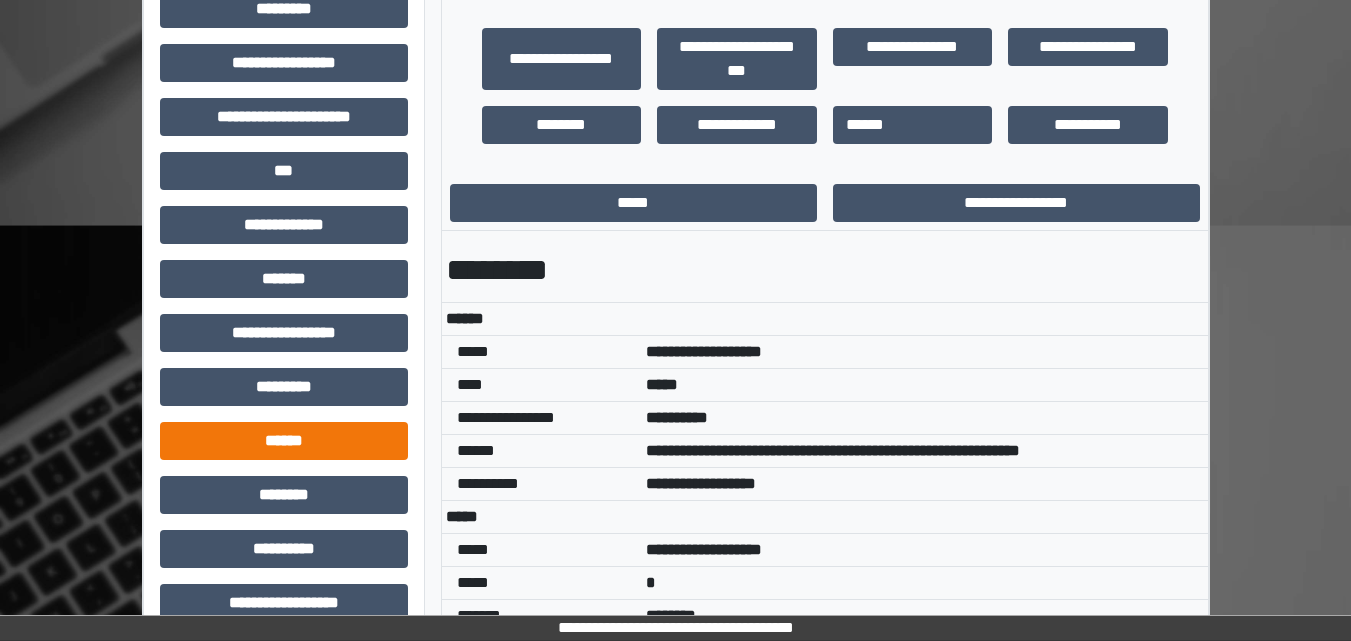 scroll, scrollTop: 600, scrollLeft: 0, axis: vertical 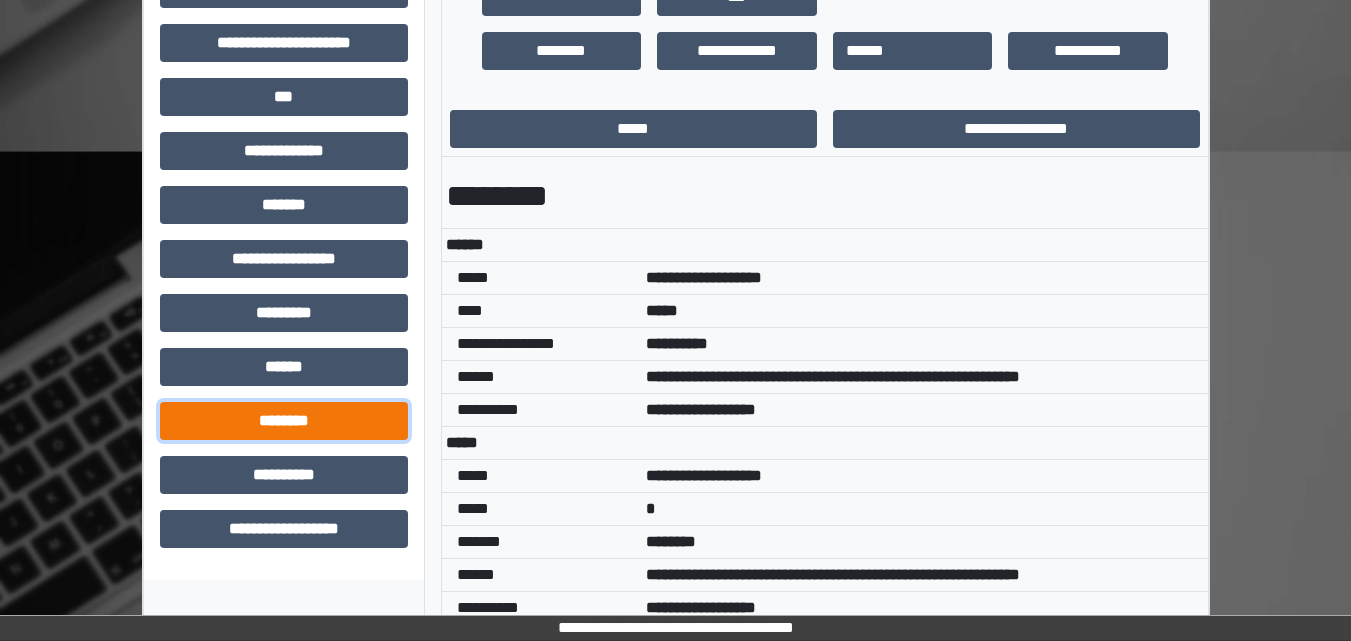 click on "********" at bounding box center [284, 421] 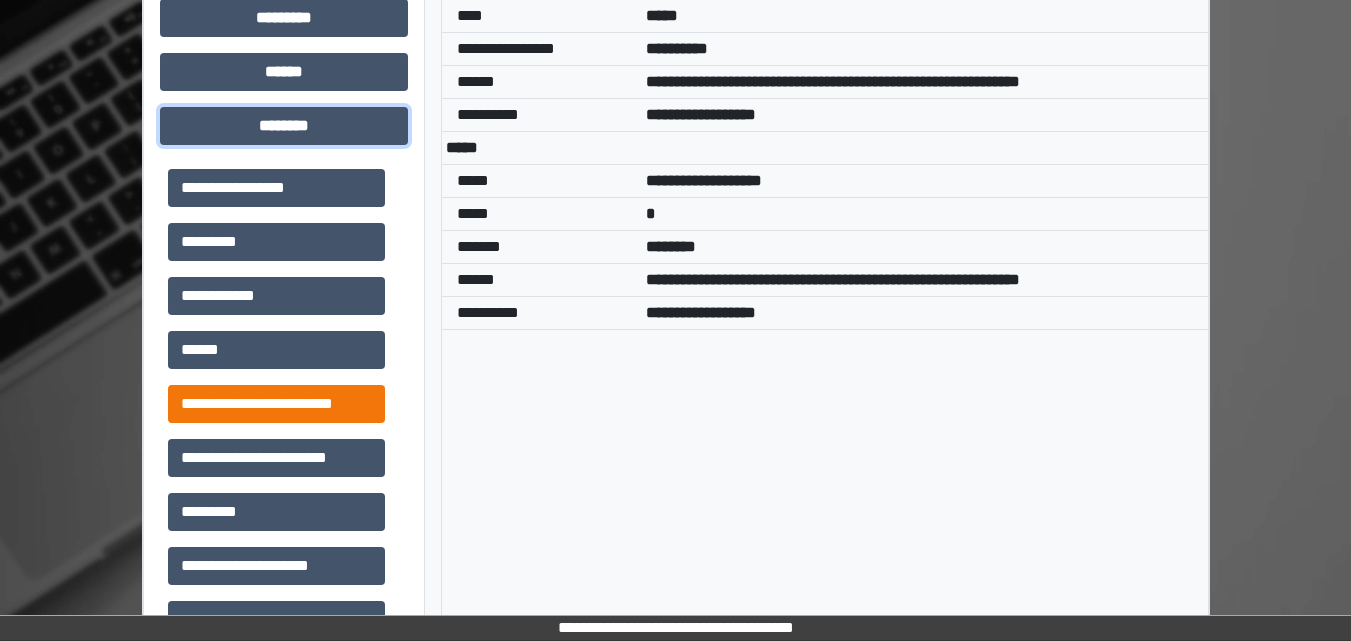 scroll, scrollTop: 900, scrollLeft: 0, axis: vertical 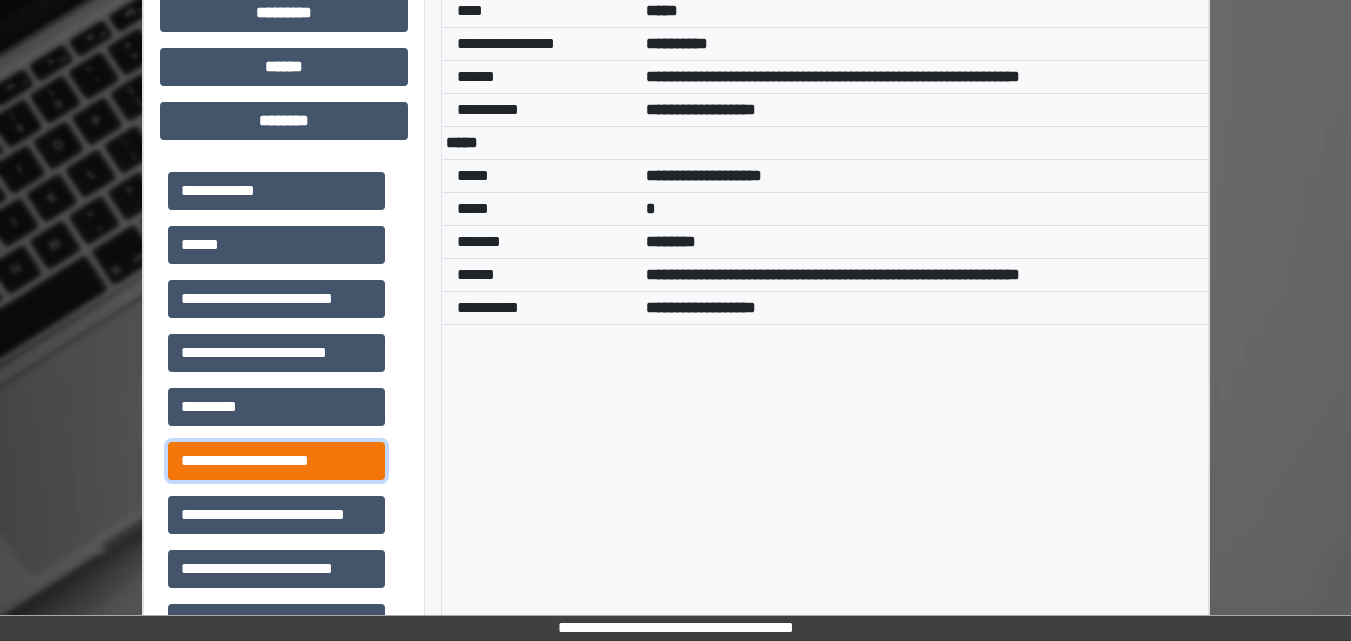 click on "**********" at bounding box center (276, 461) 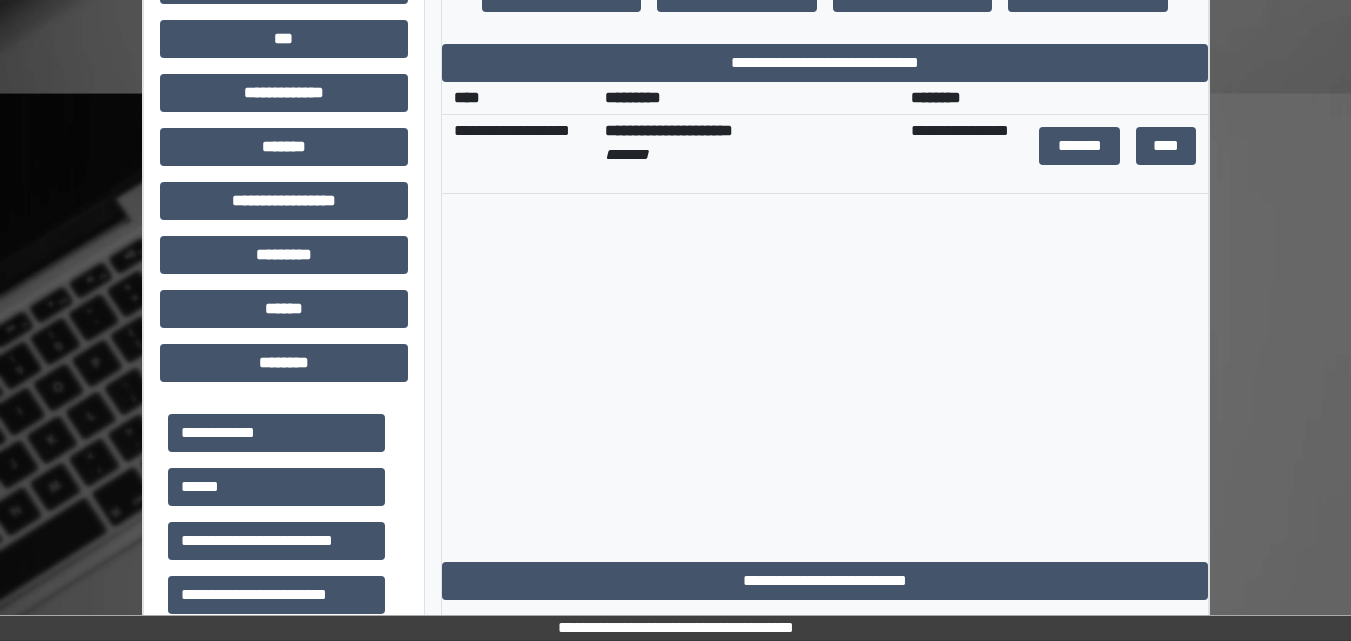 scroll, scrollTop: 600, scrollLeft: 0, axis: vertical 